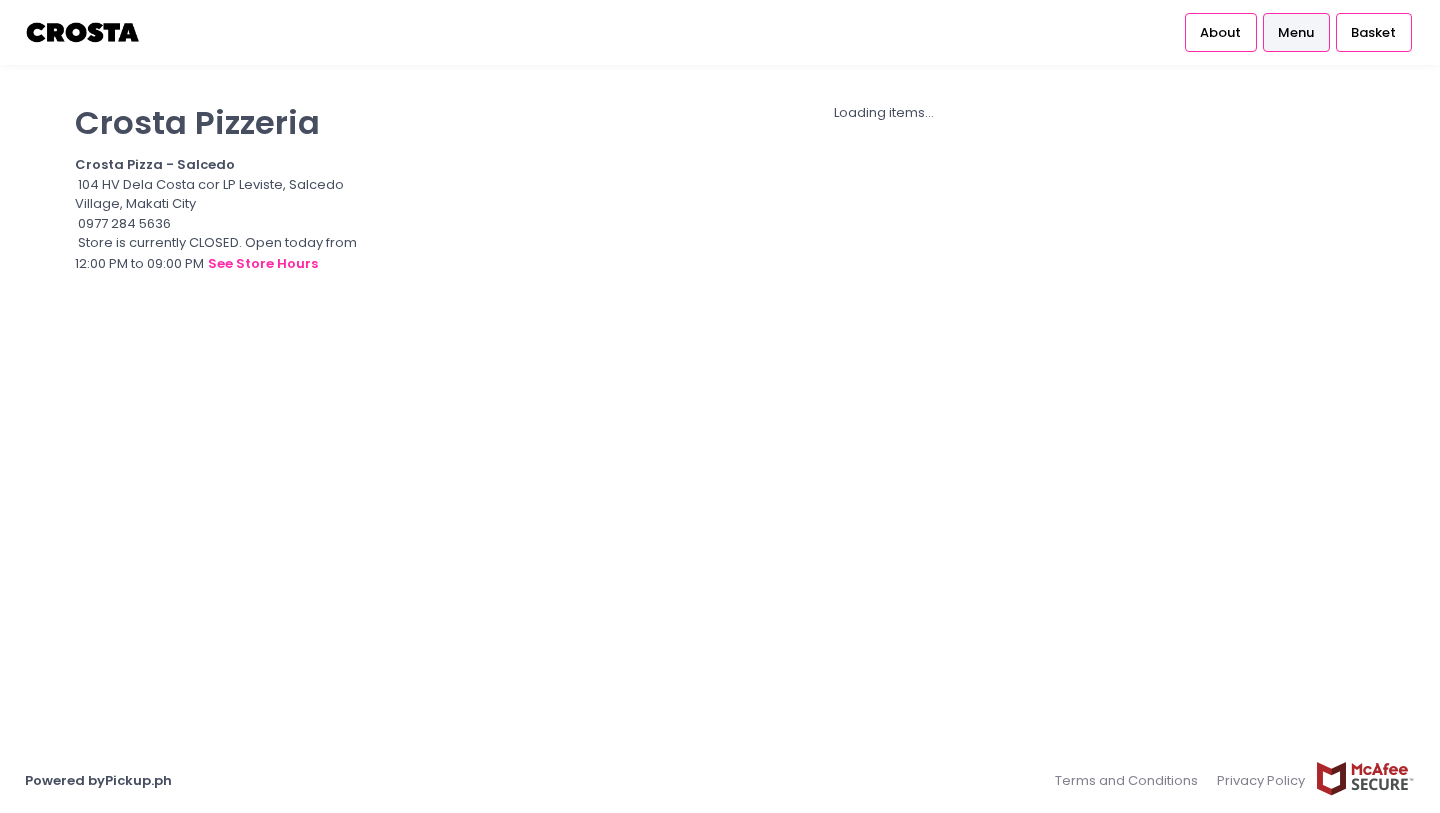 scroll, scrollTop: 0, scrollLeft: 0, axis: both 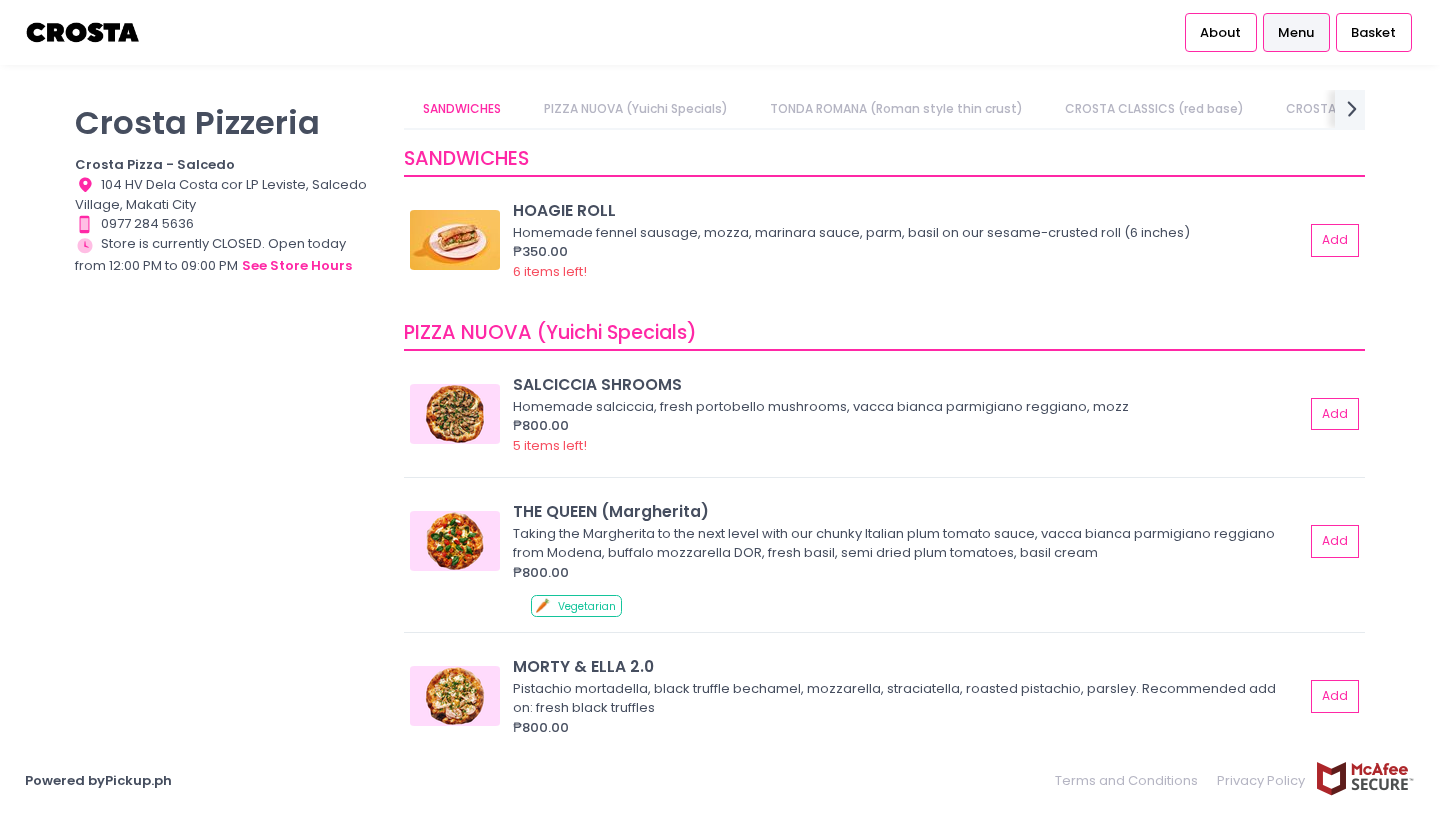 drag, startPoint x: 364, startPoint y: 416, endPoint x: 377, endPoint y: 414, distance: 13.152946 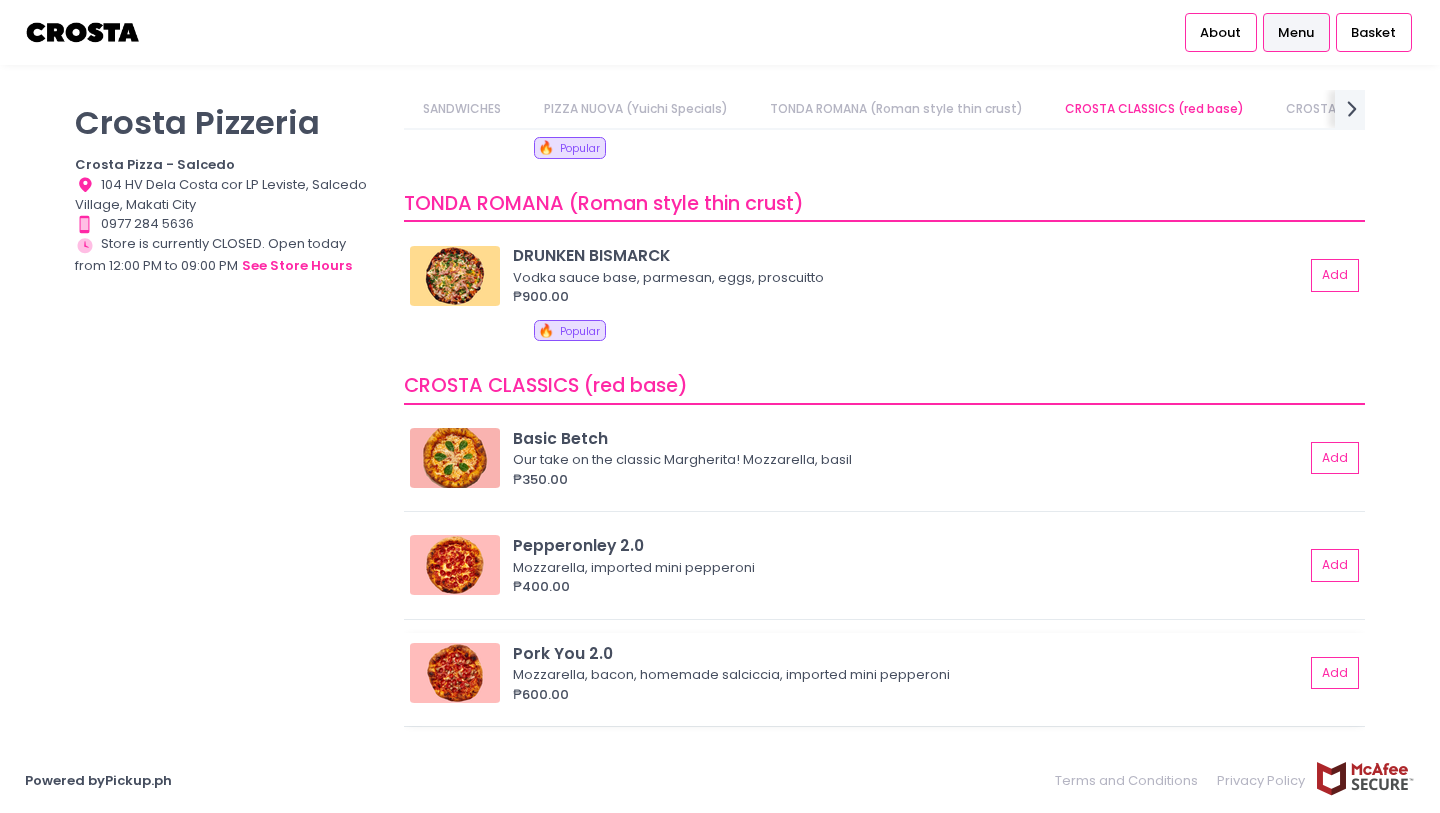 scroll, scrollTop: 1093, scrollLeft: 0, axis: vertical 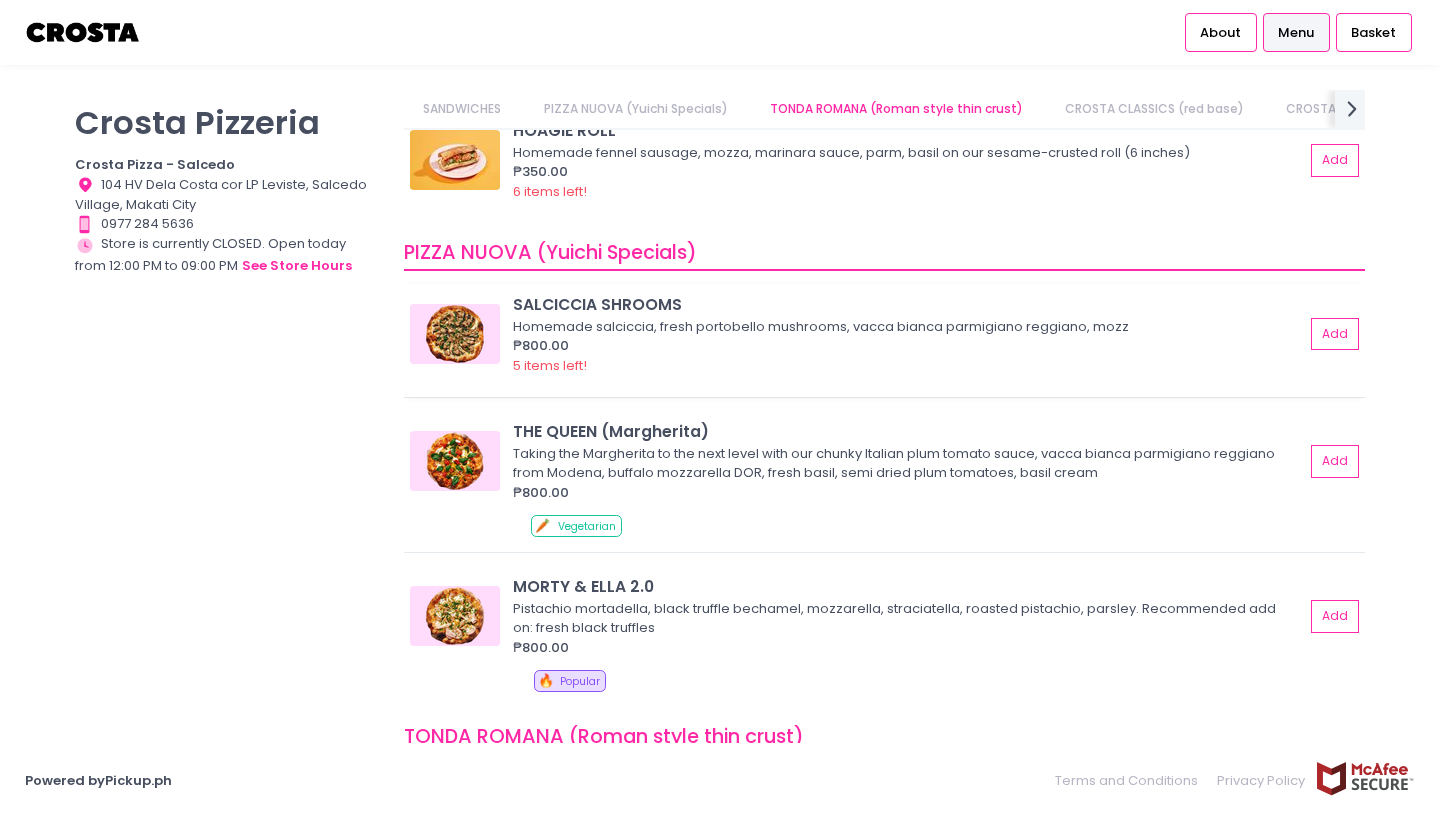 click on "Homemade salciccia, fresh portobello mushrooms, vacca bianca parmigiano reggiano, mozz" at bounding box center [905, 327] 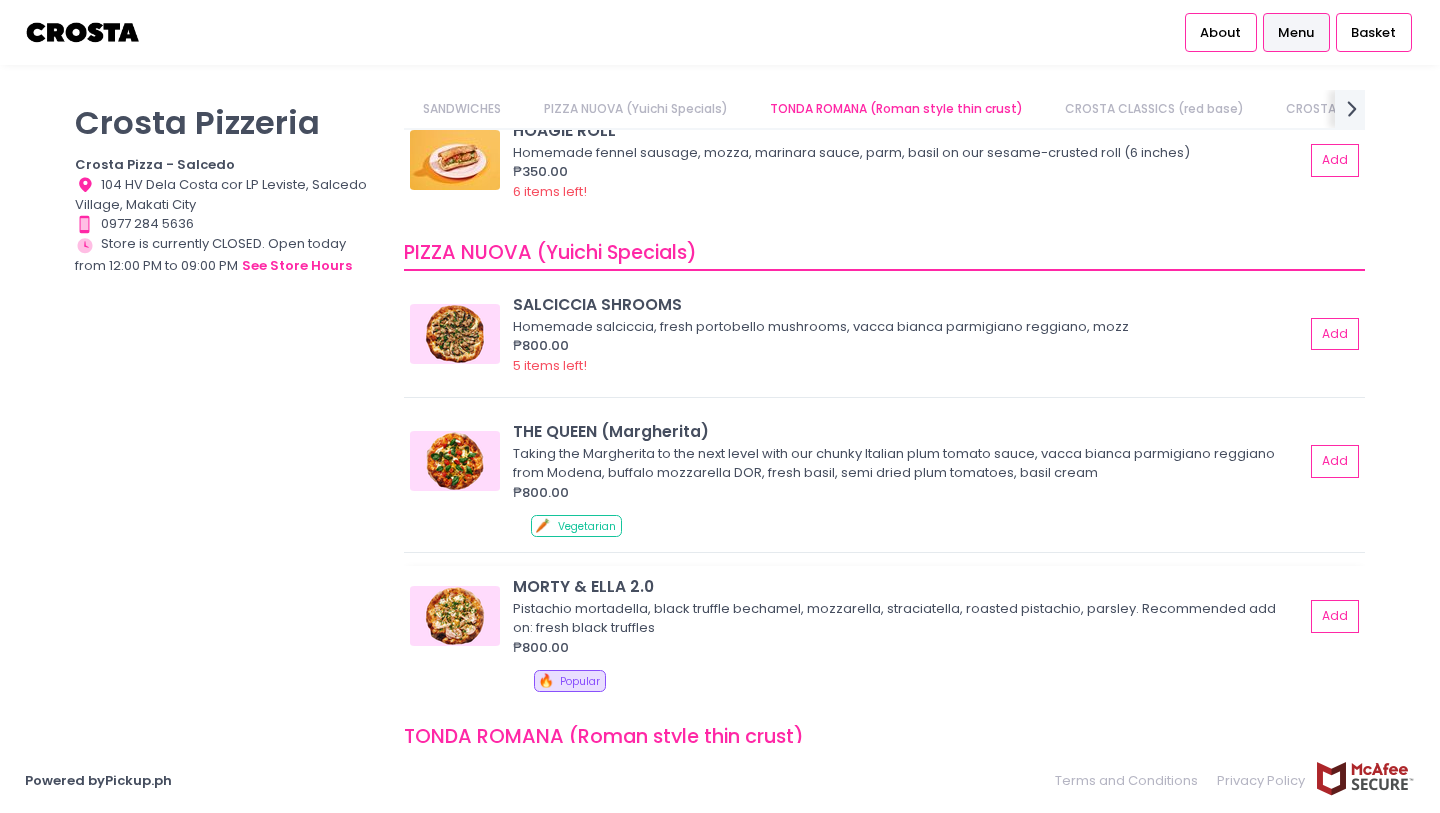 click at bounding box center (455, 616) 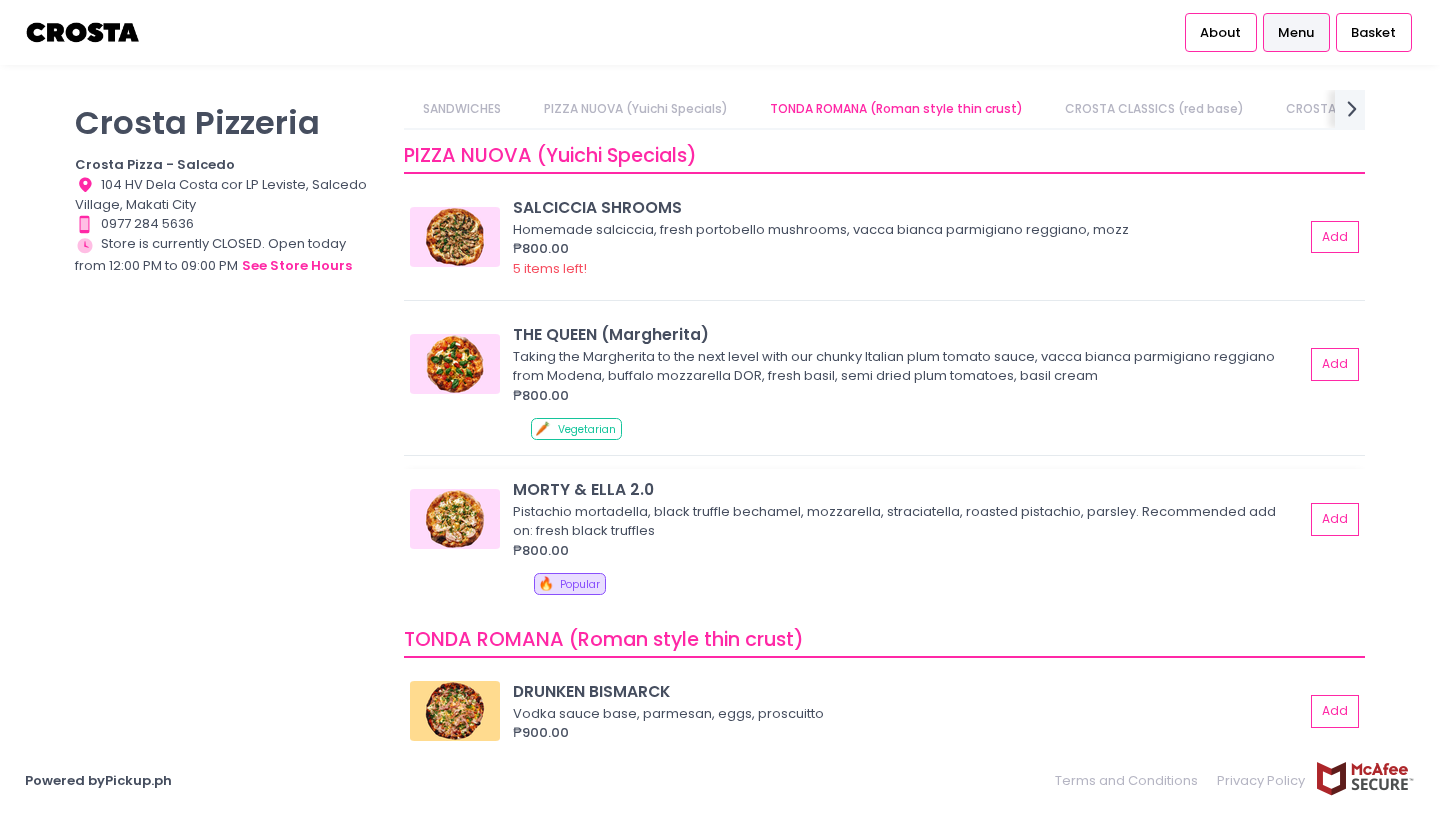 scroll, scrollTop: 181, scrollLeft: 0, axis: vertical 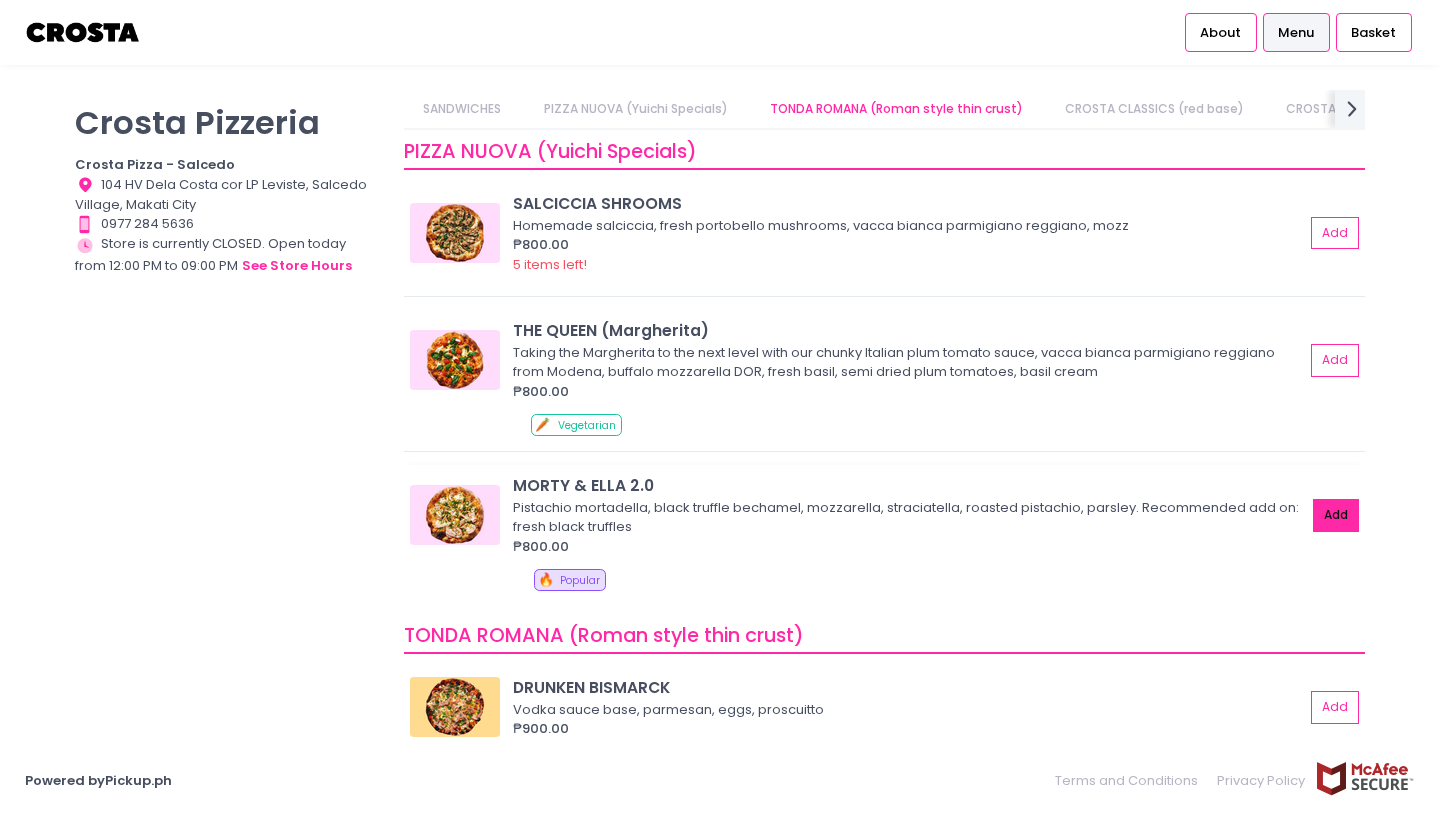 click on "Add" at bounding box center [1336, 515] 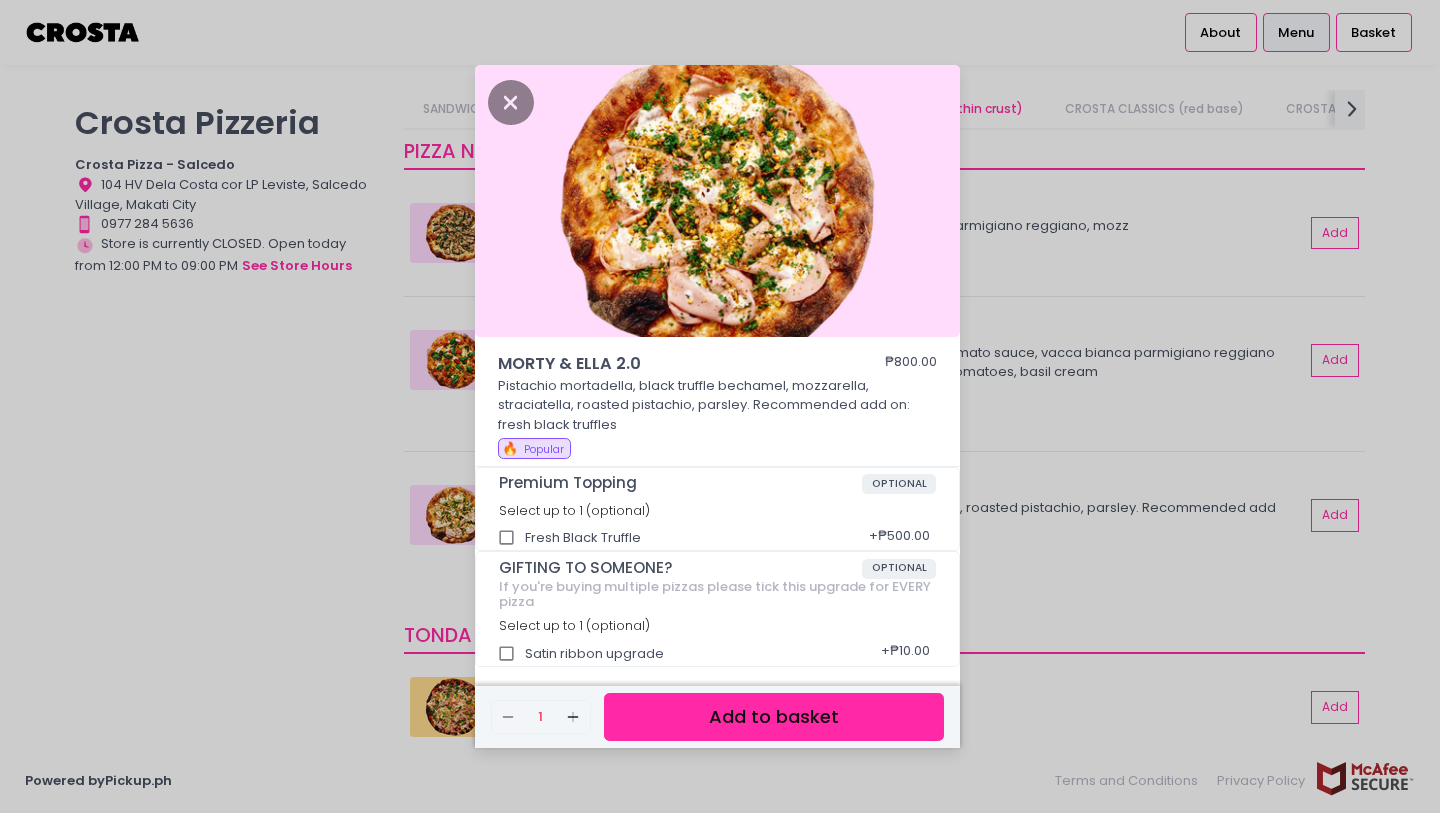 drag, startPoint x: 841, startPoint y: 727, endPoint x: 824, endPoint y: 701, distance: 31.06445 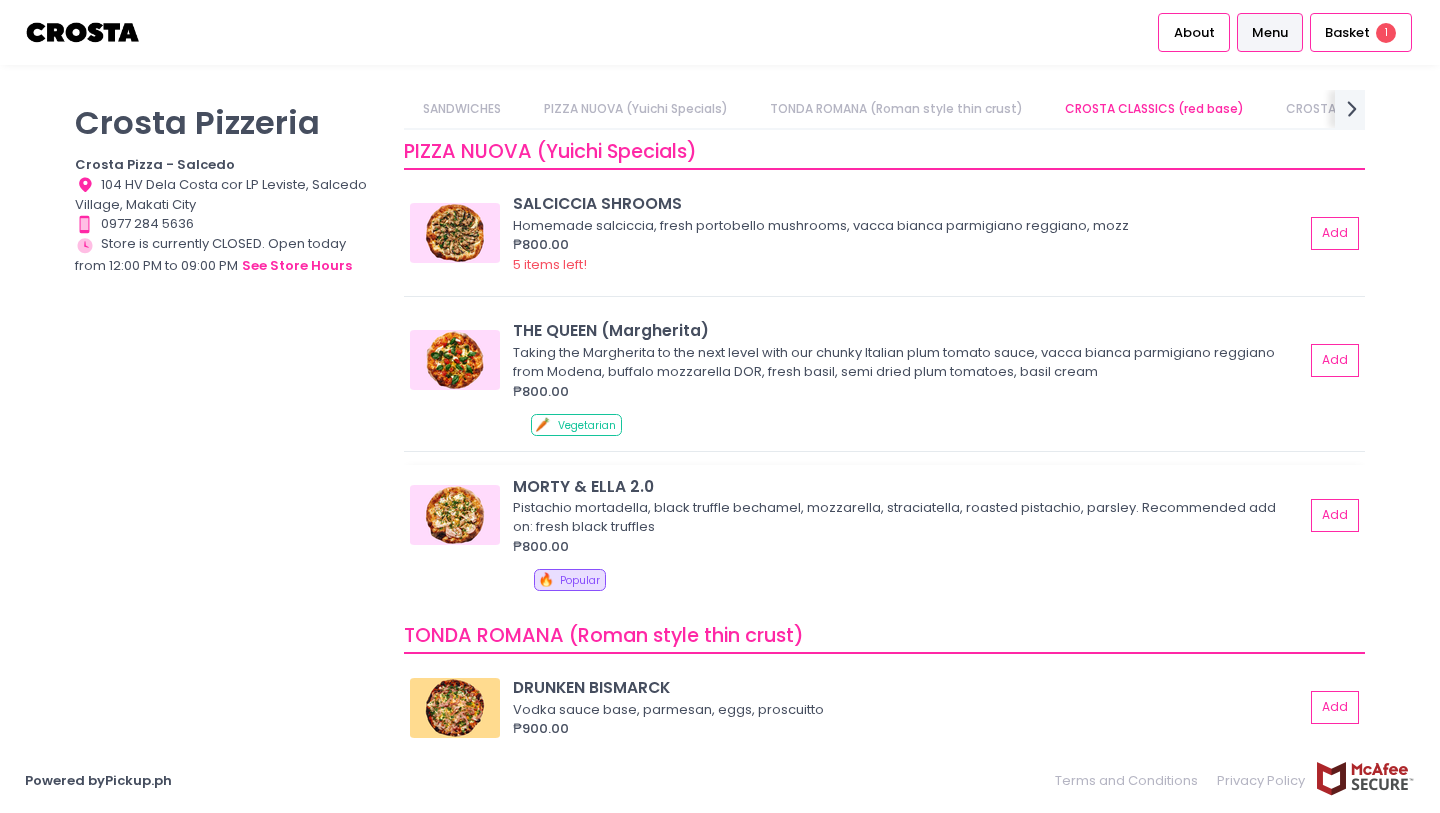 scroll, scrollTop: 730, scrollLeft: 0, axis: vertical 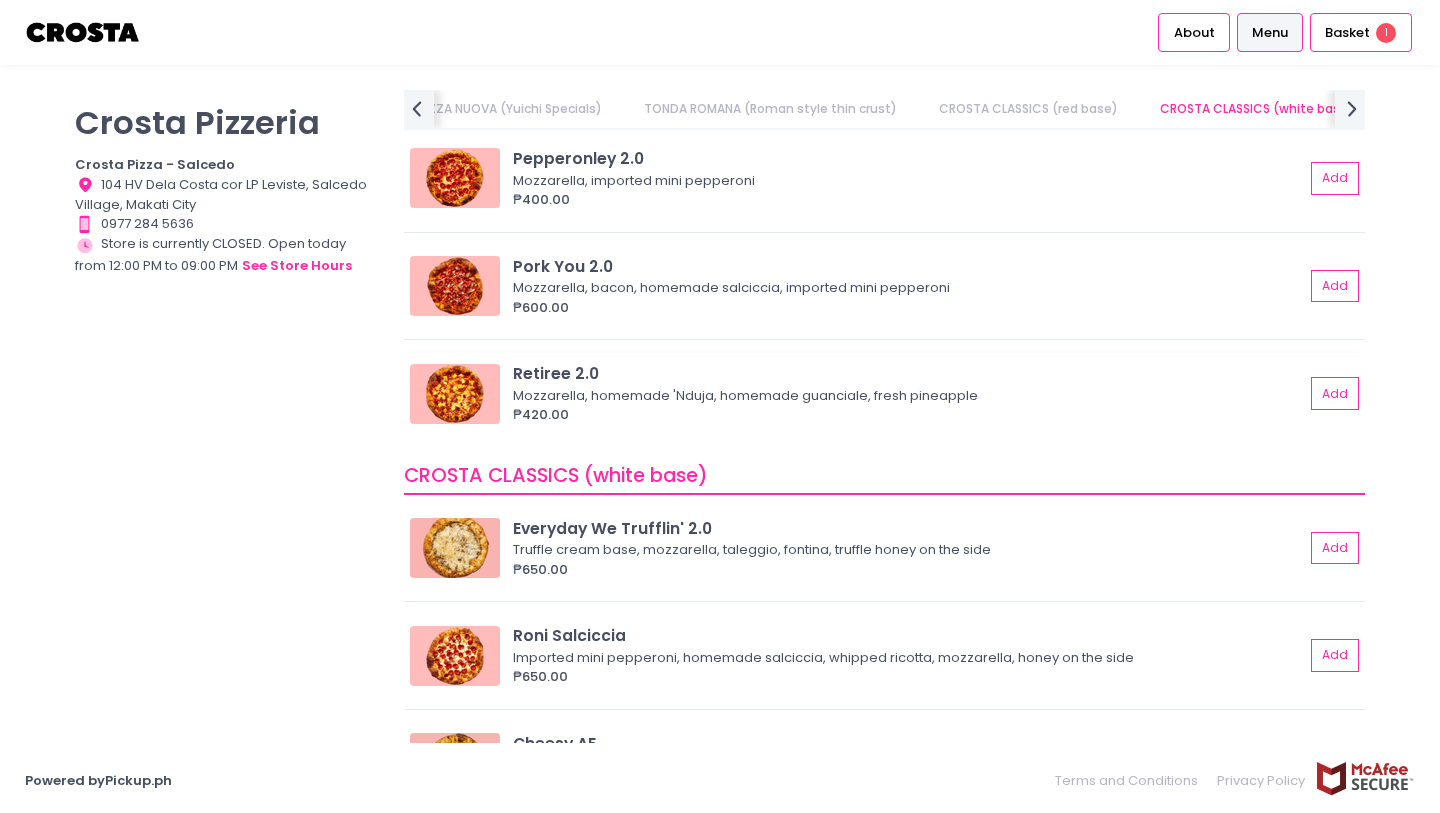 click at bounding box center [455, 394] 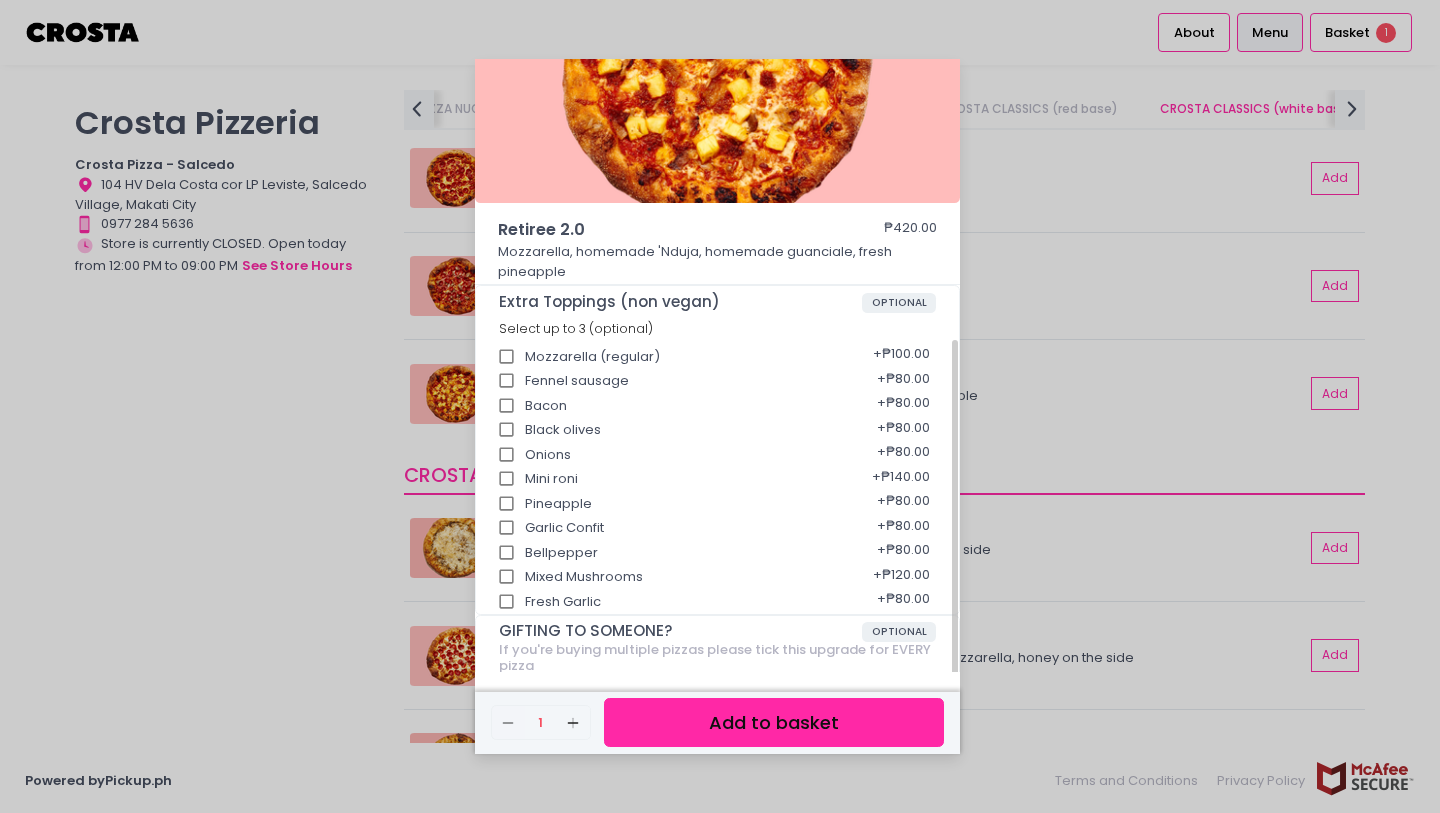 scroll, scrollTop: 0, scrollLeft: 0, axis: both 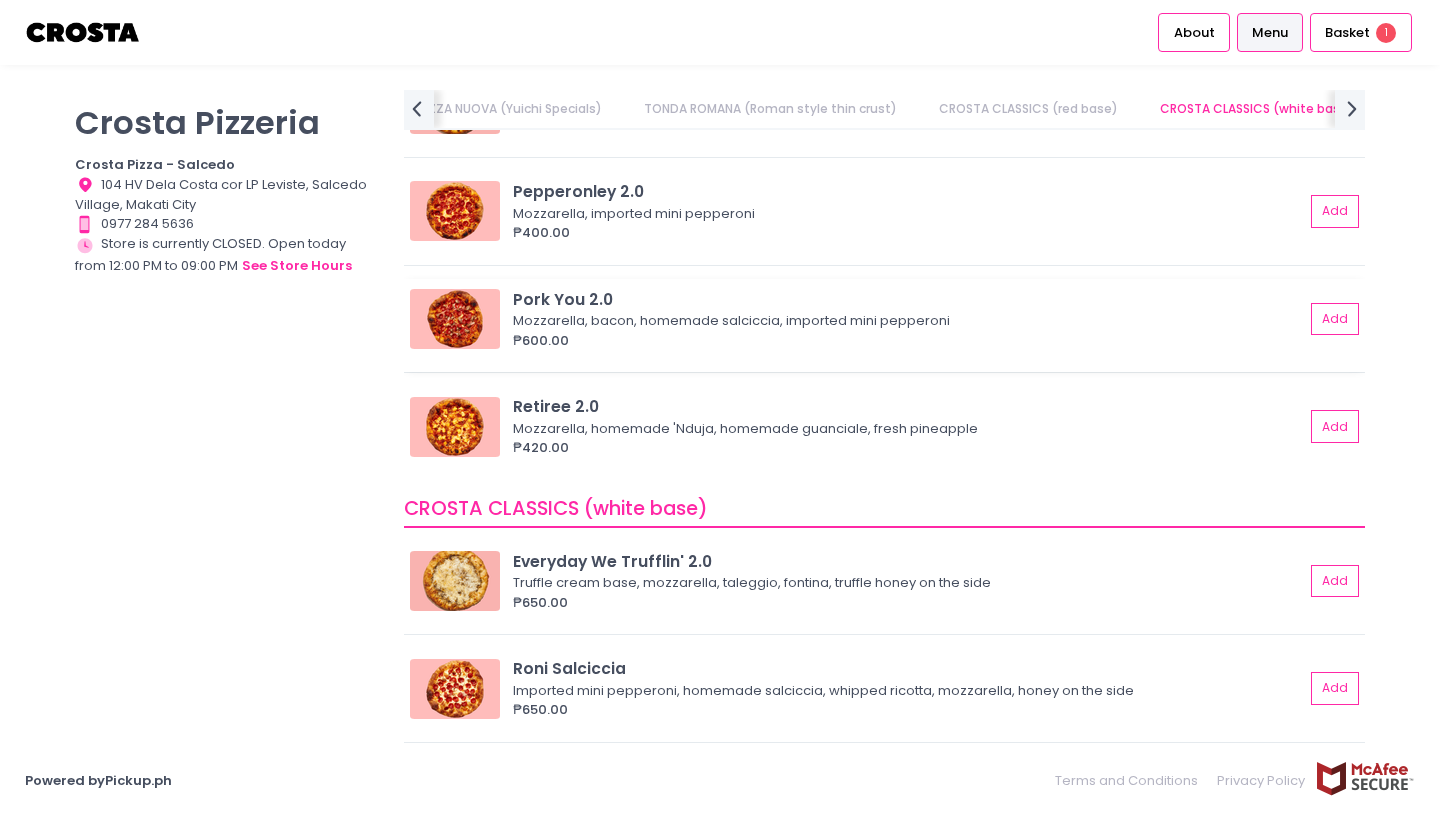 click at bounding box center [455, 319] 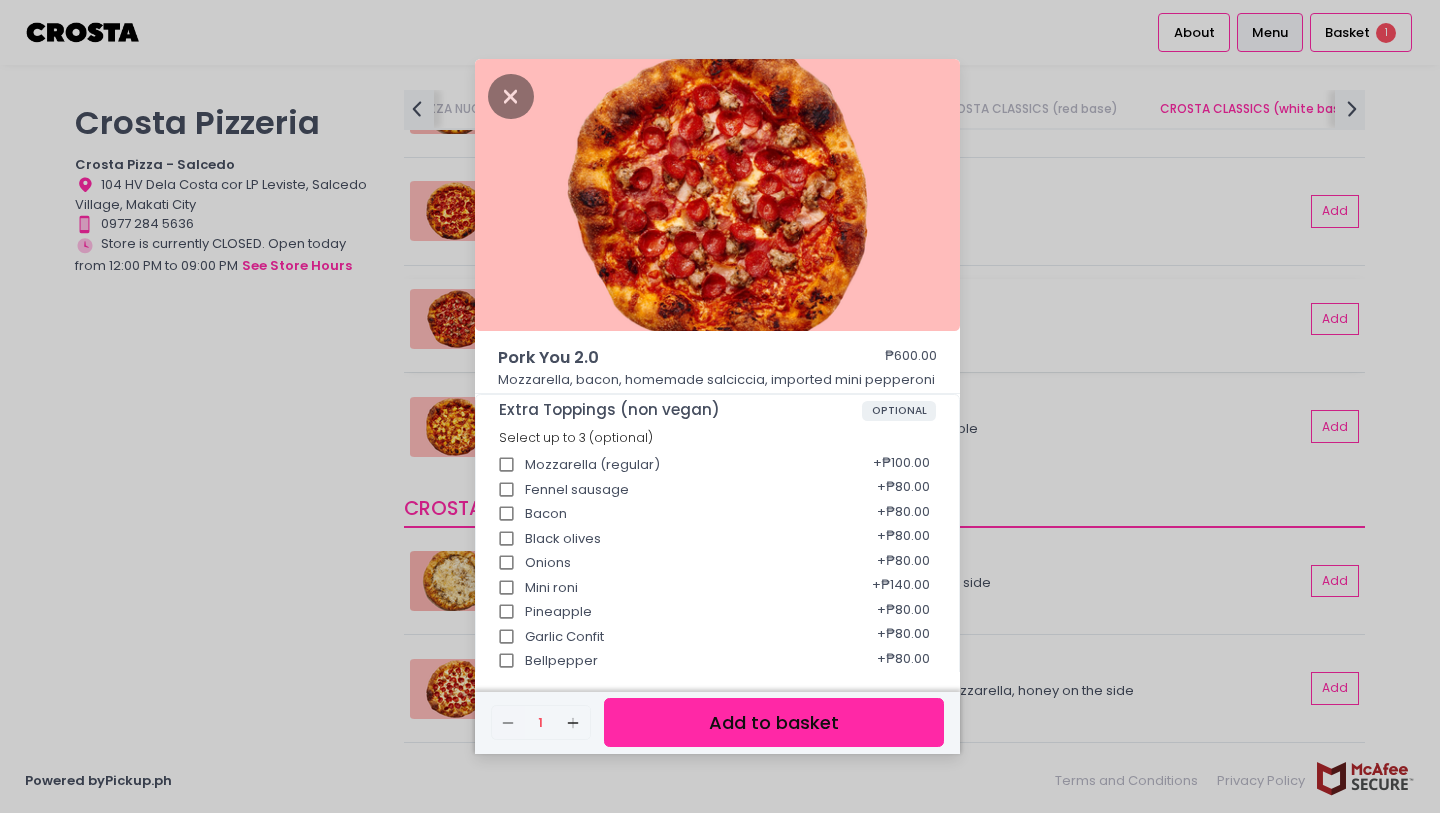 scroll, scrollTop: 963, scrollLeft: 0, axis: vertical 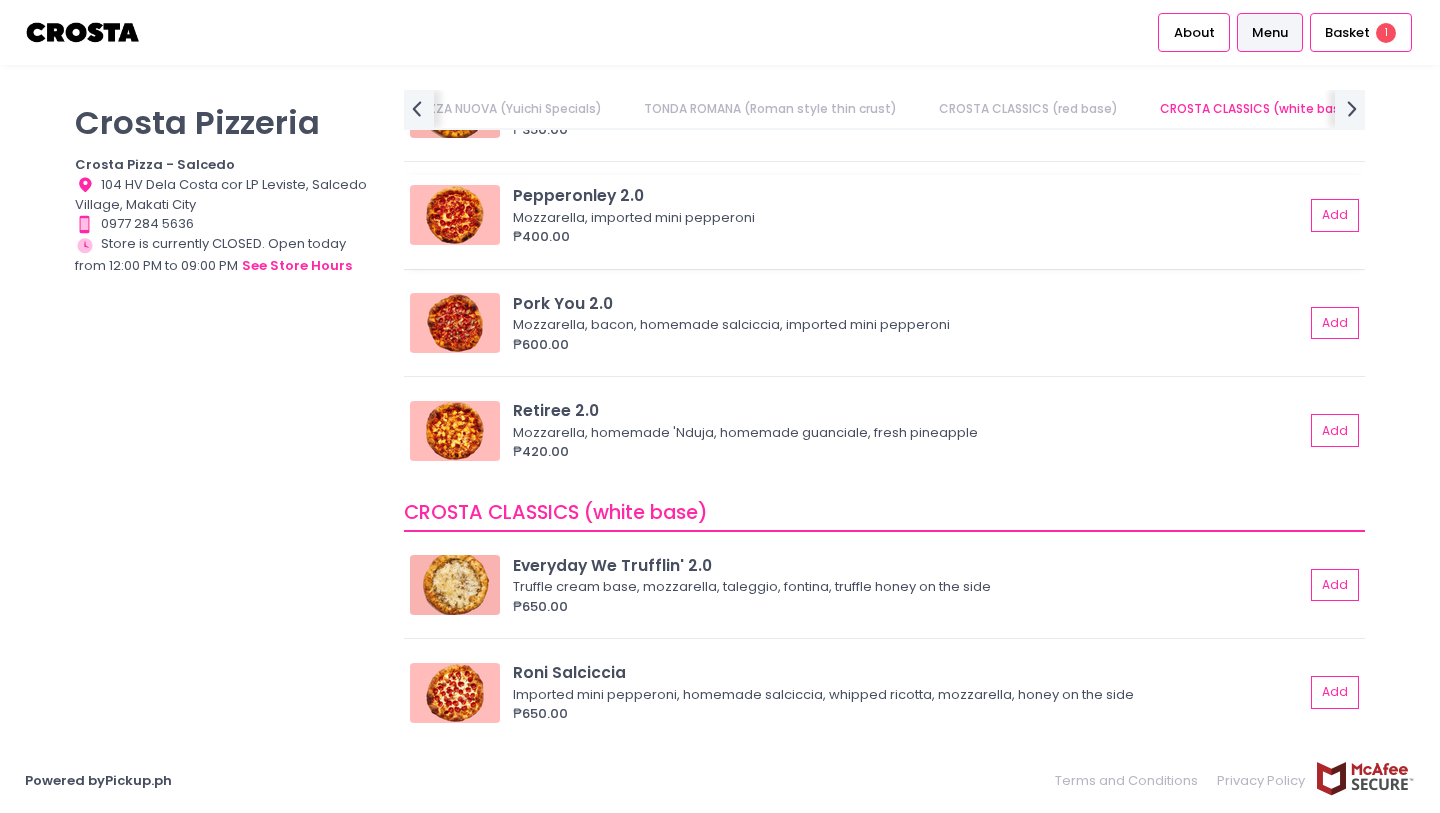 click at bounding box center (455, 215) 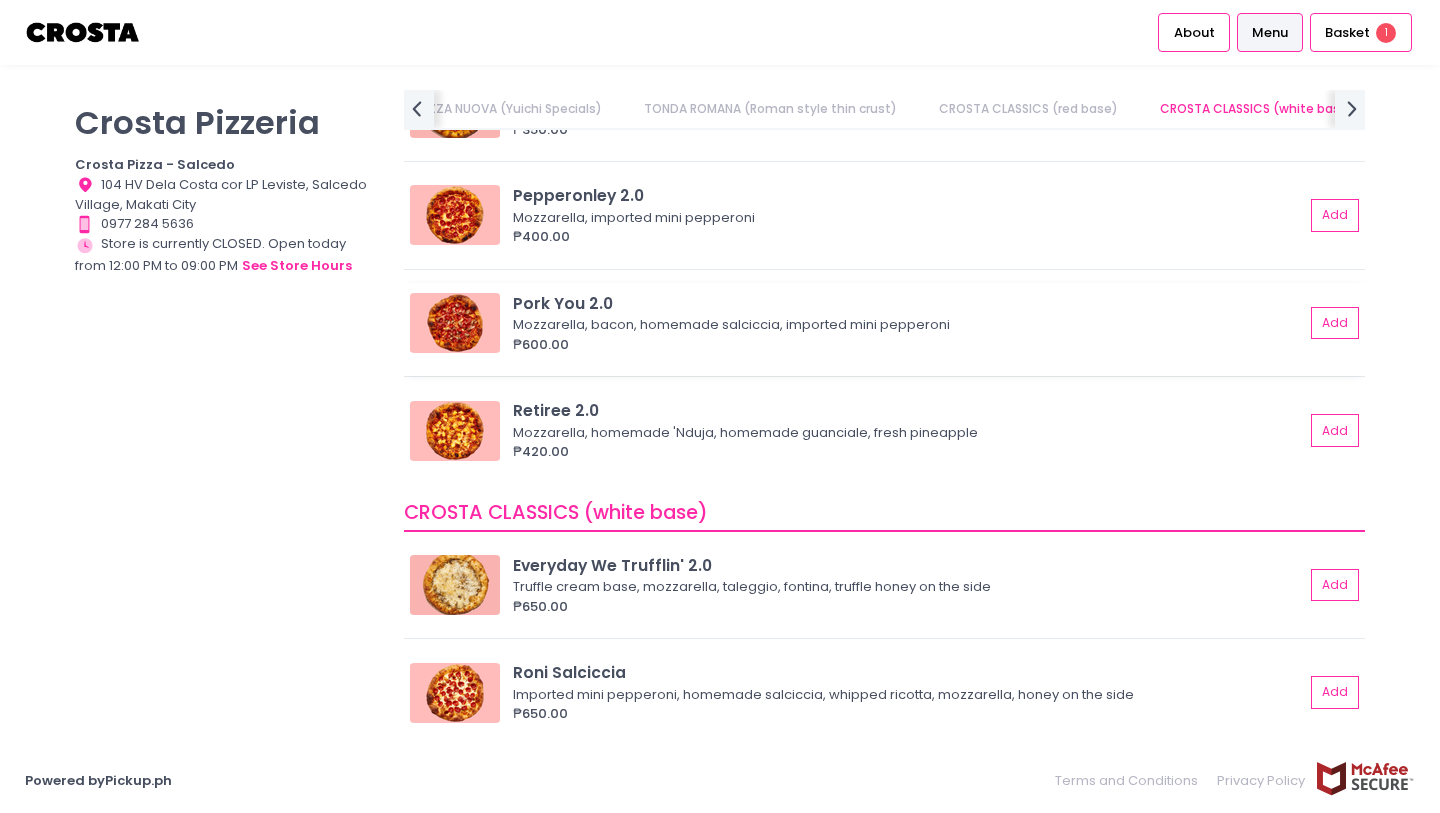 click at bounding box center [455, 323] 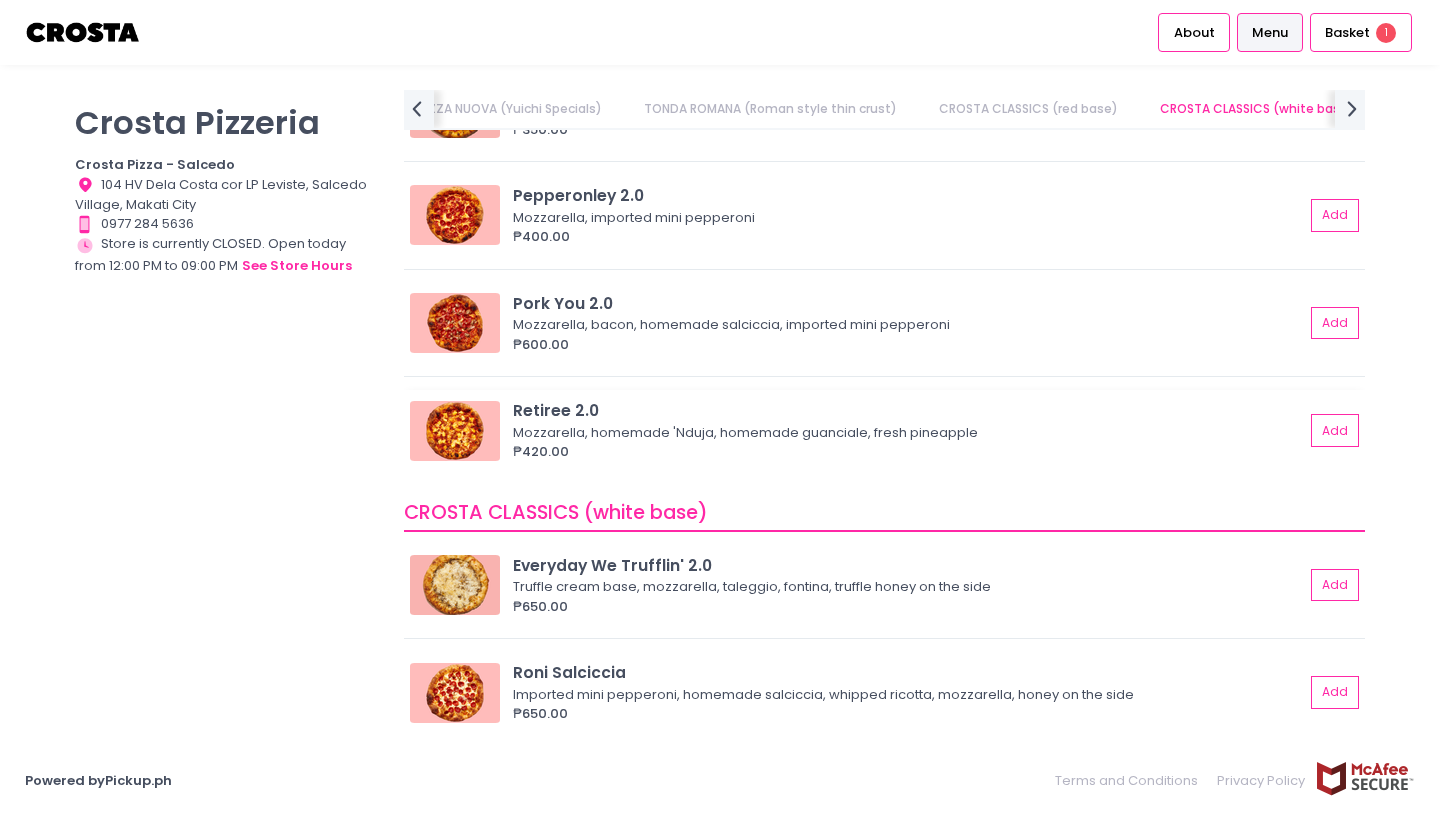 scroll, scrollTop: 1259, scrollLeft: 0, axis: vertical 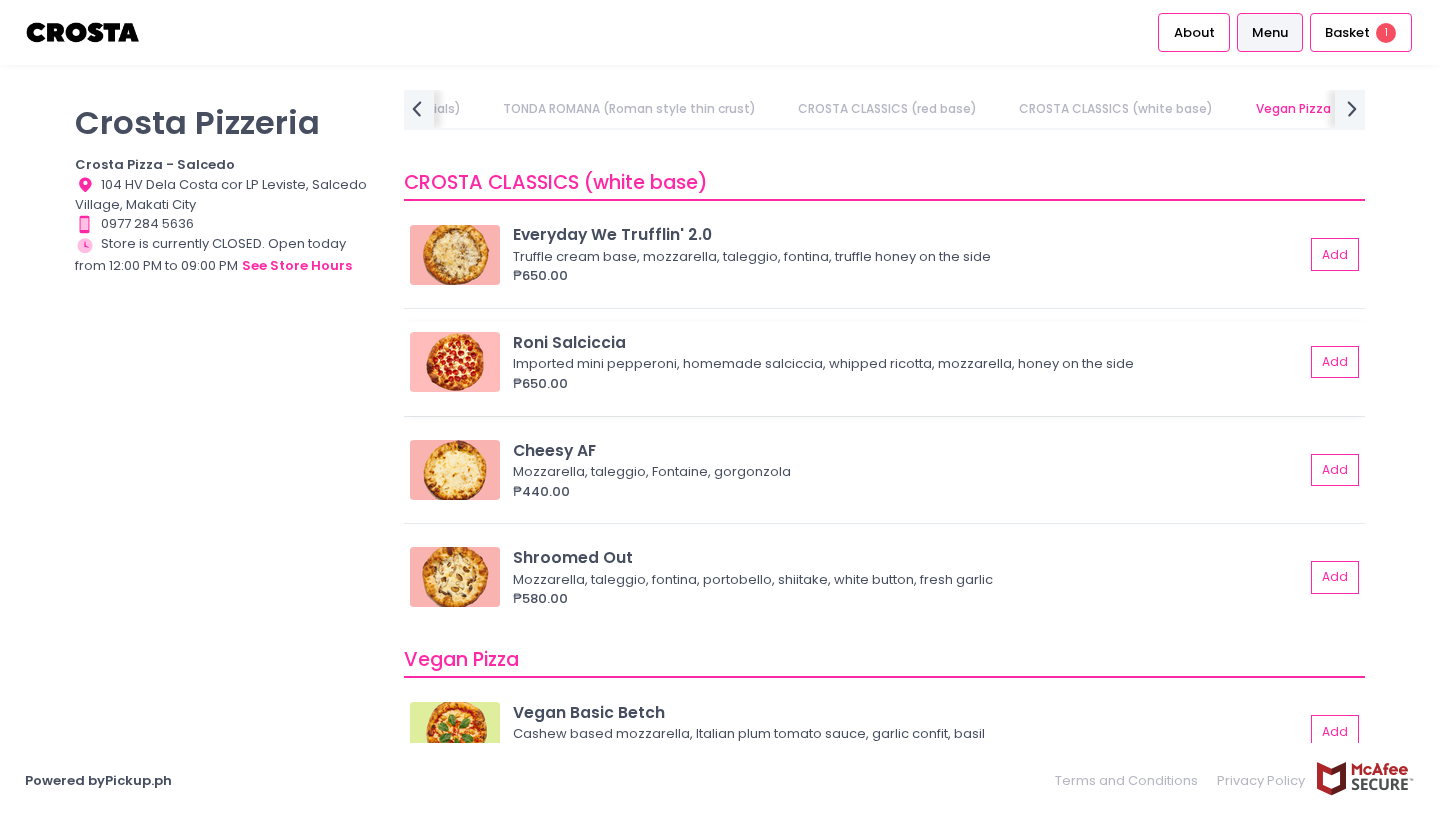 click at bounding box center [455, 362] 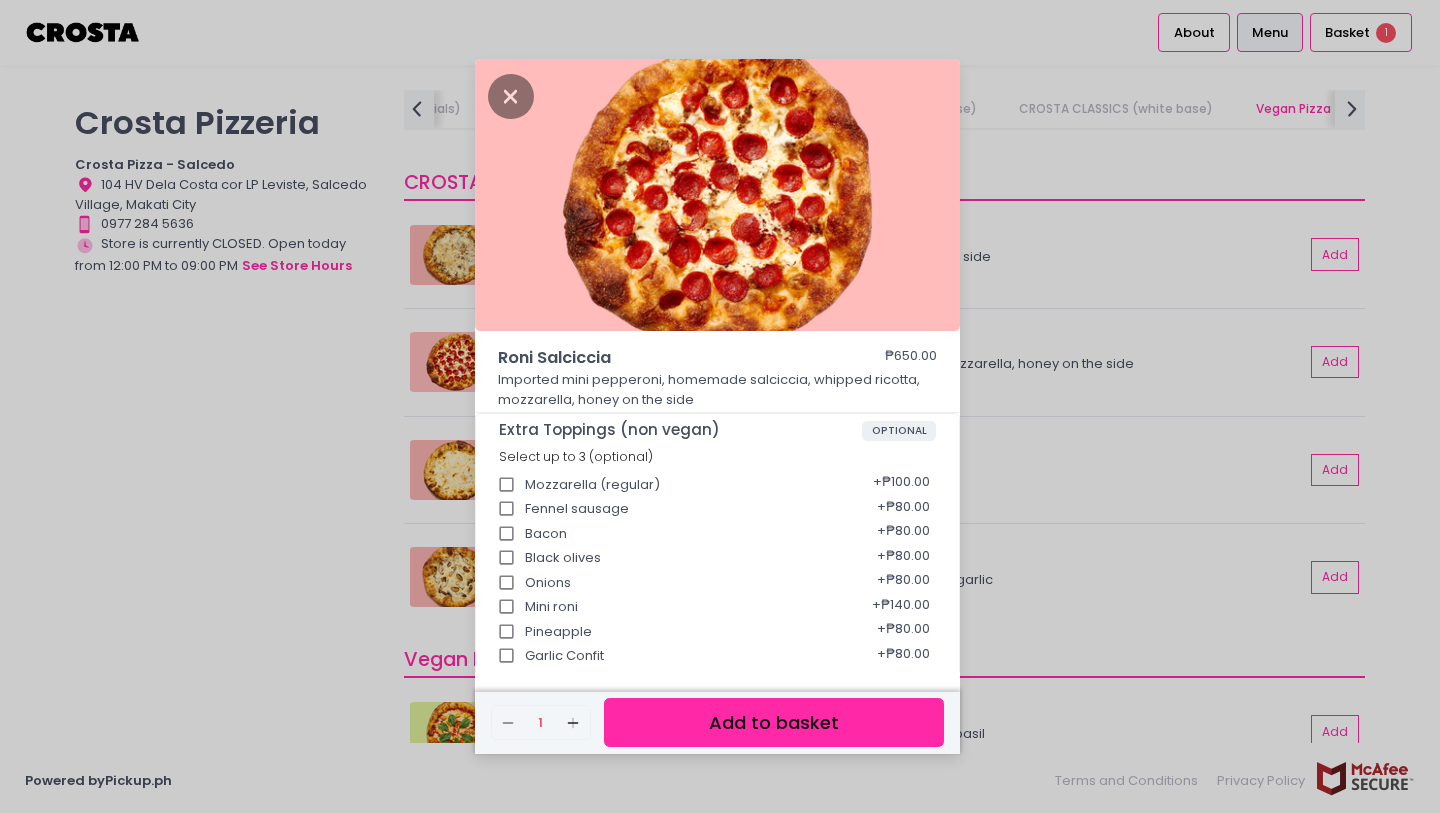 click on "Roni Salciccia   ₱650.00 Imported mini pepperoni, homemade salciccia, whipped ricotta, mozzarella, honey on the side Extra Toppings (non vegan) OPTIONAL   Select up to    3 (optional) Mozzarella (regular)   +  ₱100.00 Fennel sausage    +  ₱80.00 Bacon   +  ₱80.00 Black olives   +  ₱80.00 Onions   +  ₱80.00 Mini roni   +  ₱140.00 Pineapple   +  ₱80.00 Garlic Confit   +  ₱80.00 Bellpepper   +  ₱80.00 Mixed Mushrooms   +  ₱120.00 Fresh Garlic   +  ₱80.00 GIFTING TO SOMEONE? OPTIONAL If you're buying multiple pizzas please tick this upgrade for EVERY pizza  Select up to    1 (optional) Satin ribbon upgrade    +  ₱10.00 UPGRADE TO STUFFED CRUST  OPTIONAL   Select up to    1 (optional) CREAMY SPINACH STUFFED CRUST   +  ₱150.00 Remove Created with Sketch. 1 Add Created with Sketch. Add to basket" at bounding box center (720, 406) 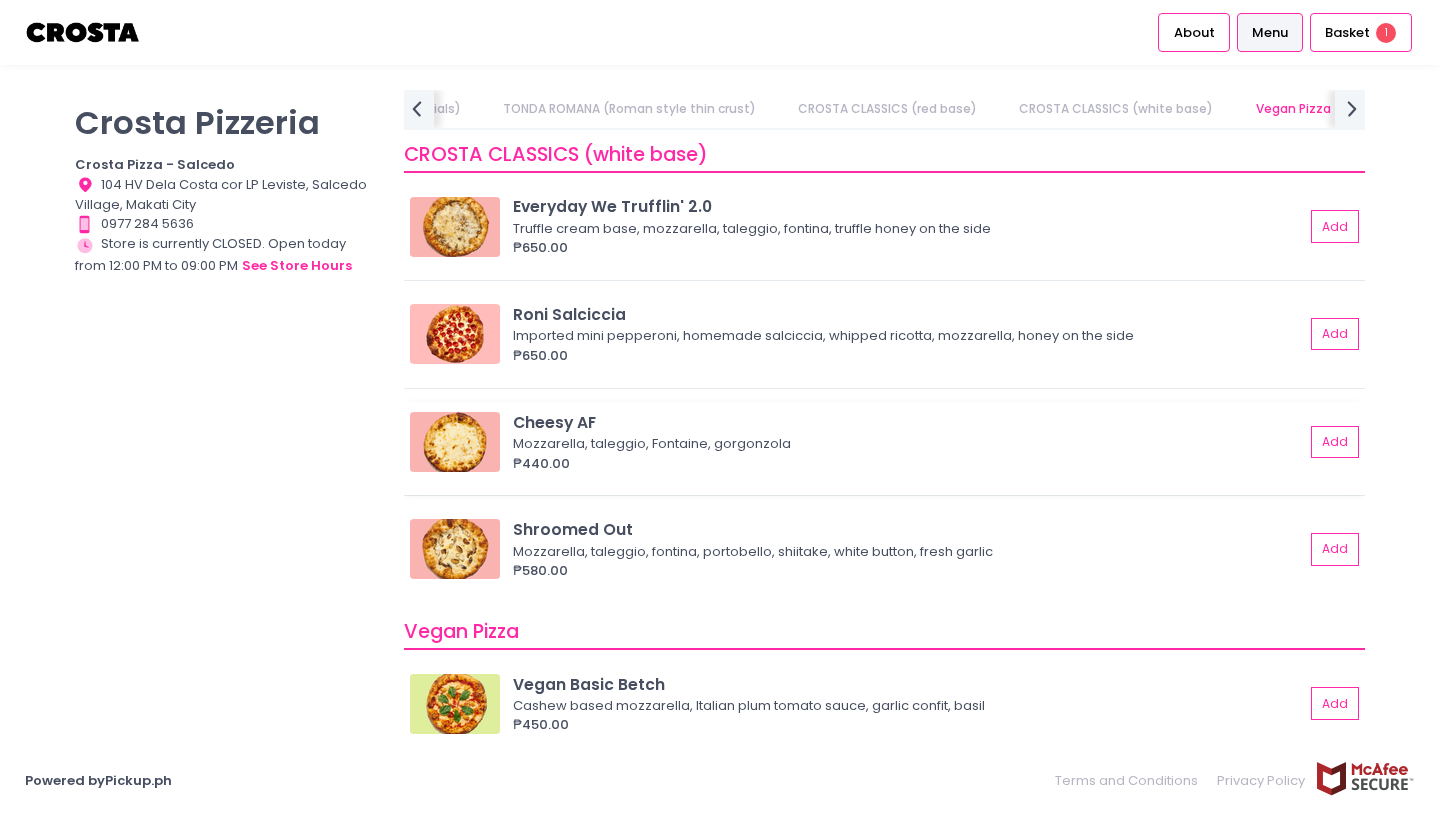 scroll, scrollTop: 1322, scrollLeft: 0, axis: vertical 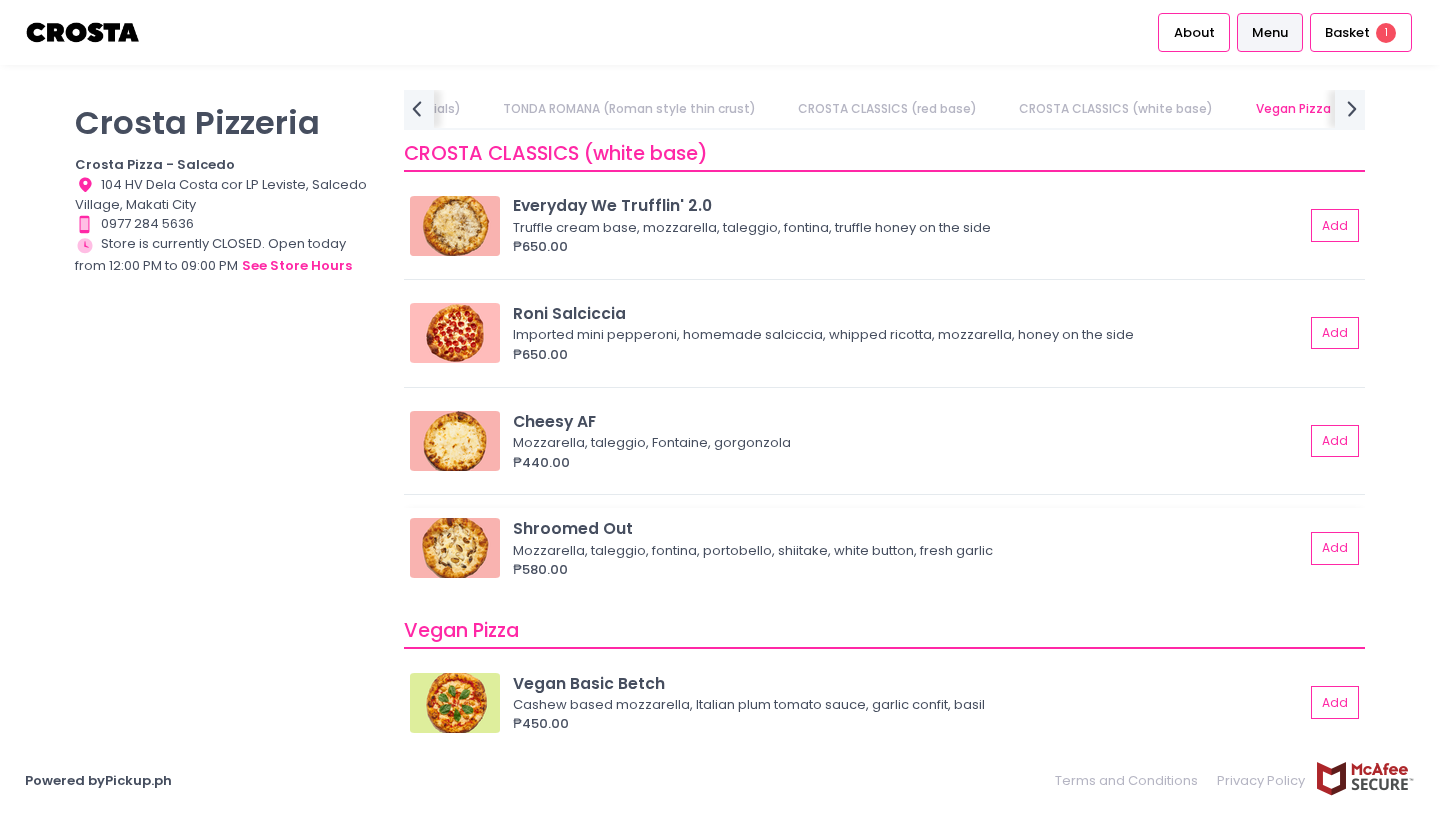 click at bounding box center [455, 548] 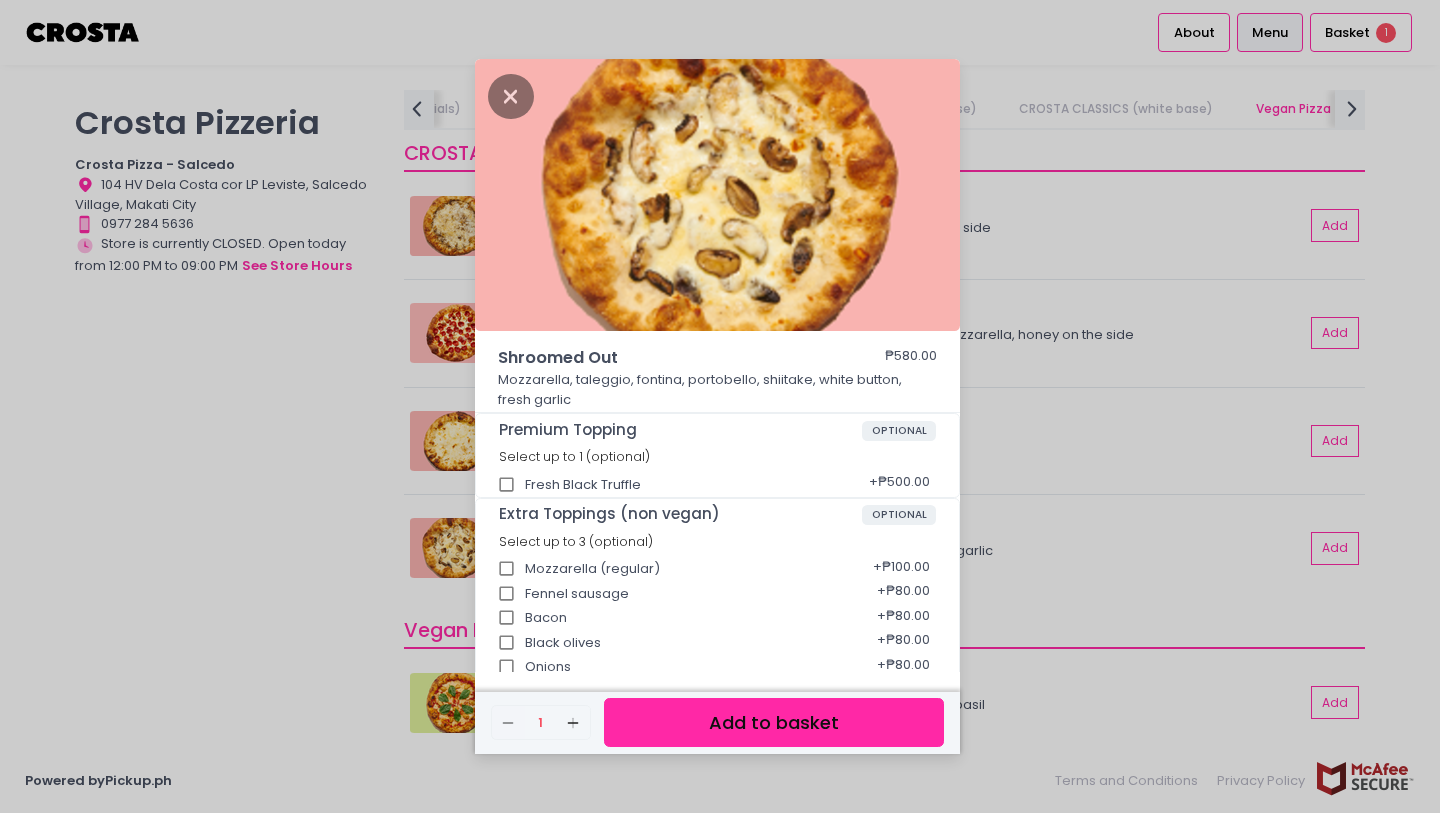 click on "Shroomed Out   ₱580.00 Mozzarella, taleggio, fontina, portobello, shiitake, white button, fresh garlic
Premium Topping OPTIONAL   Select up to    1 (optional) Fresh Black Truffle   +  ₱500.00 Extra Toppings (non vegan) OPTIONAL   Select up to    3 (optional) Mozzarella (regular)   +  ₱100.00 Fennel sausage    +  ₱80.00 Bacon   +  ₱80.00 Black olives   +  ₱80.00 Onions   +  ₱80.00 Mini roni   +  ₱140.00 Pineapple   +  ₱80.00 Garlic Confit   +  ₱80.00 Bellpepper   +  ₱80.00 Mixed Mushrooms   +  ₱120.00 Fresh Garlic   +  ₱80.00 GIFTING TO SOMEONE? OPTIONAL If you're buying multiple pizzas please tick this upgrade for EVERY pizza  Select up to    1 (optional) Satin ribbon upgrade    +  ₱10.00 UPGRADE TO STUFFED CRUST  OPTIONAL   Select up to    1 (optional) CREAMY SPINACH STUFFED CRUST   +  ₱150.00 Remove Created with Sketch. 1 Add Created with Sketch. Add to basket" at bounding box center (720, 406) 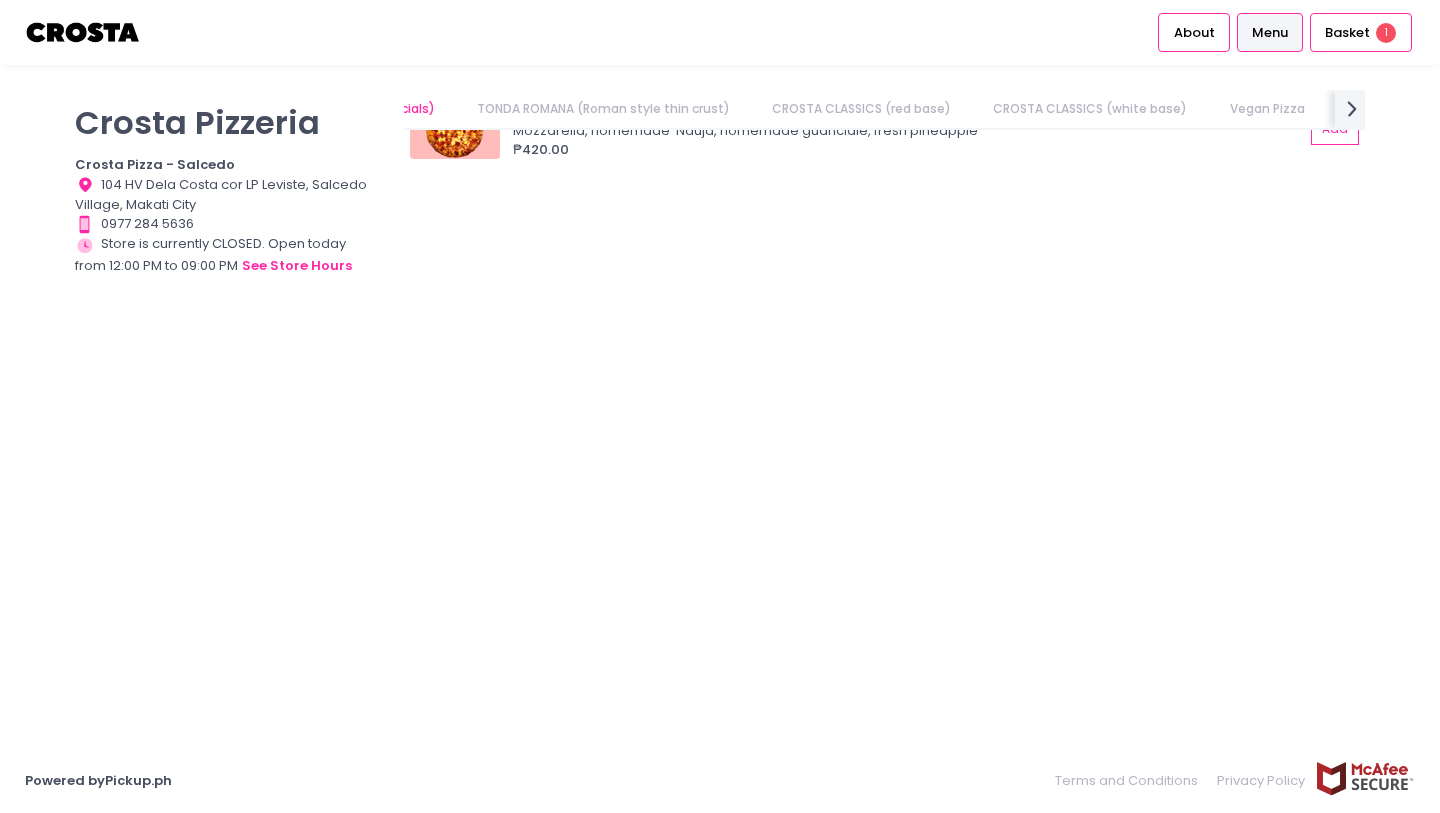 scroll, scrollTop: 582, scrollLeft: 0, axis: vertical 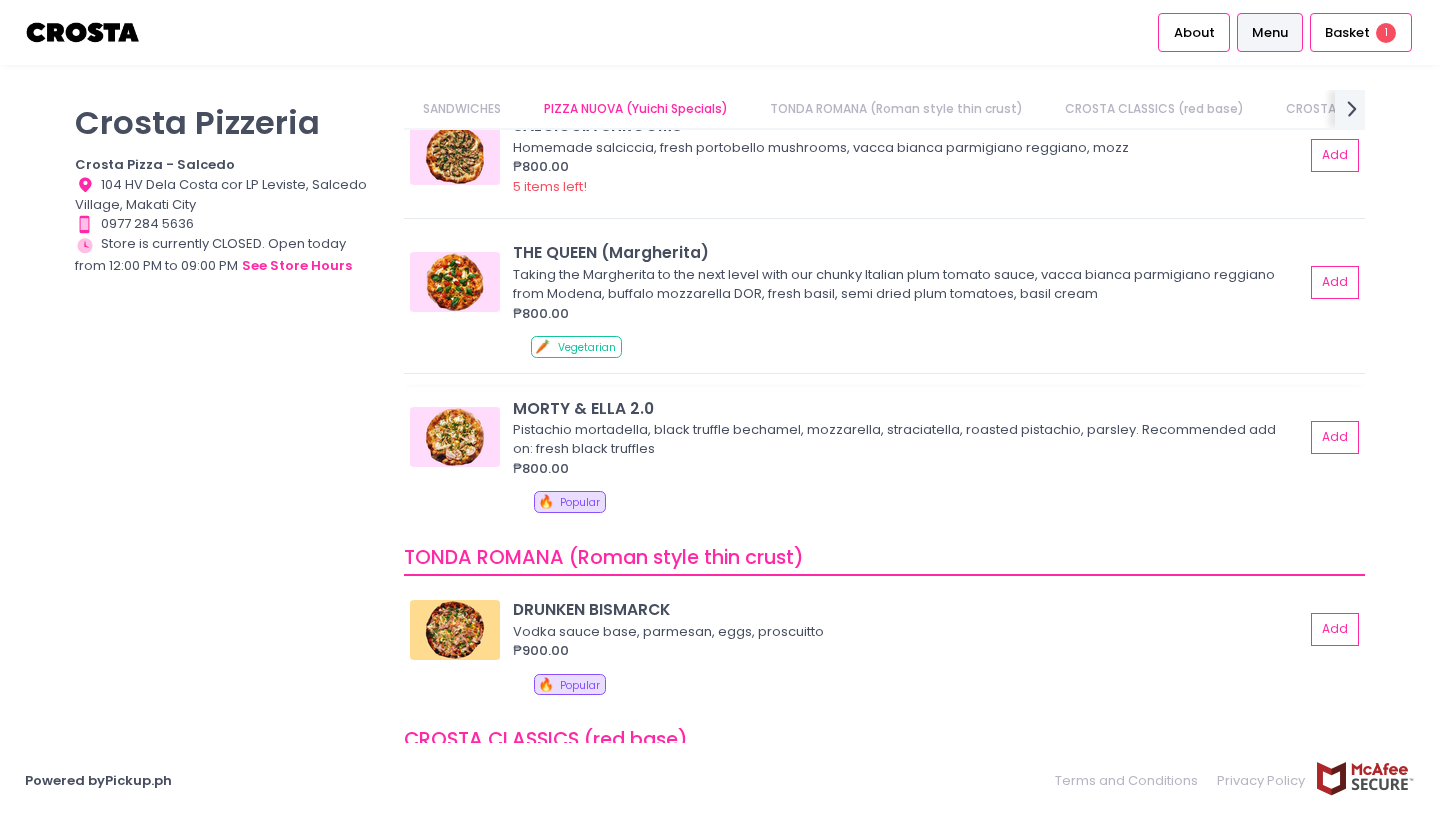 click at bounding box center [455, 437] 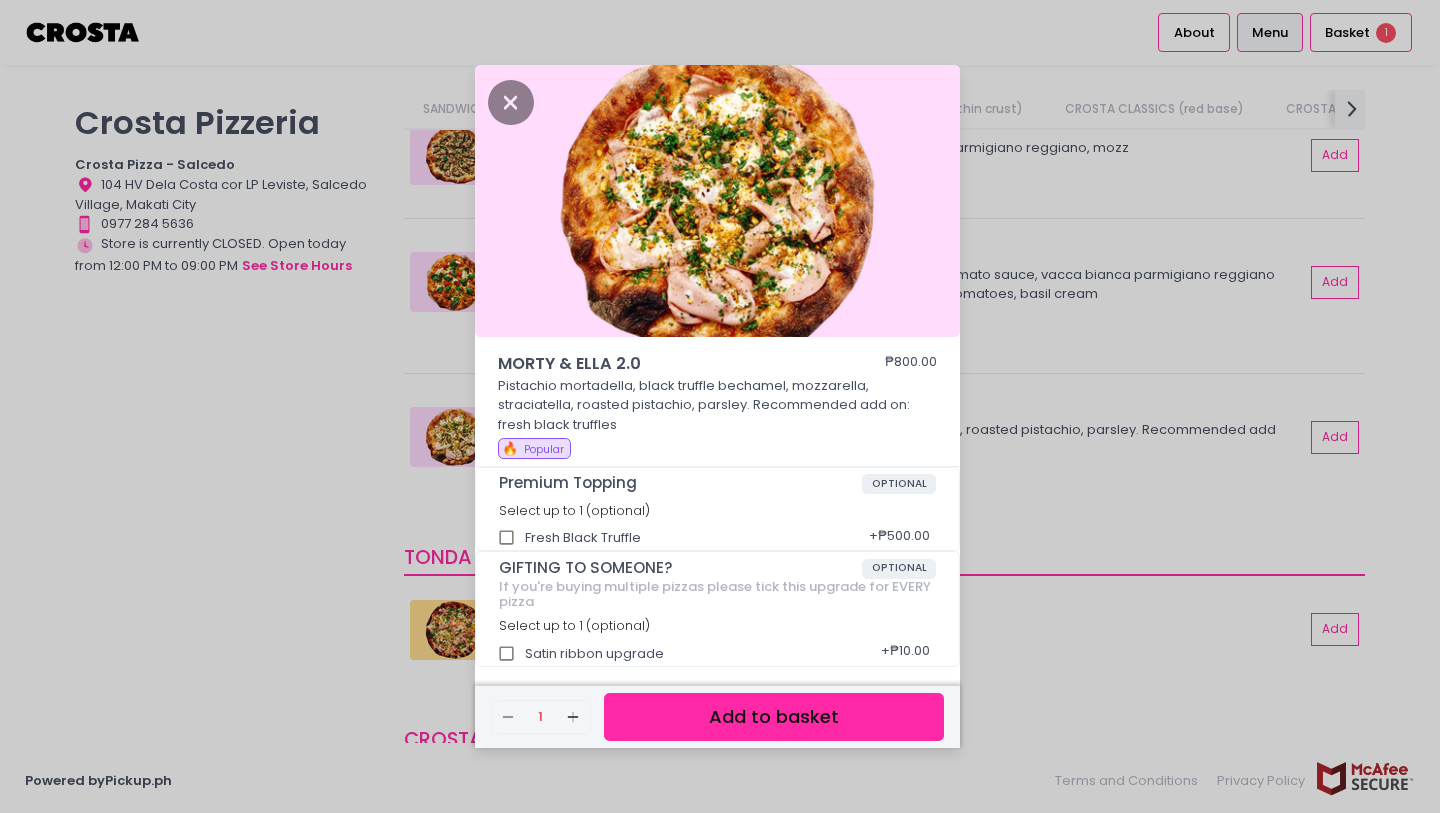 click on "MORTY & ELLA 2.0   ₱800.00 Pistachio mortadella, black truffle bechamel, mozzarella, straciatella, roasted pistachio, parsley. Recommended add on: fresh black truffles  🔥 Popular Premium Topping OPTIONAL   Select up to    1 (optional) Fresh Black Truffle   +  ₱500.00 GIFTING TO SOMEONE? OPTIONAL If you're buying multiple pizzas please tick this upgrade for EVERY pizza  Select up to    1 (optional) Satin ribbon upgrade    +  ₱10.00 Remove Created with Sketch. 1 Add Created with Sketch. Add to basket" at bounding box center [720, 406] 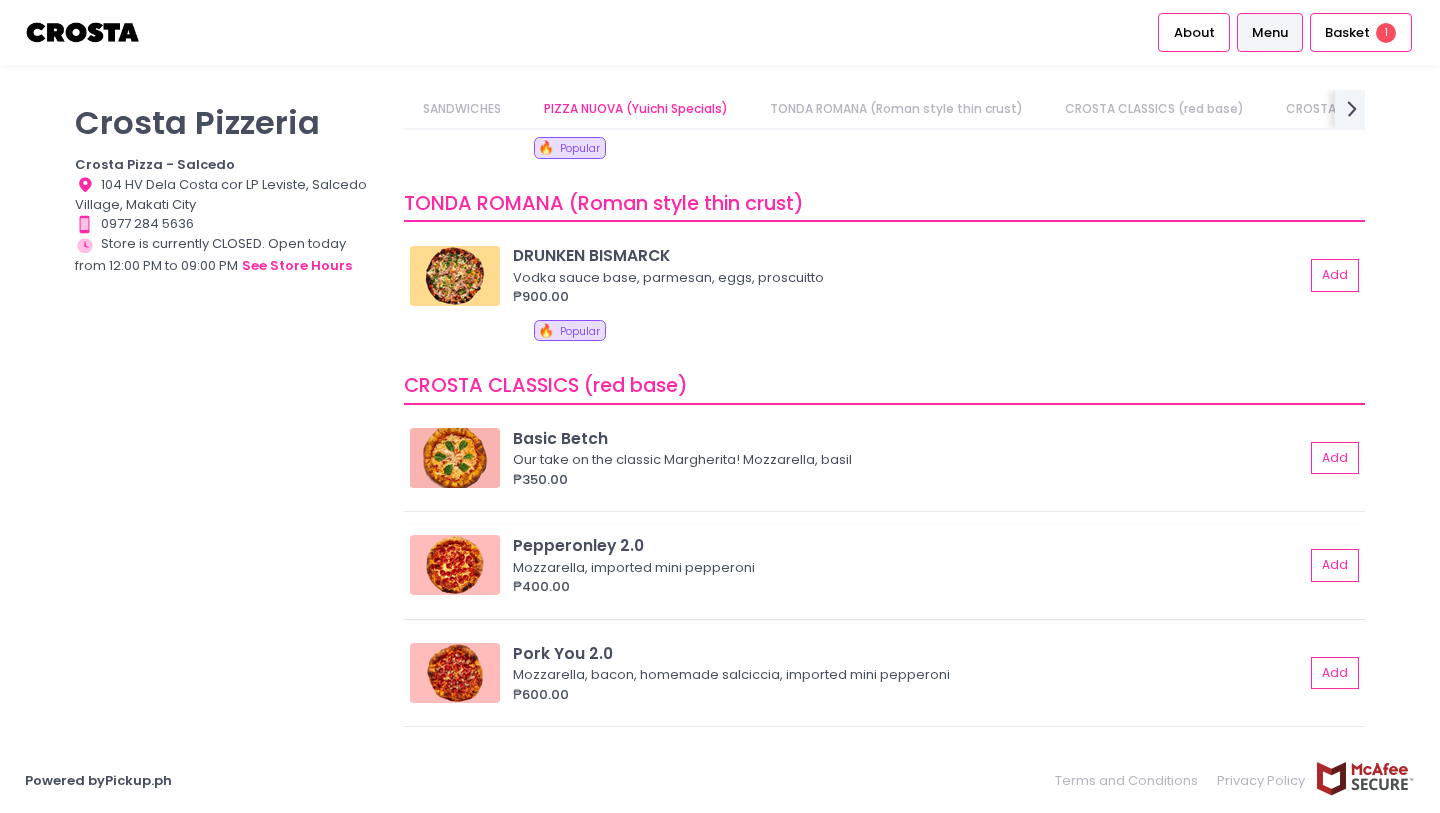 scroll, scrollTop: 752, scrollLeft: 0, axis: vertical 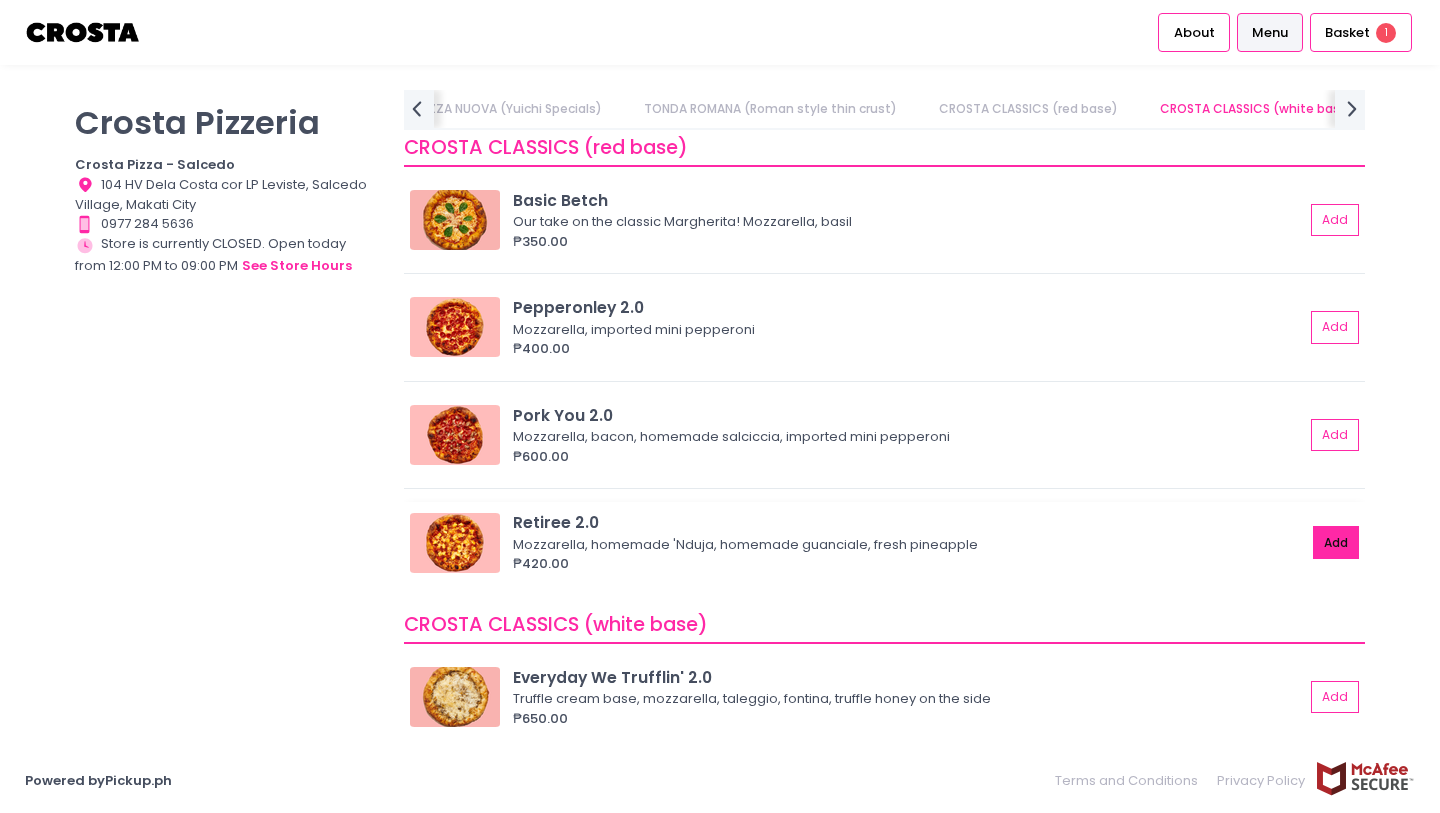 click on "Add" at bounding box center [1336, 542] 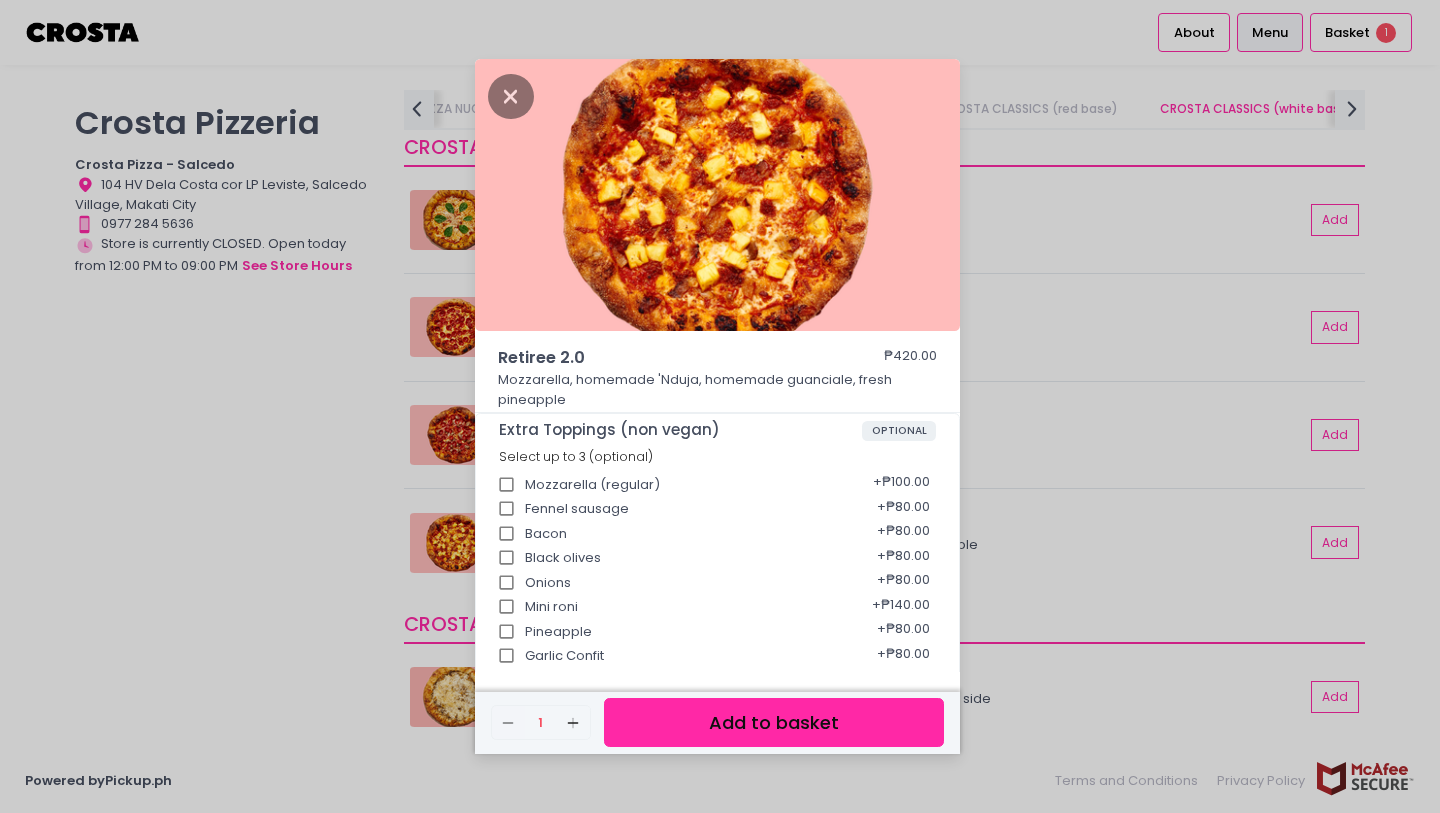 click on "Add to basket" at bounding box center (774, 722) 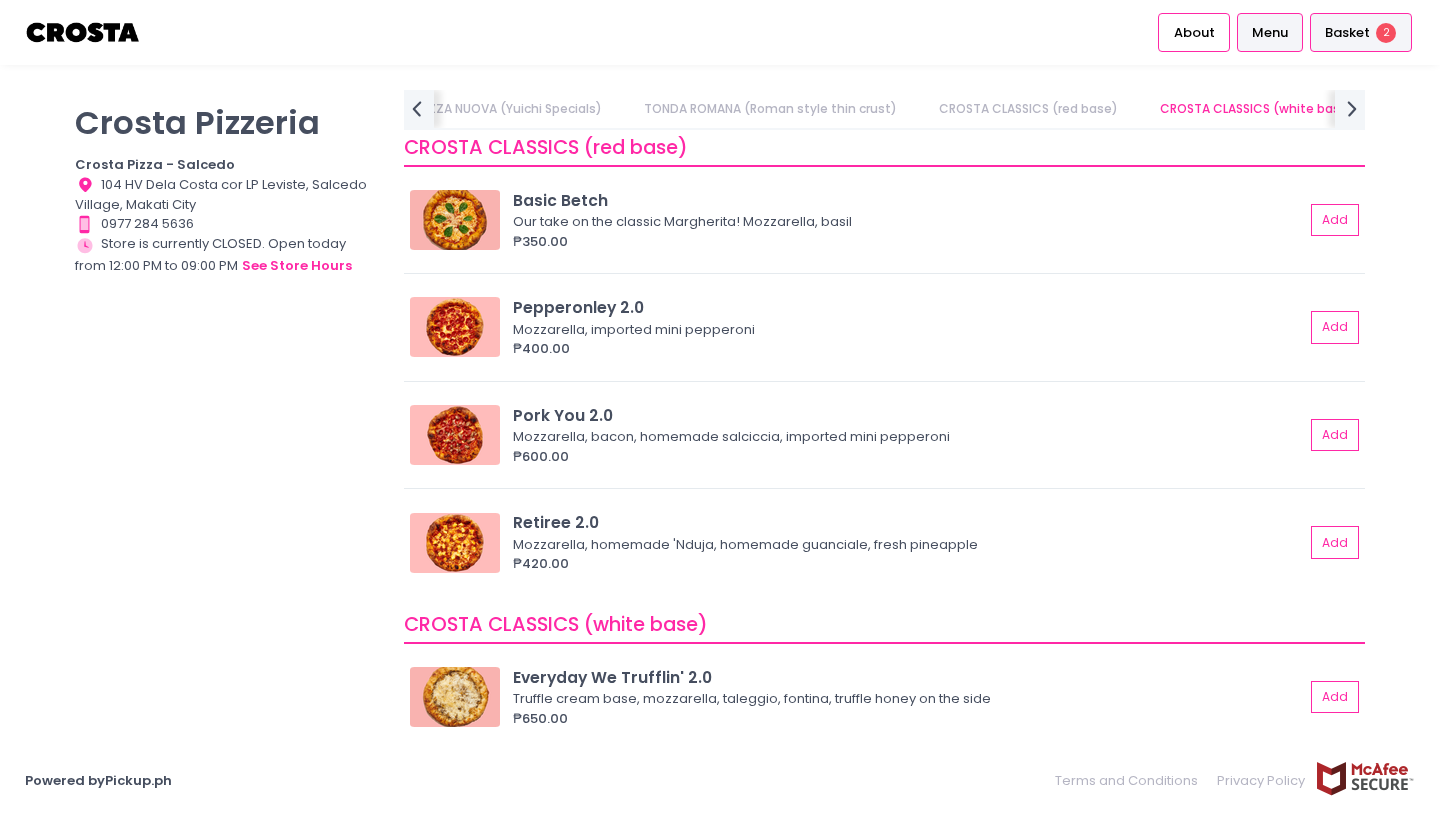 click on "Basket 2" at bounding box center [1361, 32] 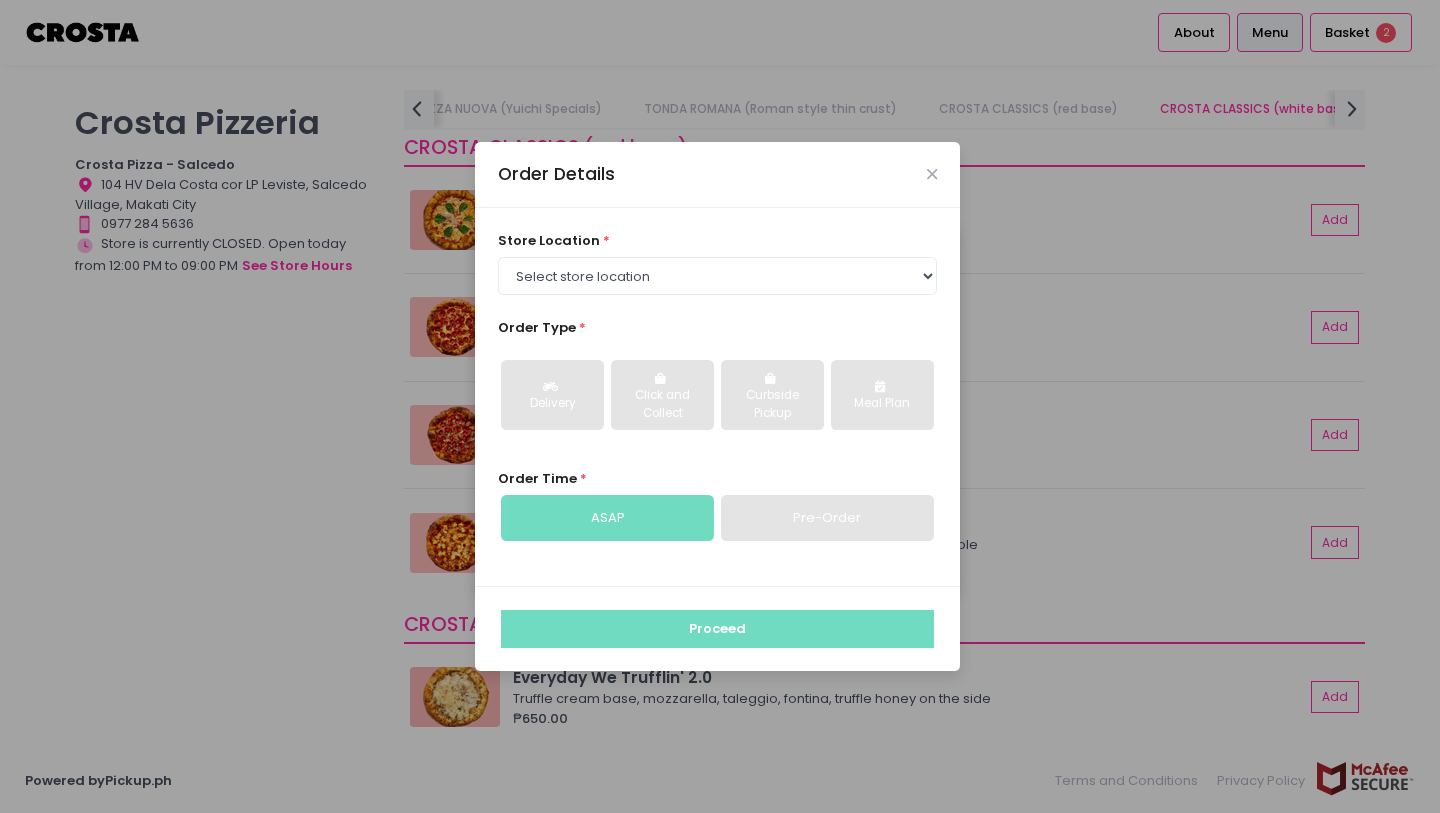 click on "Order Details" at bounding box center [717, 175] 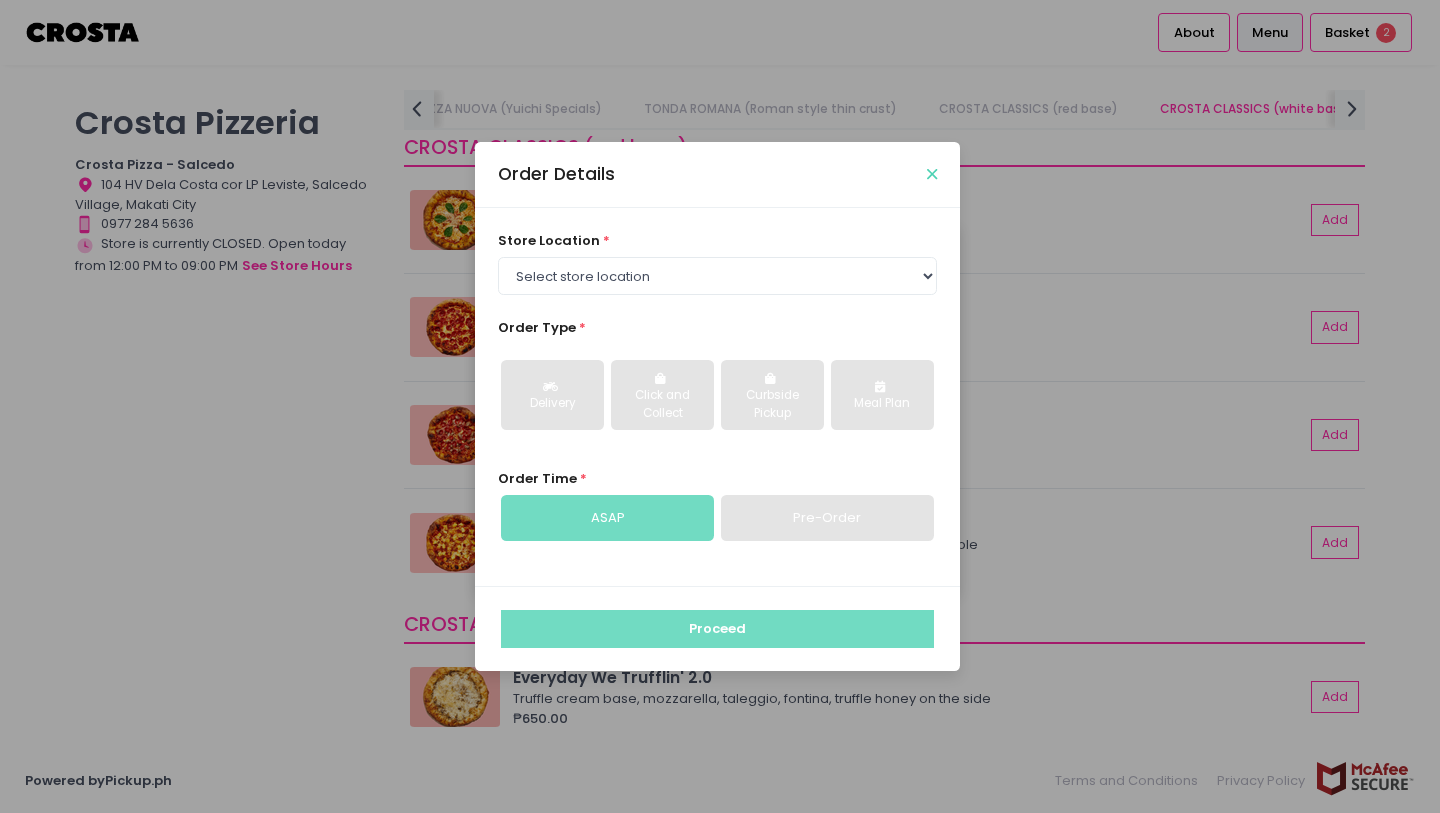 click at bounding box center (932, 174) 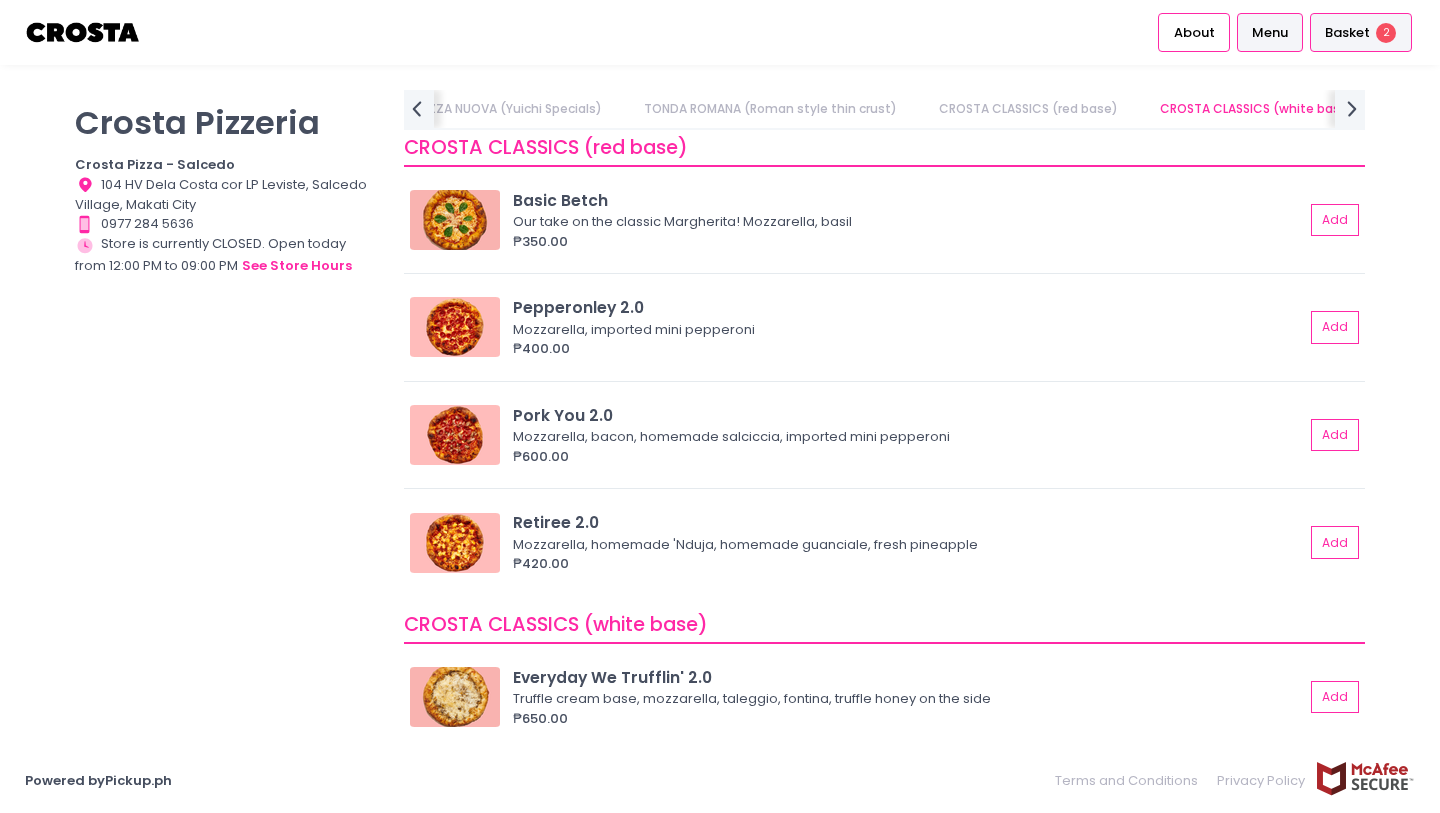 click on "Basket" at bounding box center [1347, 33] 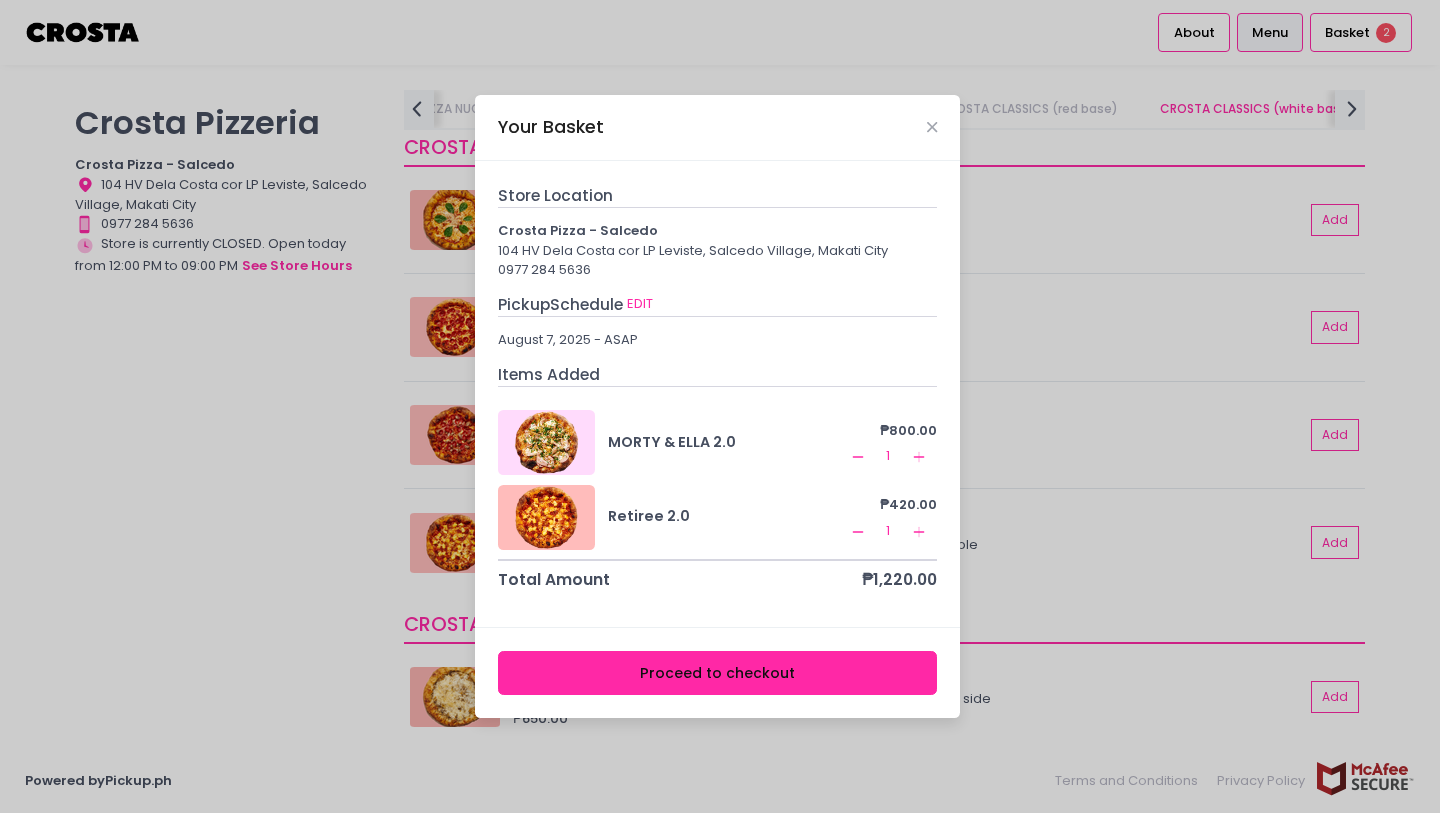 click on "Remove Created with Sketch." 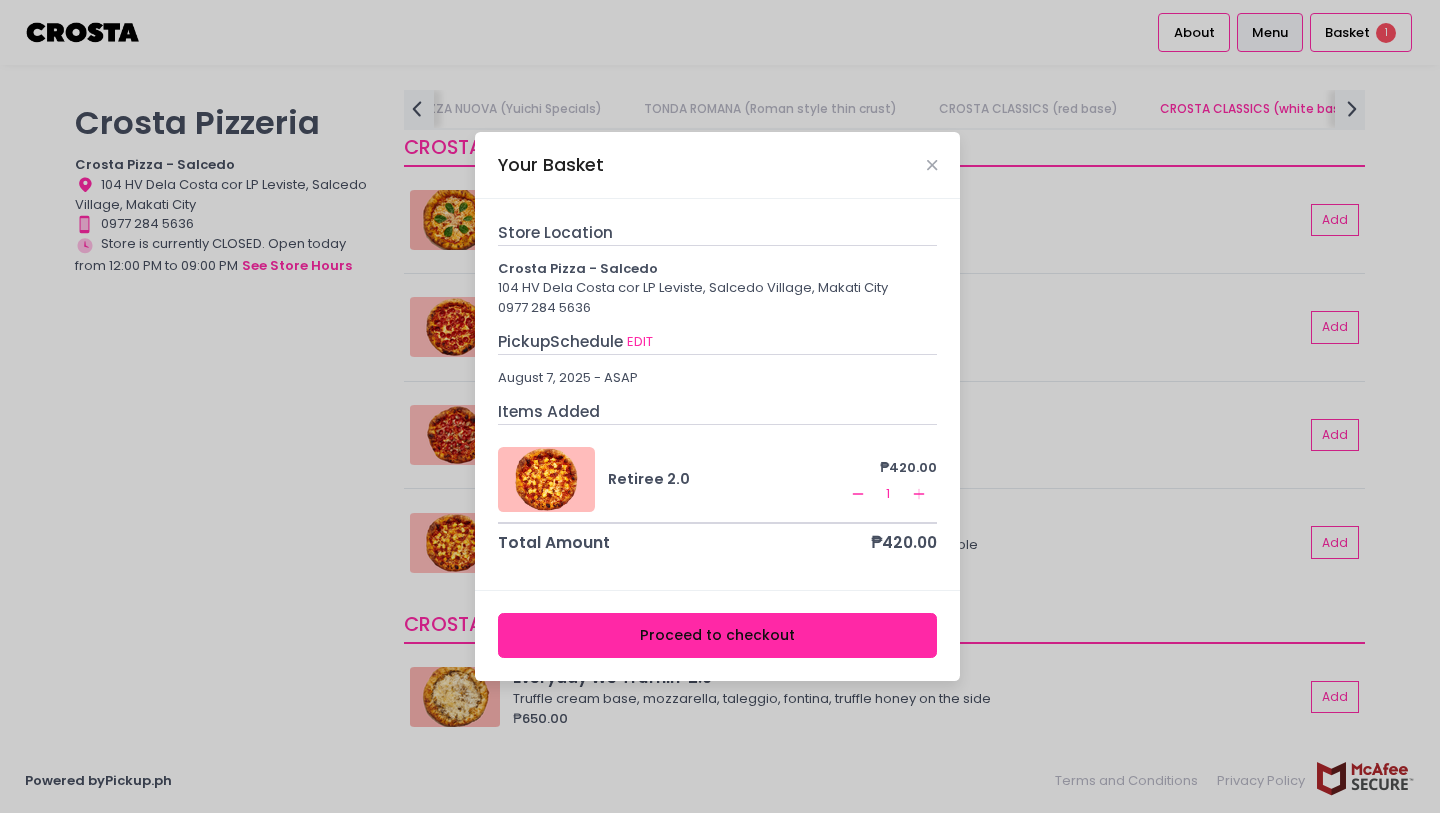 click on "Your Basket Store Location Crosta Pizza - Salcedo 104 HV Dela Costa cor LP Leviste, Salcedo Village, Makati City [PHONE] Pickup  Schedule EDIT   August 7, [YEAR]    - ASAP    Items Added Retiree 2.0   ₱420.00 Remove Created with Sketch. 1 Add Created with Sketch. Total Amount ₱420.00 Proceed to checkout" at bounding box center (720, 406) 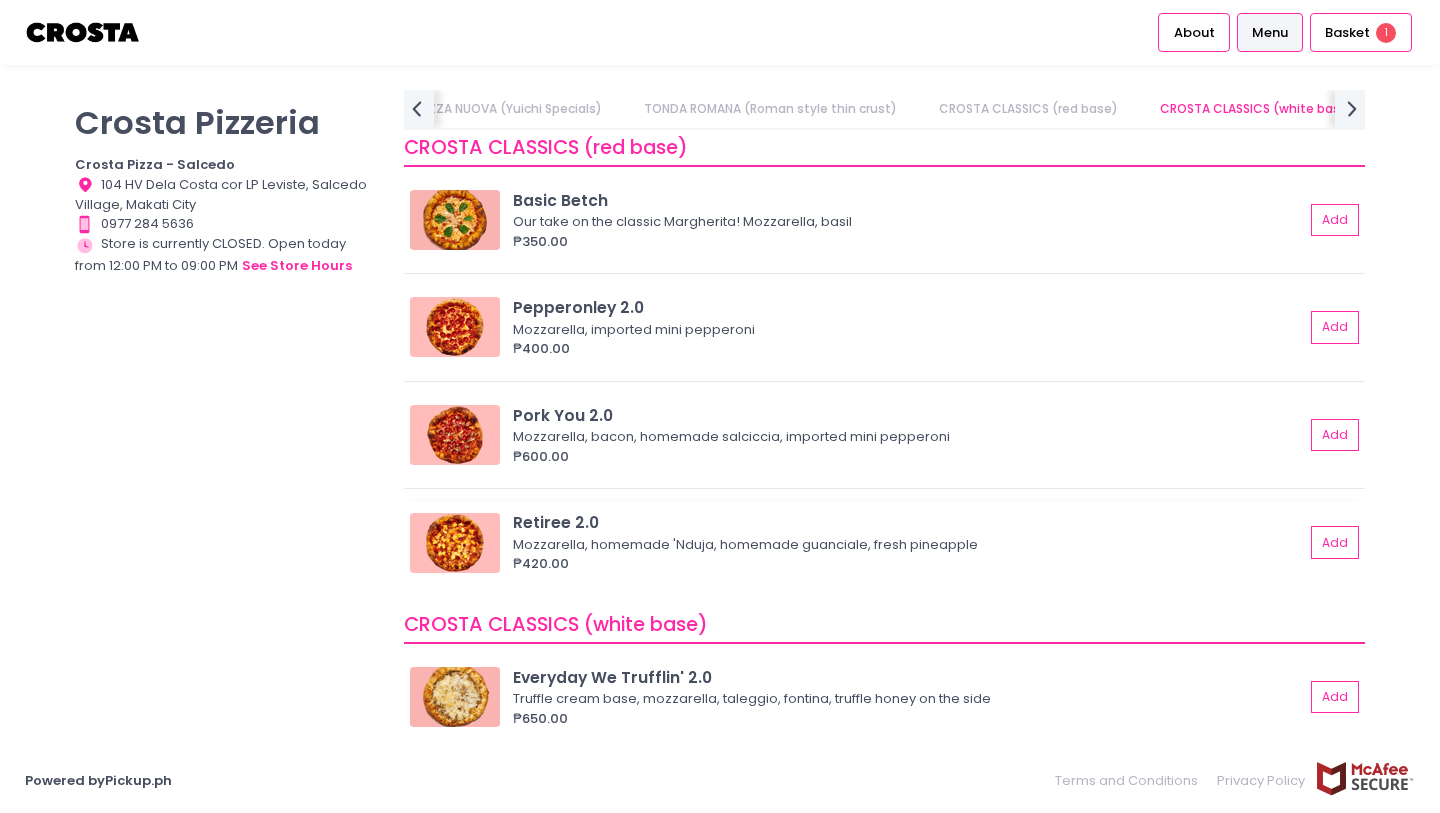 scroll, scrollTop: 1236, scrollLeft: 0, axis: vertical 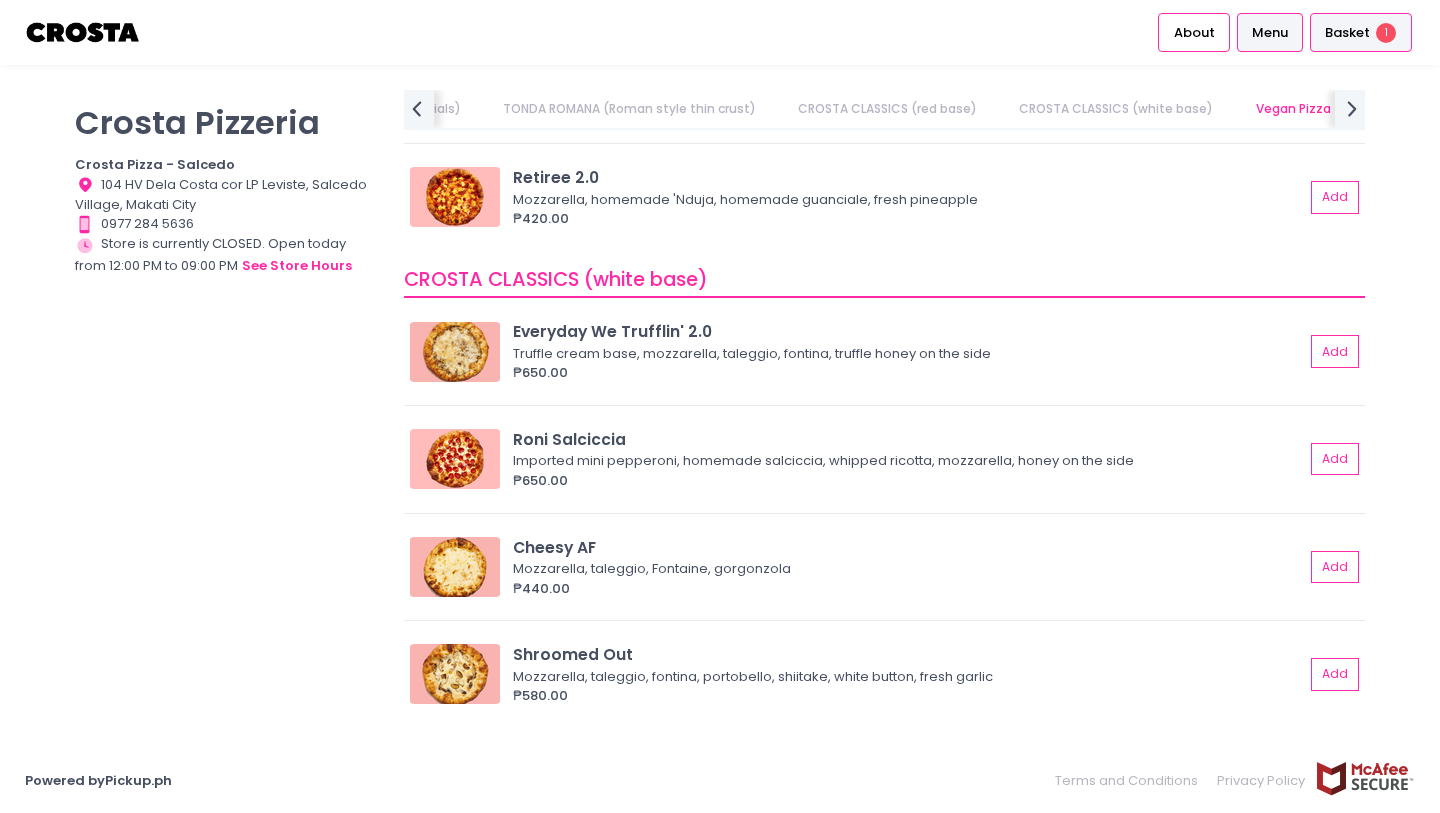 click on "1" at bounding box center [1386, 33] 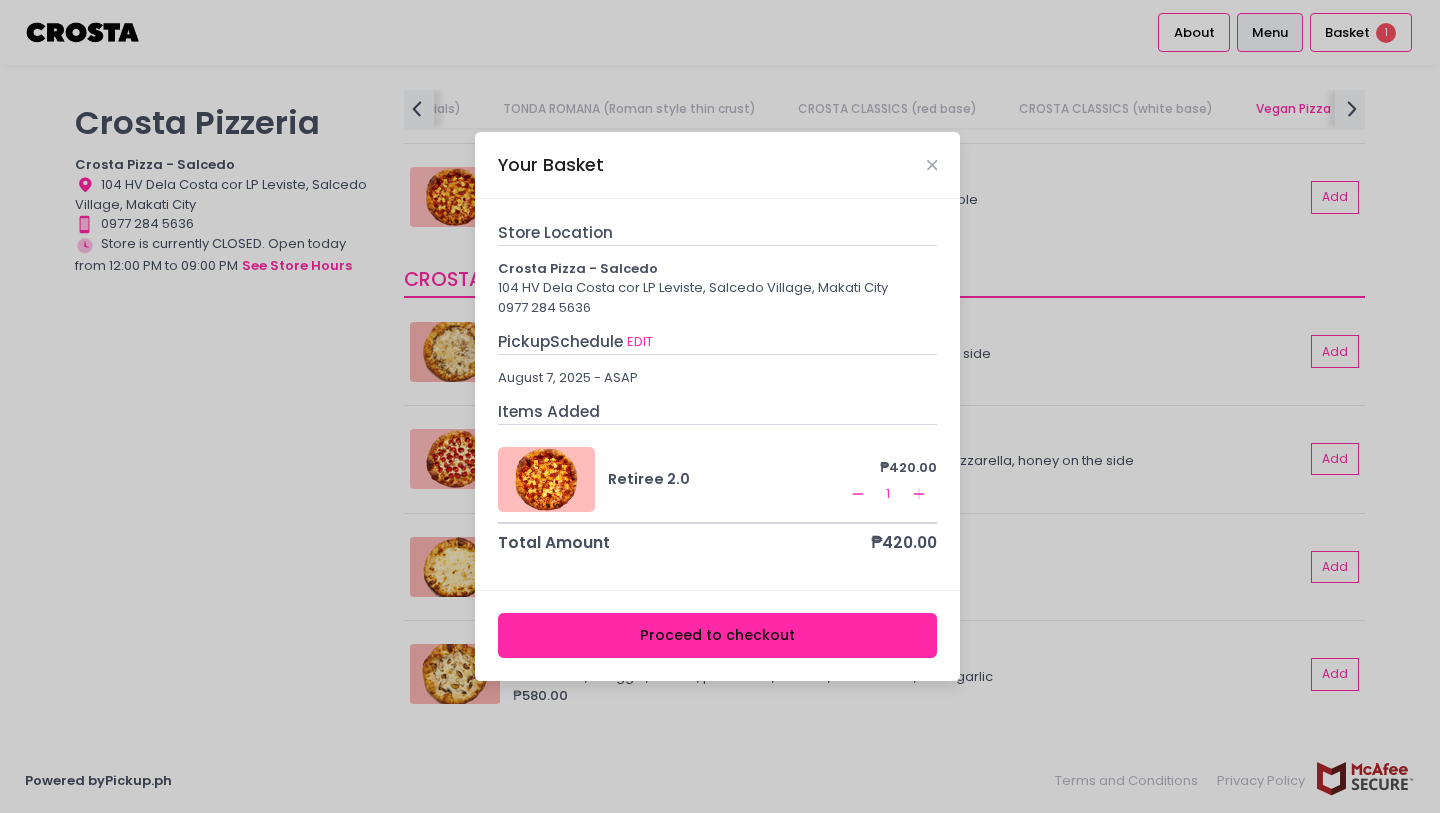 drag, startPoint x: 558, startPoint y: 481, endPoint x: 828, endPoint y: 484, distance: 270.01666 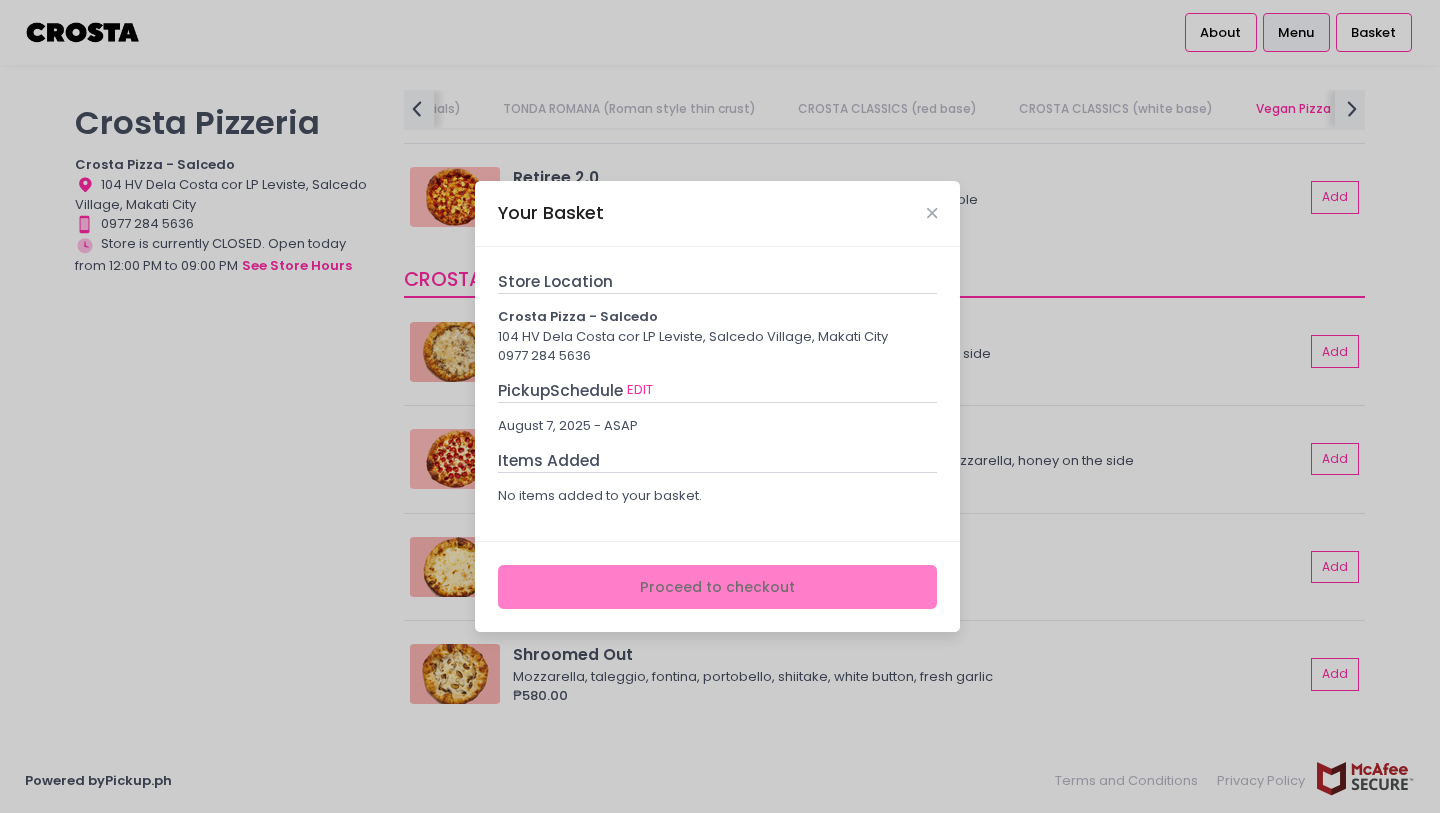 click on "Your Basket Store Location Crosta Pizza - Salcedo 104 HV Dela Costa cor LP Leviste, Salcedo Village, Makati City 0977 284 5636 Pickup  Schedule EDIT   August 7, 2025    - ASAP    Items Added No items added to your basket. Proceed to checkout" at bounding box center (720, 406) 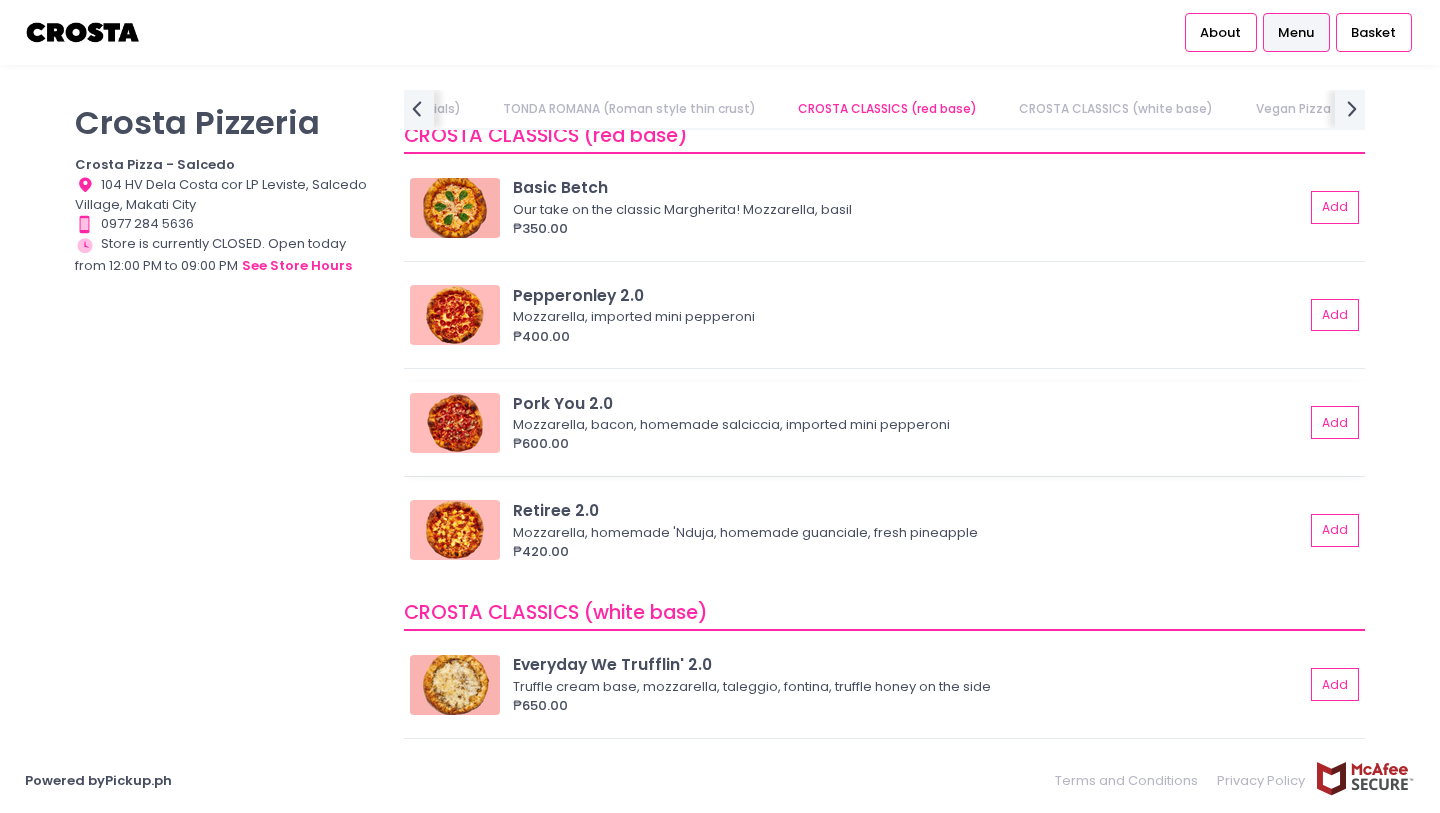 scroll, scrollTop: 844, scrollLeft: 0, axis: vertical 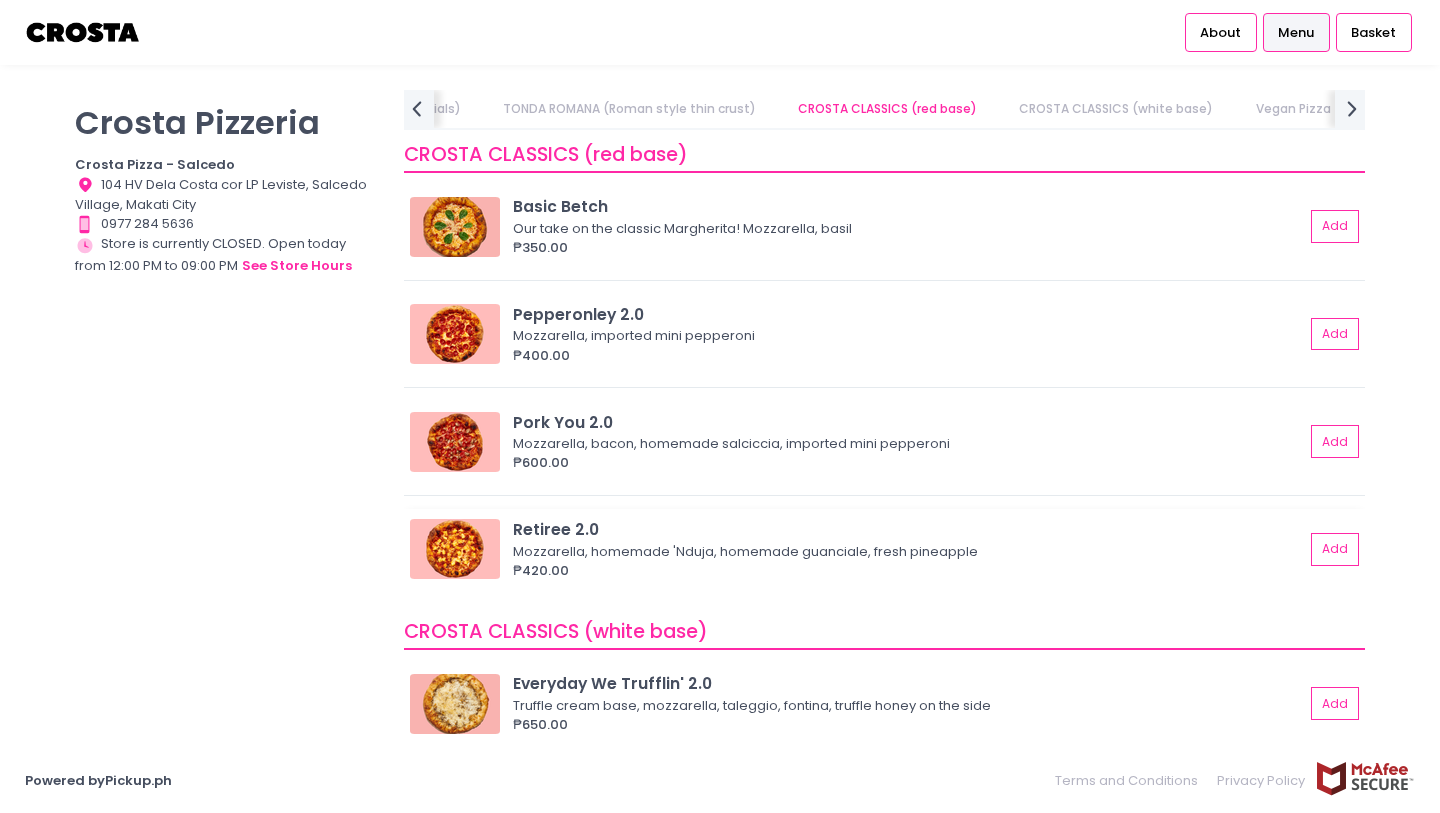 click at bounding box center (455, 549) 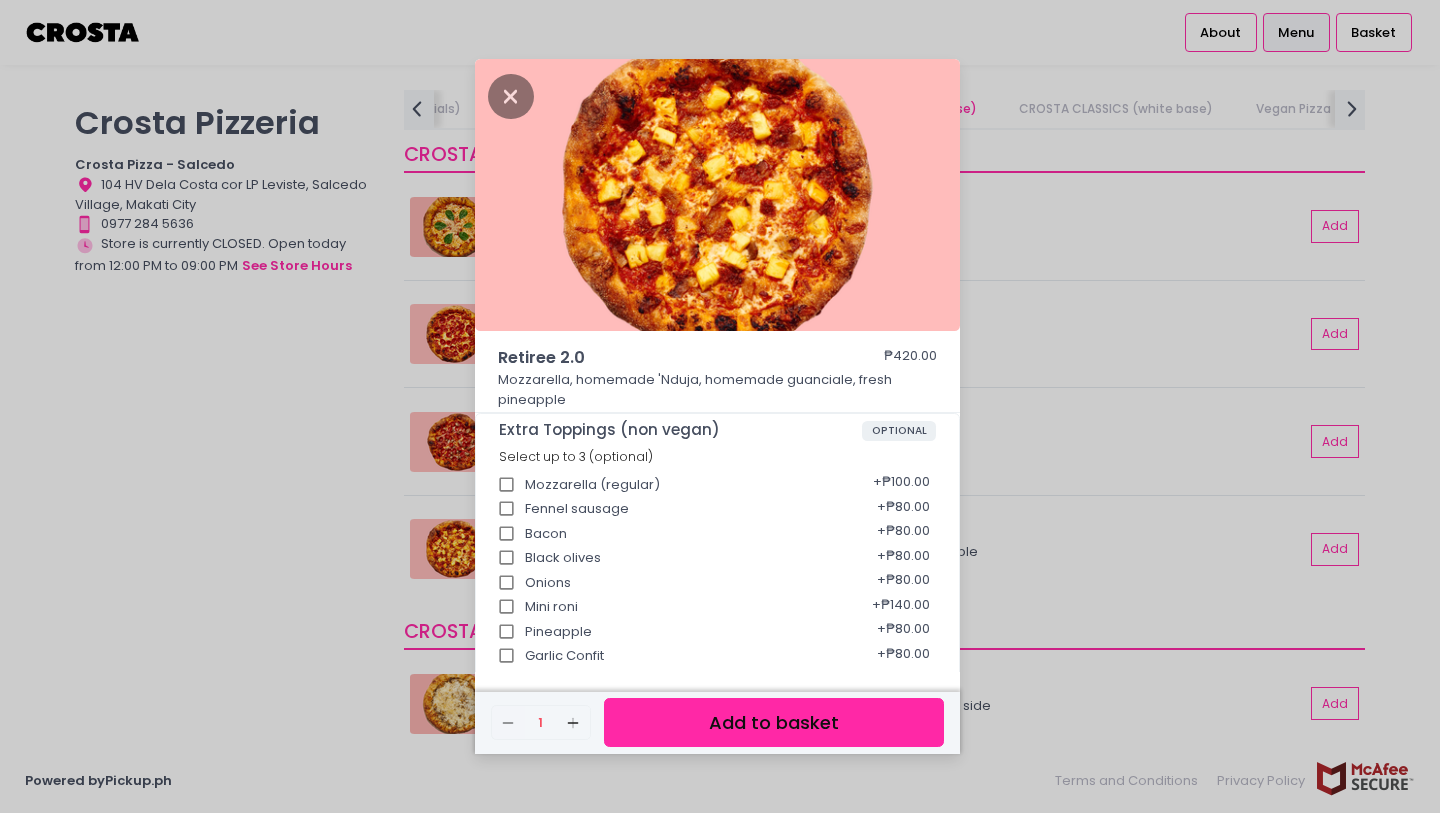 scroll, scrollTop: 276, scrollLeft: 0, axis: vertical 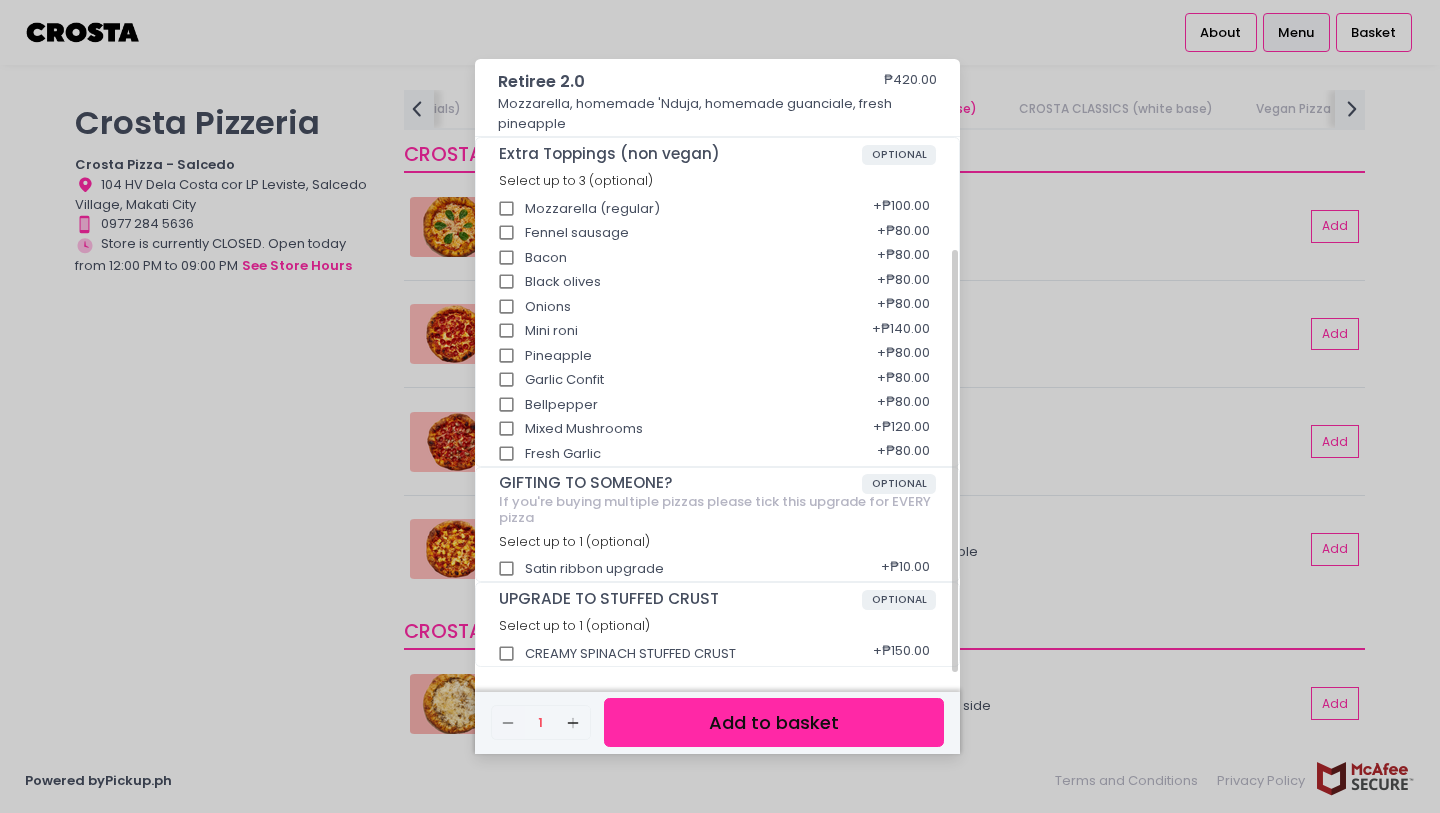 drag, startPoint x: 613, startPoint y: 637, endPoint x: 620, endPoint y: 651, distance: 15.652476 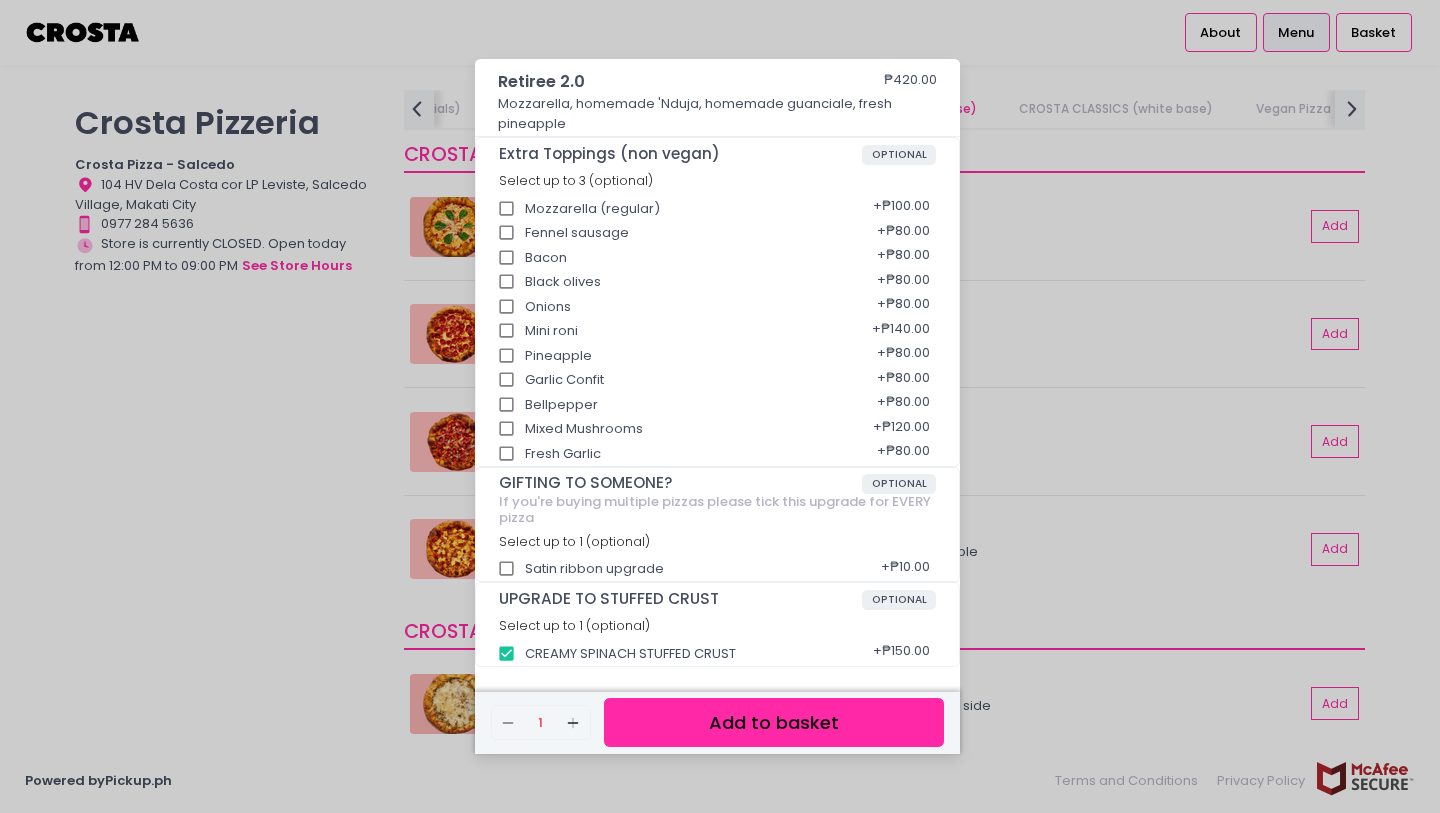 click on "Add to basket" at bounding box center (774, 722) 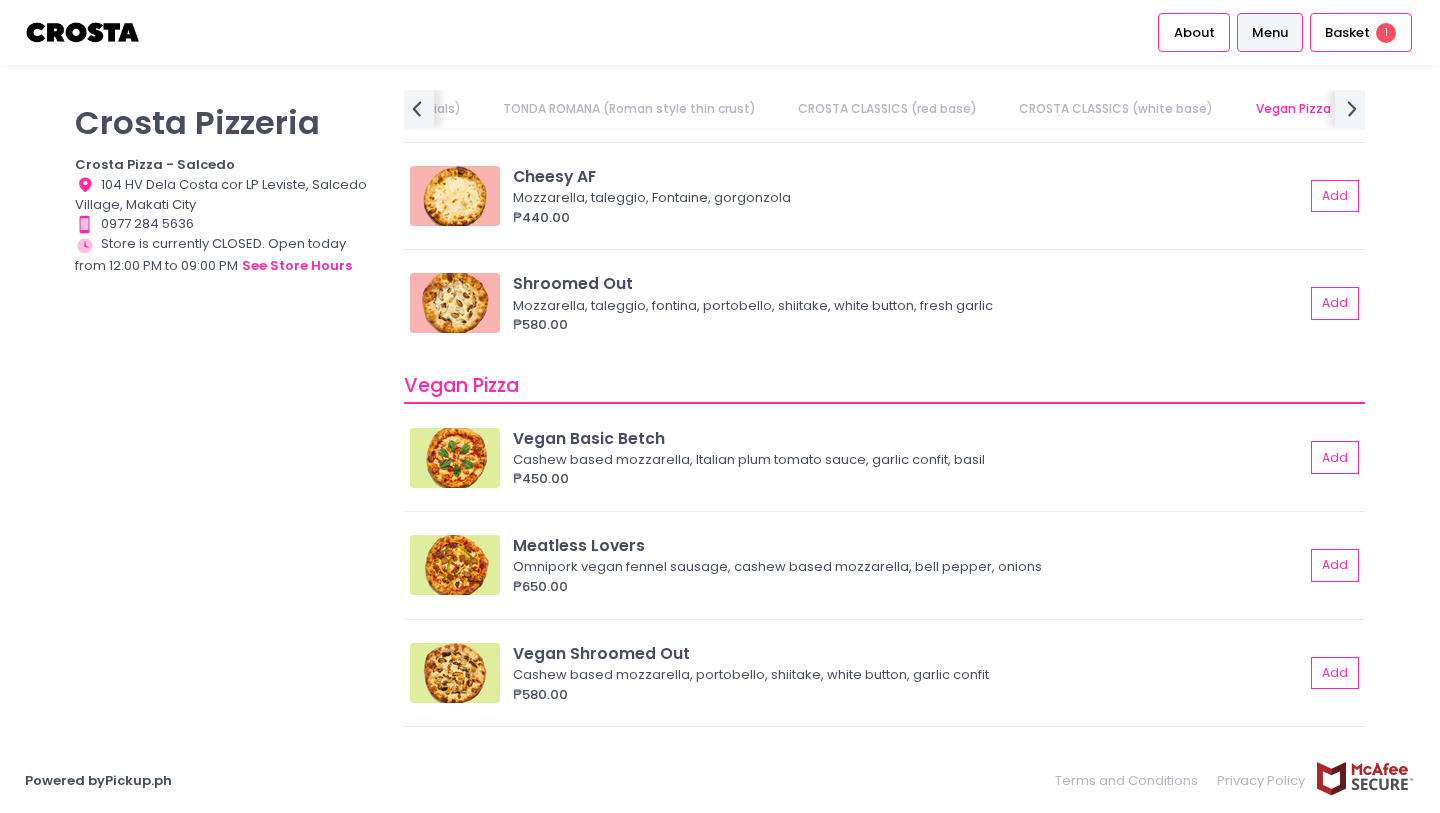 scroll, scrollTop: 1787, scrollLeft: 0, axis: vertical 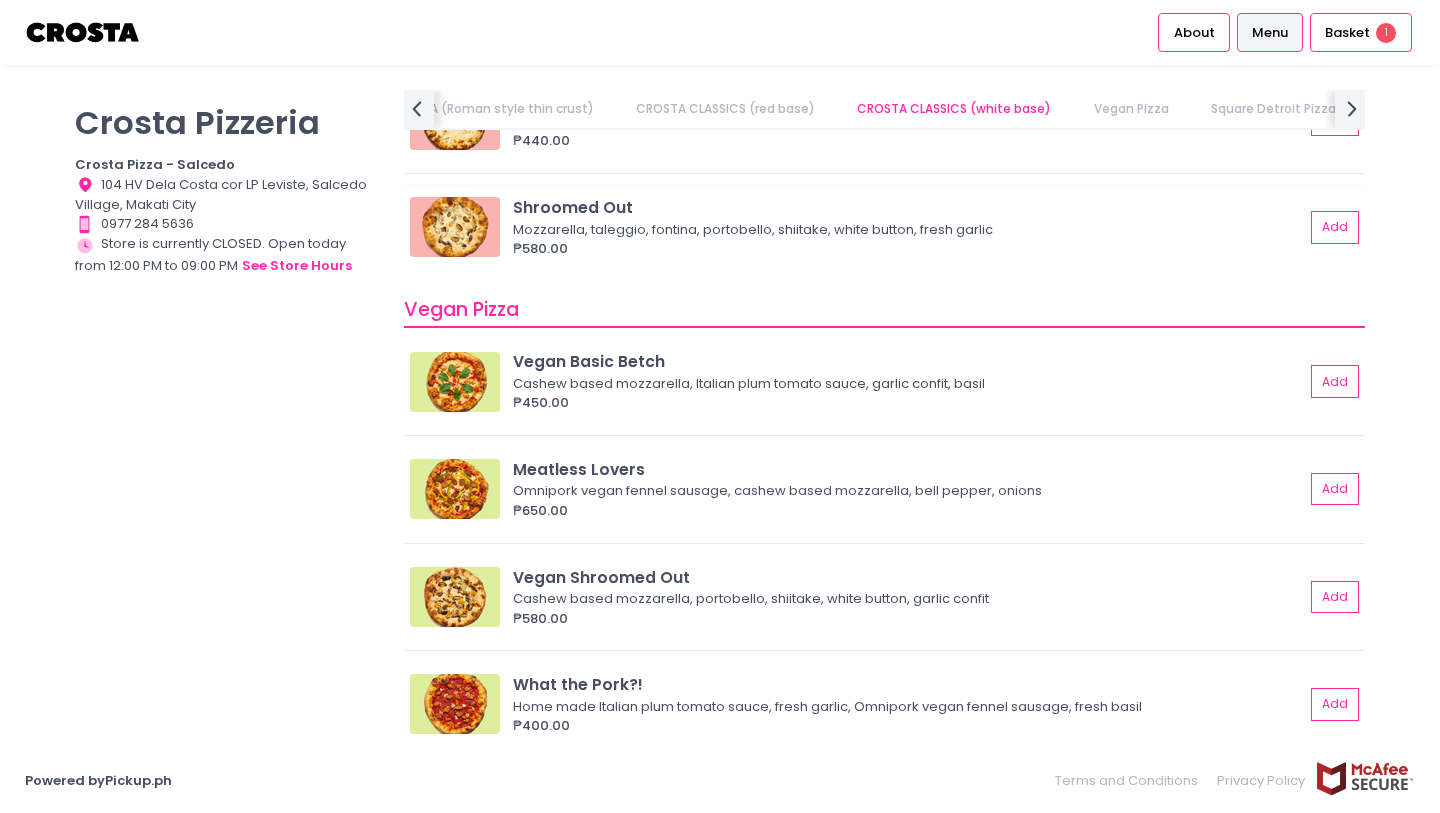 click at bounding box center [455, 227] 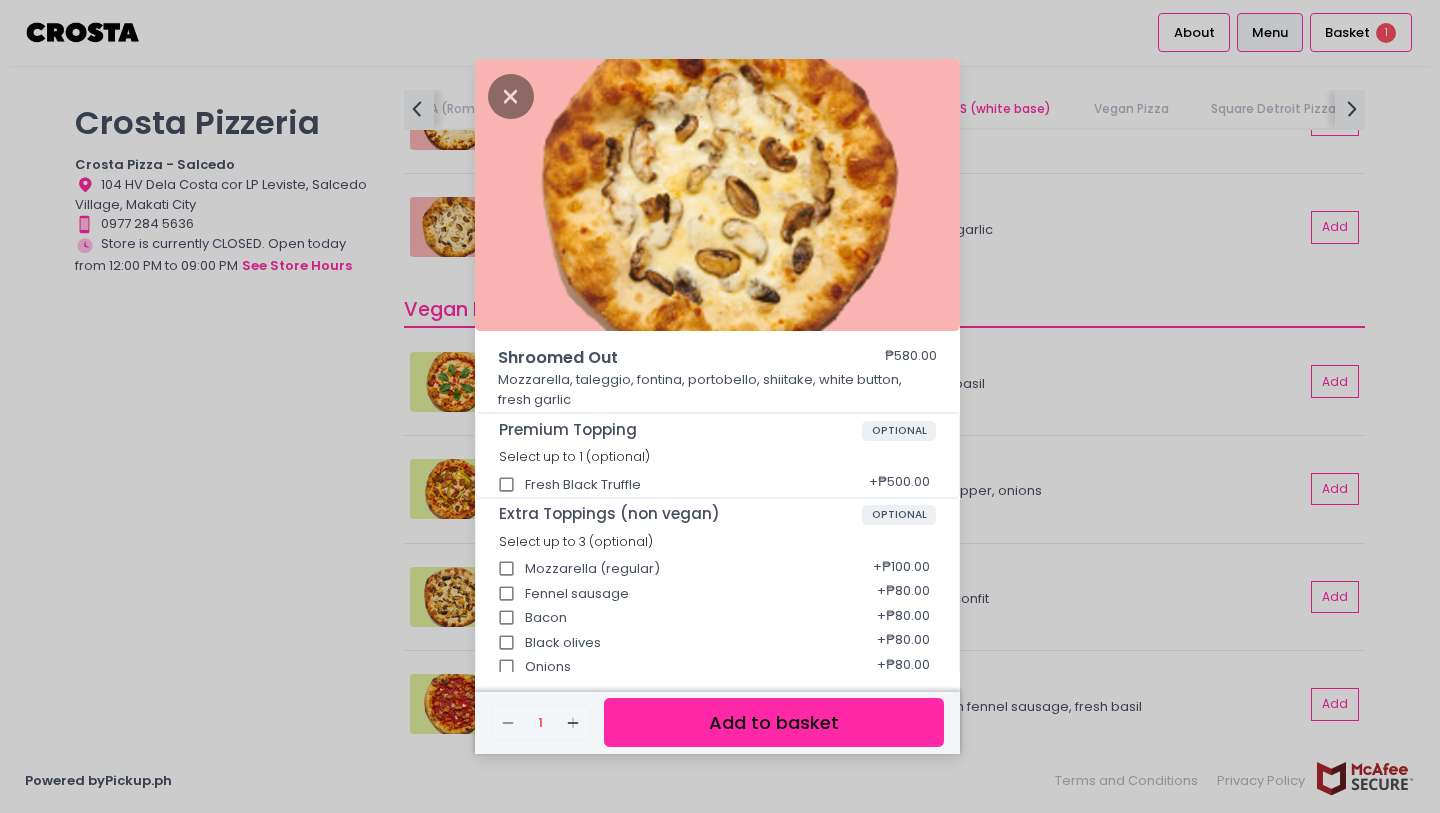 click on "Shroomed Out   ₱580.00 Mozzarella, taleggio, fontina, portobello, shiitake, white button, fresh garlic
Premium Topping OPTIONAL   Select up to    1 (optional) Fresh Black Truffle   +  ₱500.00 Extra Toppings (non vegan) OPTIONAL   Select up to    3 (optional) Mozzarella (regular)   +  ₱100.00 Fennel sausage    +  ₱80.00 Bacon   +  ₱80.00 Black olives   +  ₱80.00 Onions   +  ₱80.00 Mini roni   +  ₱140.00 Pineapple   +  ₱80.00 Garlic Confit   +  ₱80.00 Bellpepper   +  ₱80.00 Mixed Mushrooms   +  ₱120.00 Fresh Garlic   +  ₱80.00 GIFTING TO SOMEONE? OPTIONAL If you're buying multiple pizzas please tick this upgrade for EVERY pizza  Select up to    1 (optional) Satin ribbon upgrade    +  ₱10.00 UPGRADE TO STUFFED CRUST  OPTIONAL   Select up to    1 (optional) CREAMY SPINACH STUFFED CRUST   +  ₱150.00 Remove Created with Sketch. 1 Add Created with Sketch. Add to basket" at bounding box center (720, 406) 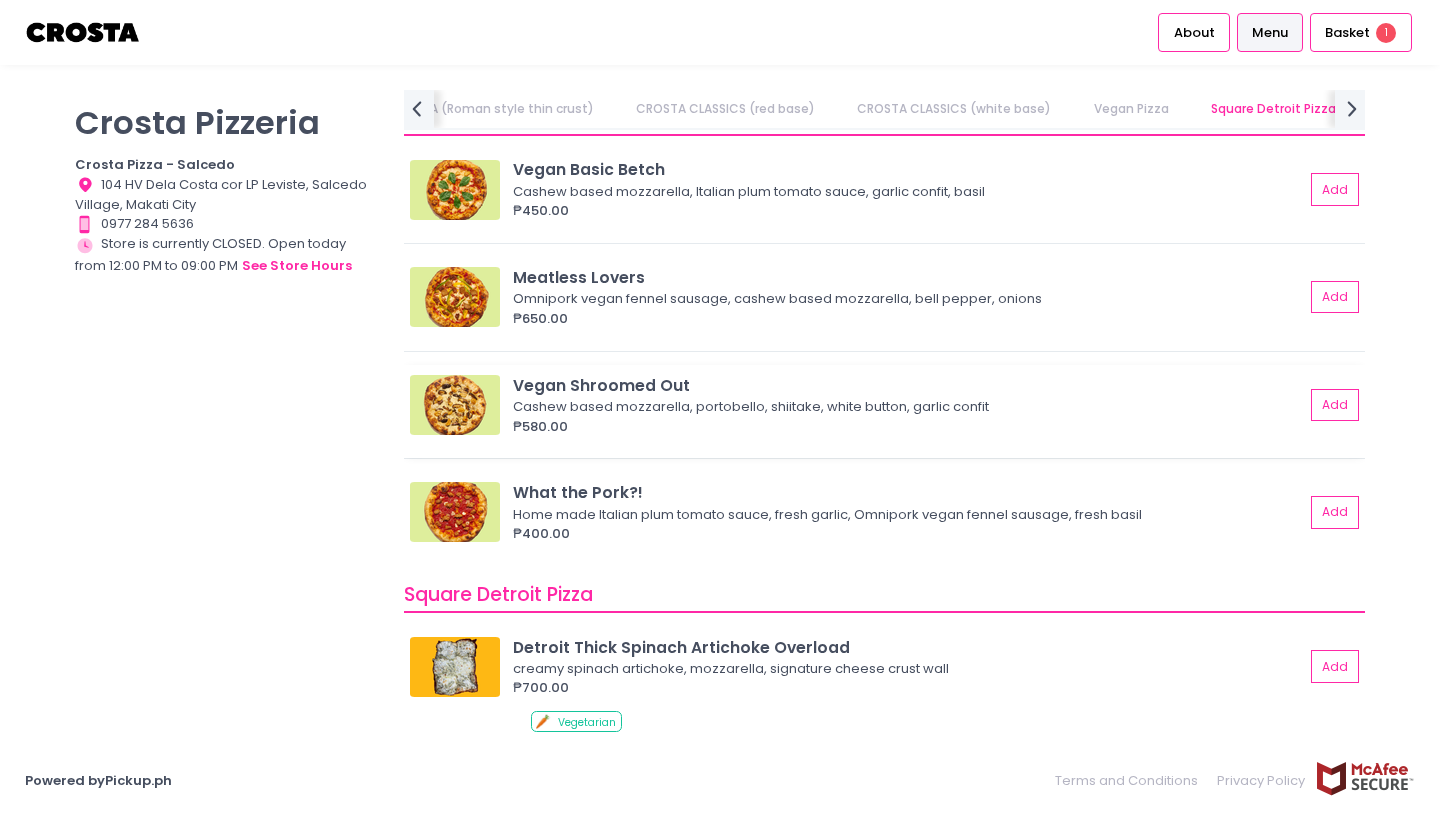 scroll, scrollTop: 1834, scrollLeft: 0, axis: vertical 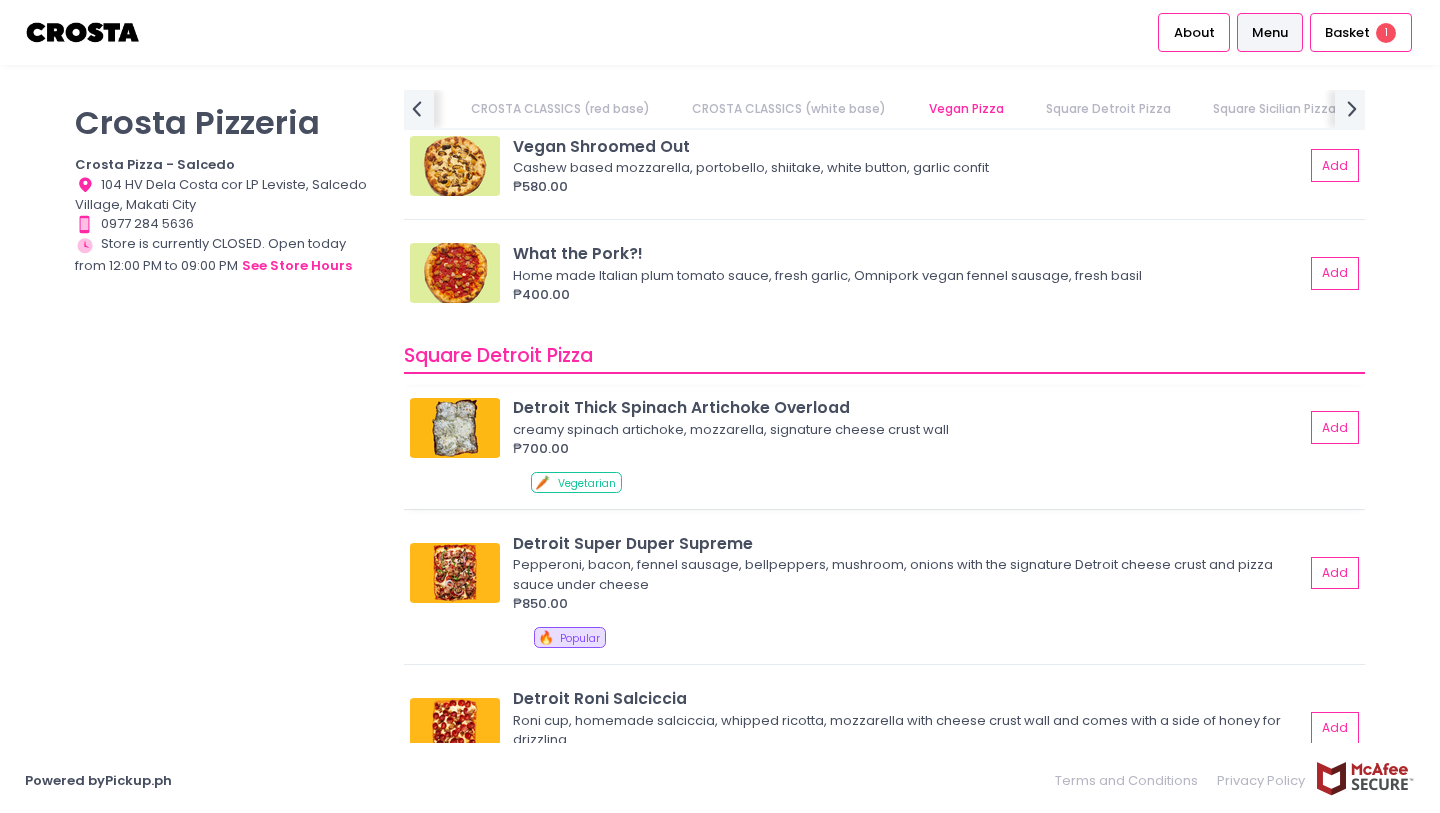 click on "creamy spinach artichoke, mozzarella, signature cheese crust wall" at bounding box center (905, 430) 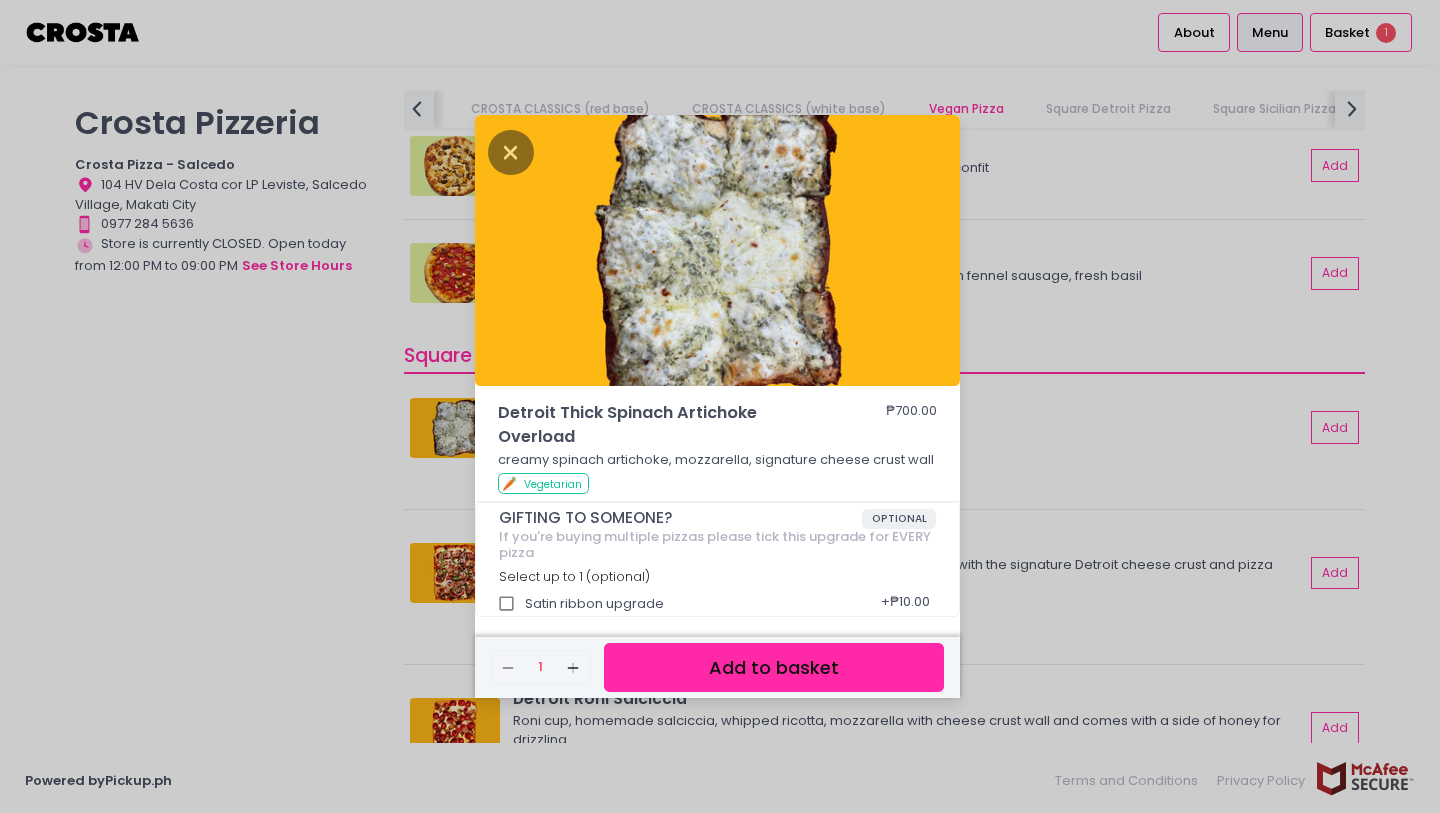 click on "Detroit Thick Spinach Artichoke Overload   ₱700.00 creamy spinach artichoke, mozzarella, signature cheese crust wall 🥕 Vegetarian GIFTING TO SOMEONE? OPTIONAL If you're buying multiple pizzas please tick this upgrade for EVERY pizza  Select up to    1 (optional) Satin ribbon upgrade    +  ₱10.00 Remove Created with Sketch. 1 Add Created with Sketch. Add to basket" at bounding box center [720, 406] 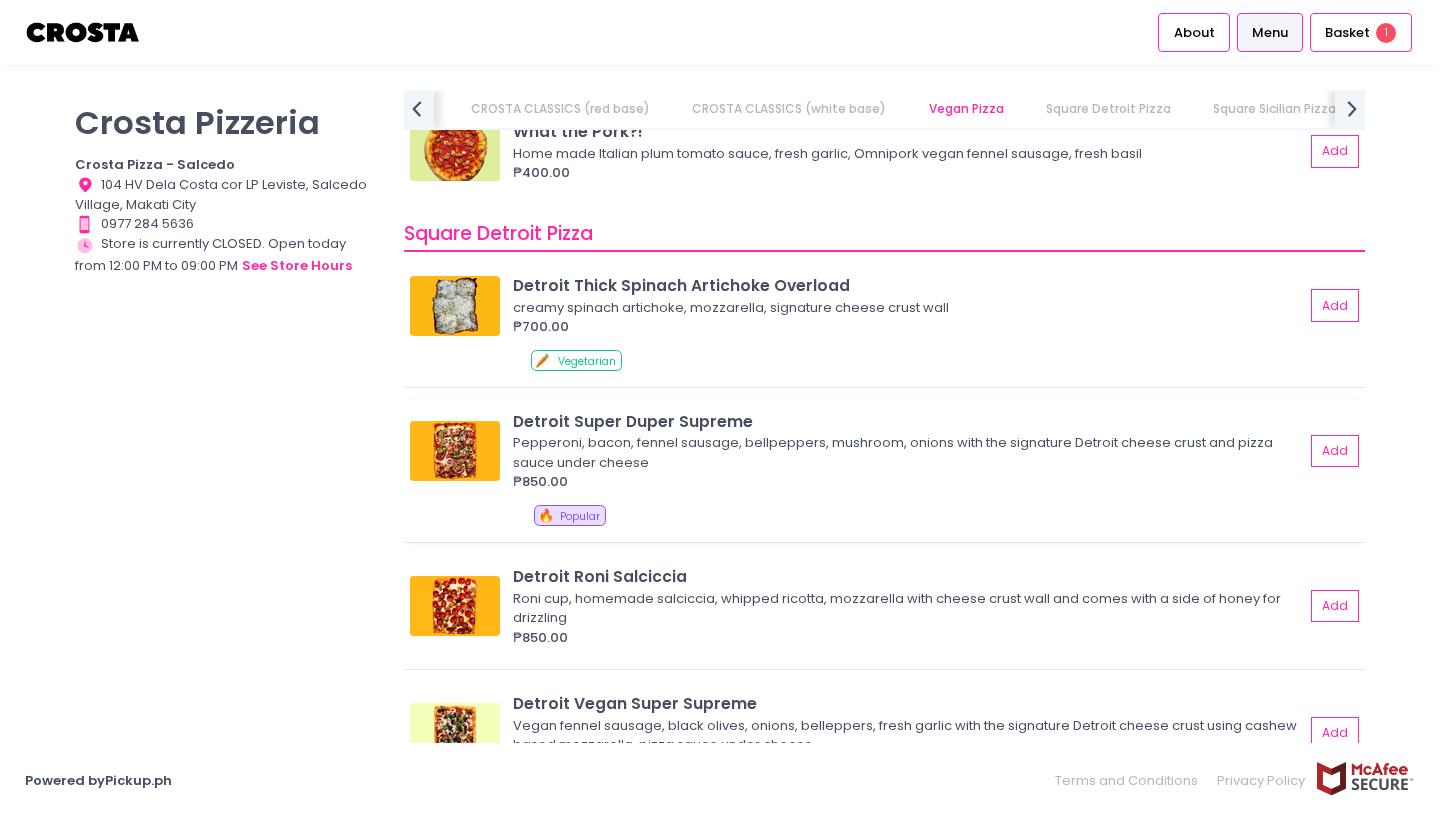scroll, scrollTop: 2216, scrollLeft: 0, axis: vertical 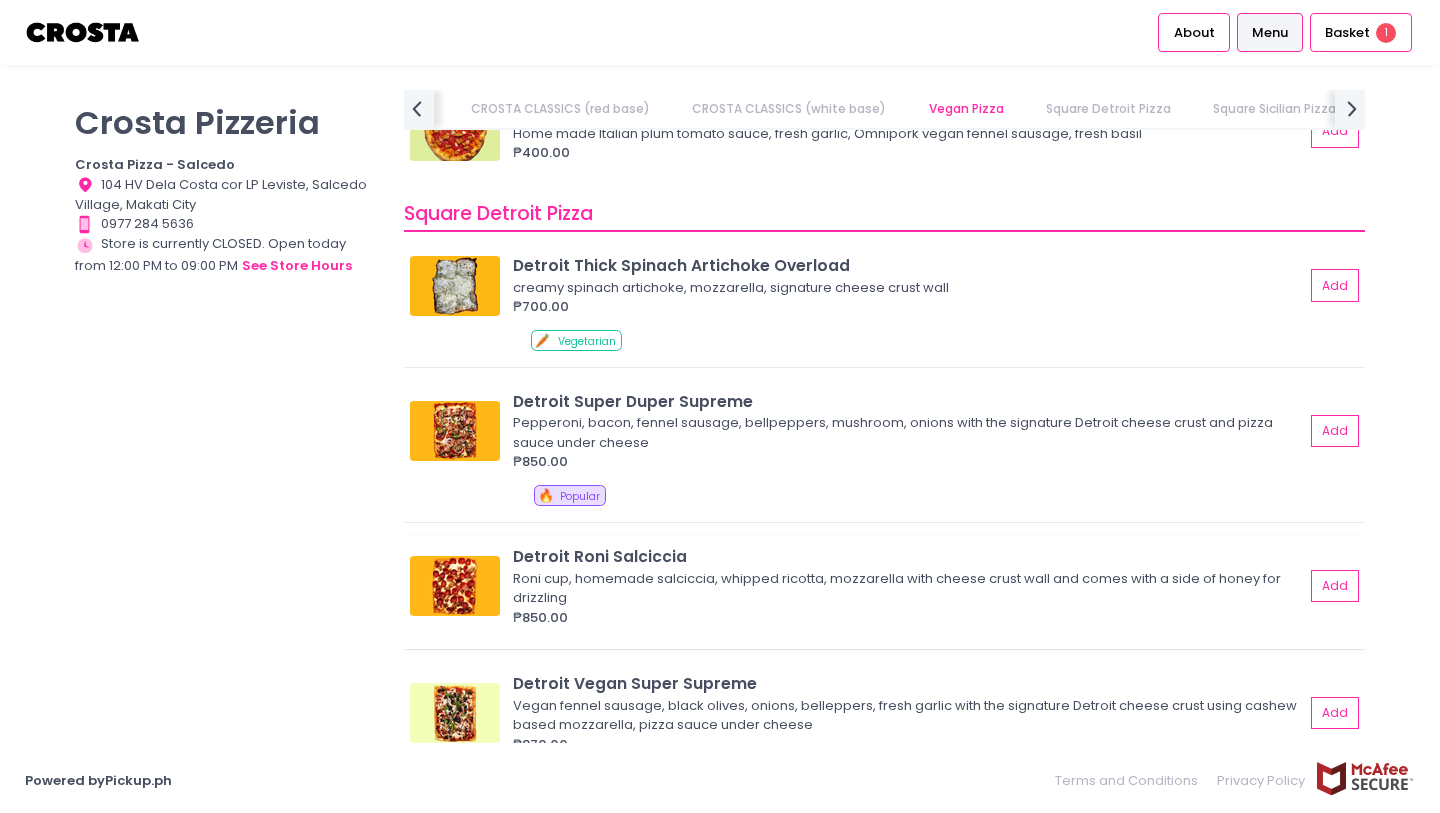 click on "Detroit Roni Salciccia" at bounding box center [908, 556] 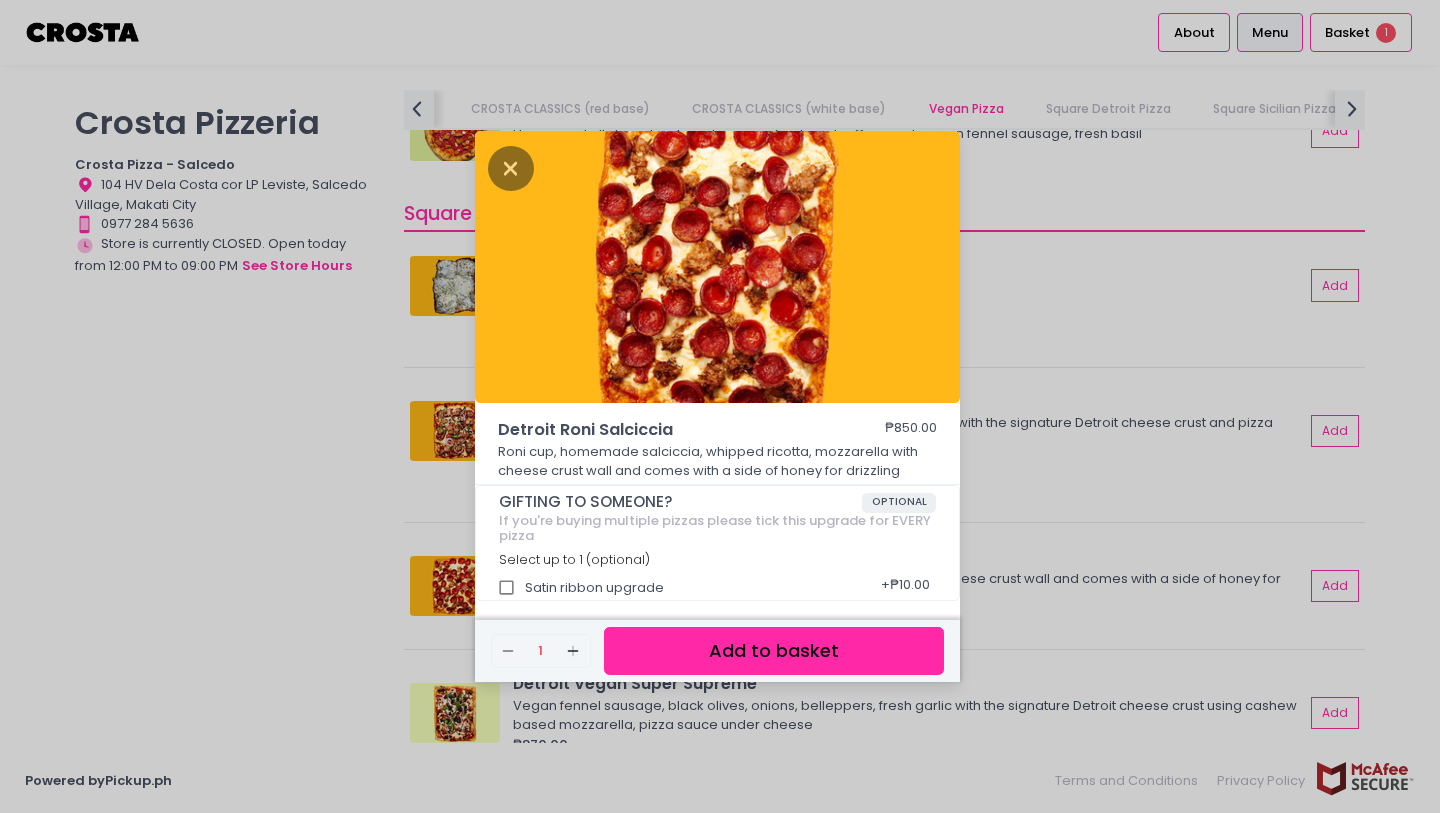 click on "Add to basket" at bounding box center [774, 651] 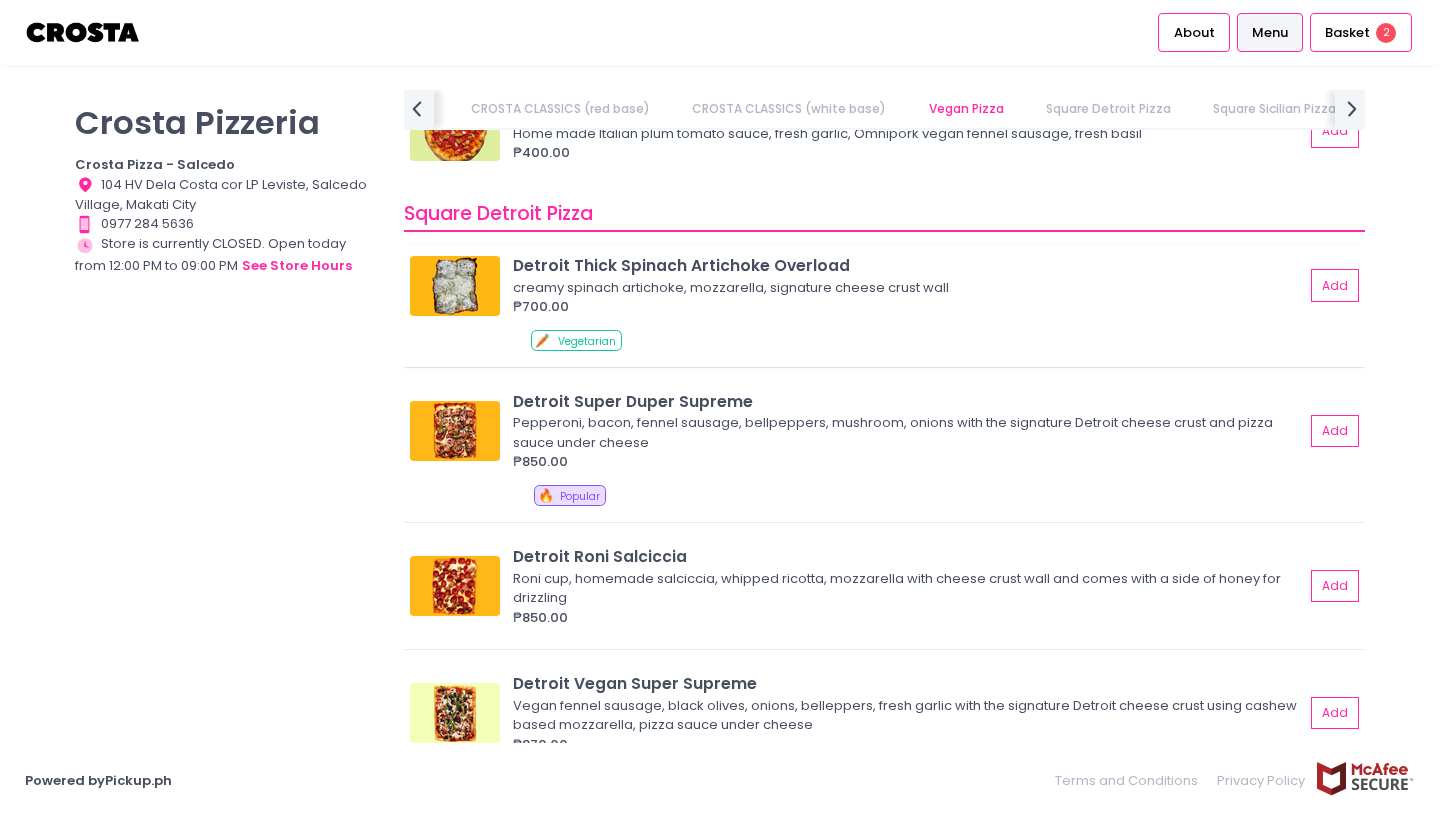 click on "₱700.00" at bounding box center [908, 307] 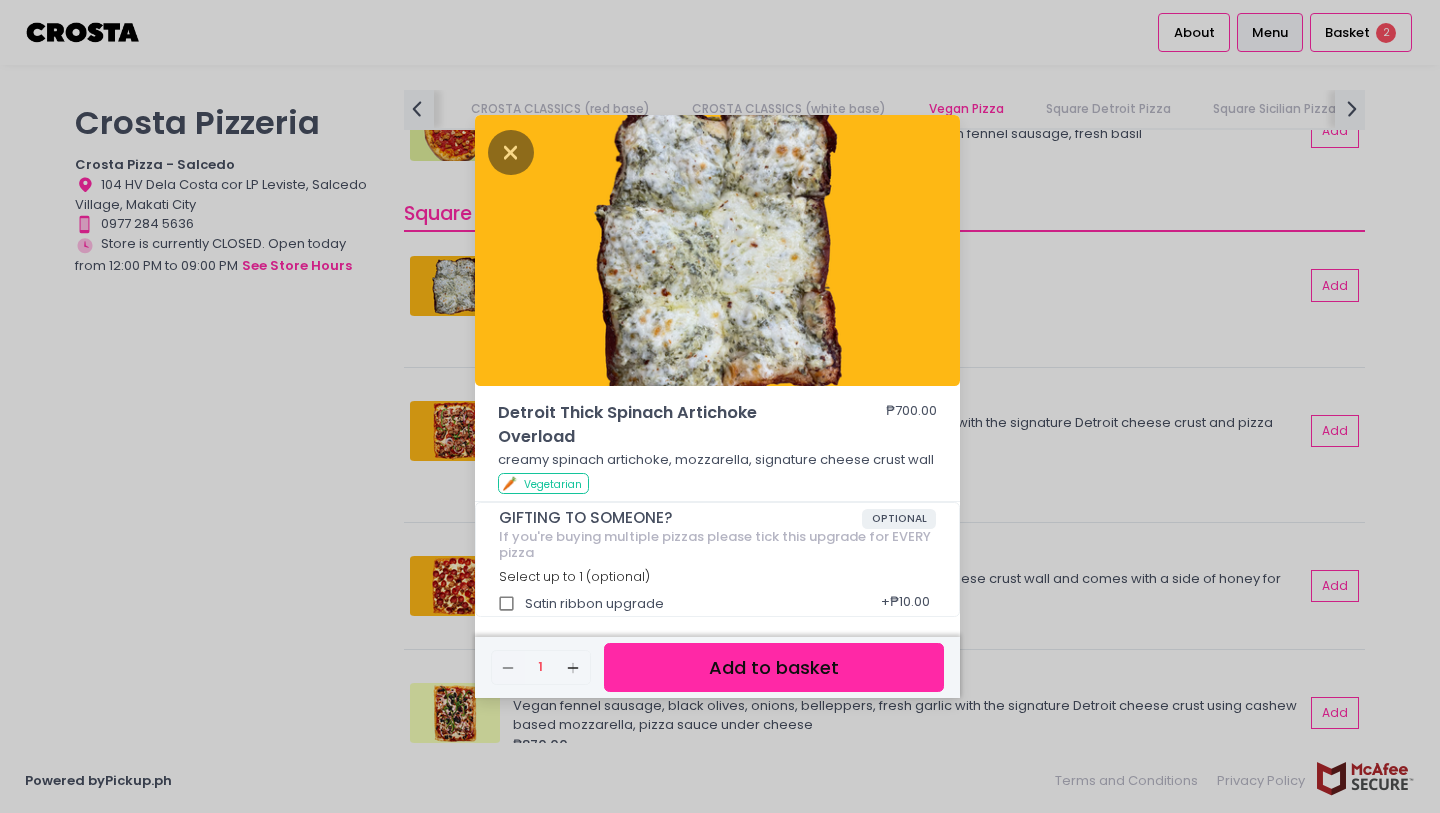 click on "Detroit Thick Spinach Artichoke Overload   ₱700.00 creamy spinach artichoke, mozzarella, signature cheese crust wall 🥕 Vegetarian GIFTING TO SOMEONE? OPTIONAL If you're buying multiple pizzas please tick this upgrade for EVERY pizza  Select up to    1 (optional) Satin ribbon upgrade    +  ₱10.00 Remove Created with Sketch. 1 Add Created with Sketch. Add to basket" at bounding box center [720, 406] 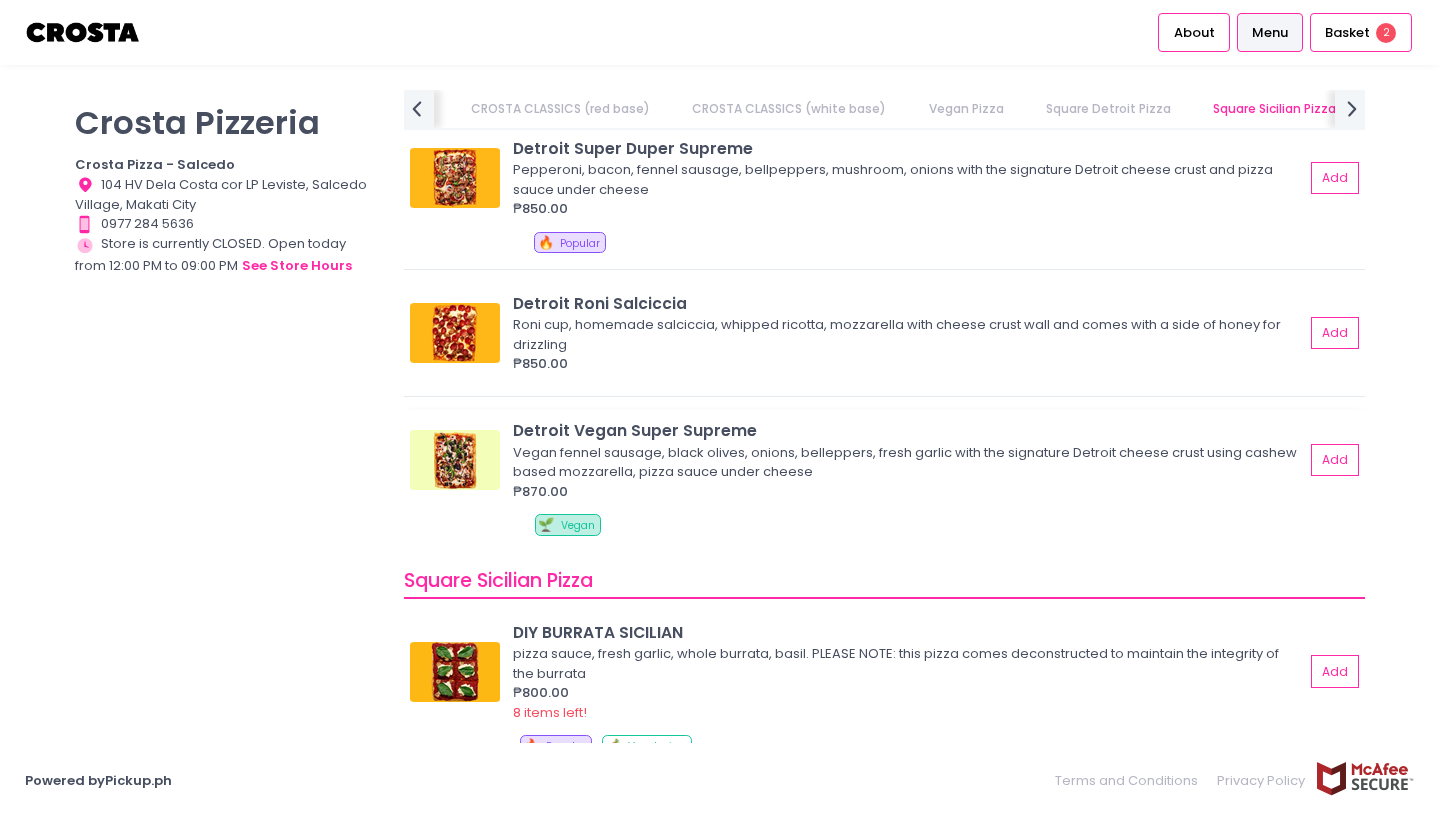 scroll, scrollTop: 2464, scrollLeft: 0, axis: vertical 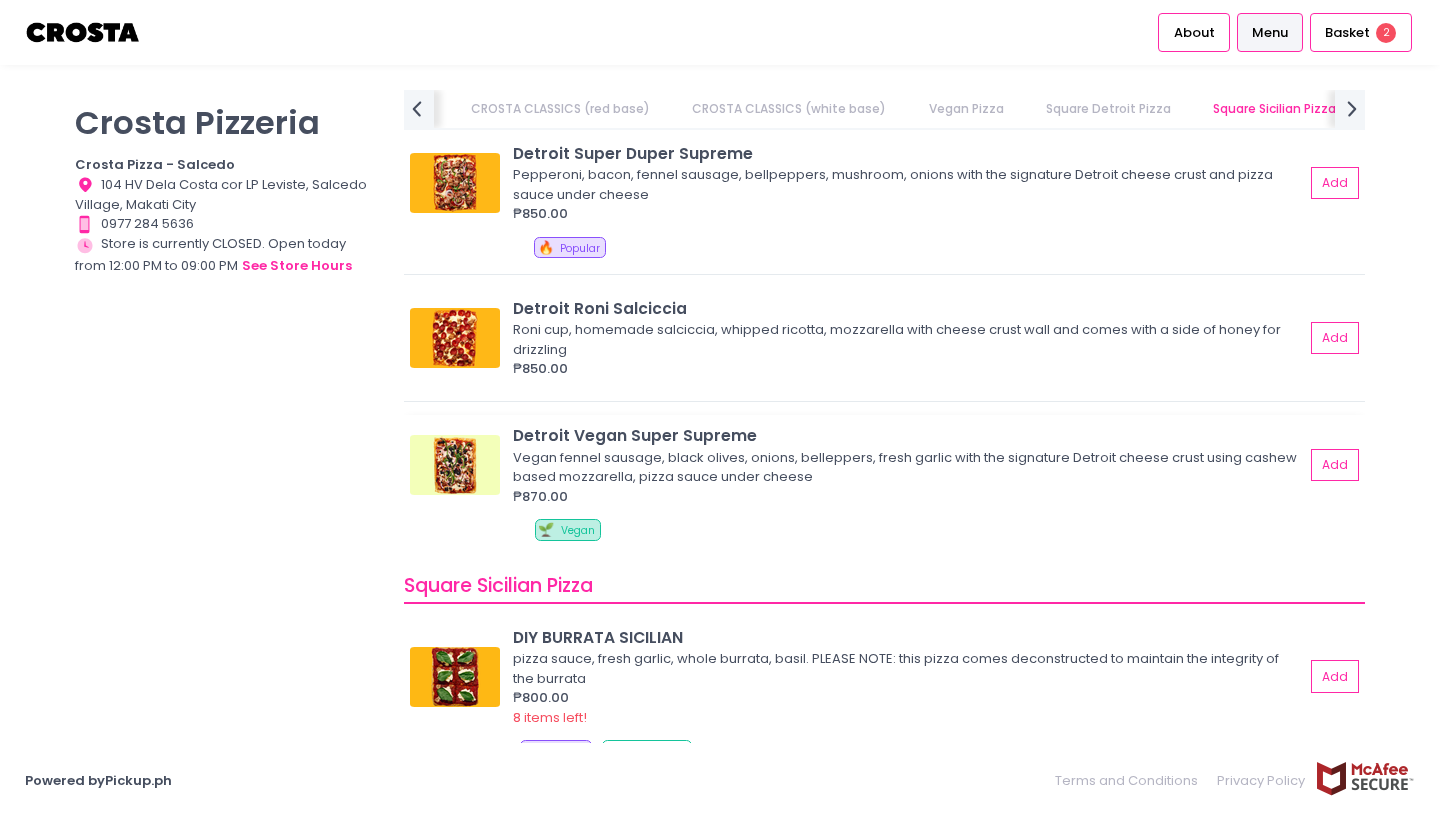click on "Vegan fennel sausage, black olives, onions, belleppers, fresh garlic with the signature Detroit cheese crust using cashew based mozzarella, pizza sauce under cheese" at bounding box center (905, 467) 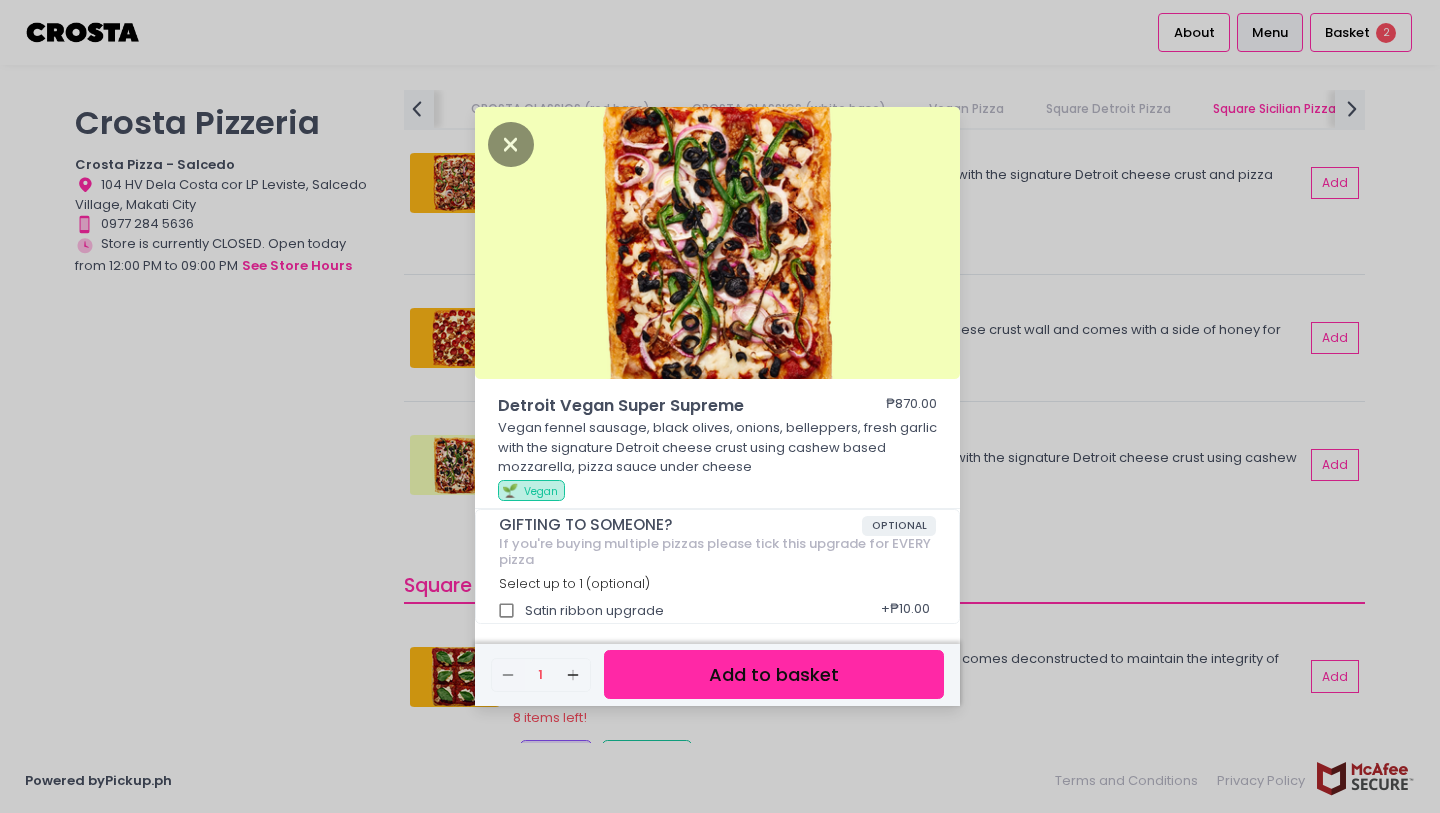 click on "Detroit Vegan Super Supreme   ₱870.00 Vegan fennel sausage, black olives, onions, belleppers, fresh garlic with the signature Detroit cheese crust using cashew based mozzarella, pizza sauce under cheese 🌱 Vegan GIFTING TO SOMEONE? OPTIONAL If you're buying multiple pizzas please tick this upgrade for EVERY pizza  Select up to    1 (optional) Satin ribbon upgrade    +  ₱10.00 Remove Created with Sketch. 1 Add Created with Sketch. Add to basket" at bounding box center [720, 406] 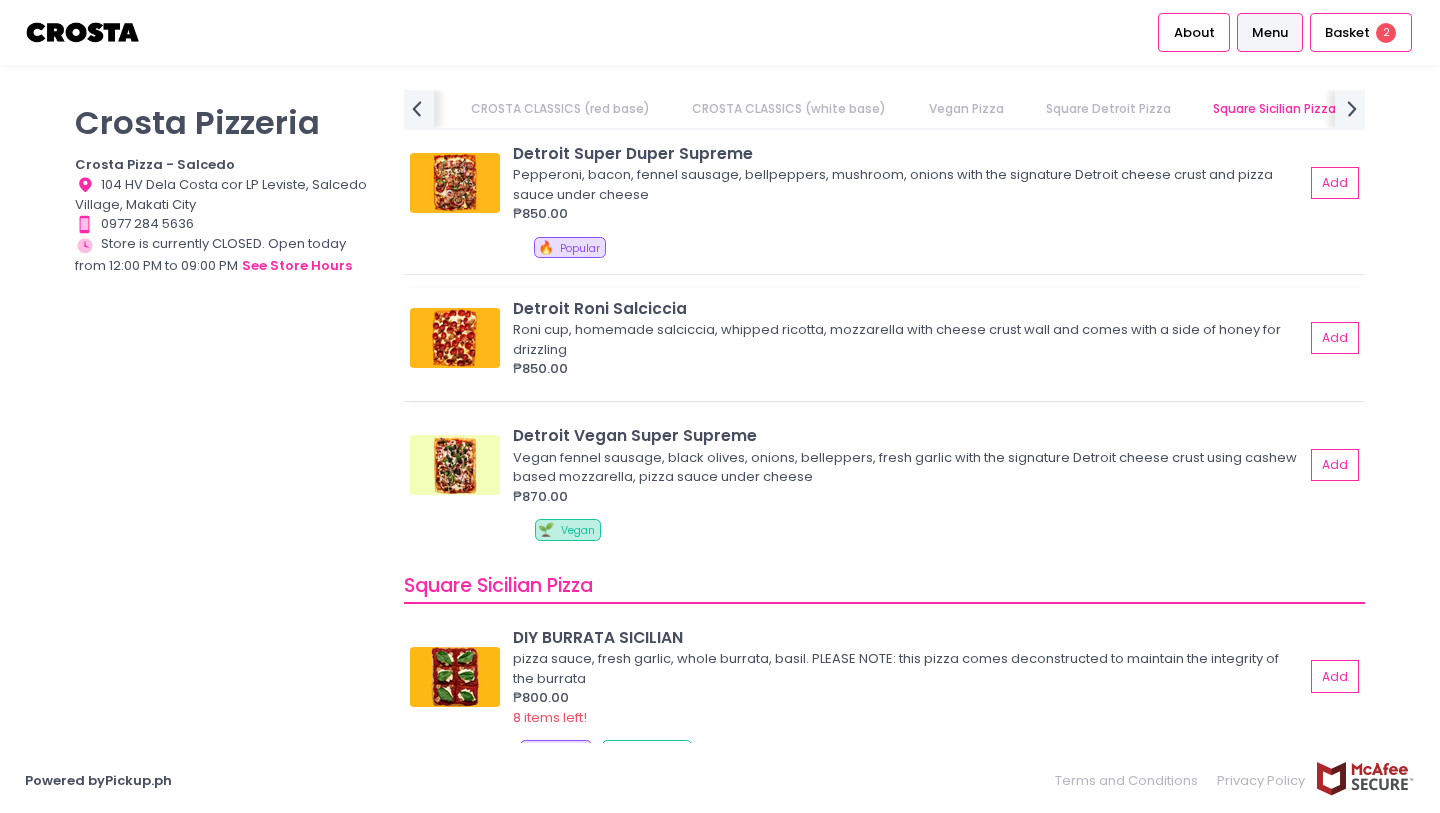 click on "Detroit Roni Salciccia" at bounding box center (908, 308) 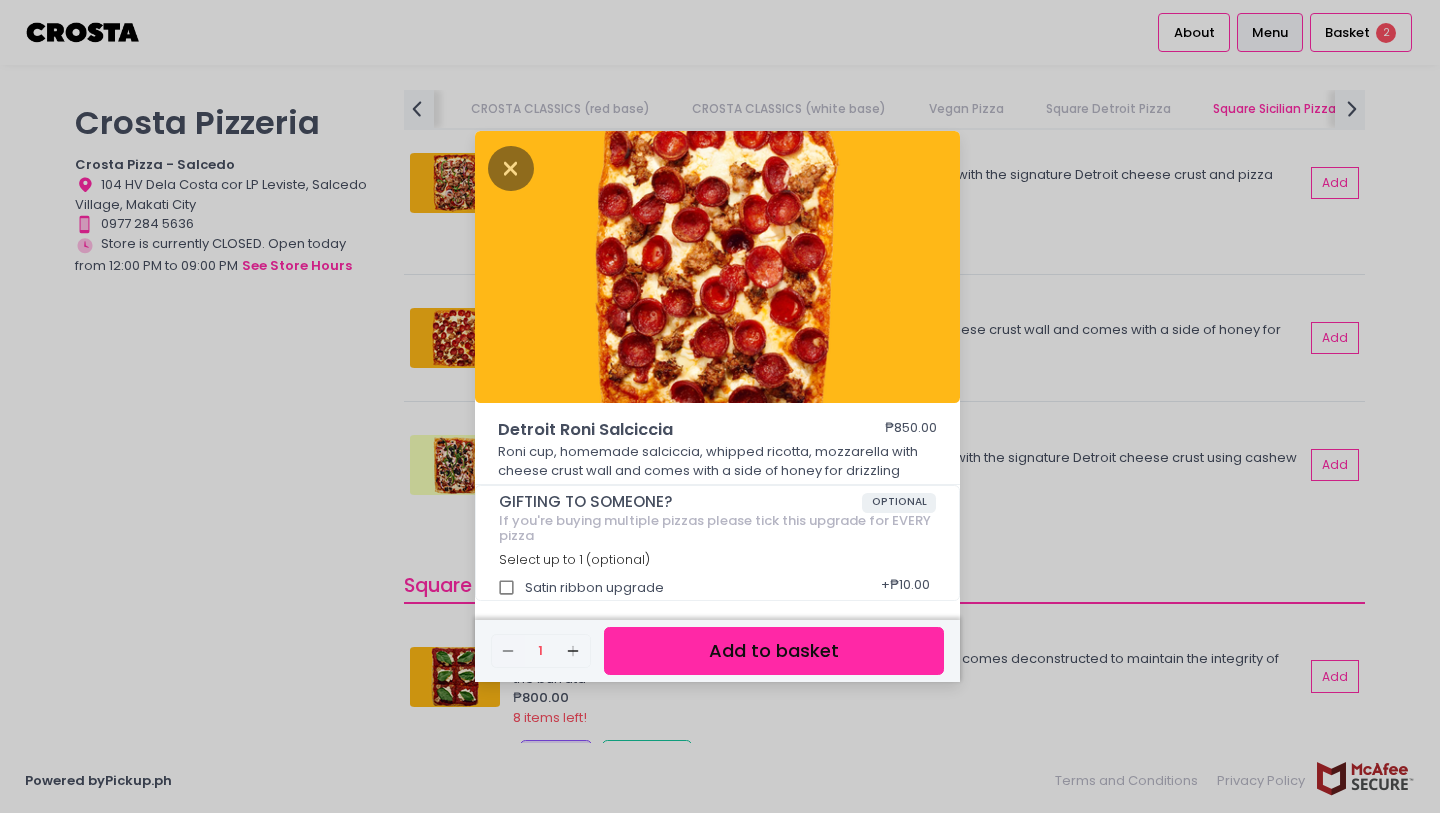 drag, startPoint x: 392, startPoint y: 383, endPoint x: 407, endPoint y: 377, distance: 16.155495 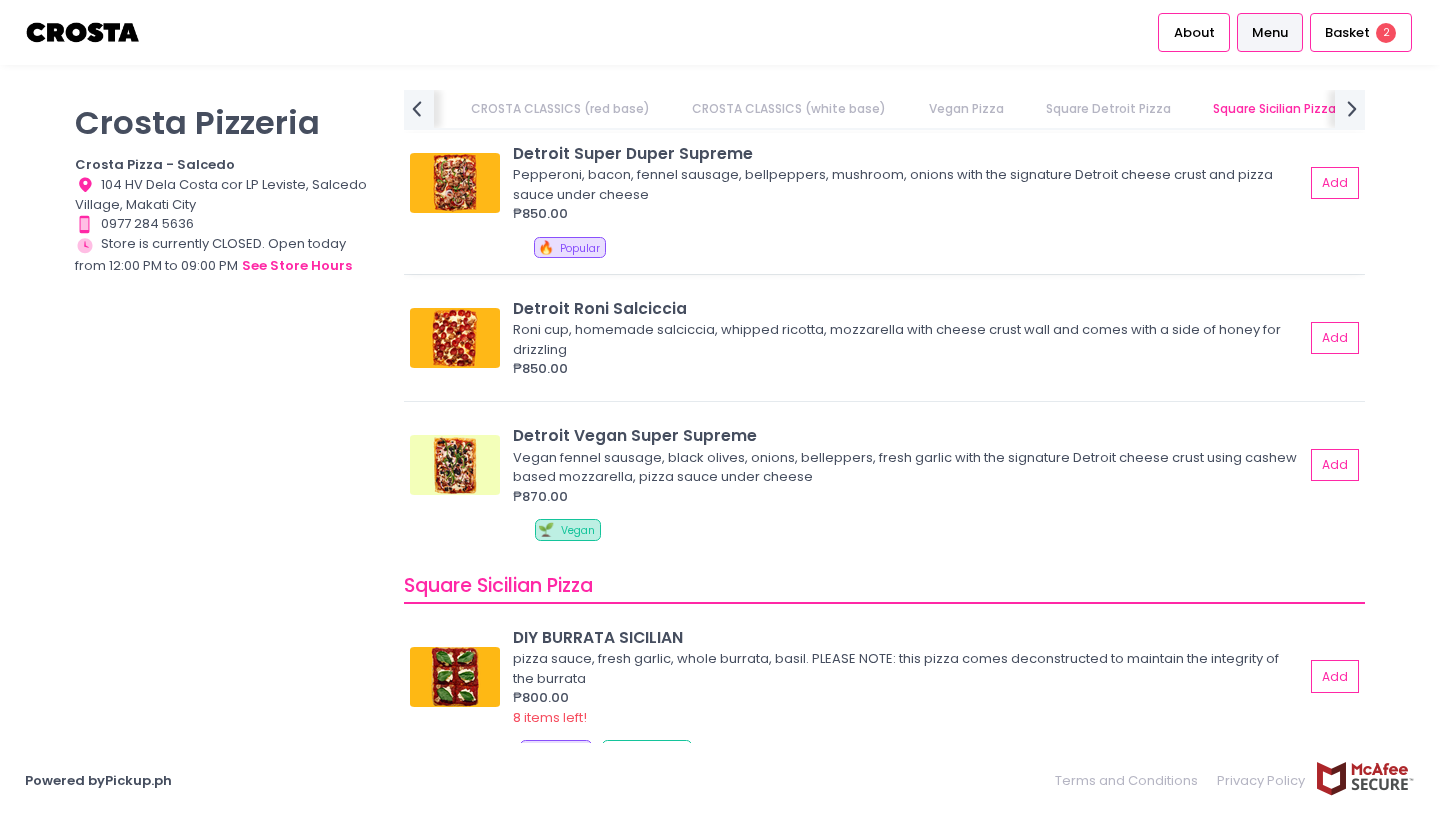 click on "Detroit Super Duper Supreme Pepperoni, bacon, fennel sausage, bellpeppers, mushroom, onions with the signature Detroit cheese crust and pizza sauce under cheese ₱850.00     Add   🔥 Popular" at bounding box center (884, 203) 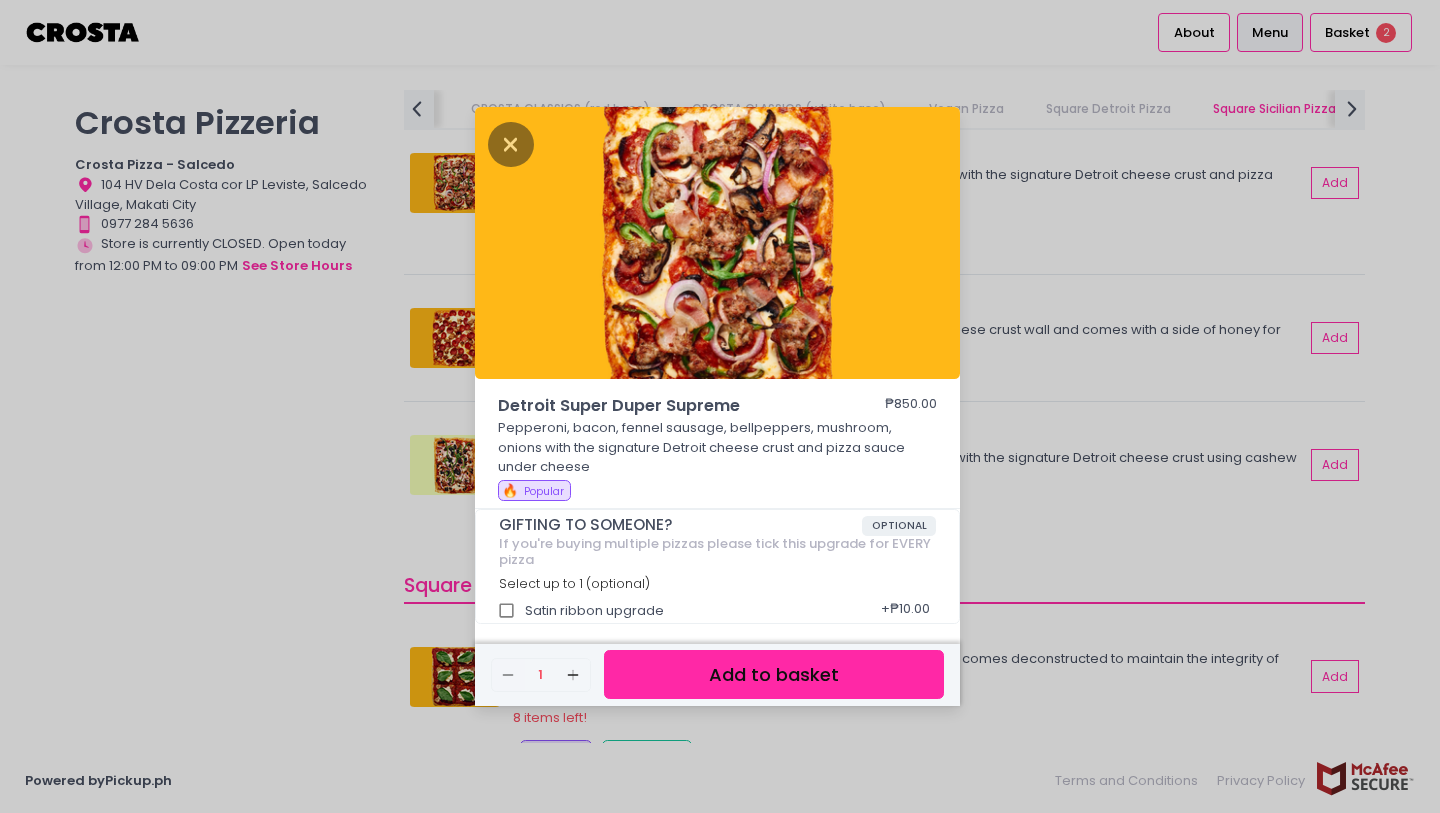 click on "Detroit Super Duper Supreme   ₱850.00 Pepperoni, bacon, fennel sausage, bellpeppers, mushroom, onions with the signature Detroit cheese crust and pizza sauce under cheese 🔥 Popular GIFTING TO SOMEONE? OPTIONAL If you're buying multiple pizzas please tick this upgrade for EVERY pizza  Select up to    1 (optional) Satin ribbon upgrade    +  ₱10.00 Remove Created with Sketch. 1 Add Created with Sketch. Add to basket" at bounding box center (720, 406) 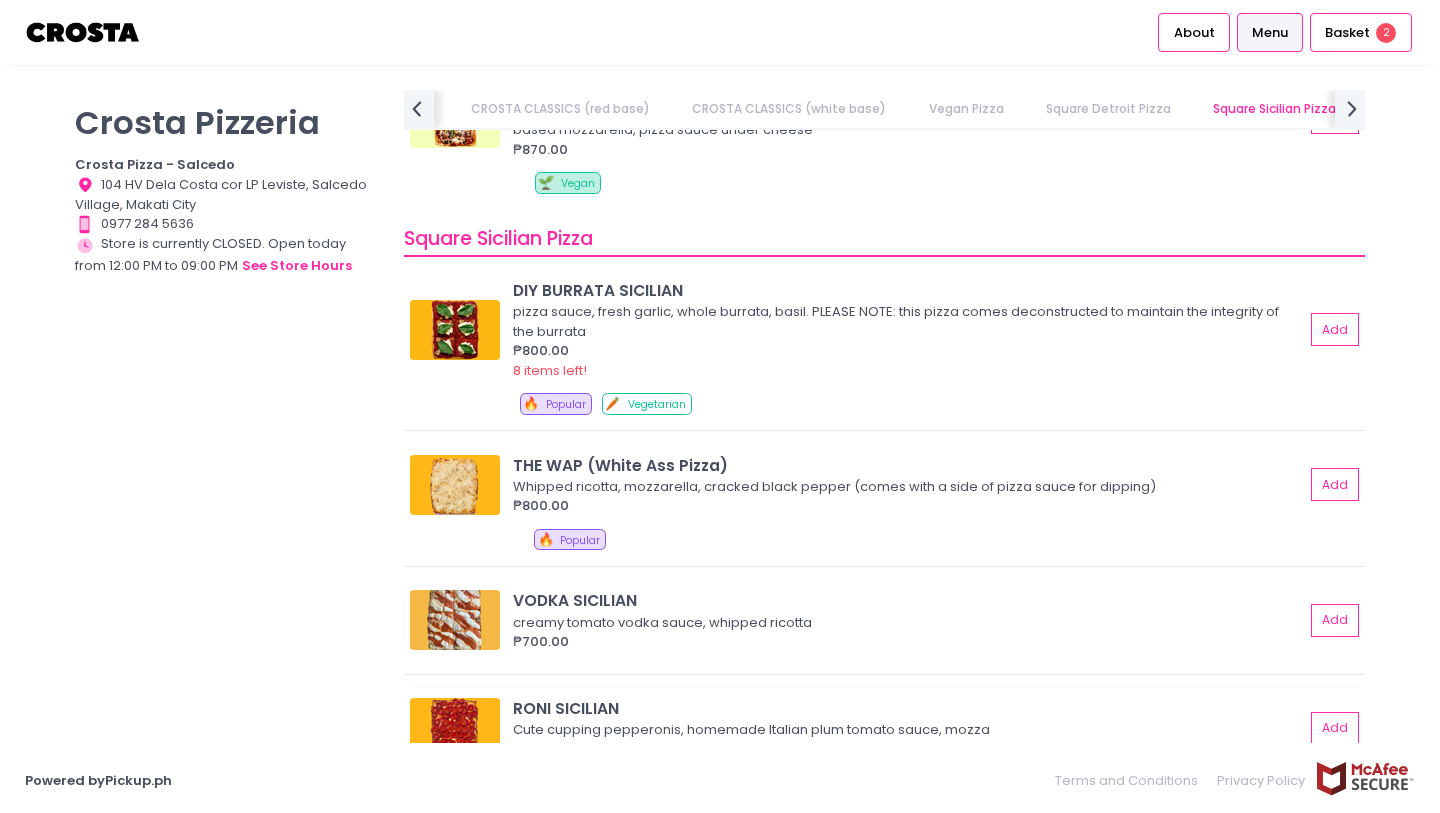 scroll, scrollTop: 2997, scrollLeft: 0, axis: vertical 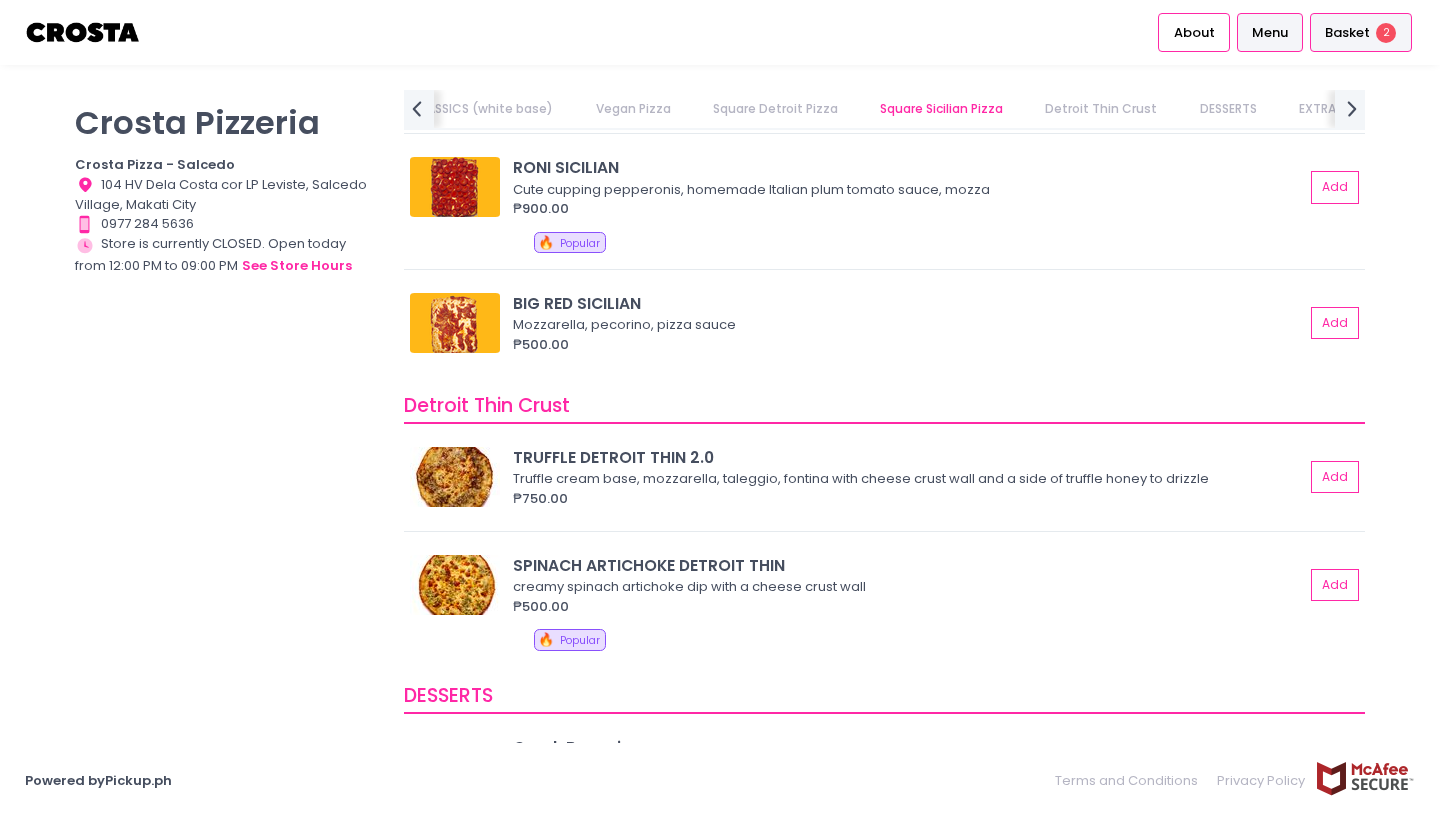 click on "Basket 2" at bounding box center [1361, 32] 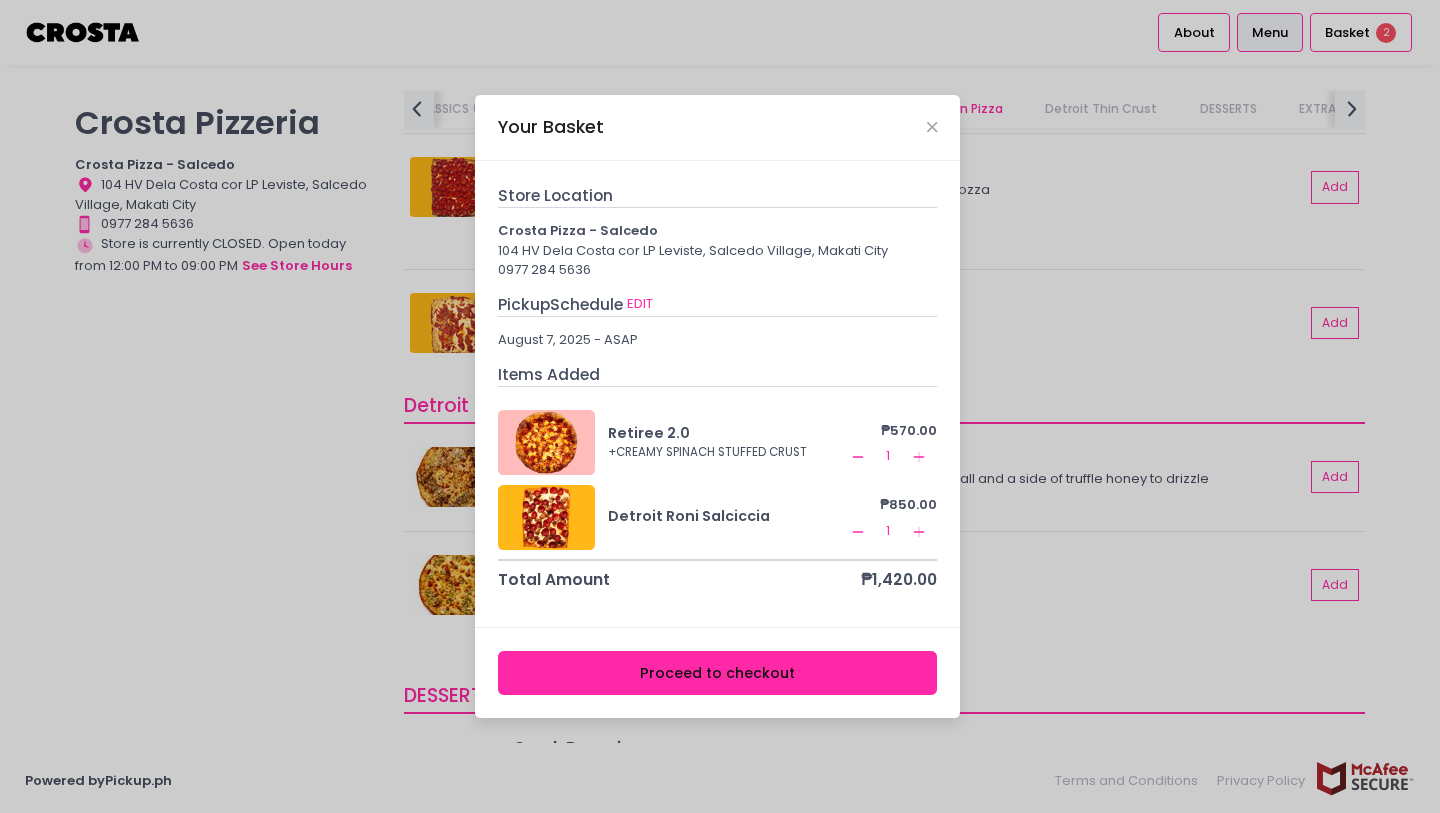 drag, startPoint x: 395, startPoint y: 543, endPoint x: 406, endPoint y: 540, distance: 11.401754 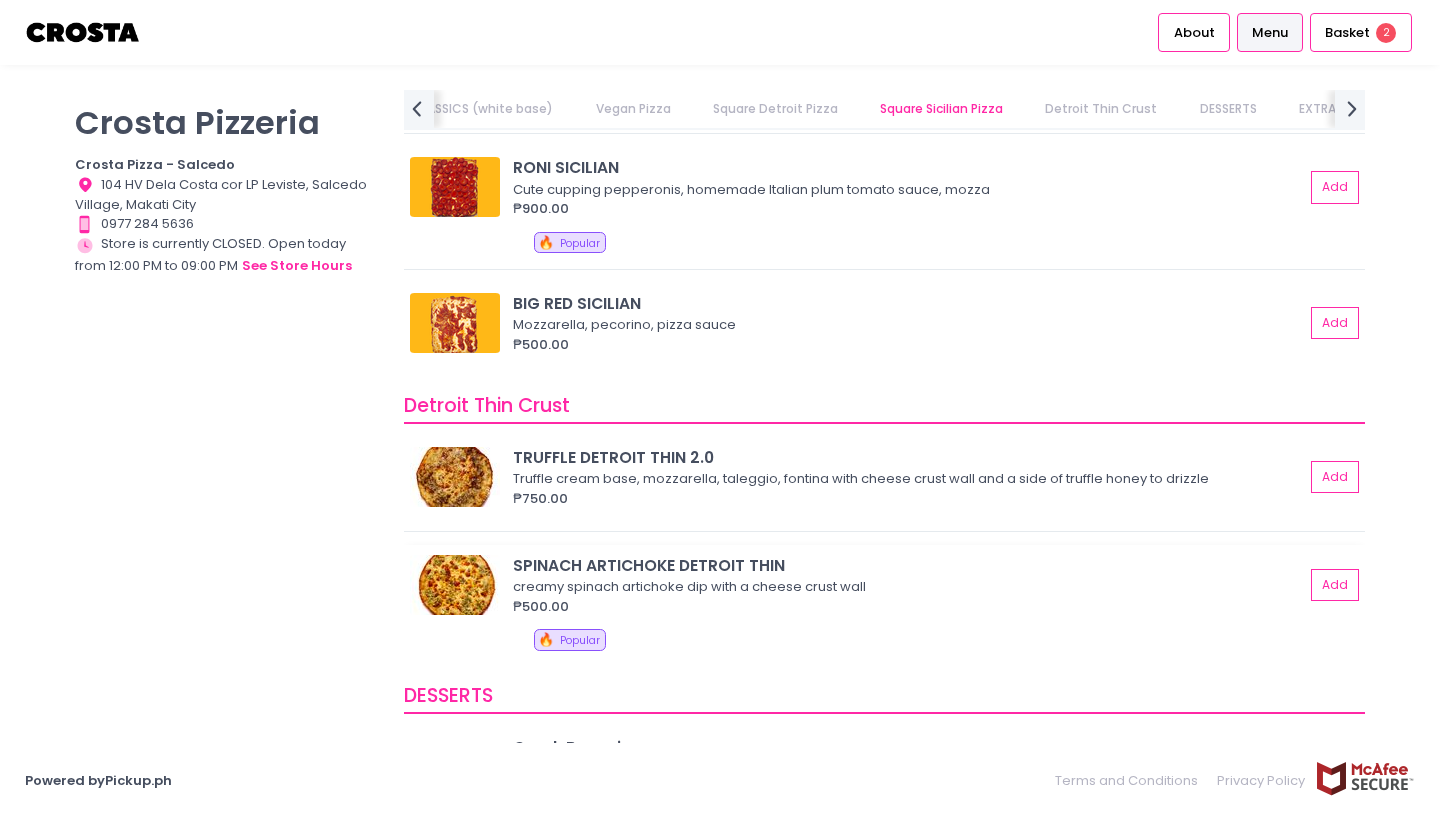 click on "creamy spinach artichoke dip with a cheese crust wall" at bounding box center (905, 587) 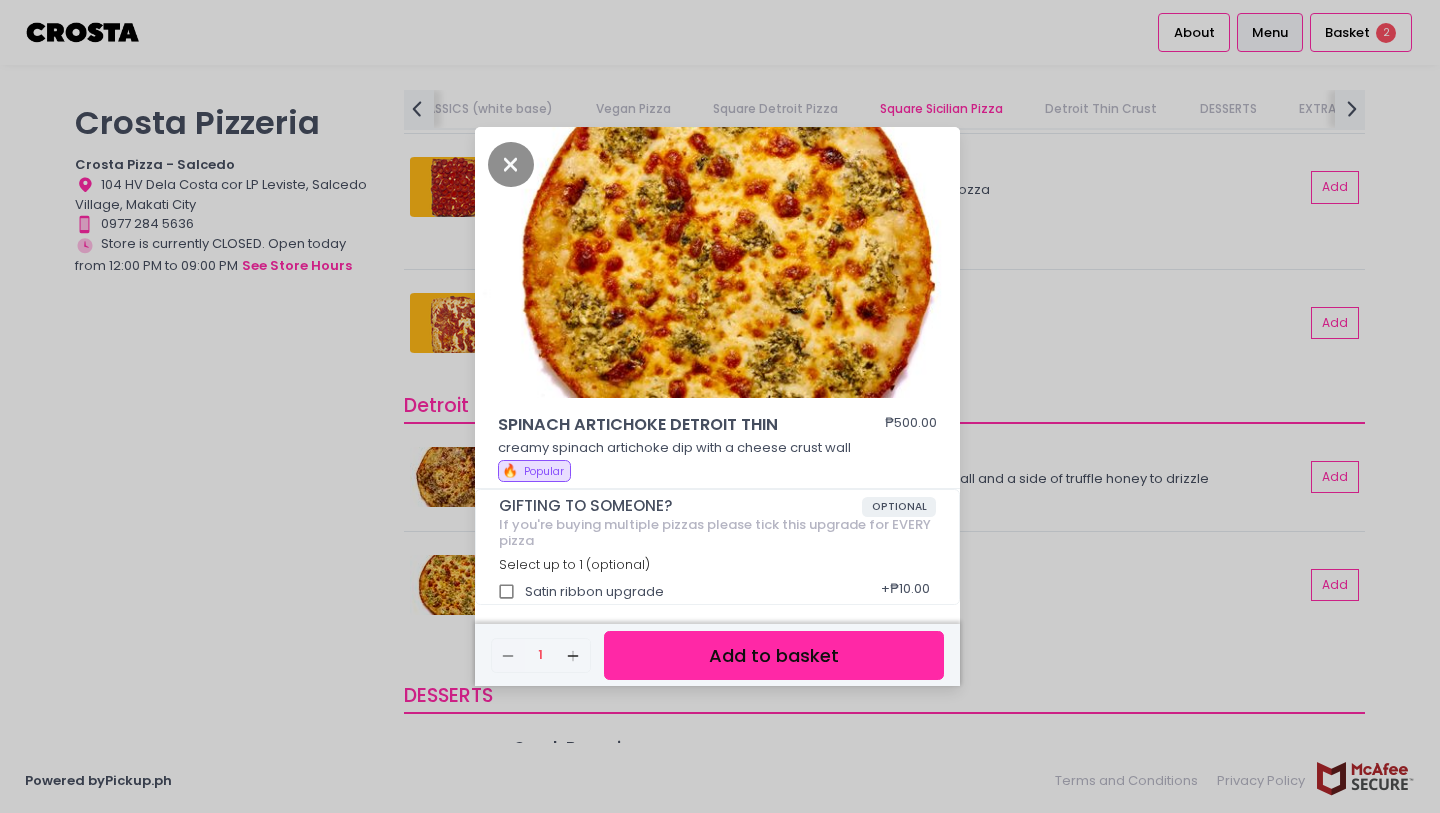drag, startPoint x: 758, startPoint y: 455, endPoint x: 735, endPoint y: 457, distance: 23.086792 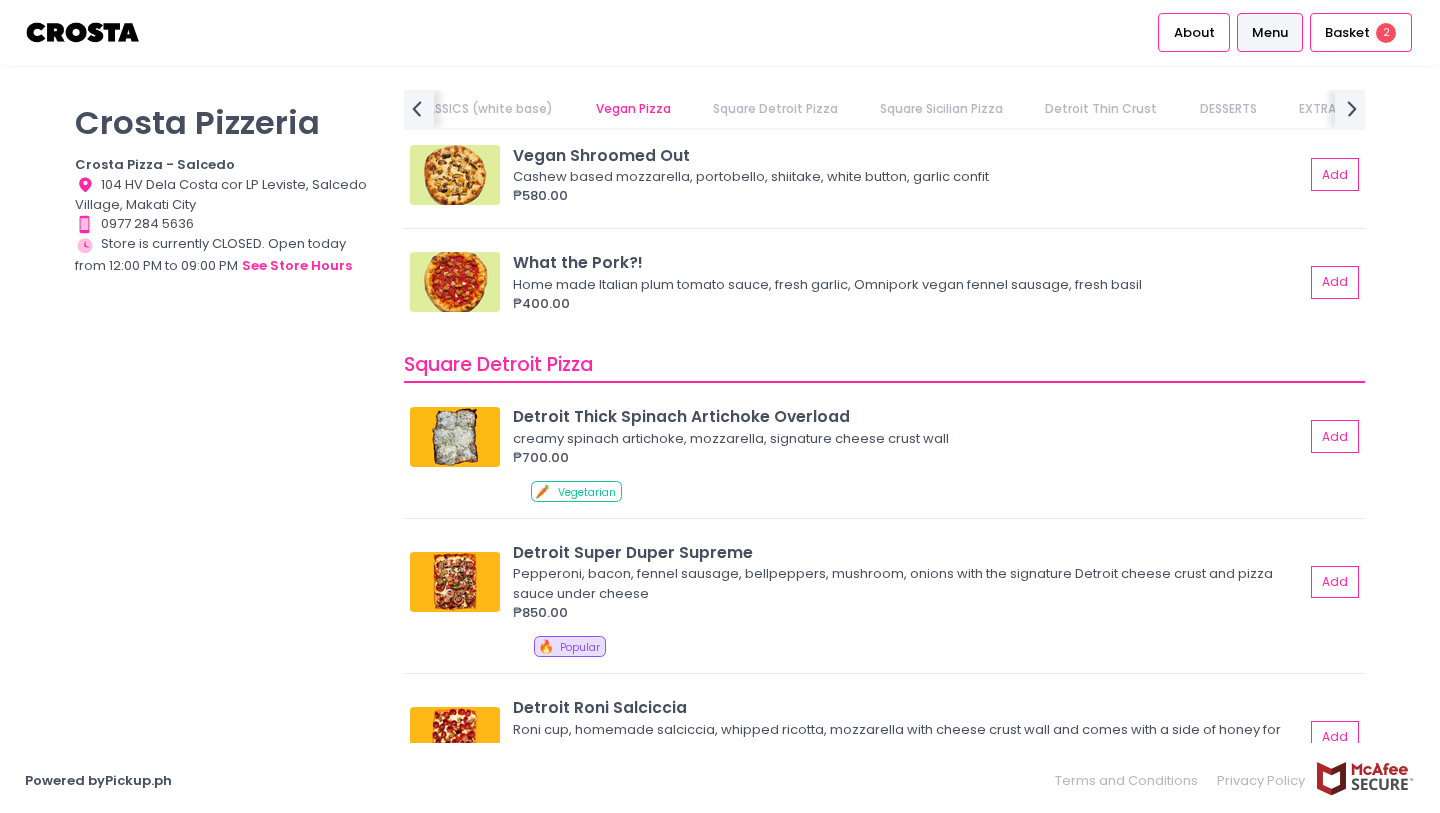 scroll, scrollTop: 2057, scrollLeft: 0, axis: vertical 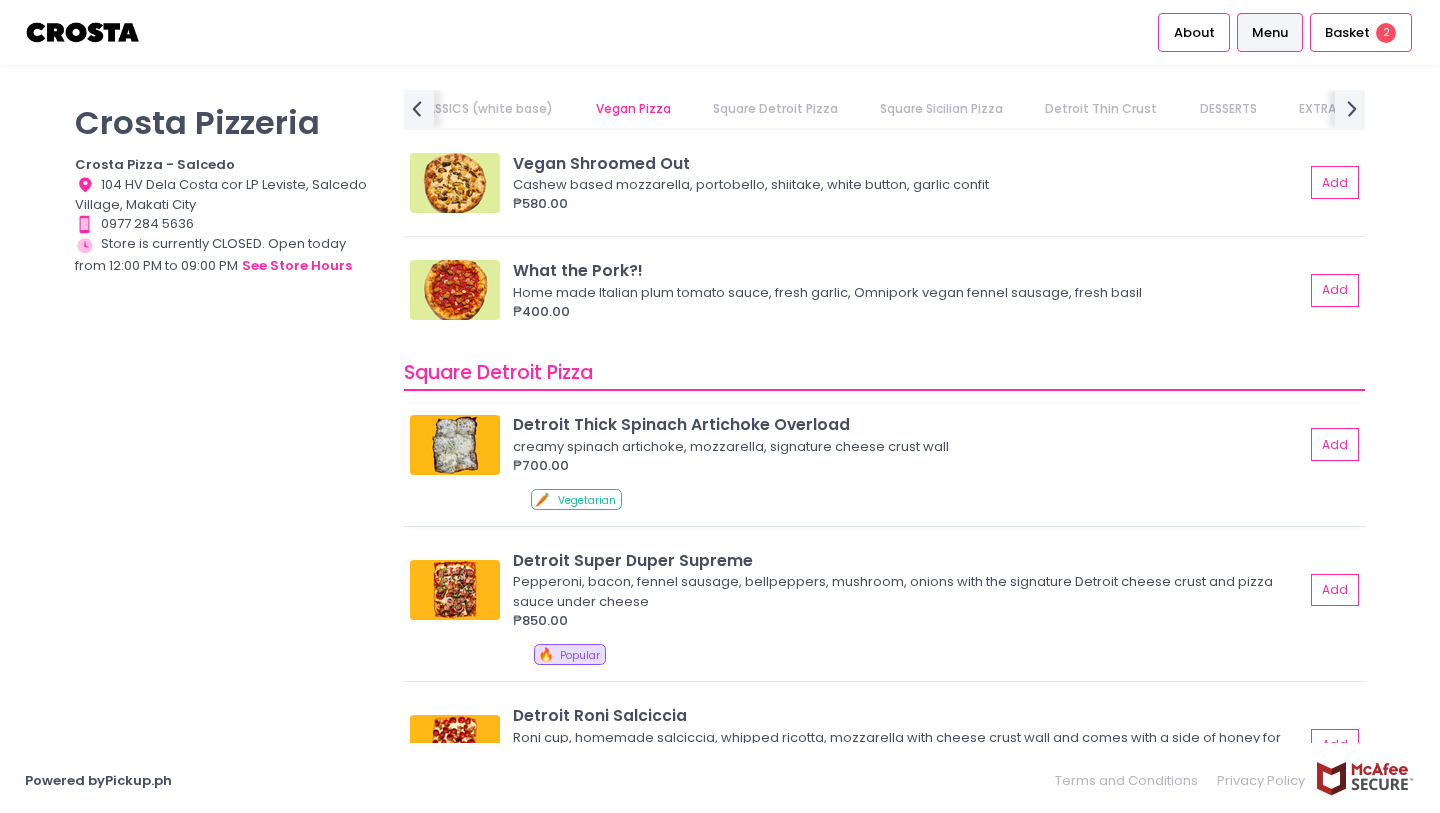 click on "Detroit Thick Spinach Artichoke Overload" at bounding box center (908, 424) 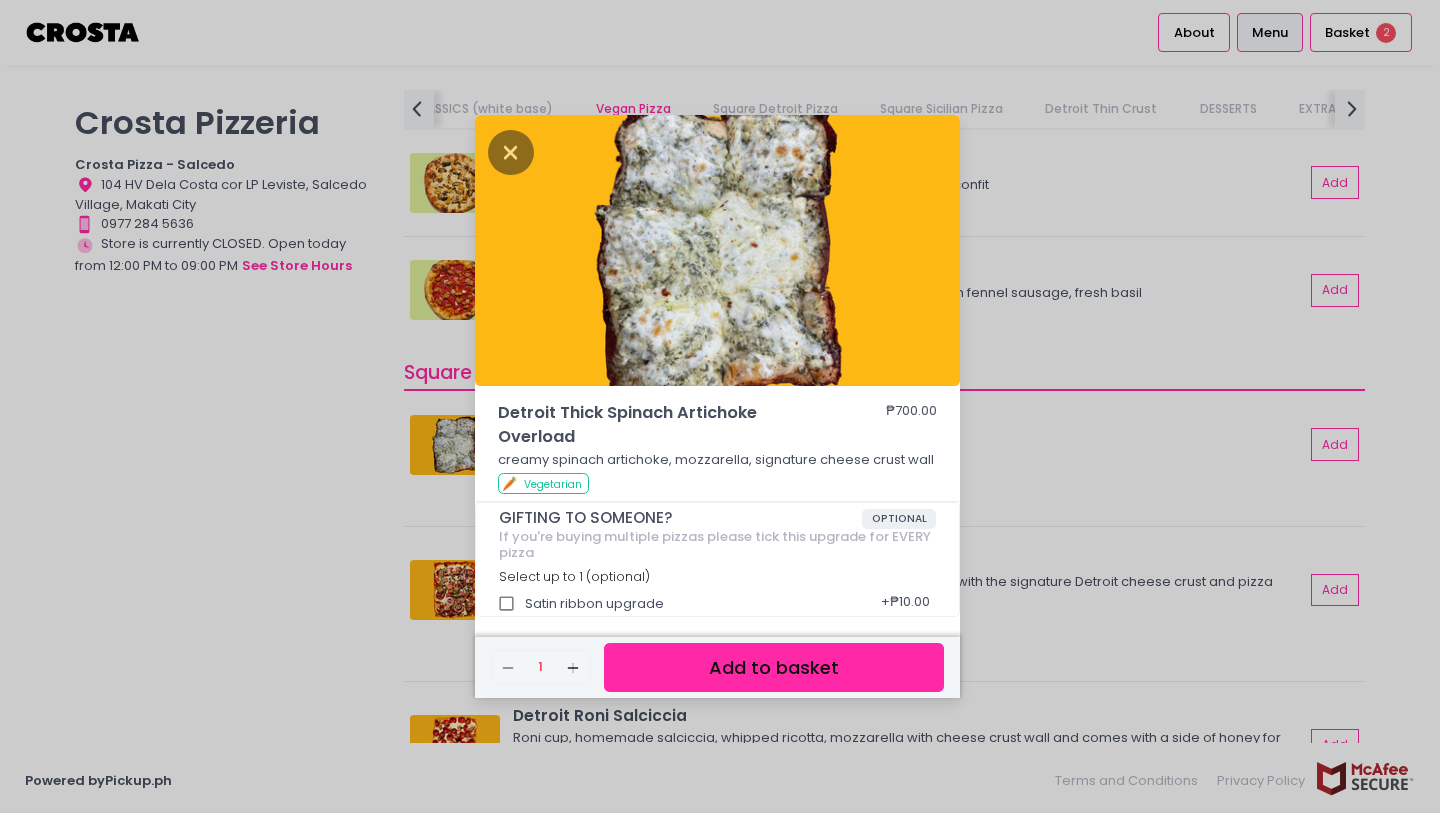 click on "Detroit Thick Spinach Artichoke Overload   ₱700.00 creamy spinach artichoke, mozzarella, signature cheese crust wall 🥕 Vegetarian GIFTING TO SOMEONE? OPTIONAL If you're buying multiple pizzas please tick this upgrade for EVERY pizza  Select up to    1 (optional) Satin ribbon upgrade    +  ₱10.00 Remove Created with Sketch. 1 Add Created with Sketch. Add to basket" at bounding box center [720, 406] 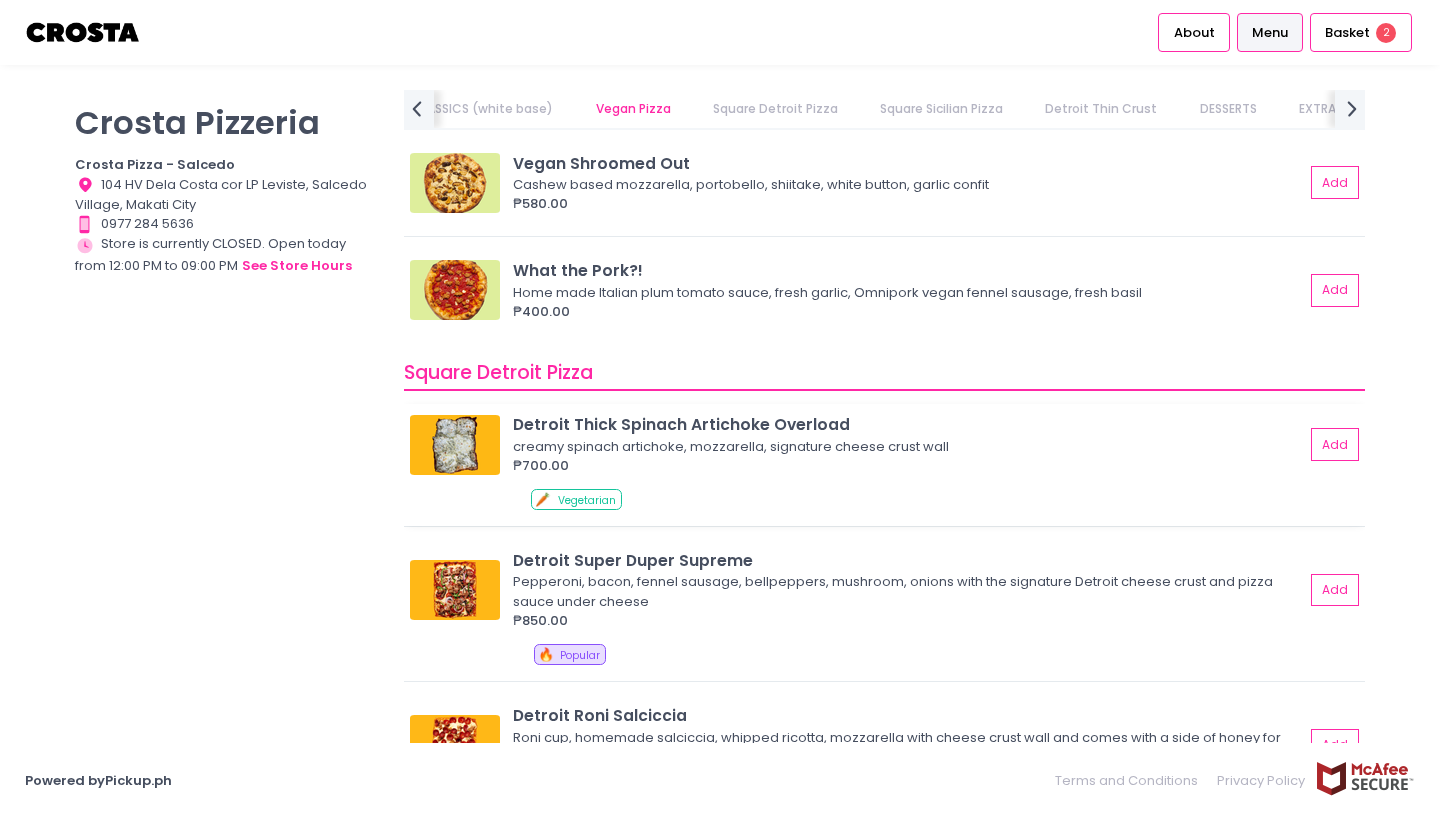 scroll, scrollTop: 1461, scrollLeft: 0, axis: vertical 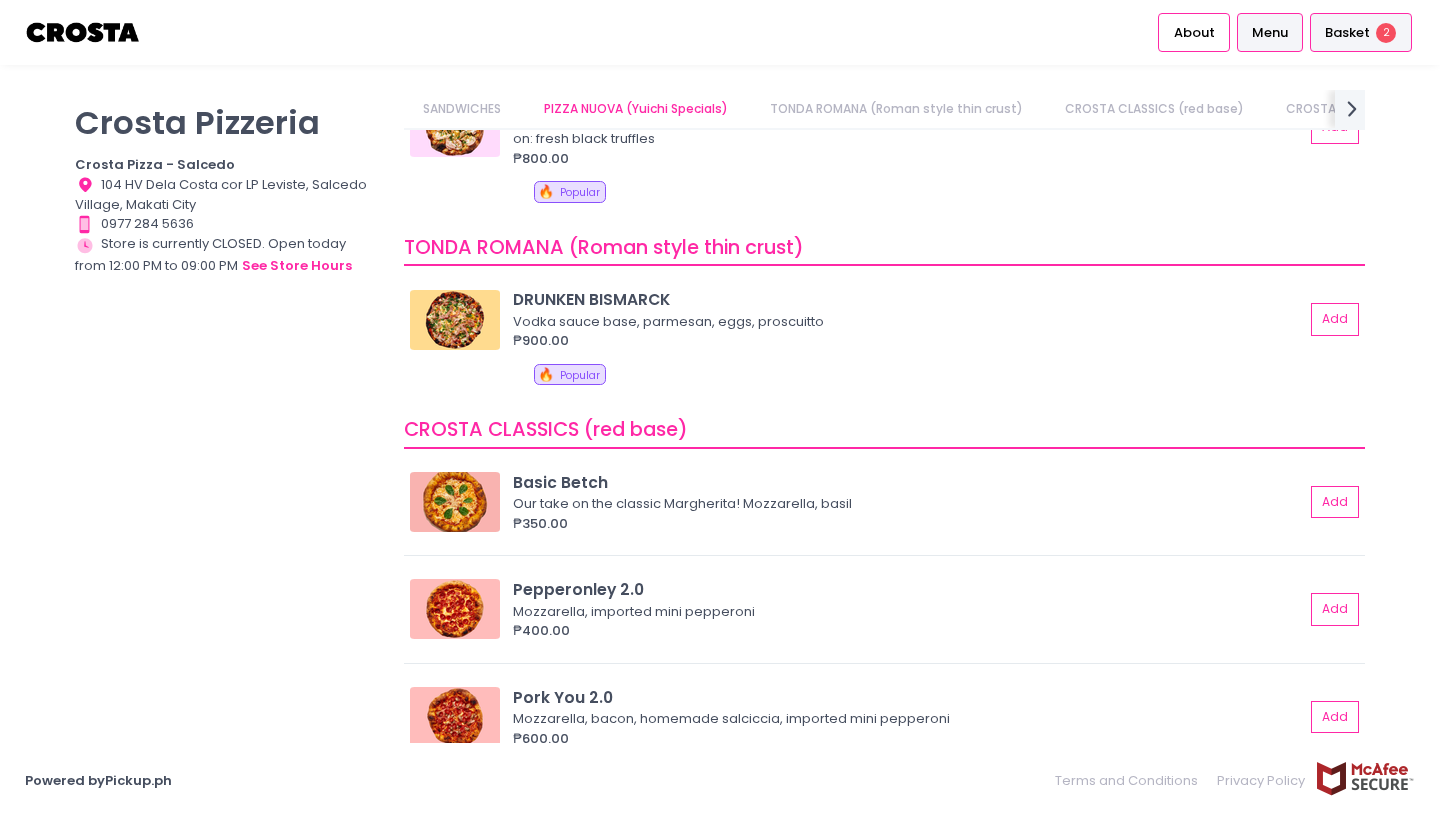 click on "Basket 2" at bounding box center [1361, 32] 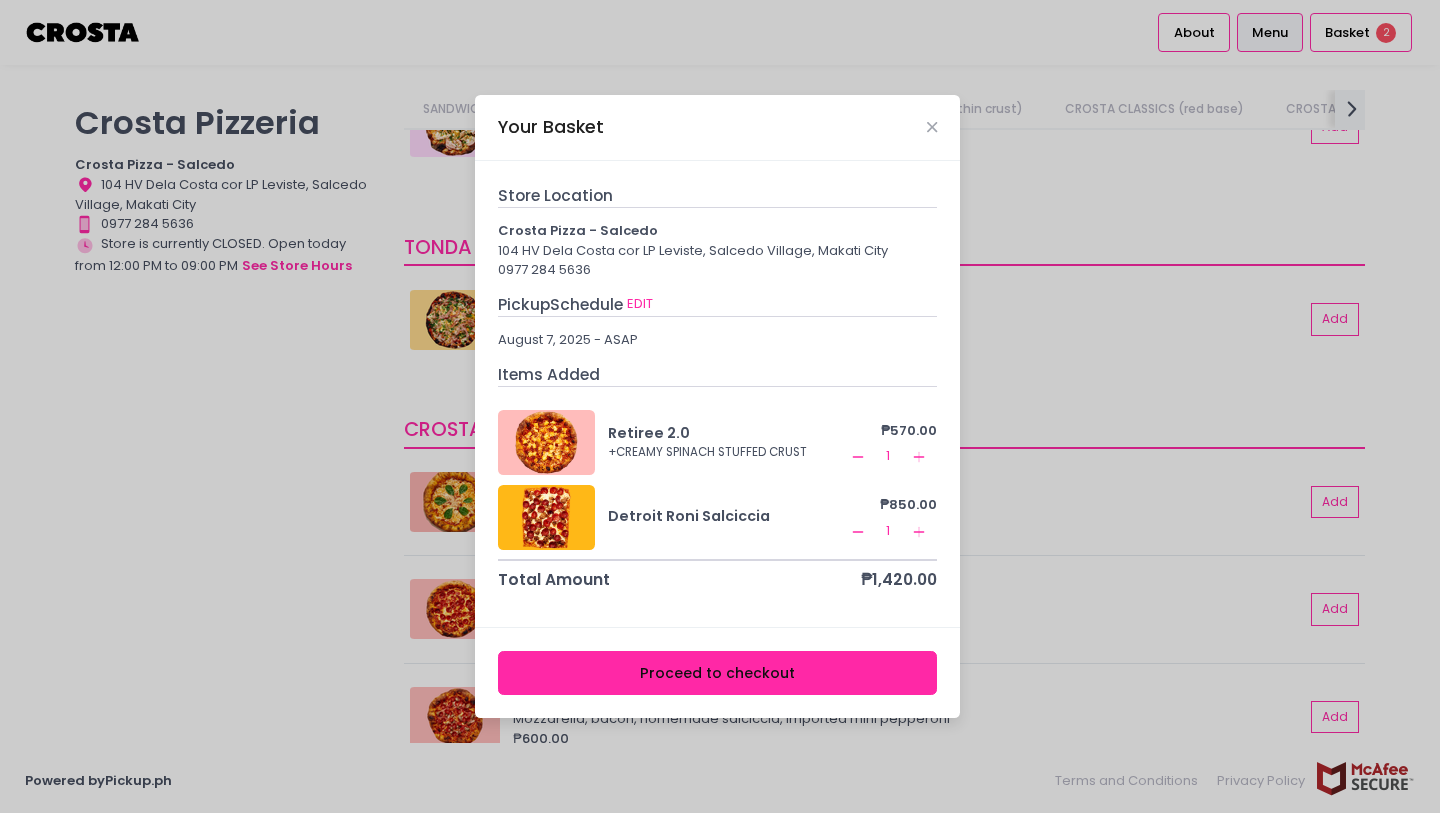 click on "Proceed to checkout" at bounding box center [718, 673] 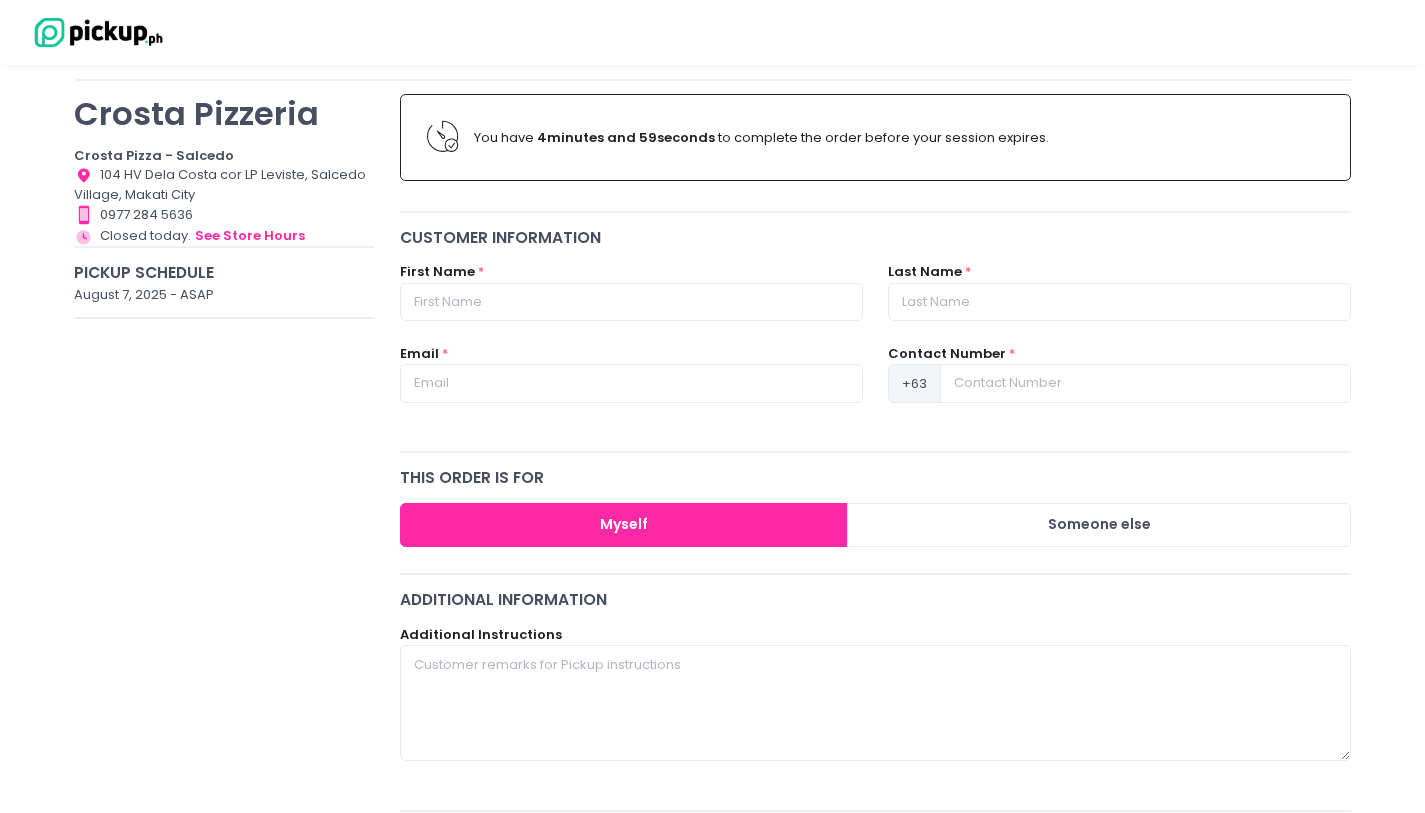 scroll, scrollTop: 146, scrollLeft: 0, axis: vertical 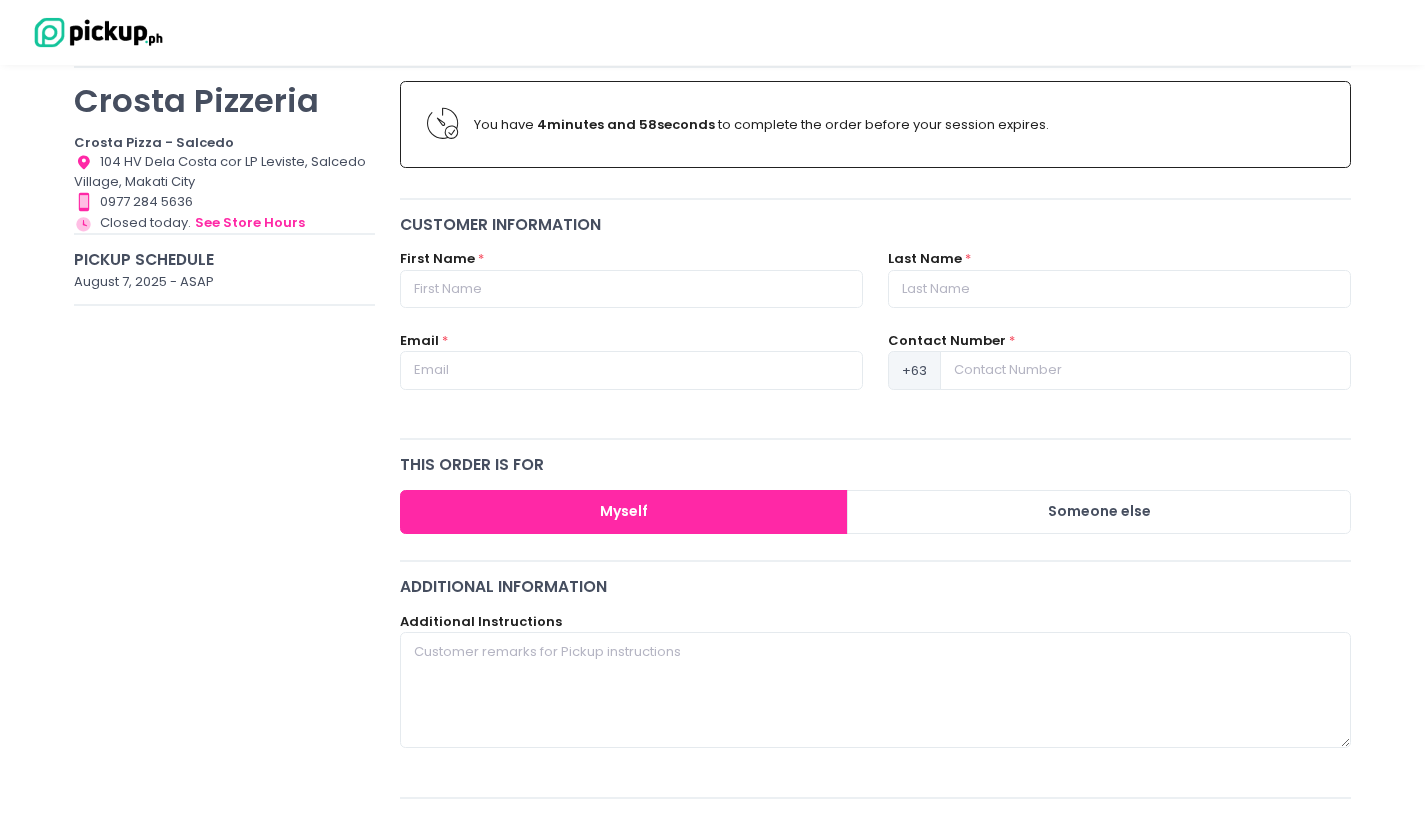click on "First Name   *" at bounding box center (631, 290) 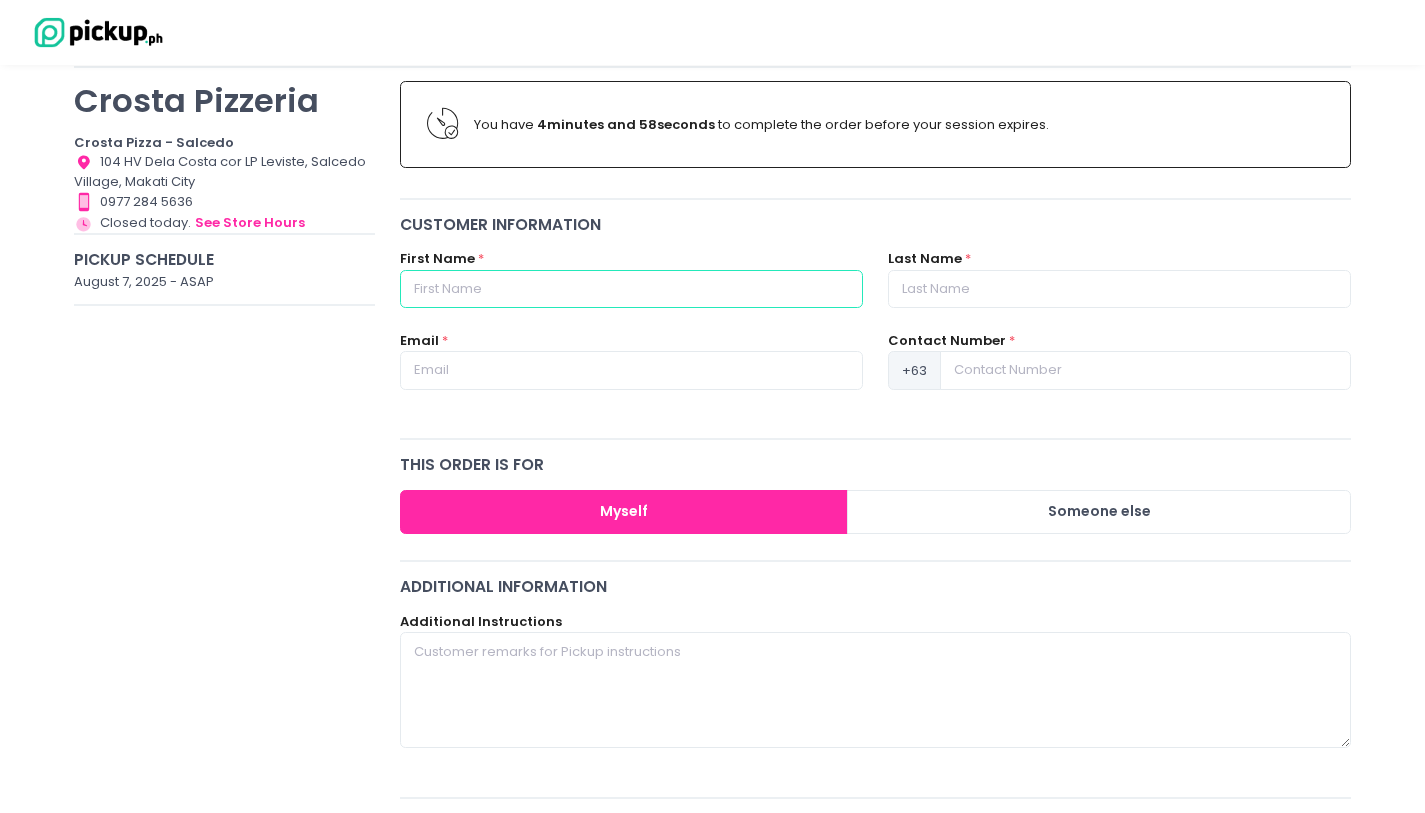 click at bounding box center (631, 289) 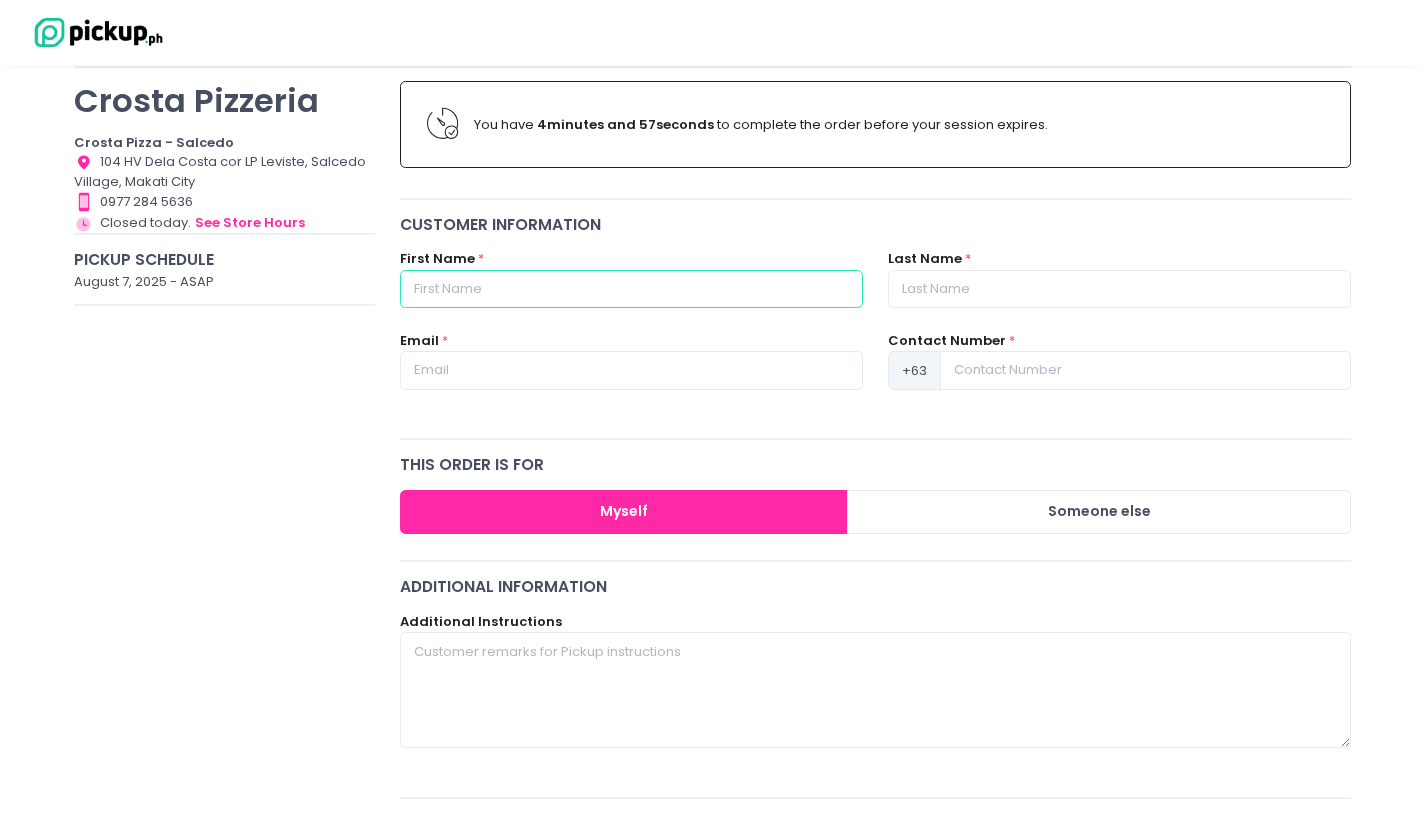 type on "[FIRST] [MIDDLE]" 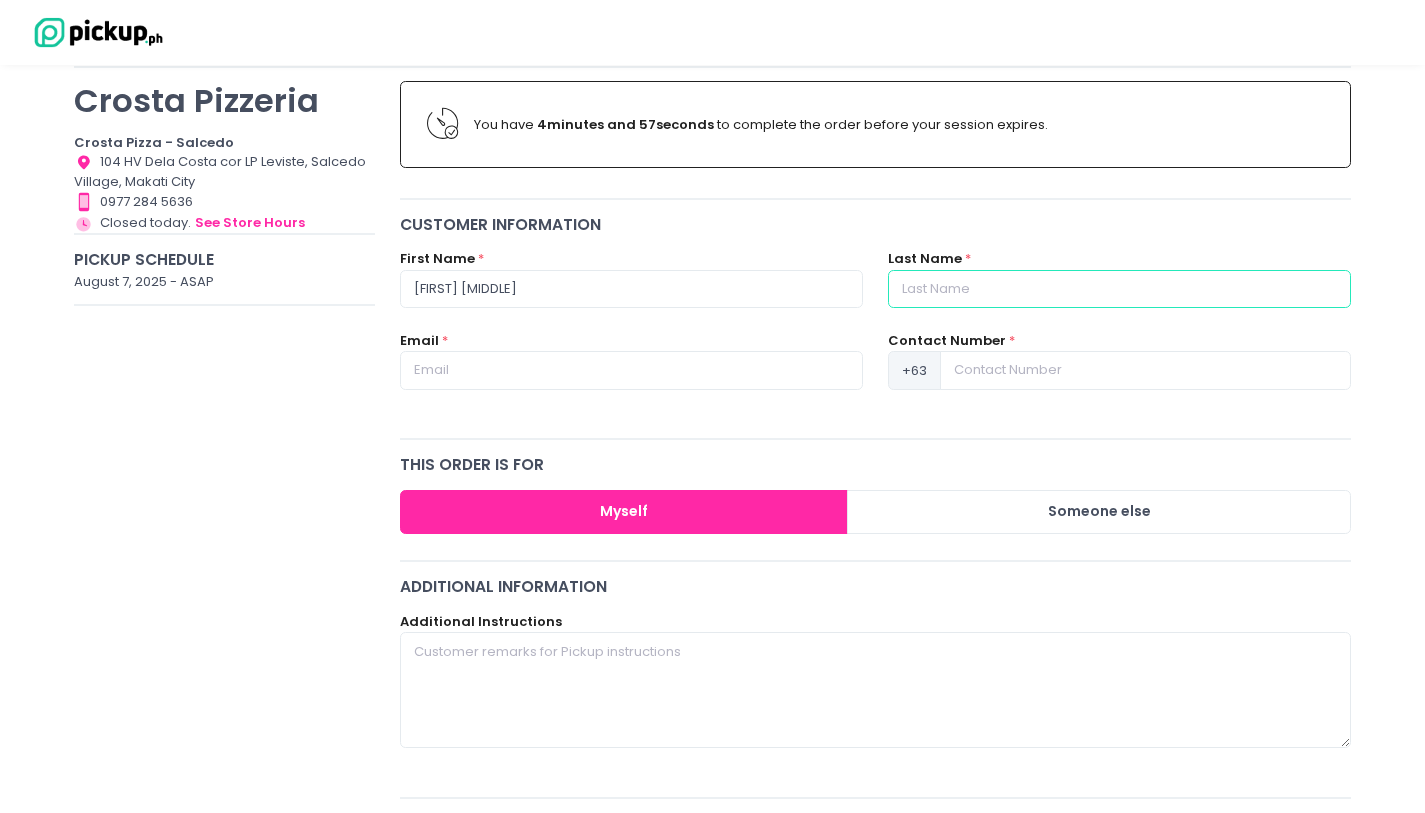 type on "Perez" 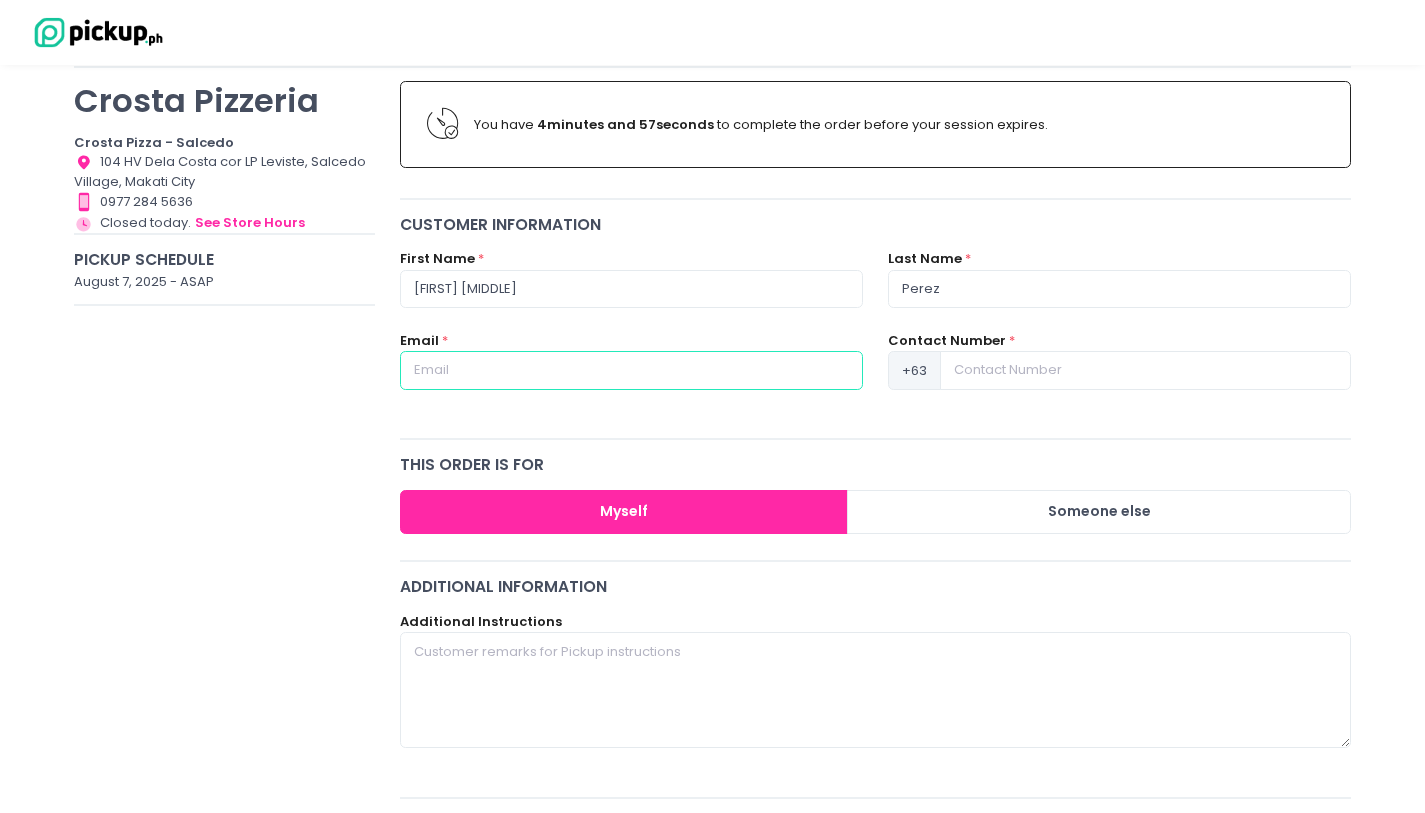 type on "[EMAIL]" 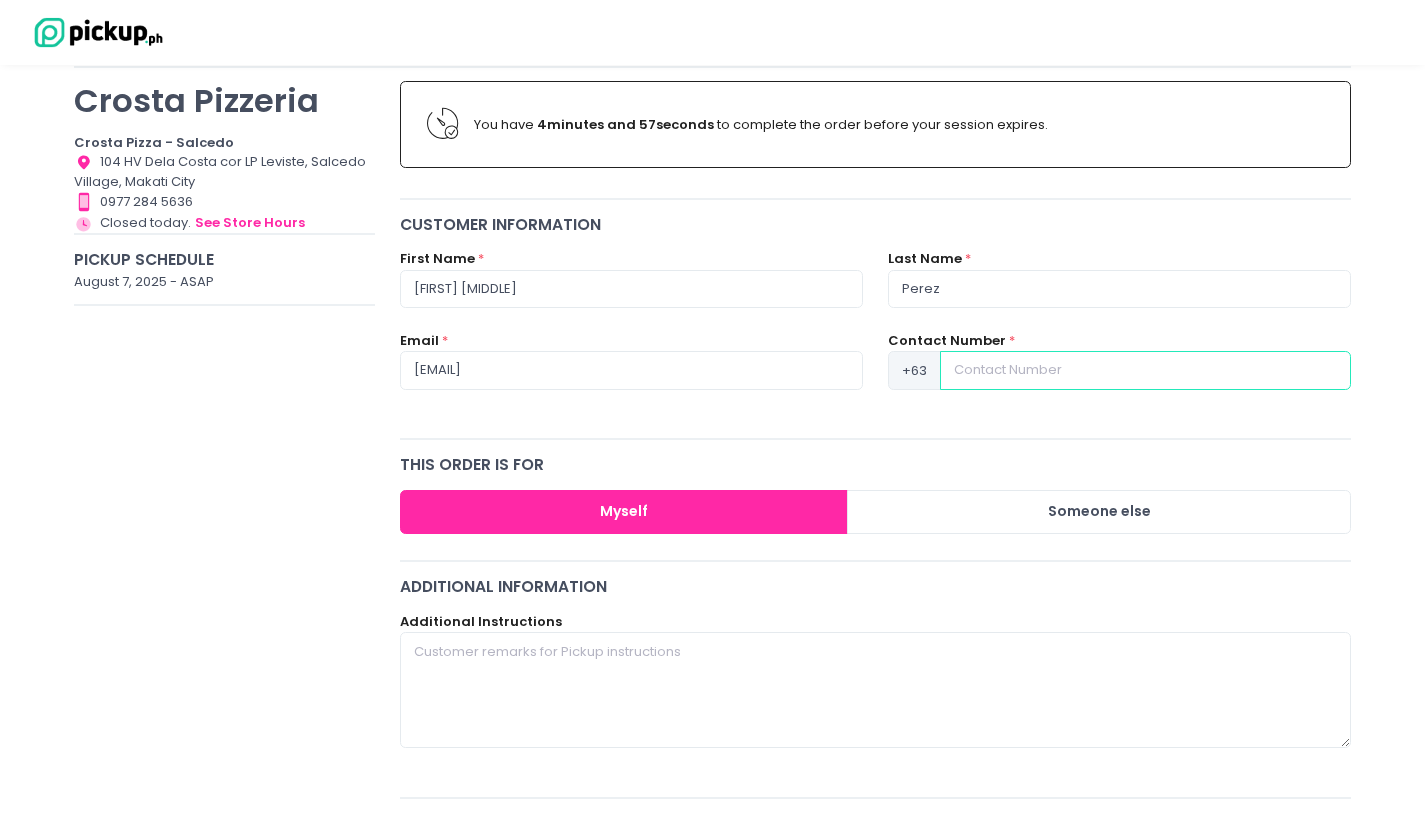 type on "[PHONE]" 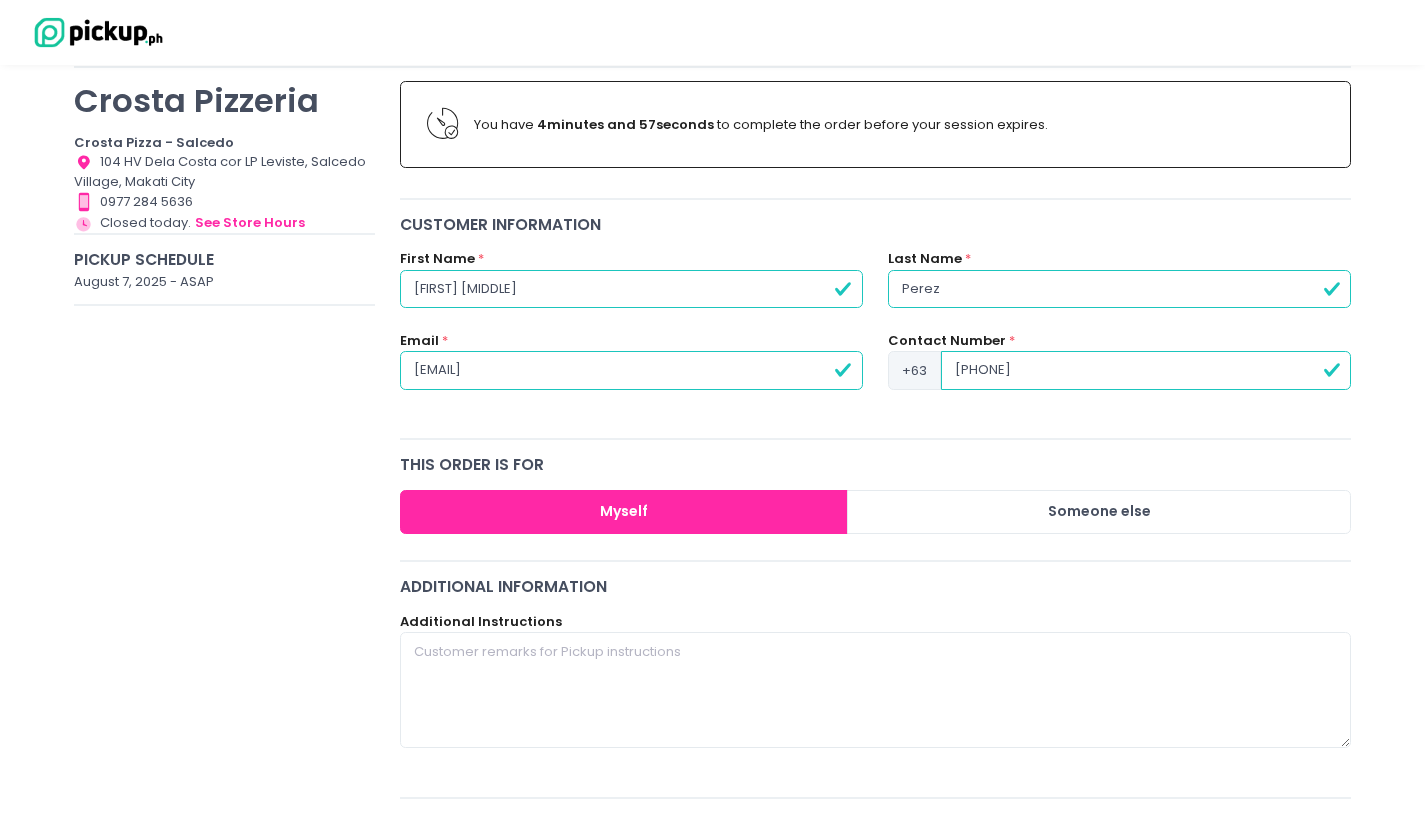 click on "[FIRST] [MIDDLE]" at bounding box center (631, 289) 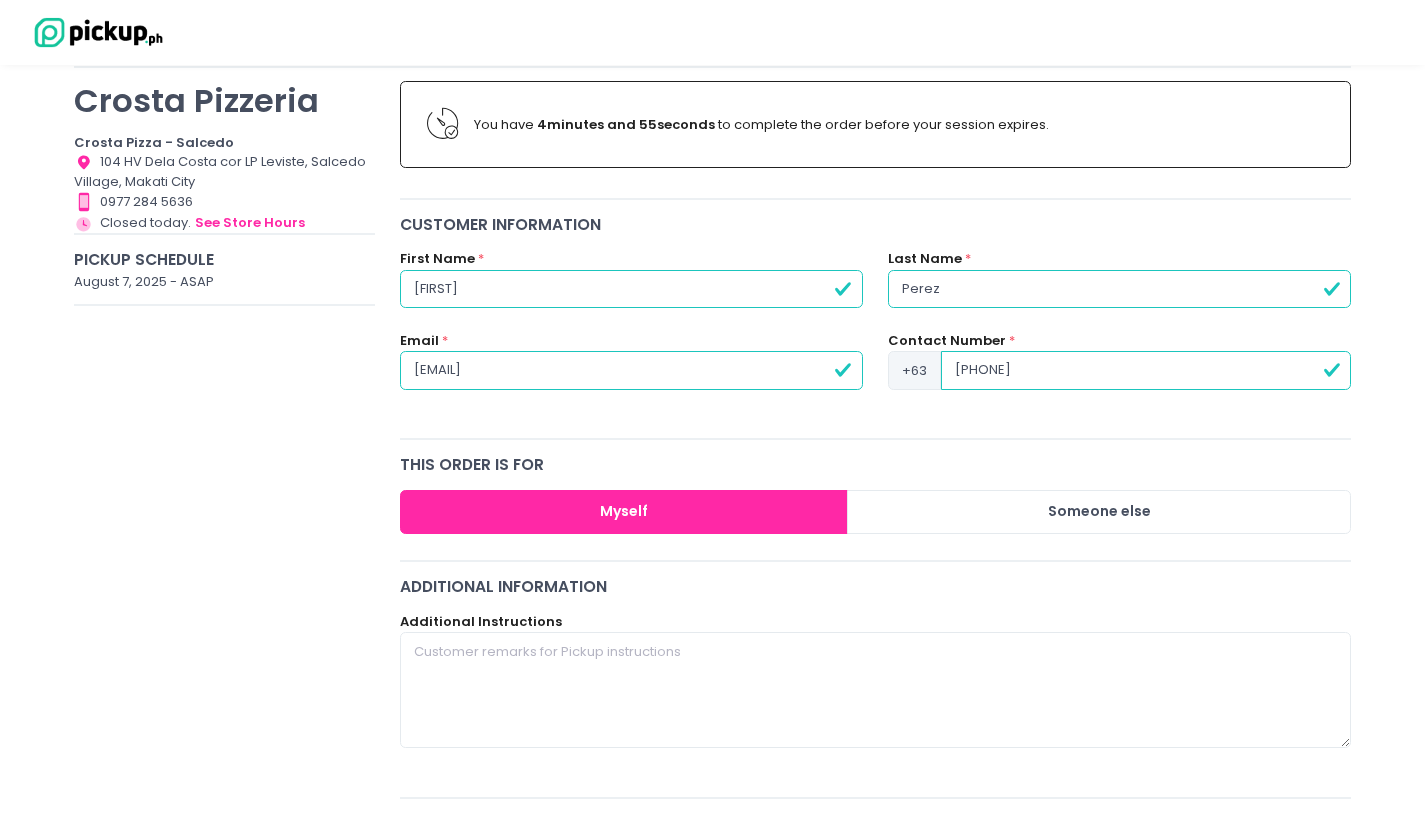 type on "[FIRST]" 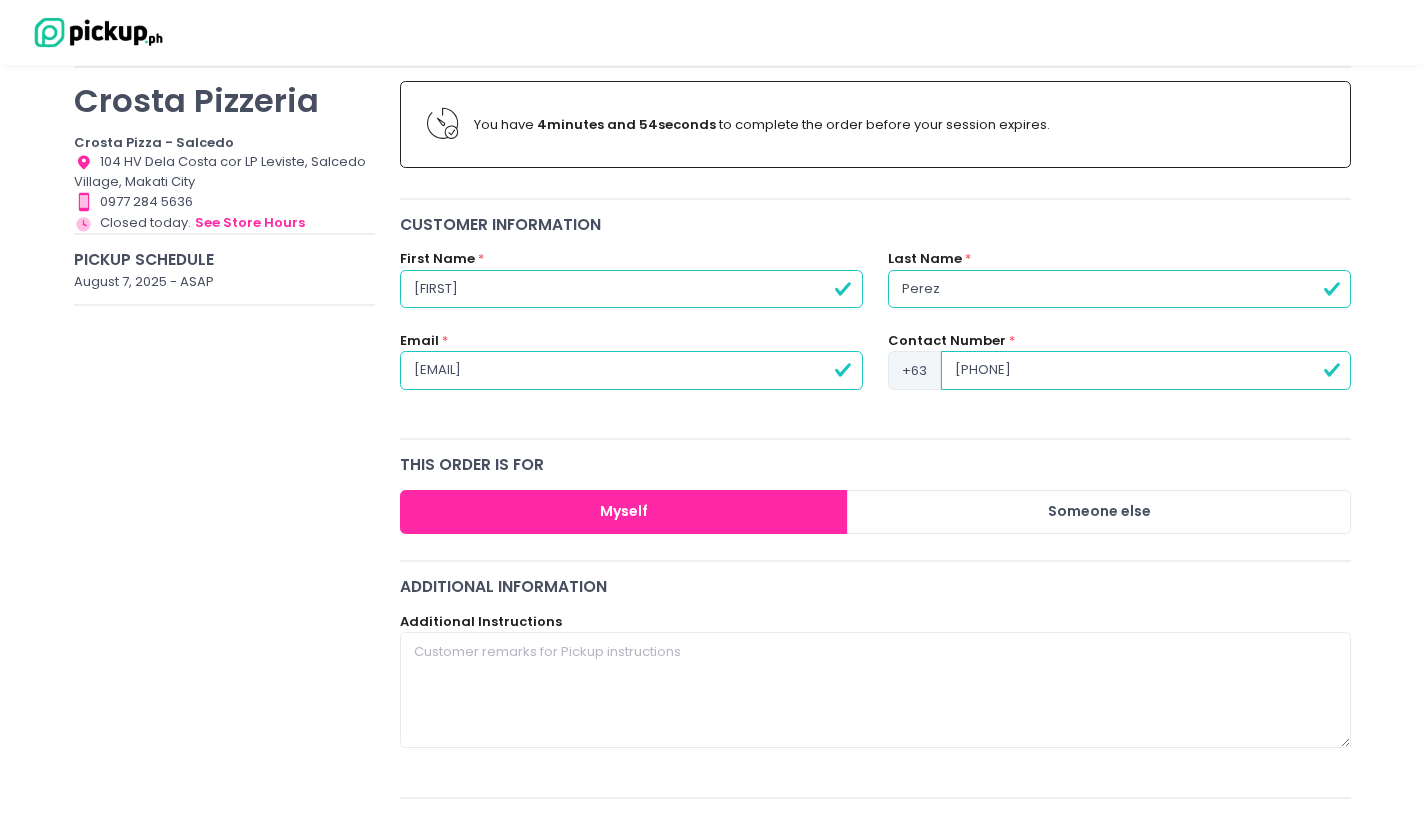 click on "[EMAIL]" at bounding box center [631, 370] 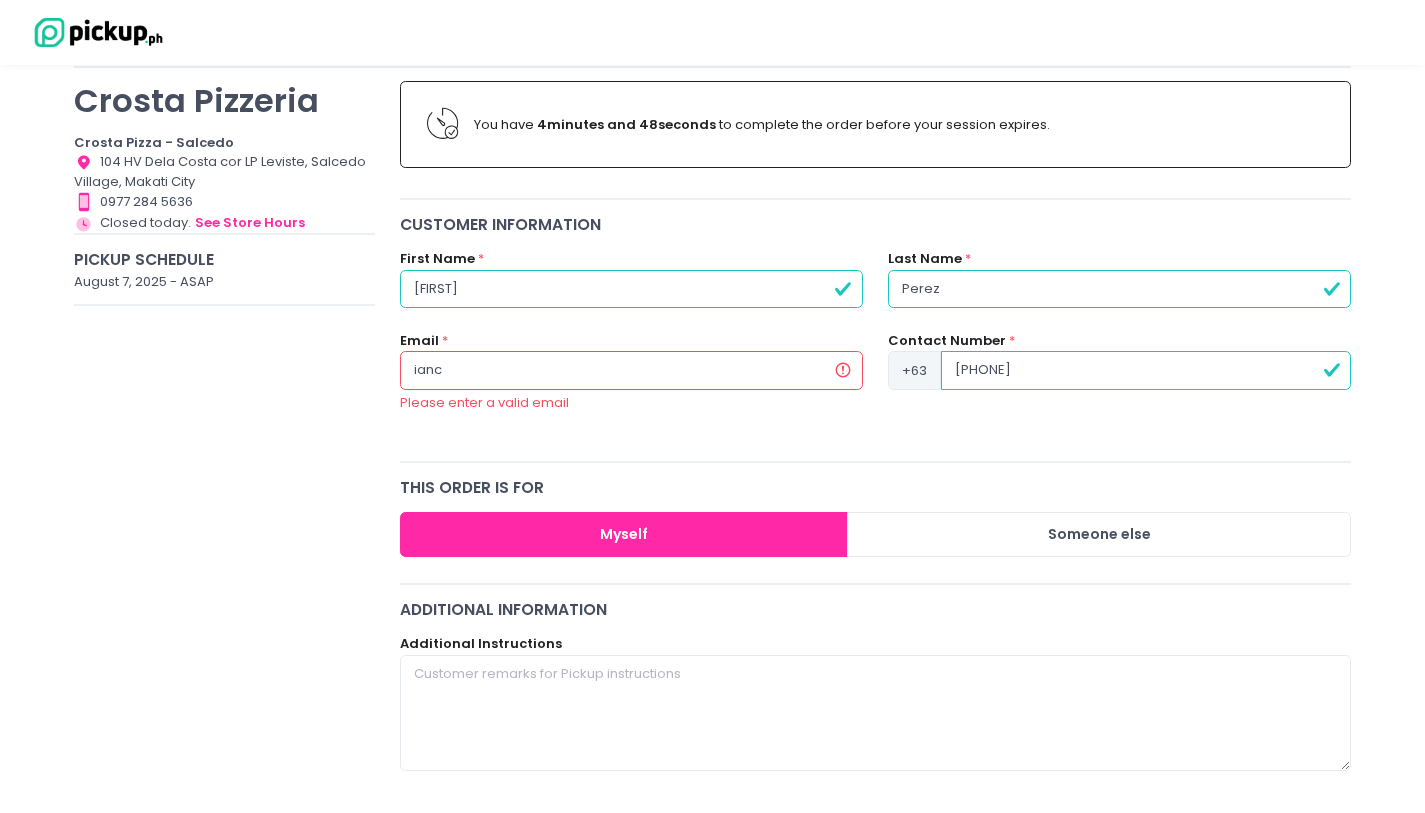 type on "ianc" 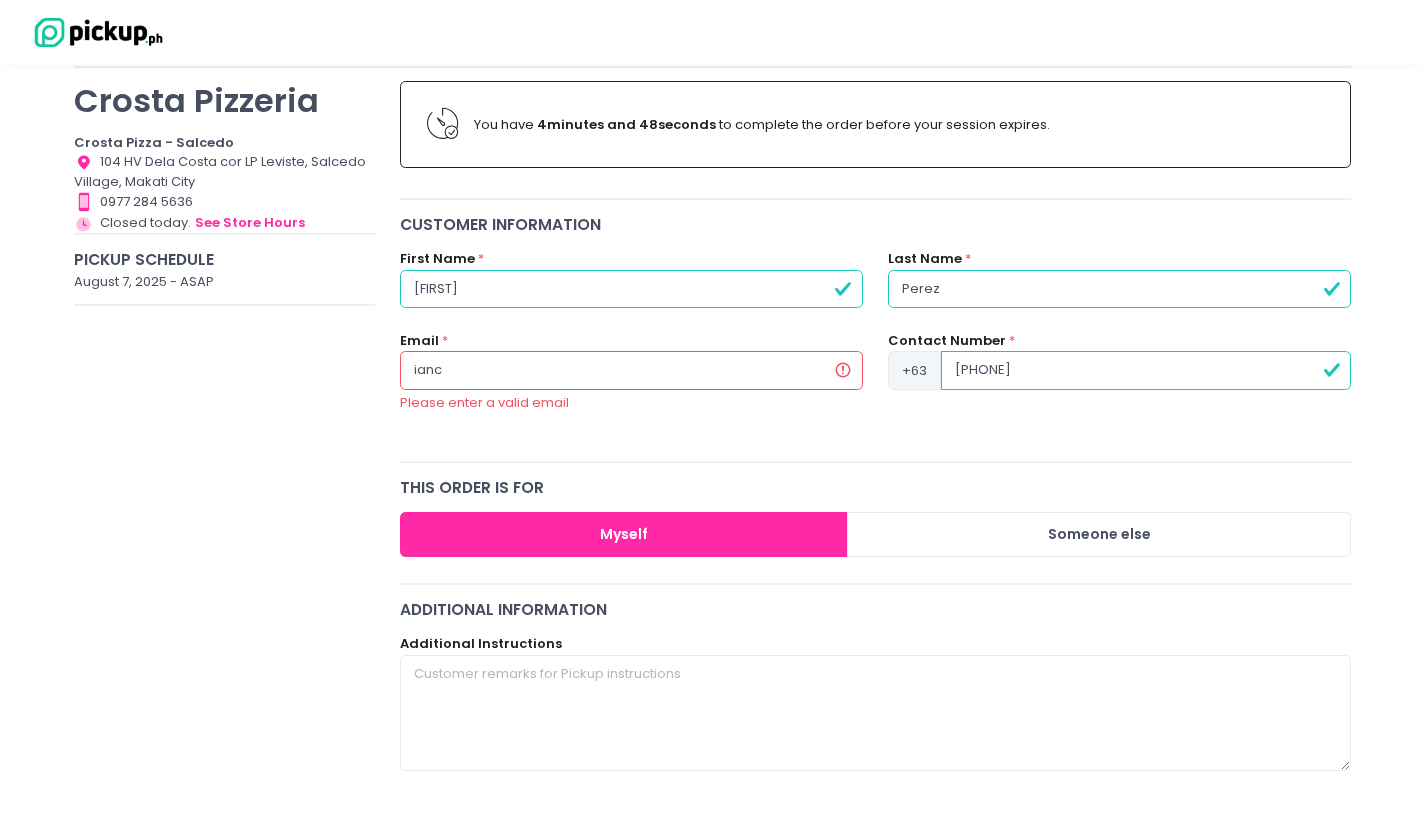 click on "[PHONE]" at bounding box center (1146, 370) 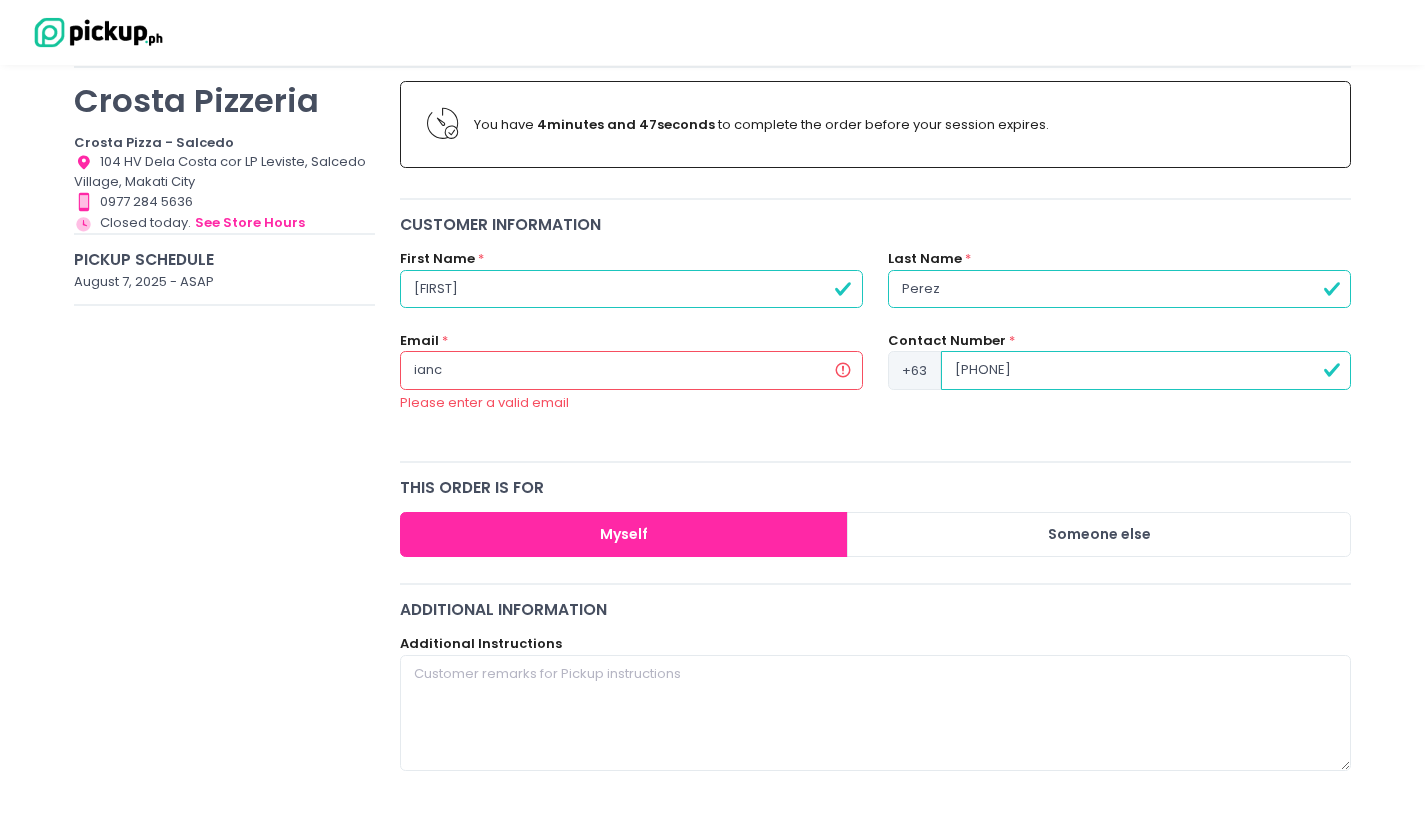type on "[PHONE]" 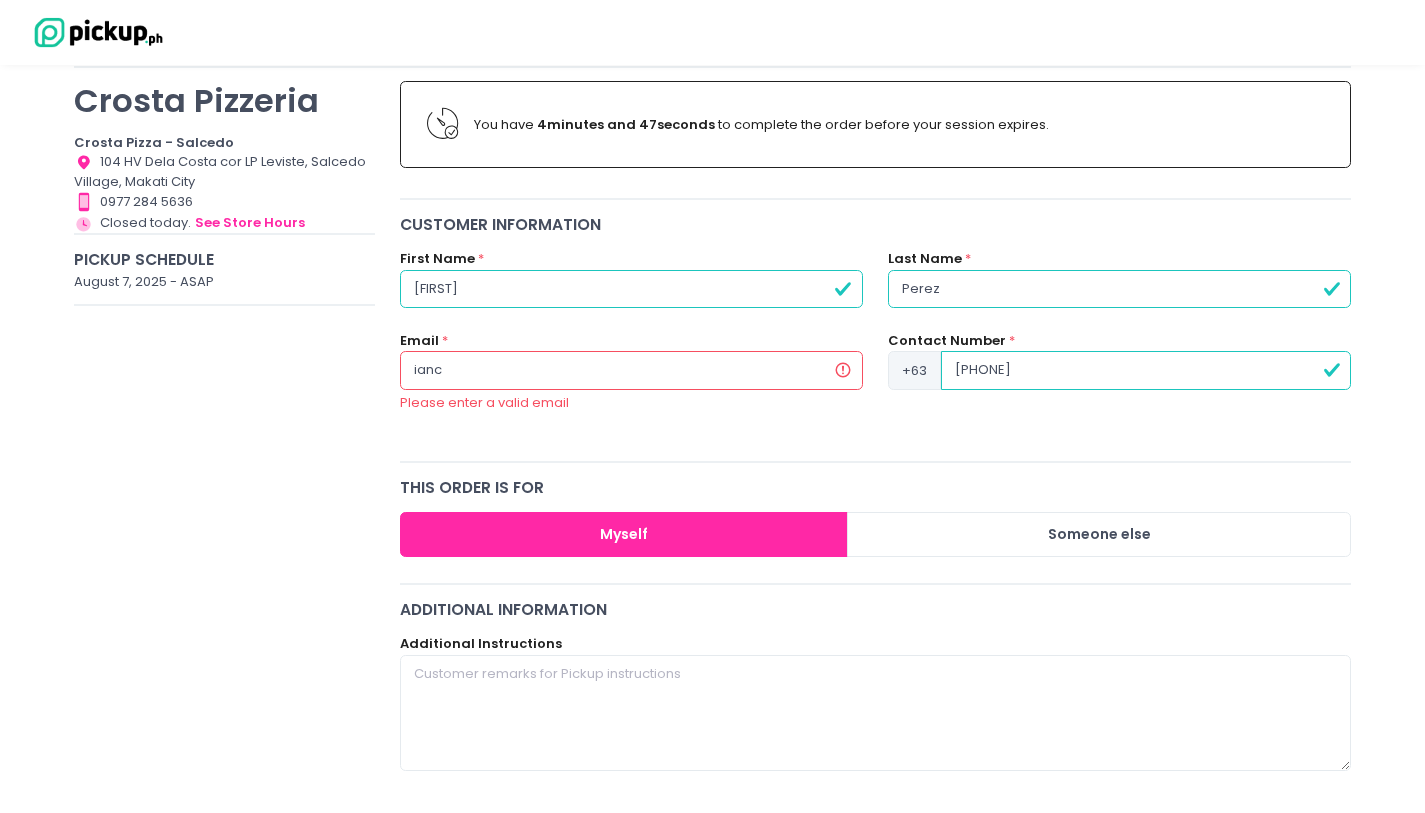 click on "ianc" at bounding box center (631, 370) 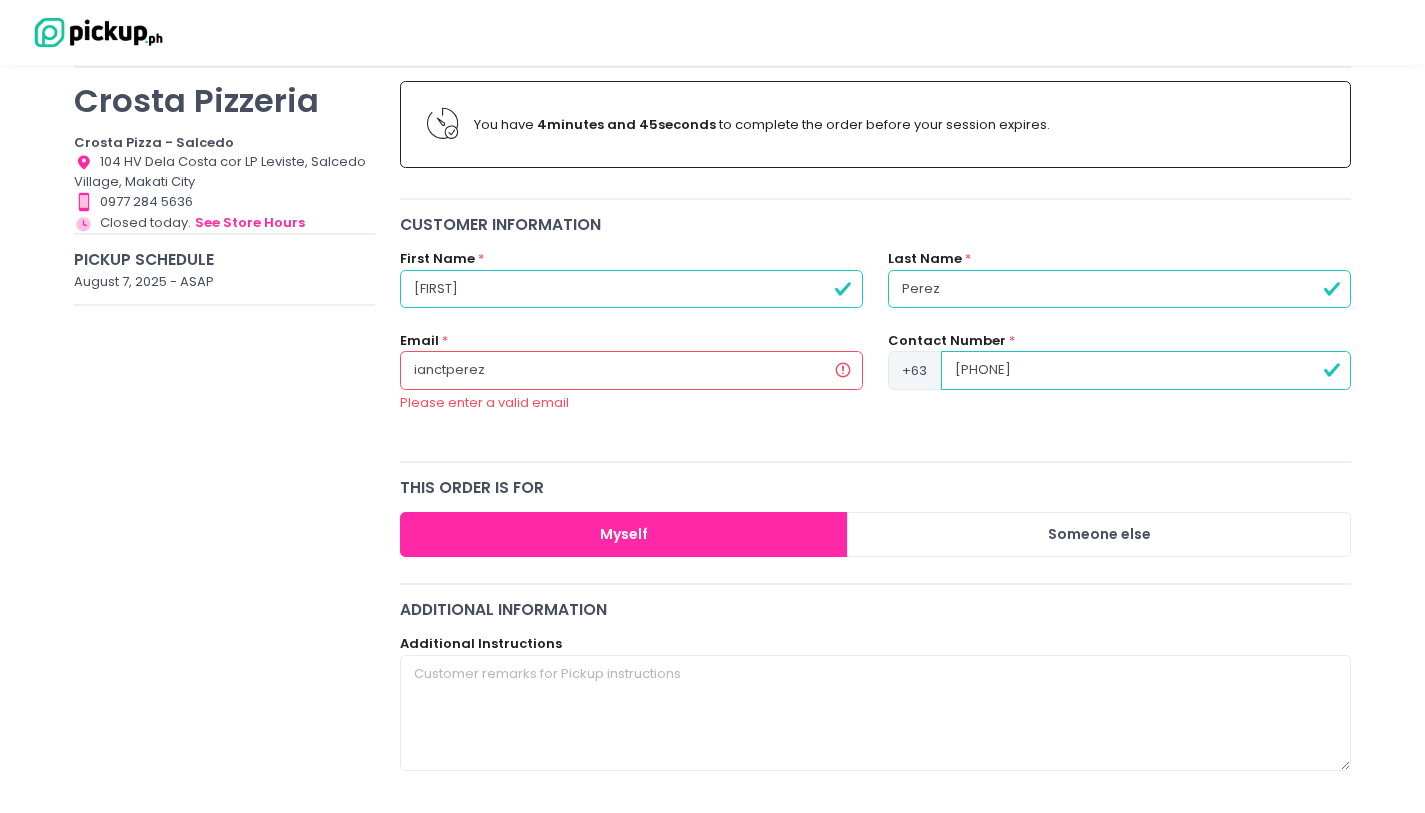 type on "[EMAIL]" 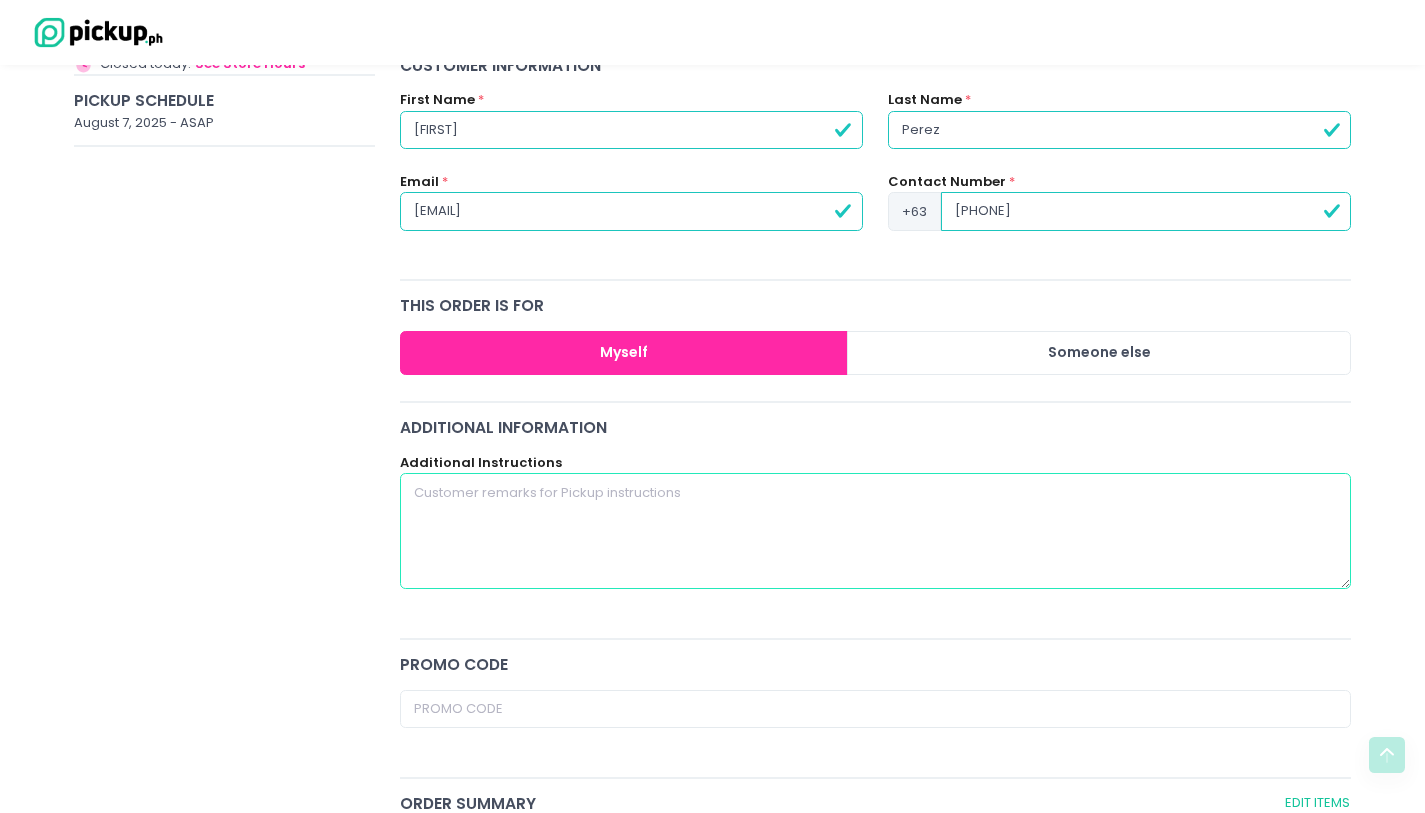 click at bounding box center (876, 531) 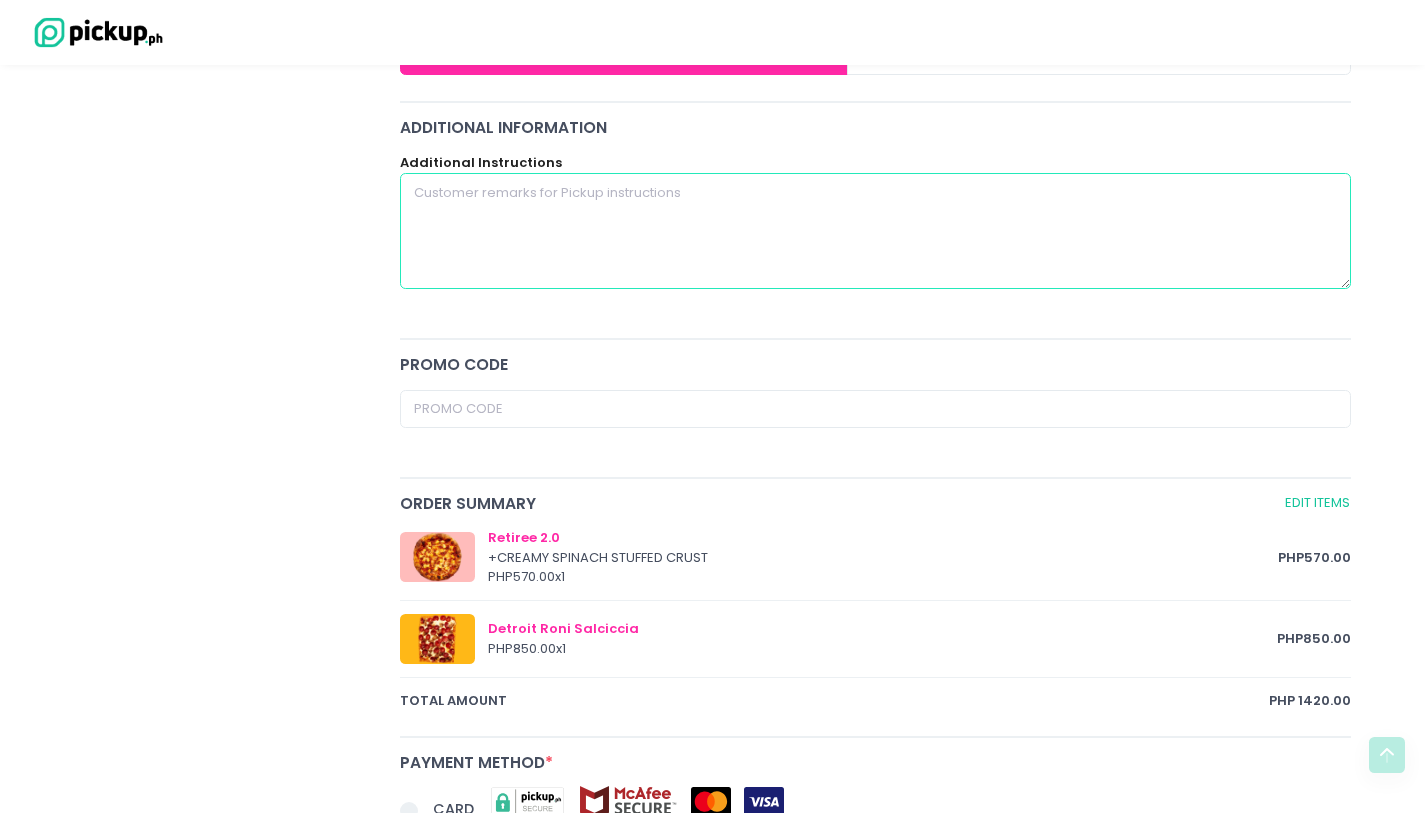scroll, scrollTop: 638, scrollLeft: 0, axis: vertical 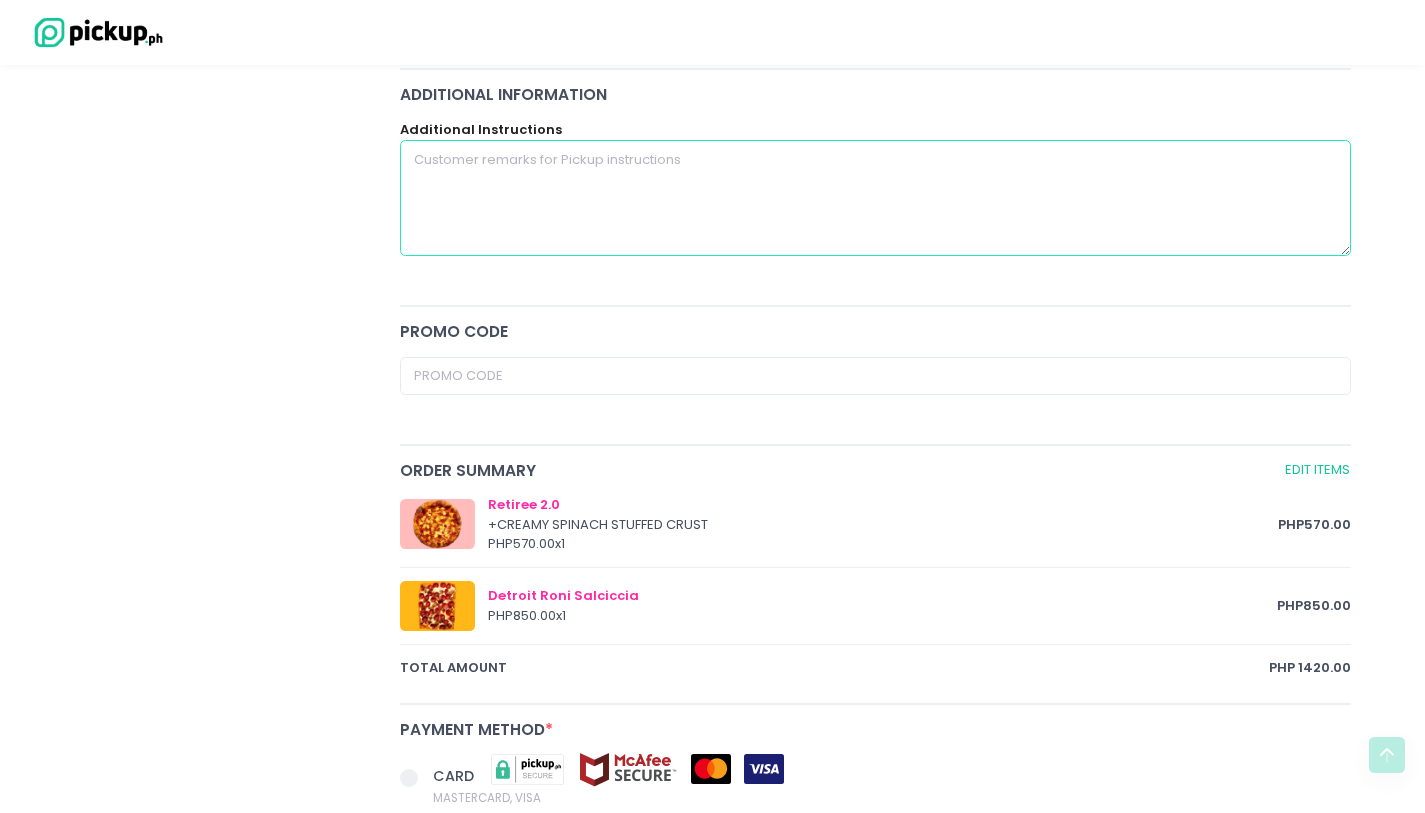 type on "E" 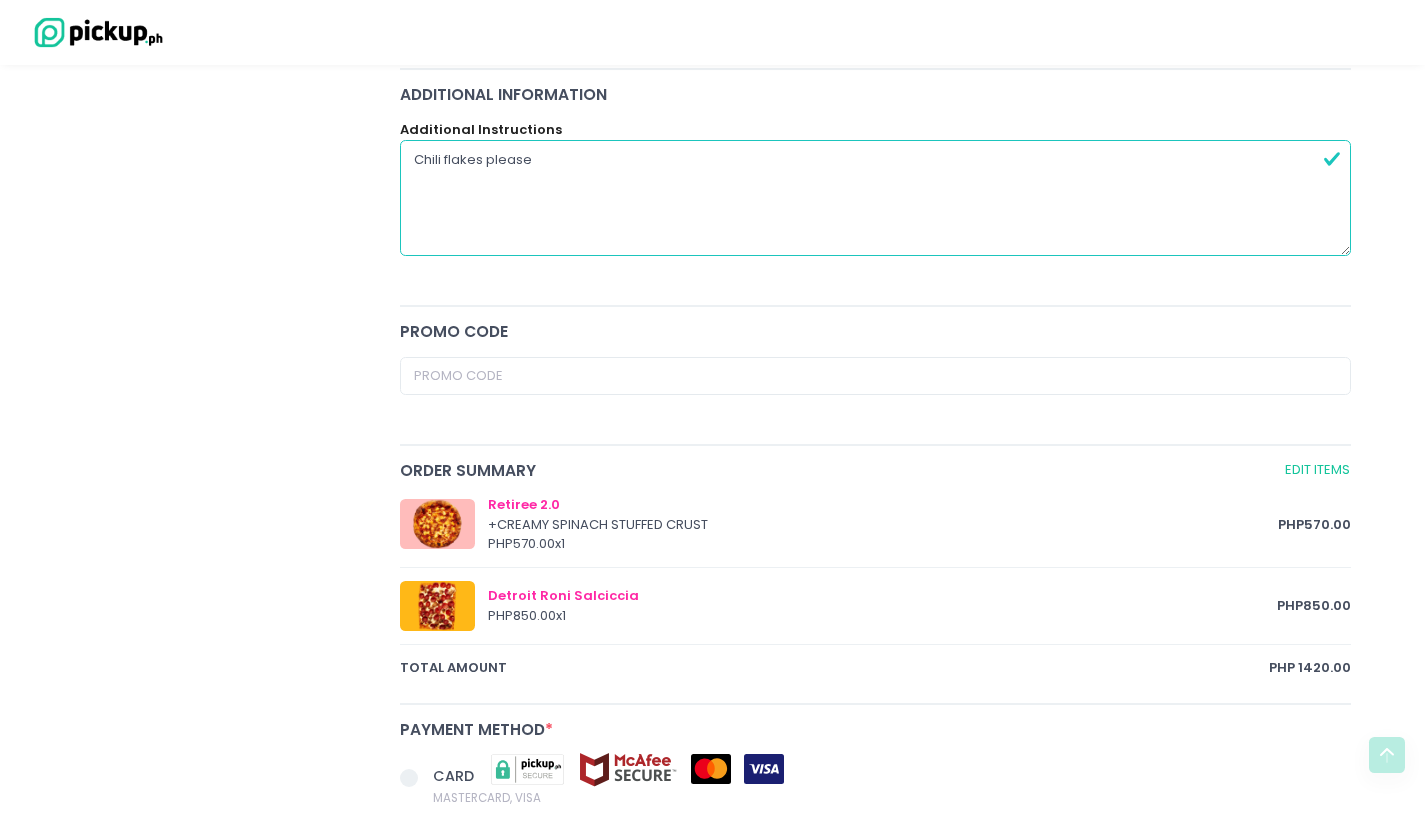 click on "Chili flakes please" at bounding box center (876, 198) 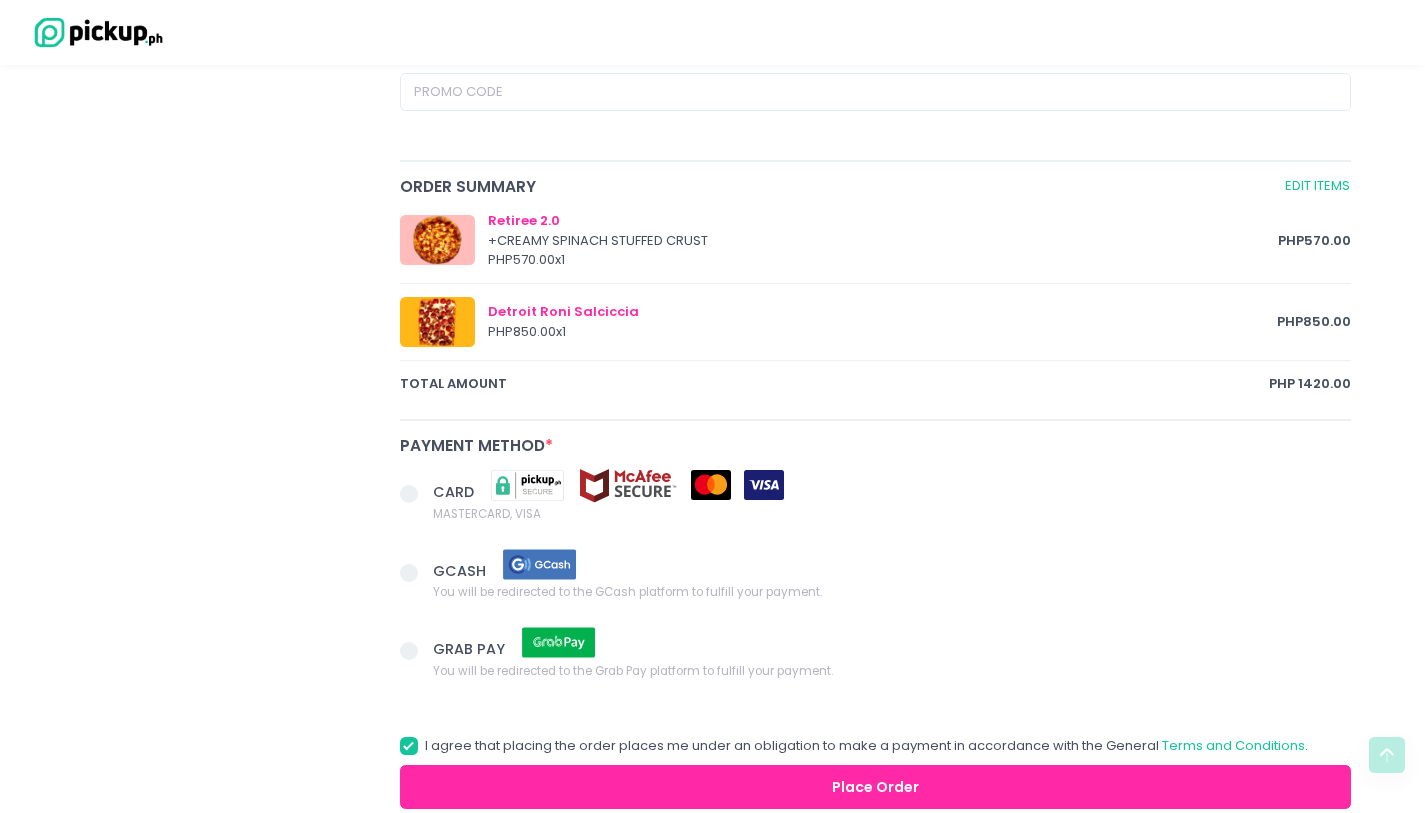 scroll, scrollTop: 1034, scrollLeft: 0, axis: vertical 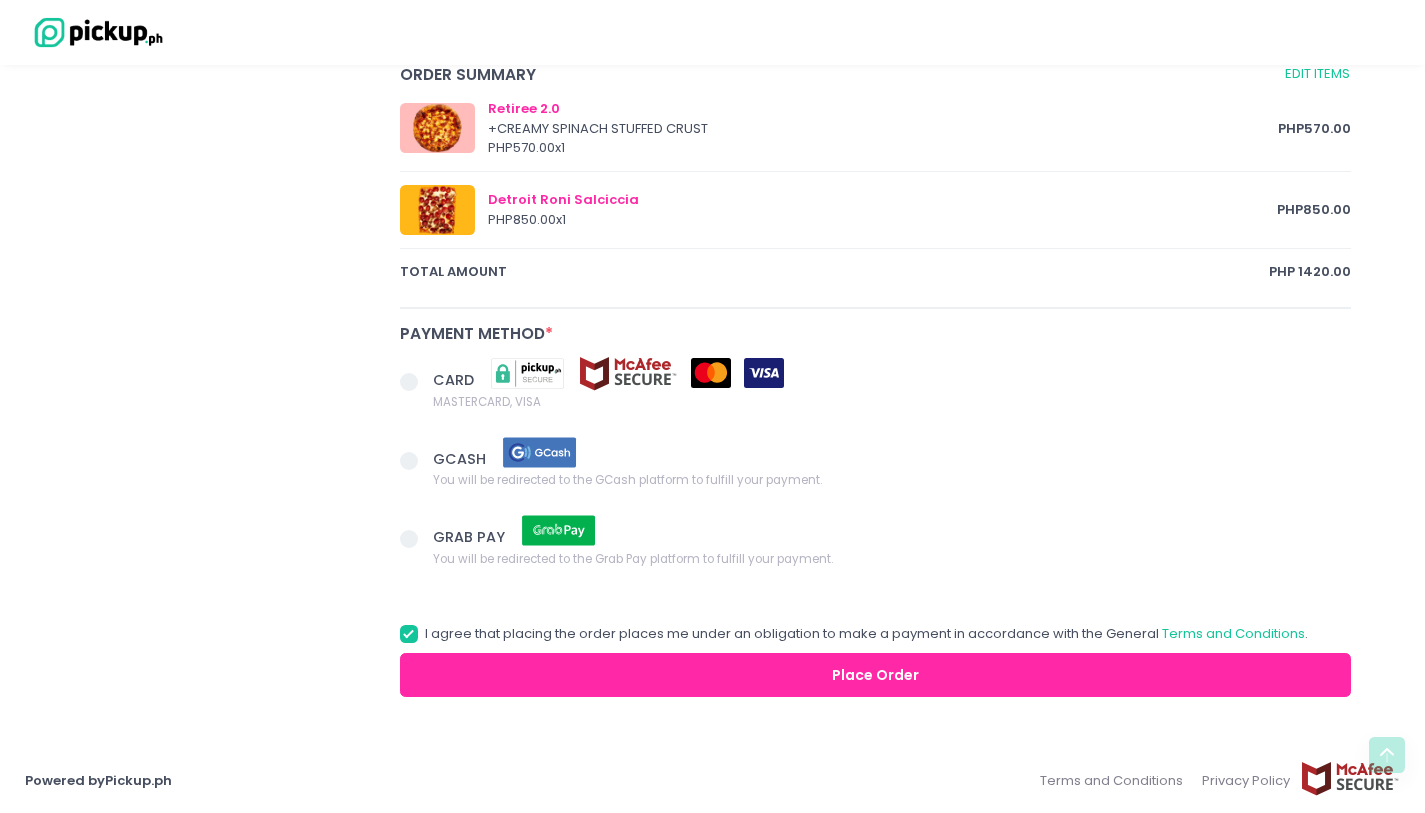 type on "Chili flakes please ty" 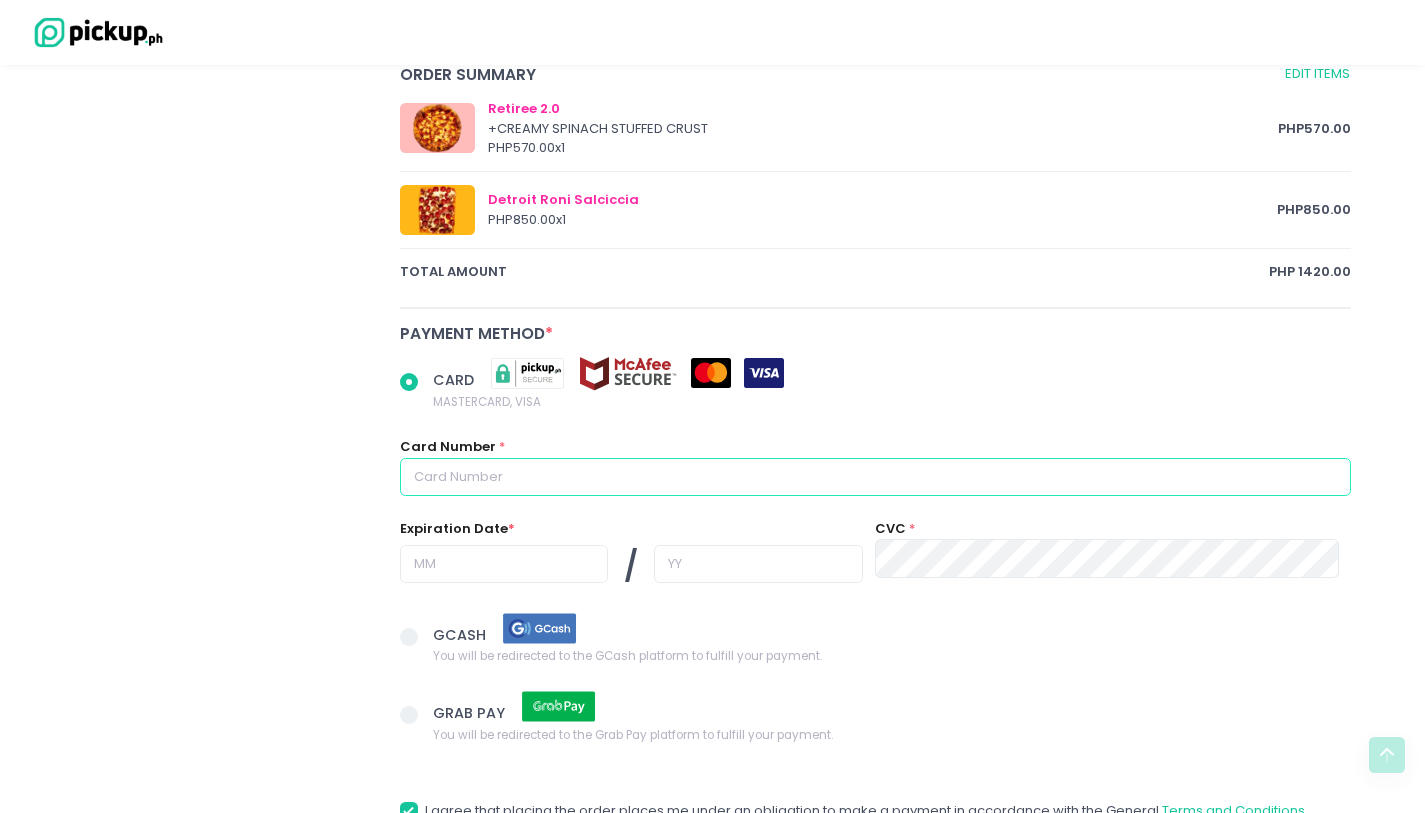 click at bounding box center [876, 477] 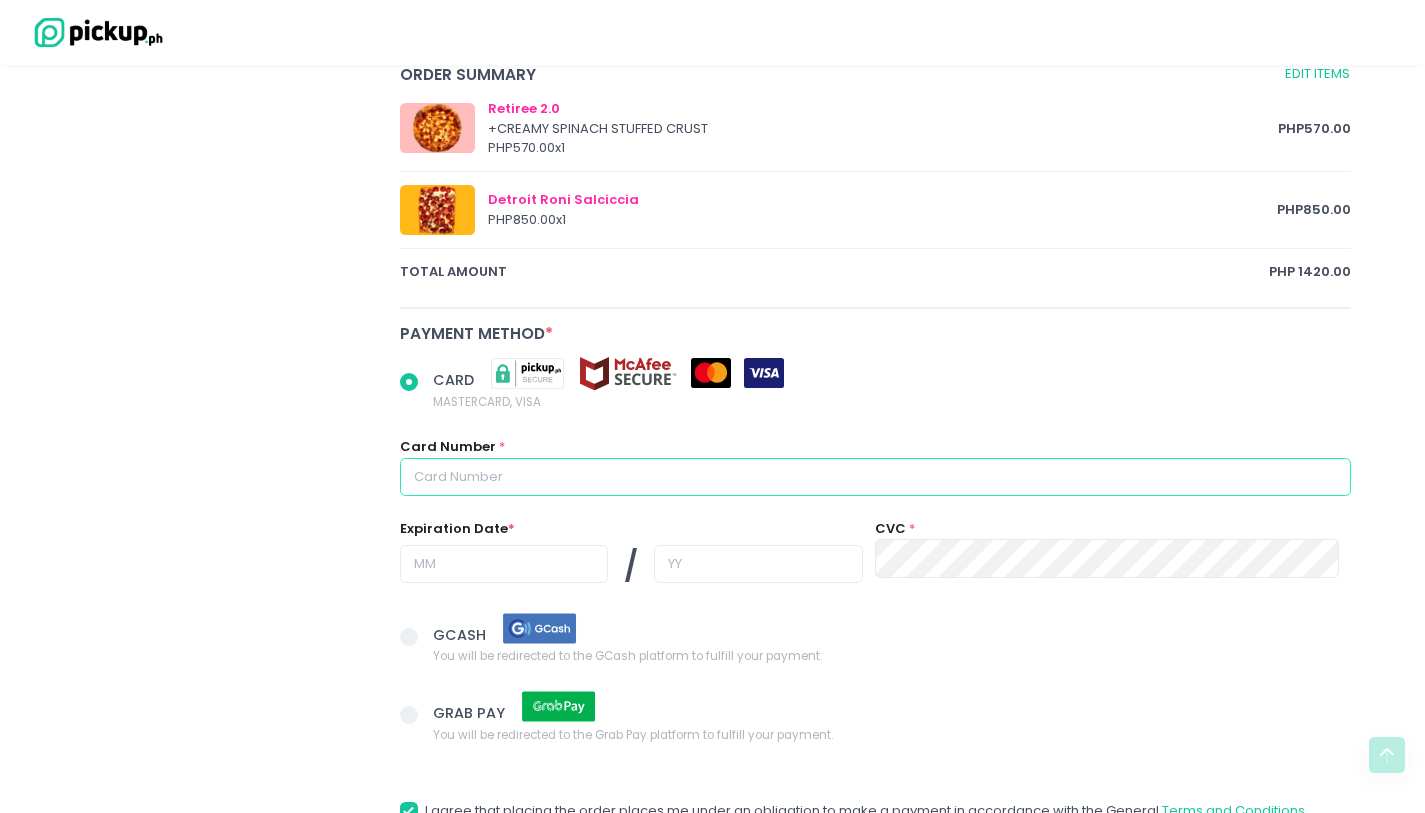 radio on "true" 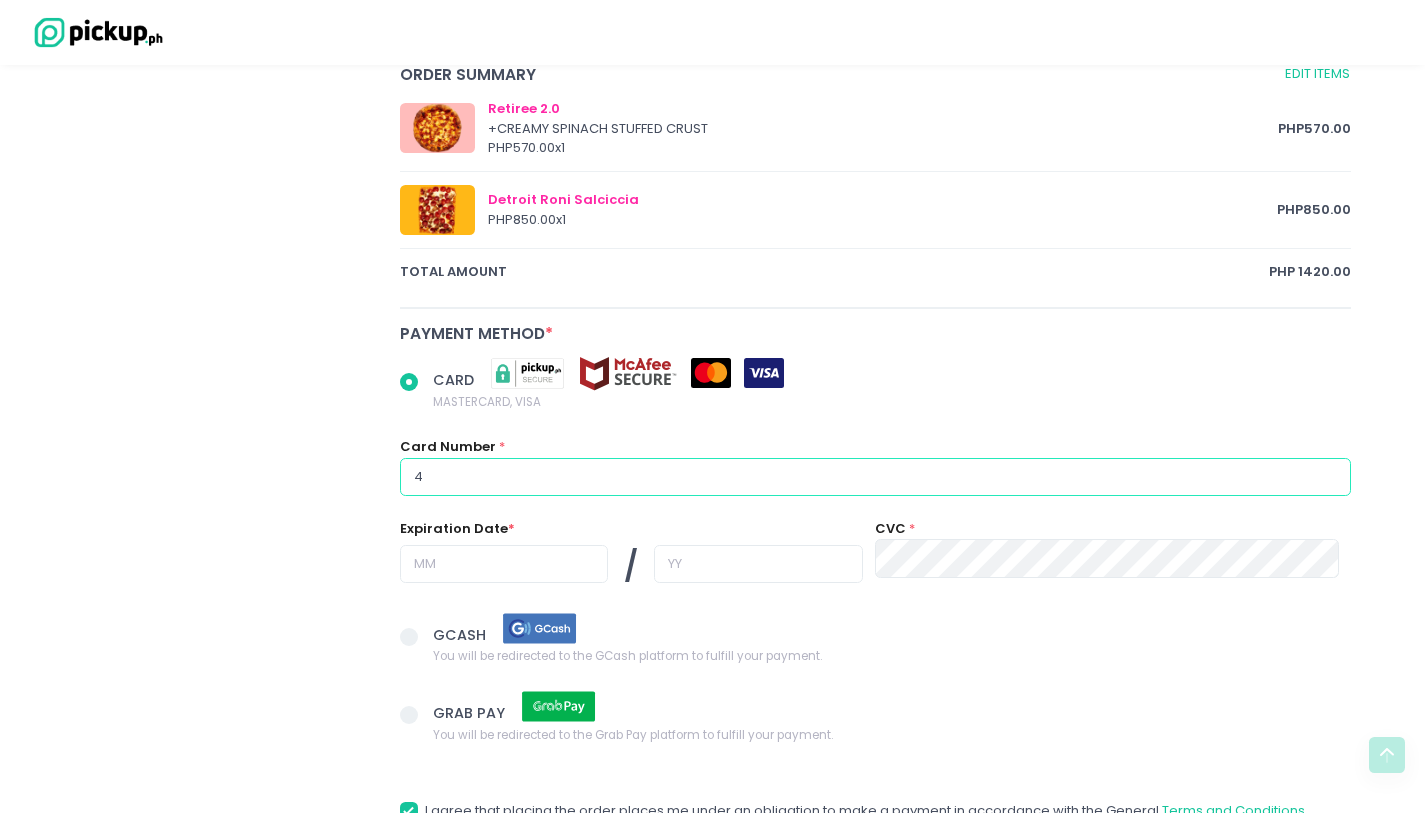 radio on "true" 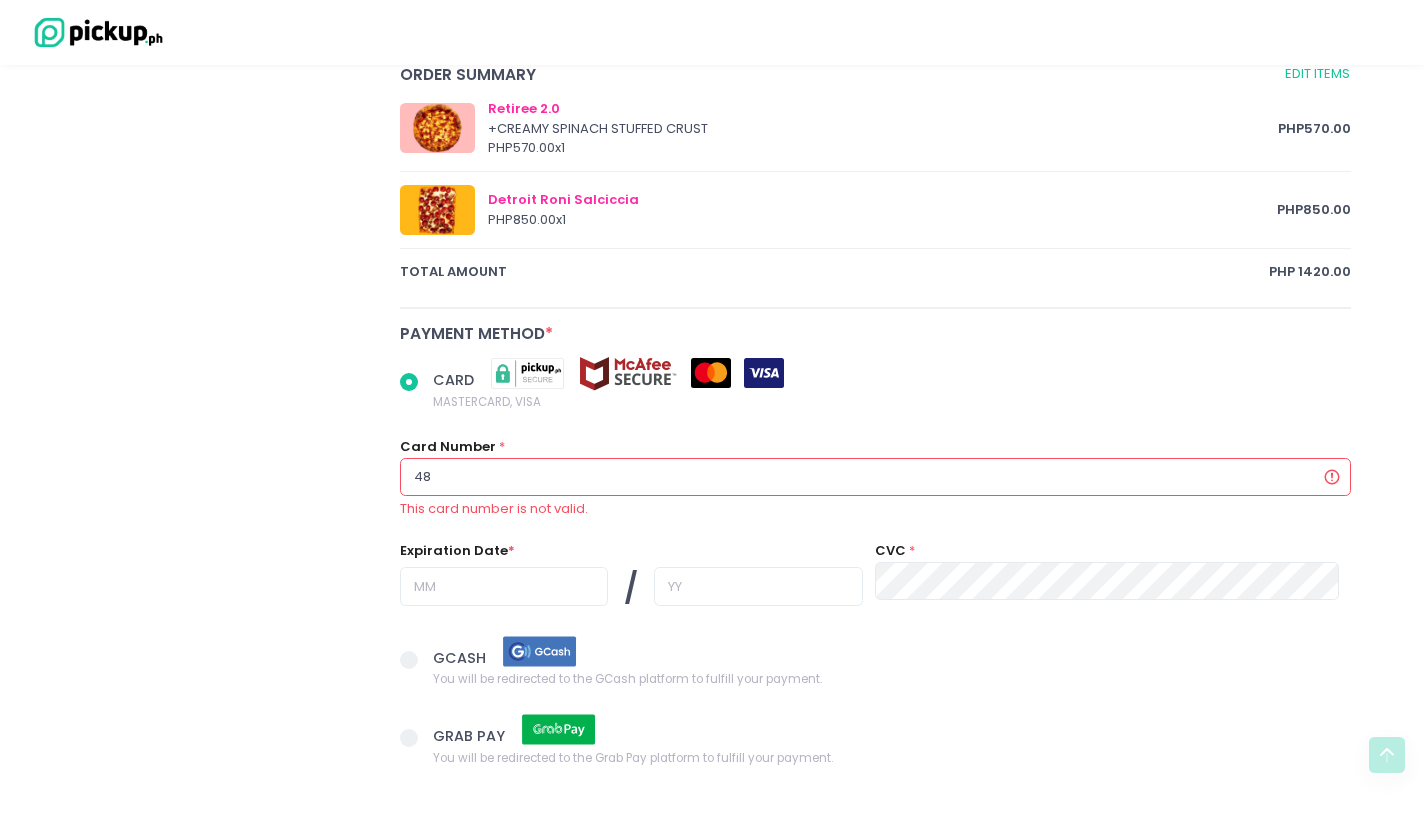 radio on "true" 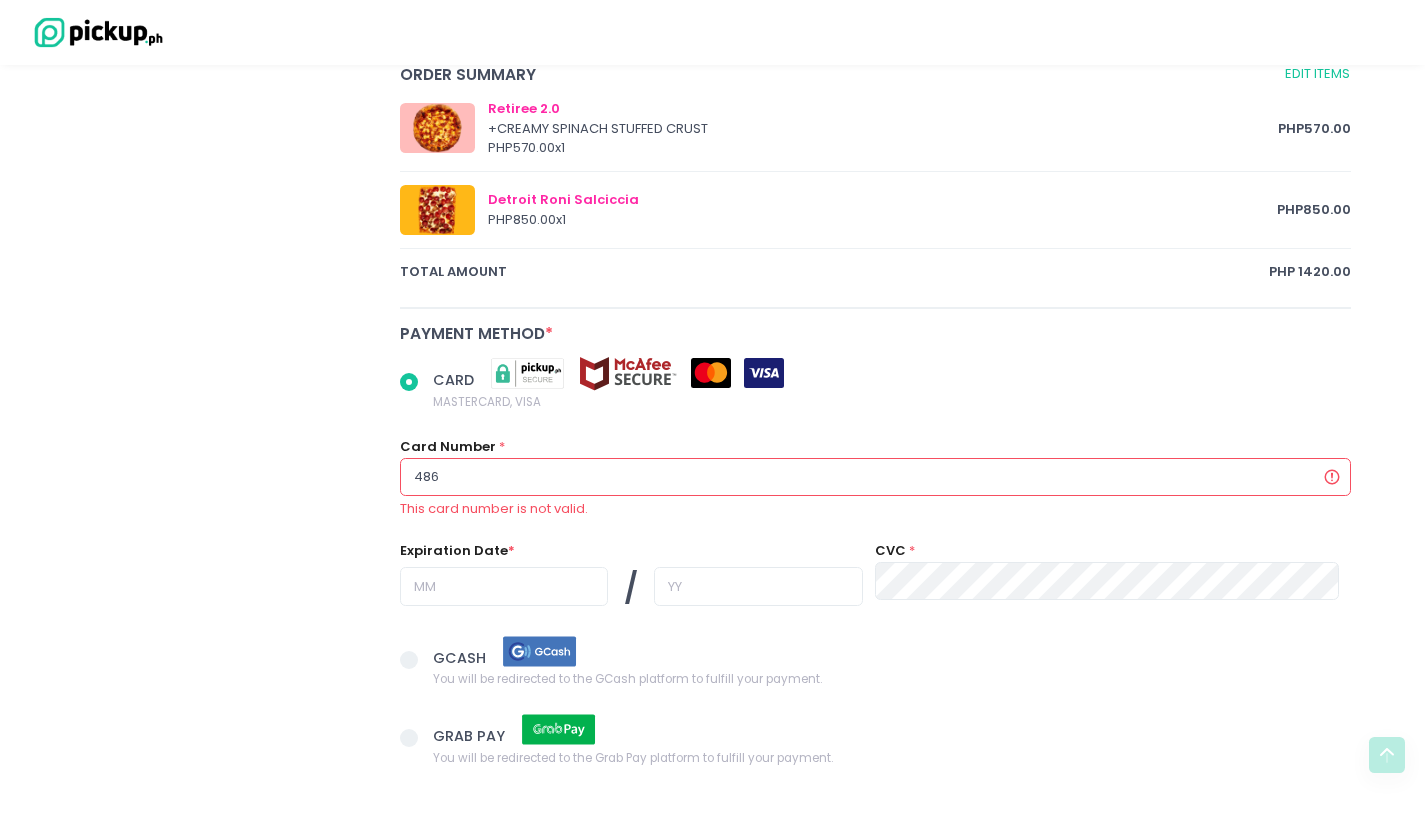 radio on "true" 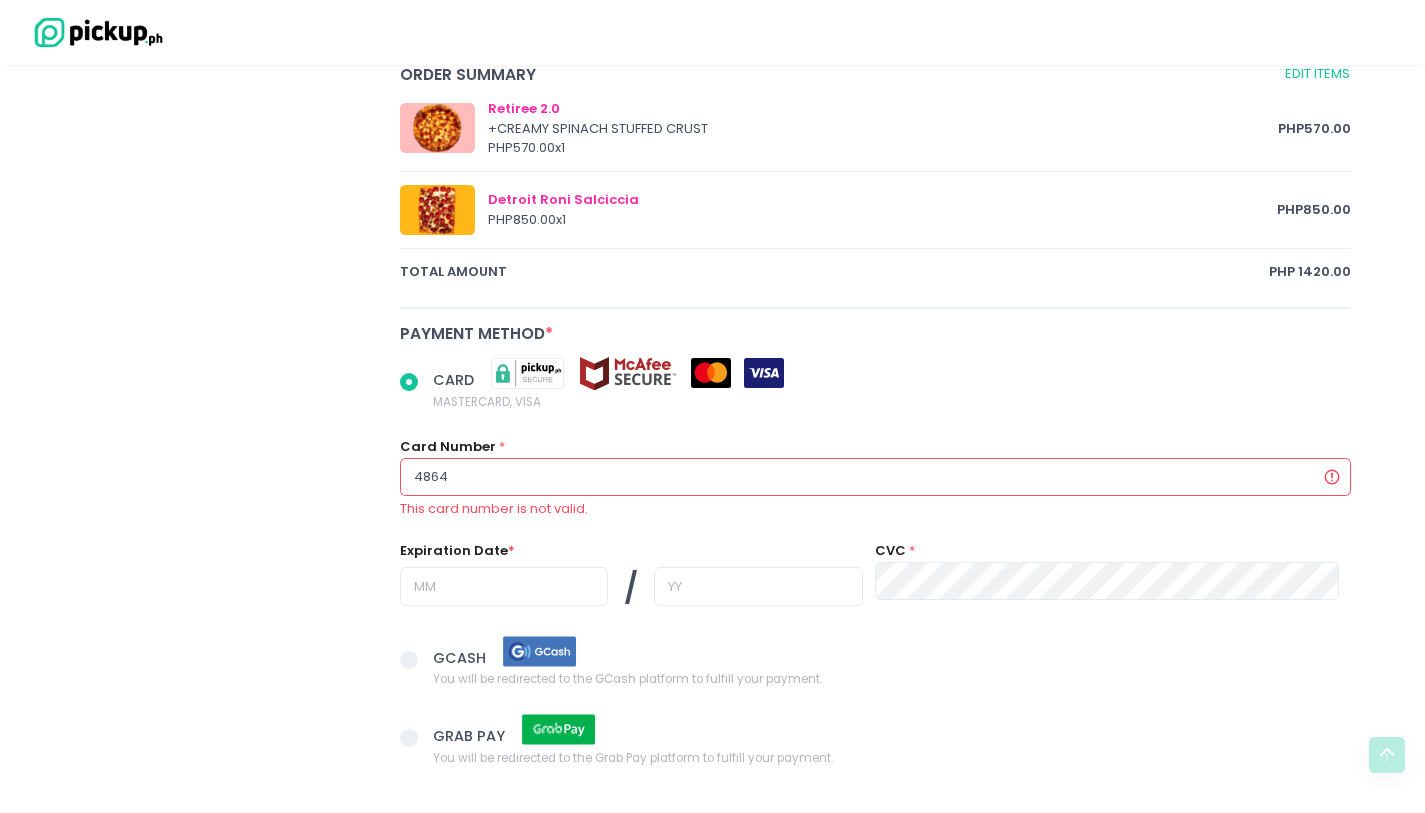 radio on "true" 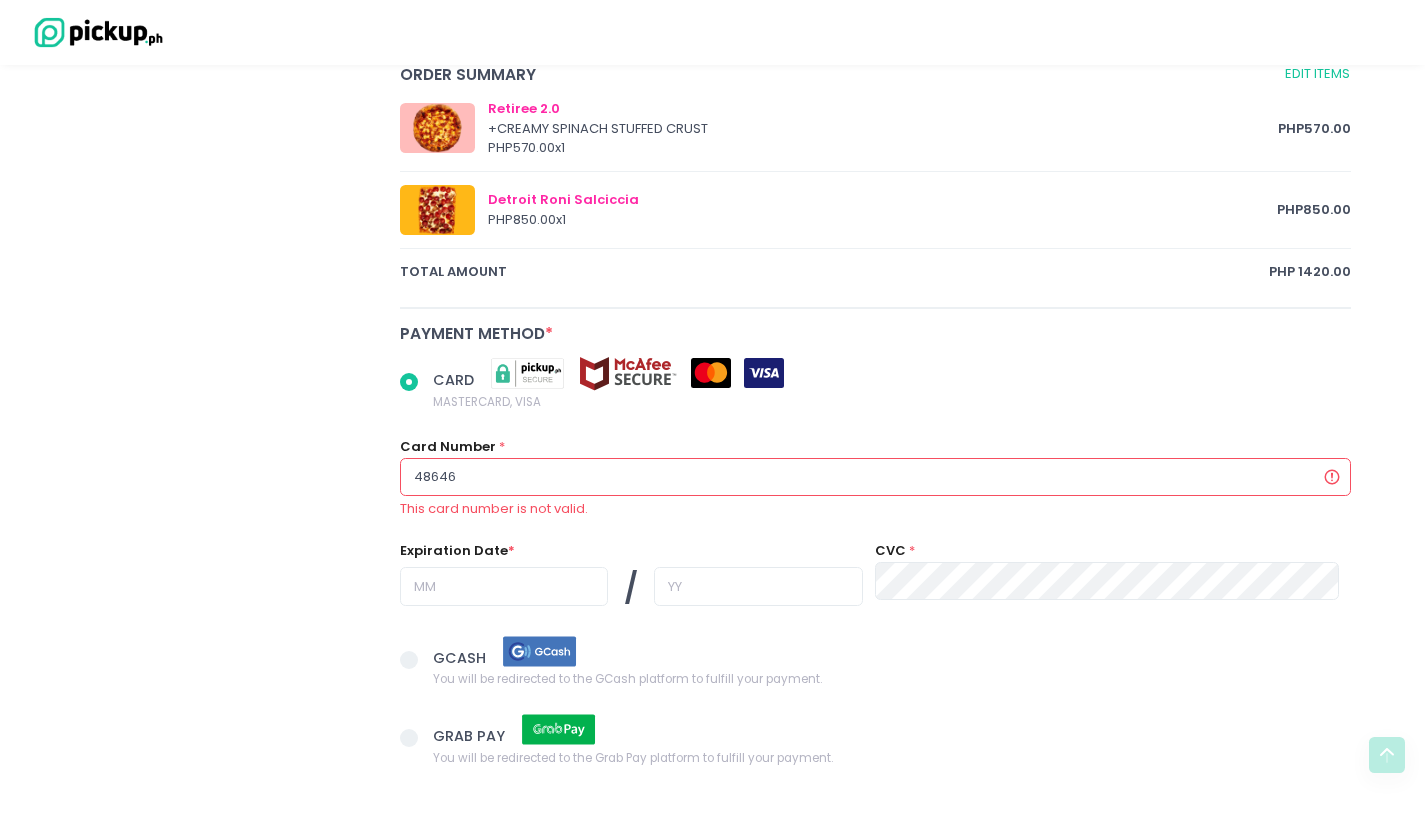 radio on "true" 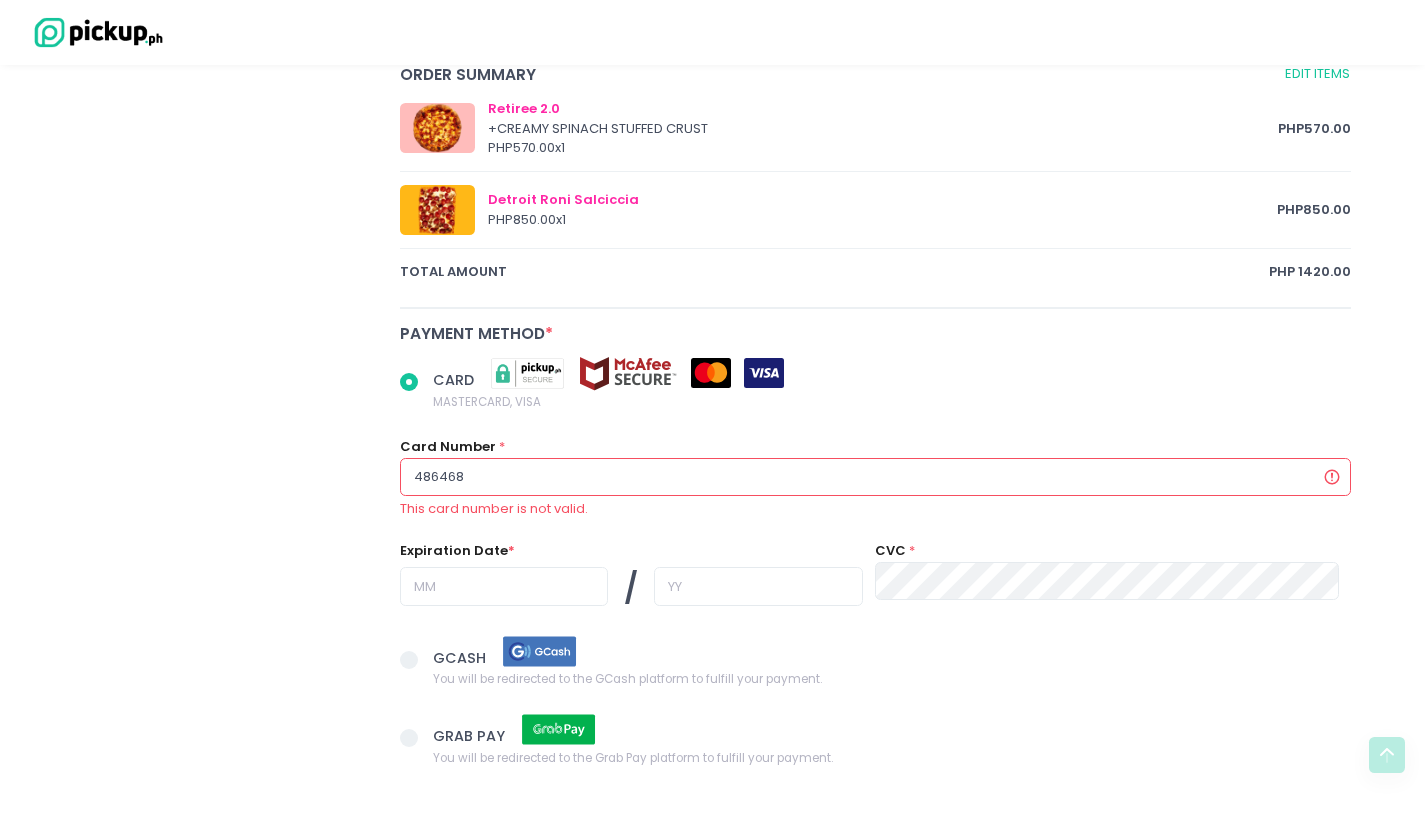 radio on "true" 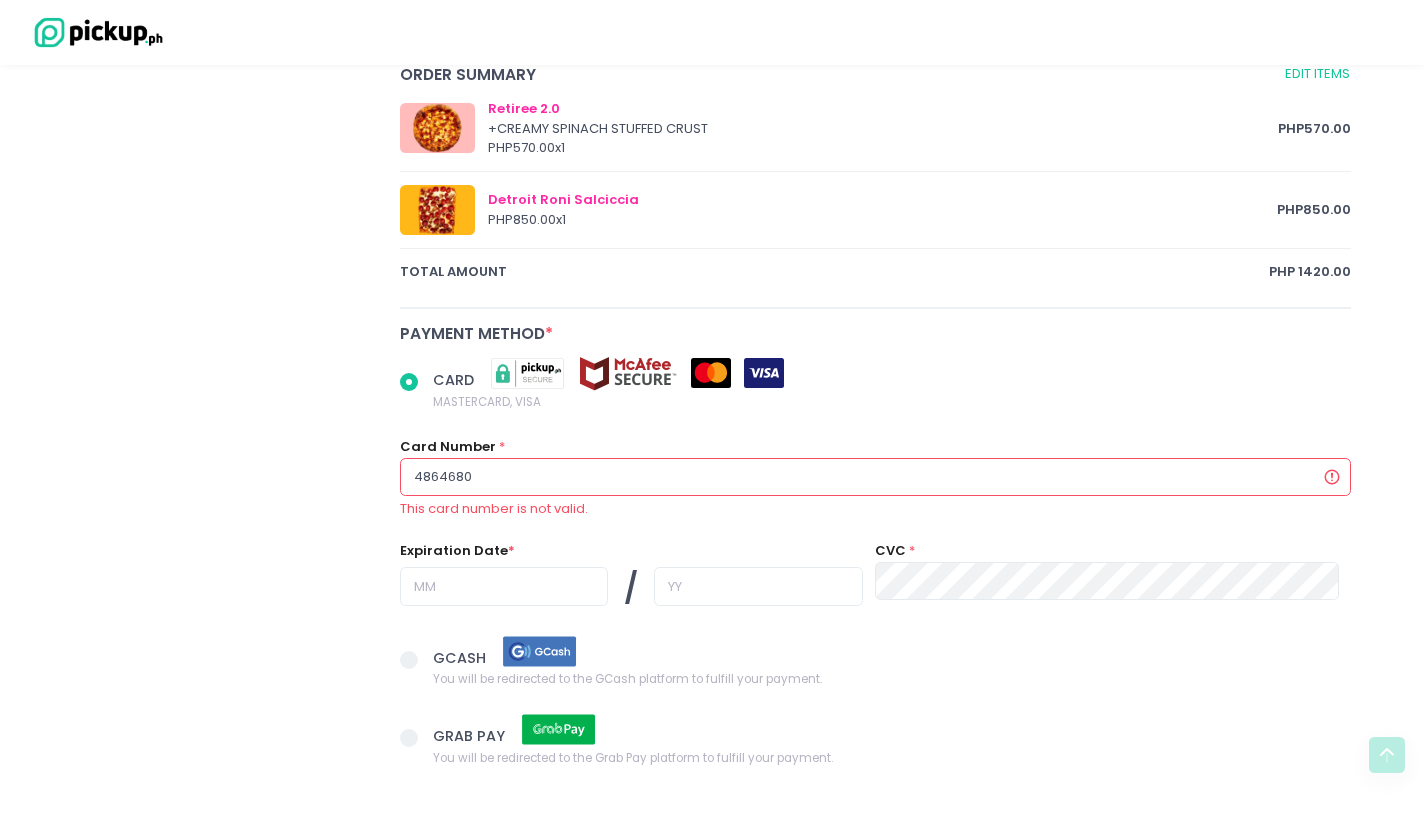 radio on "true" 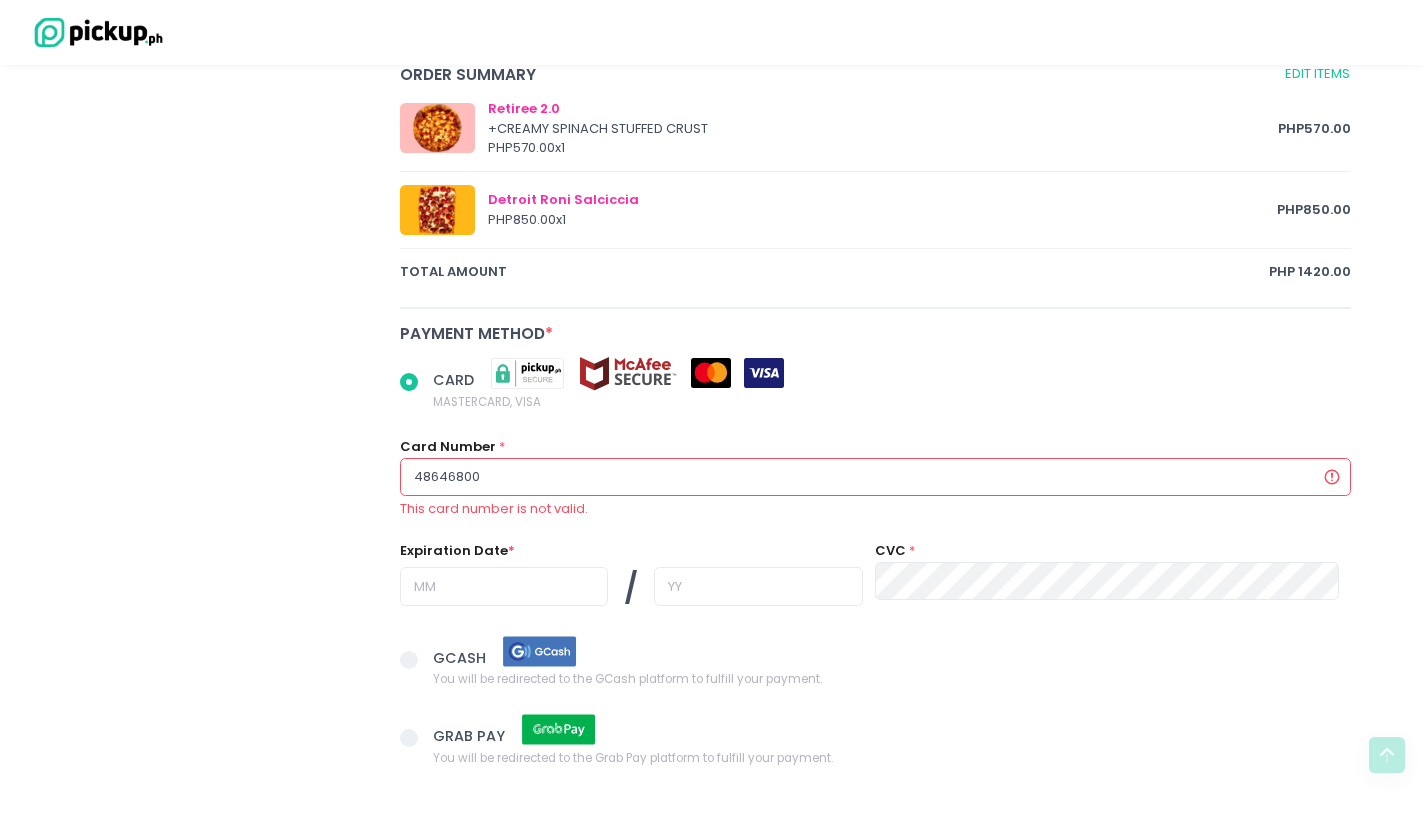 radio on "true" 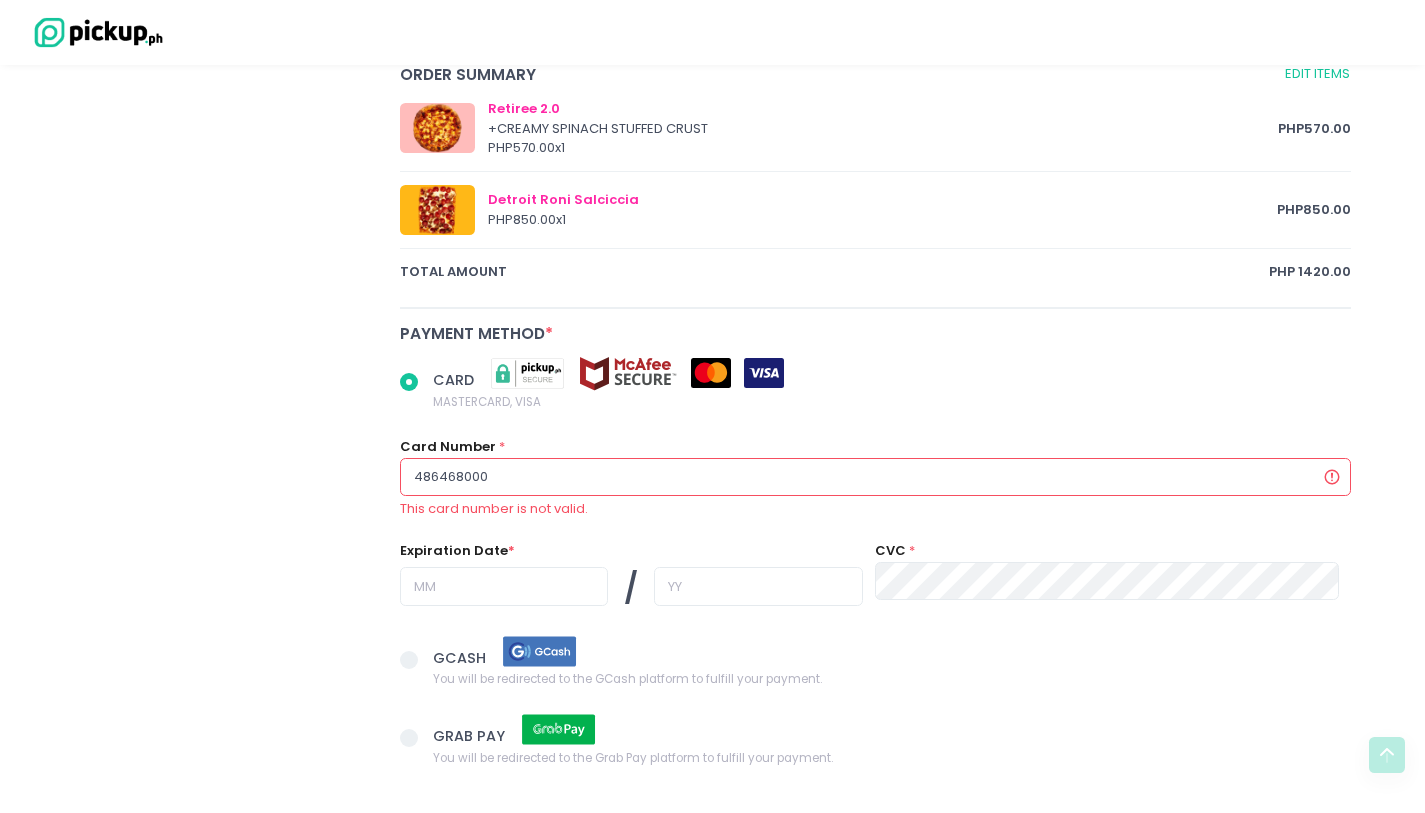 radio on "true" 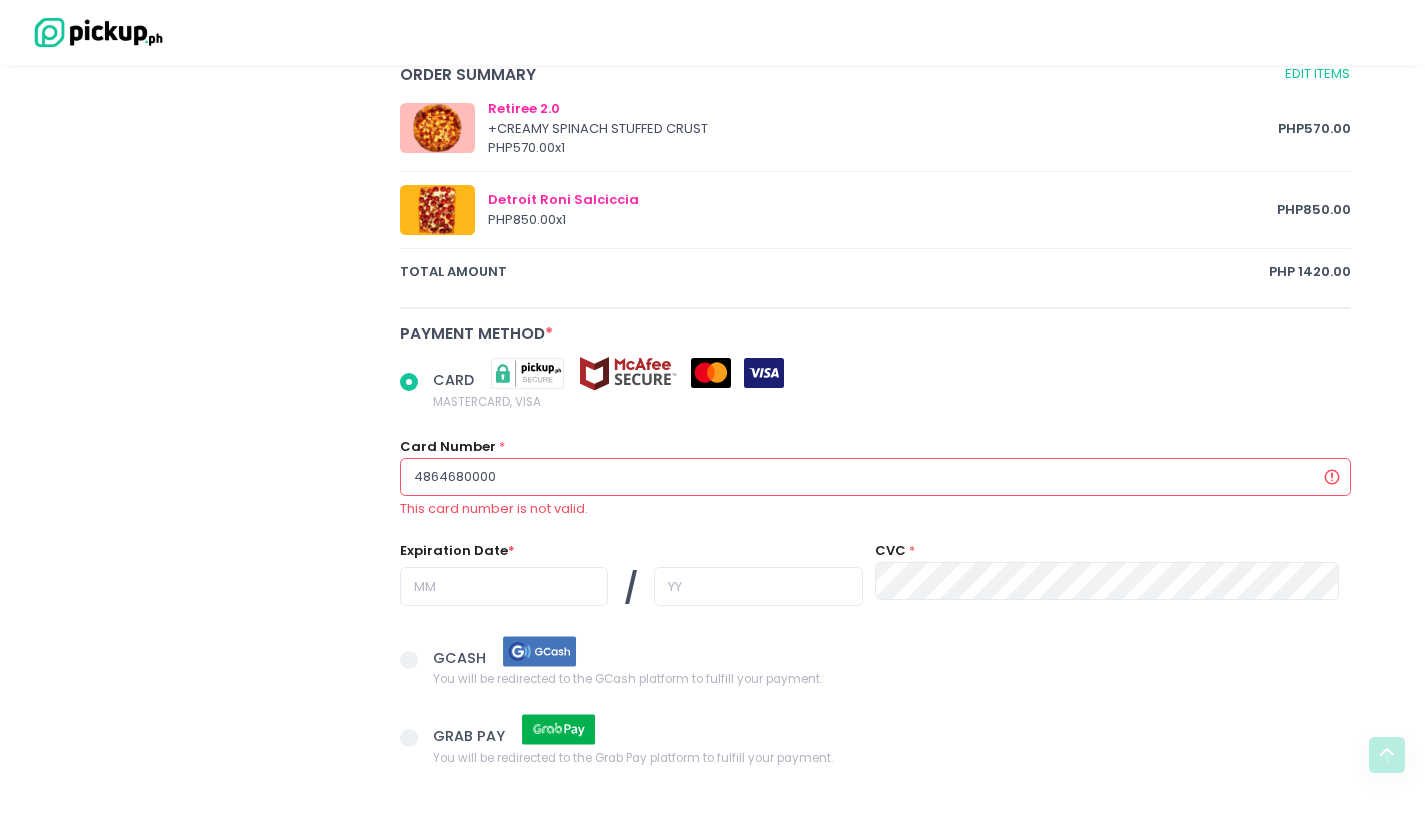 radio on "true" 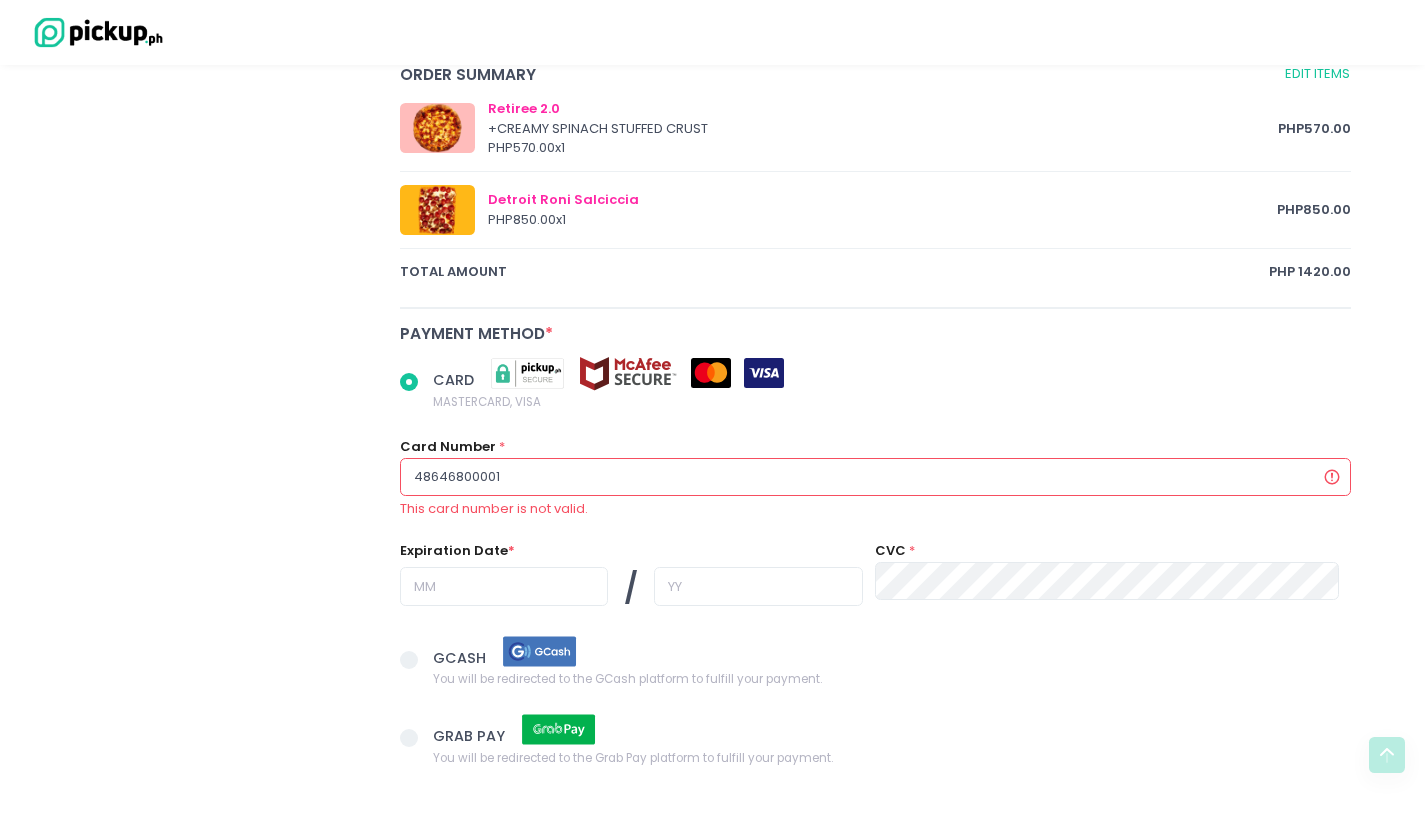 radio on "true" 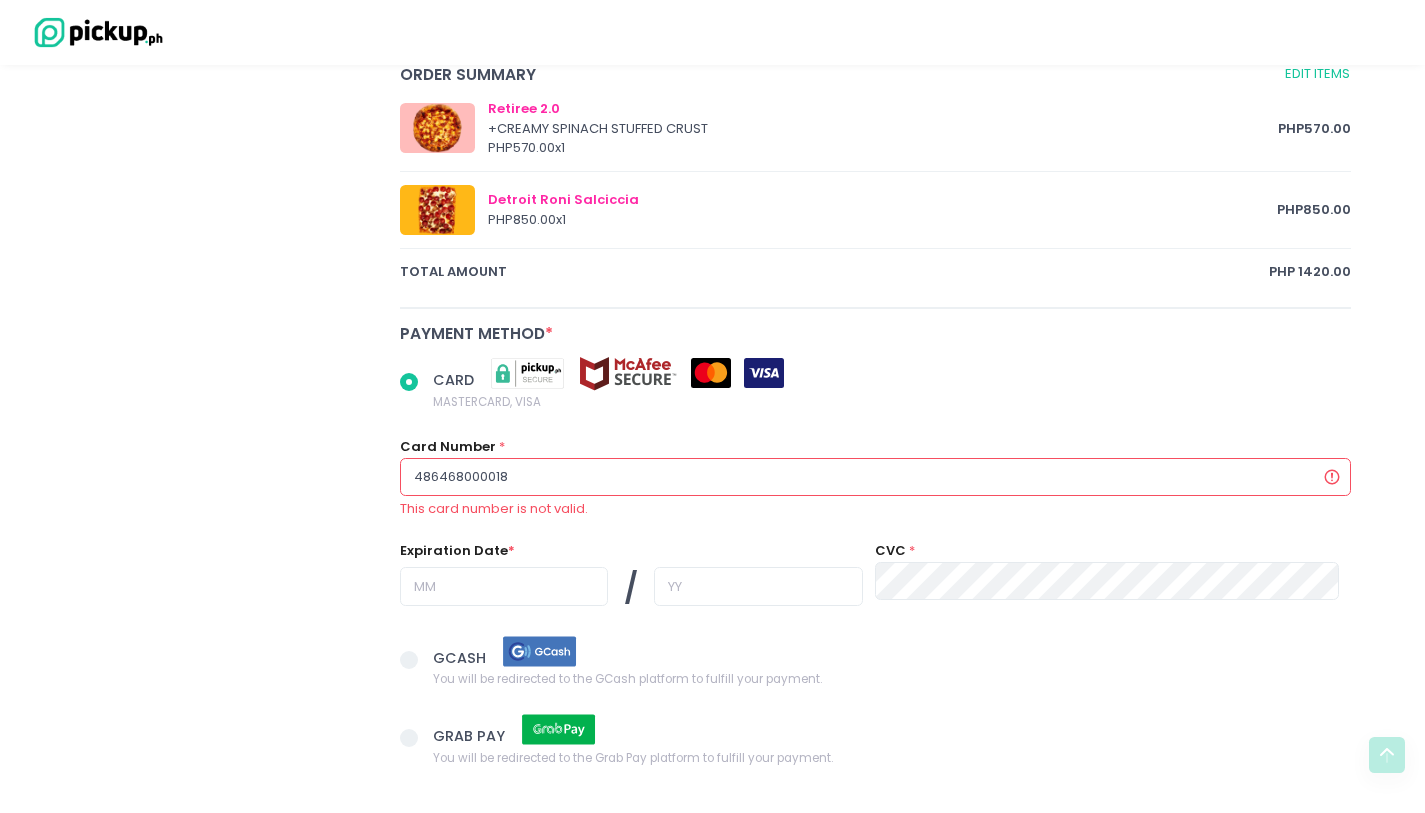 radio on "true" 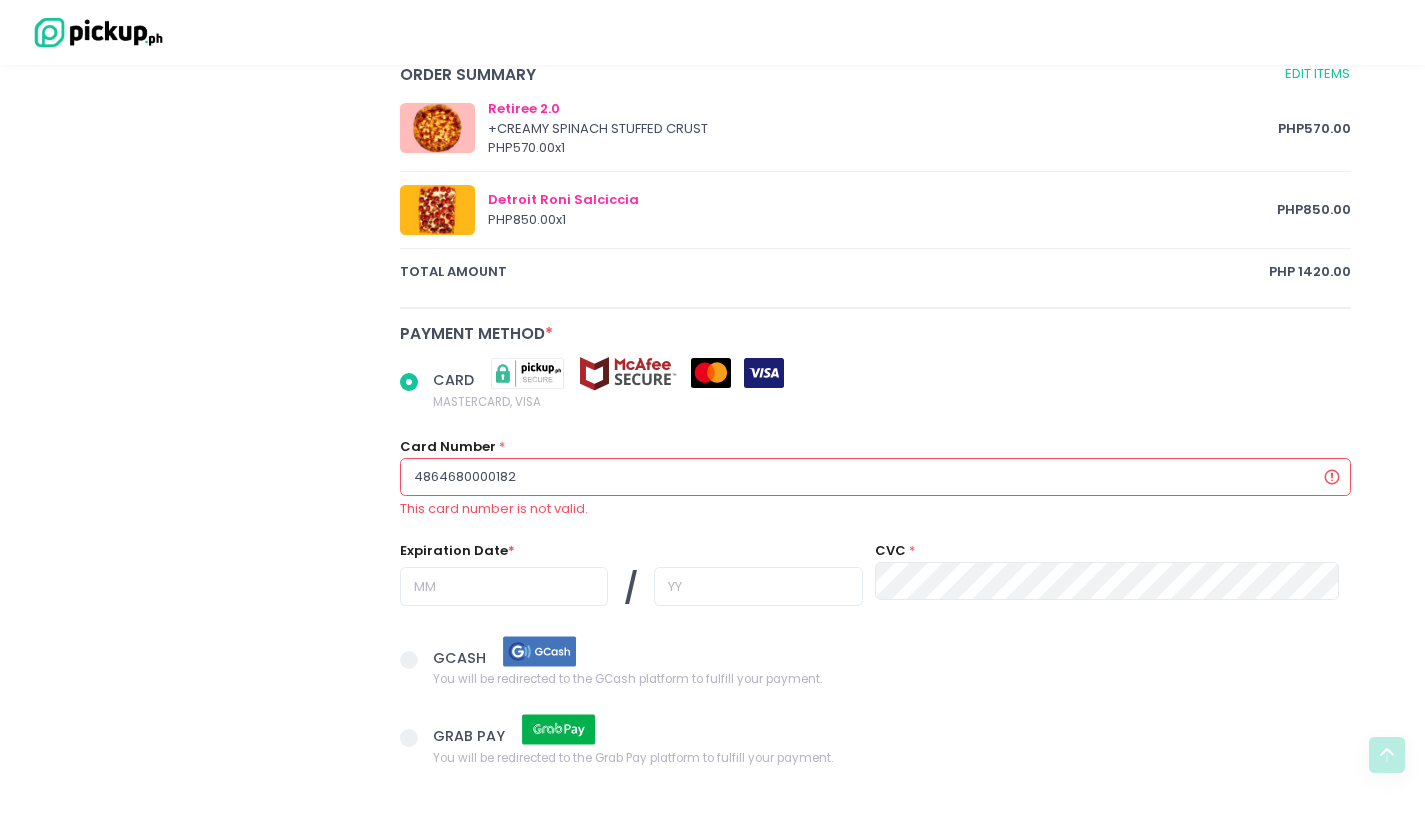 radio on "true" 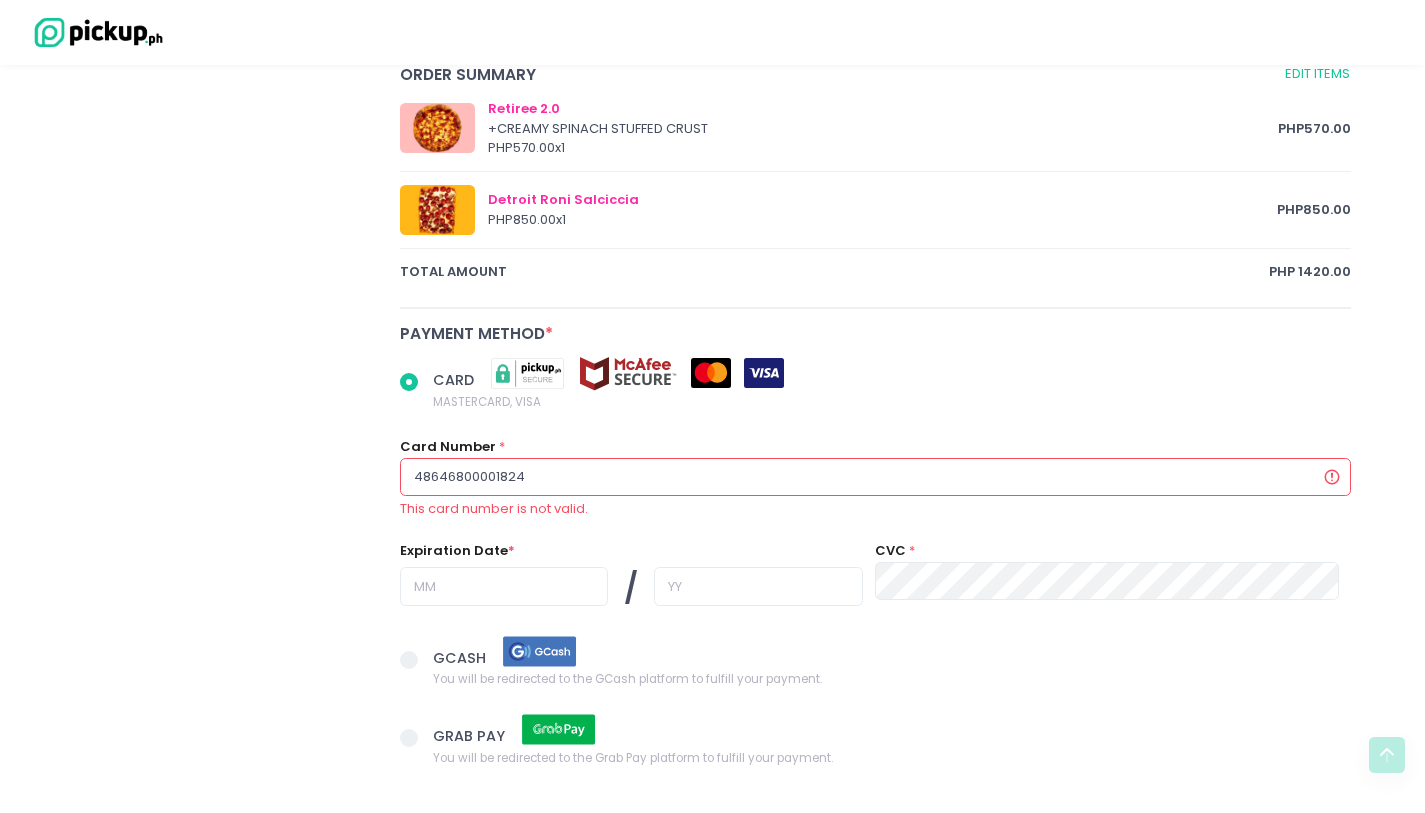 radio on "true" 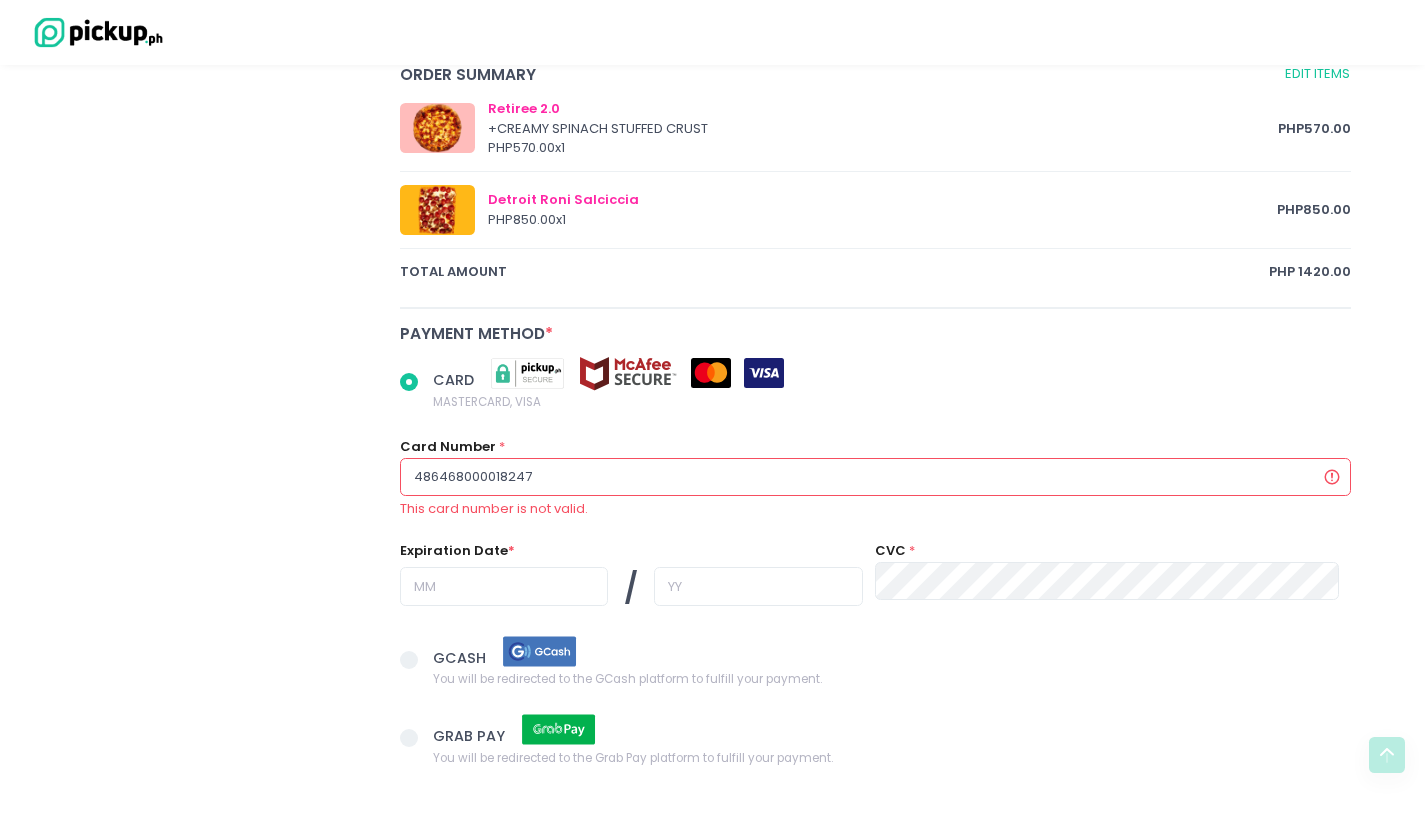radio on "true" 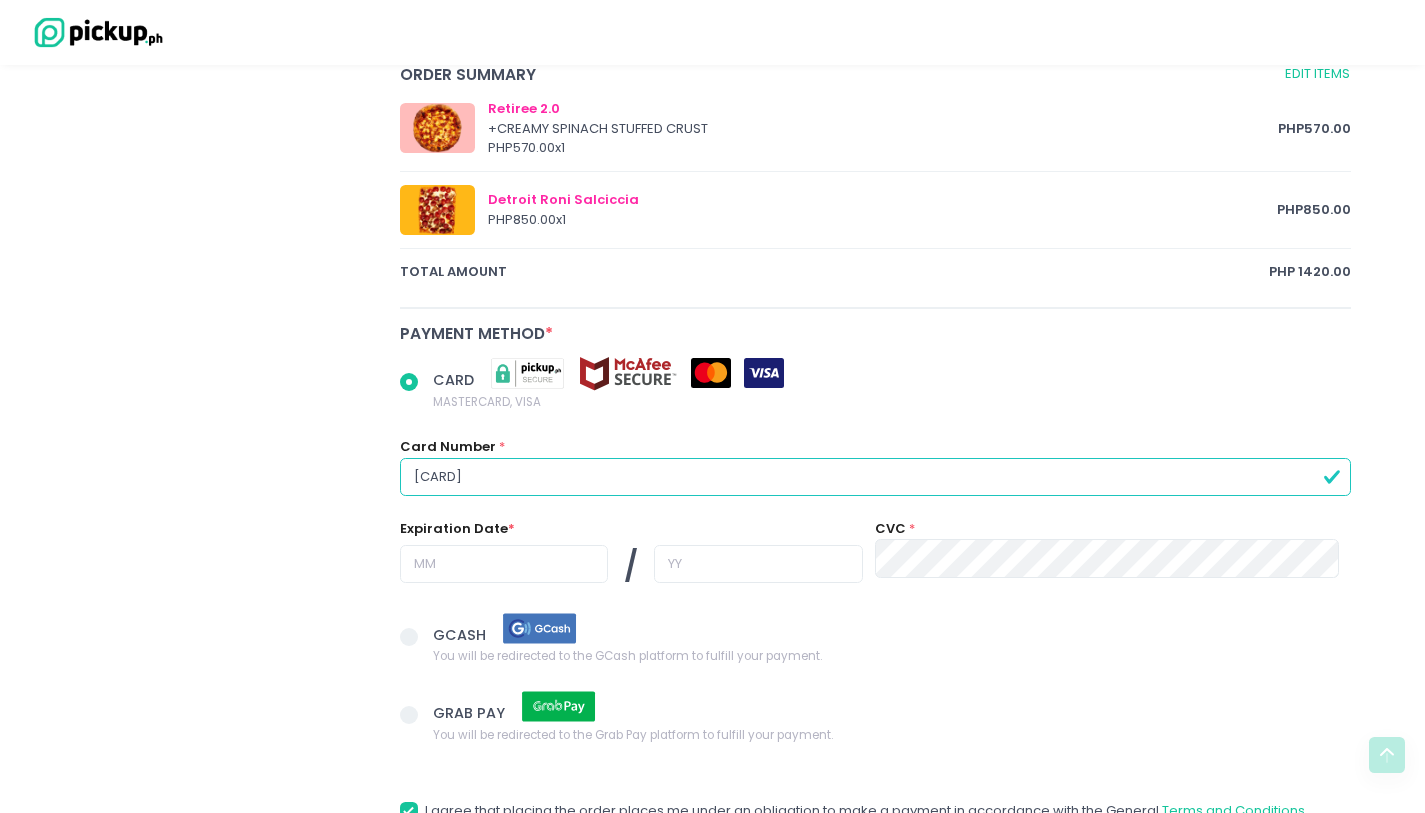 type on "[CARD]" 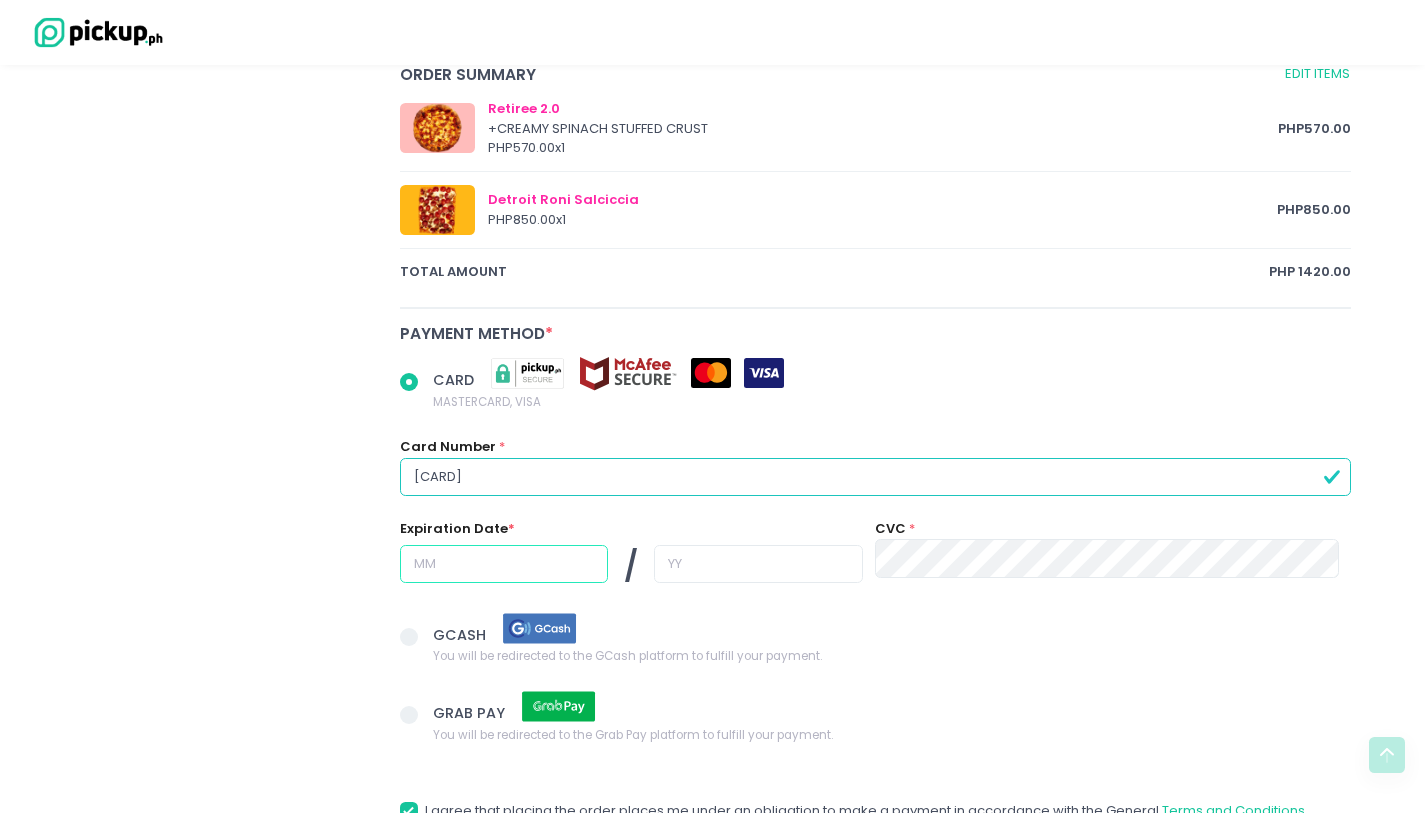 radio on "true" 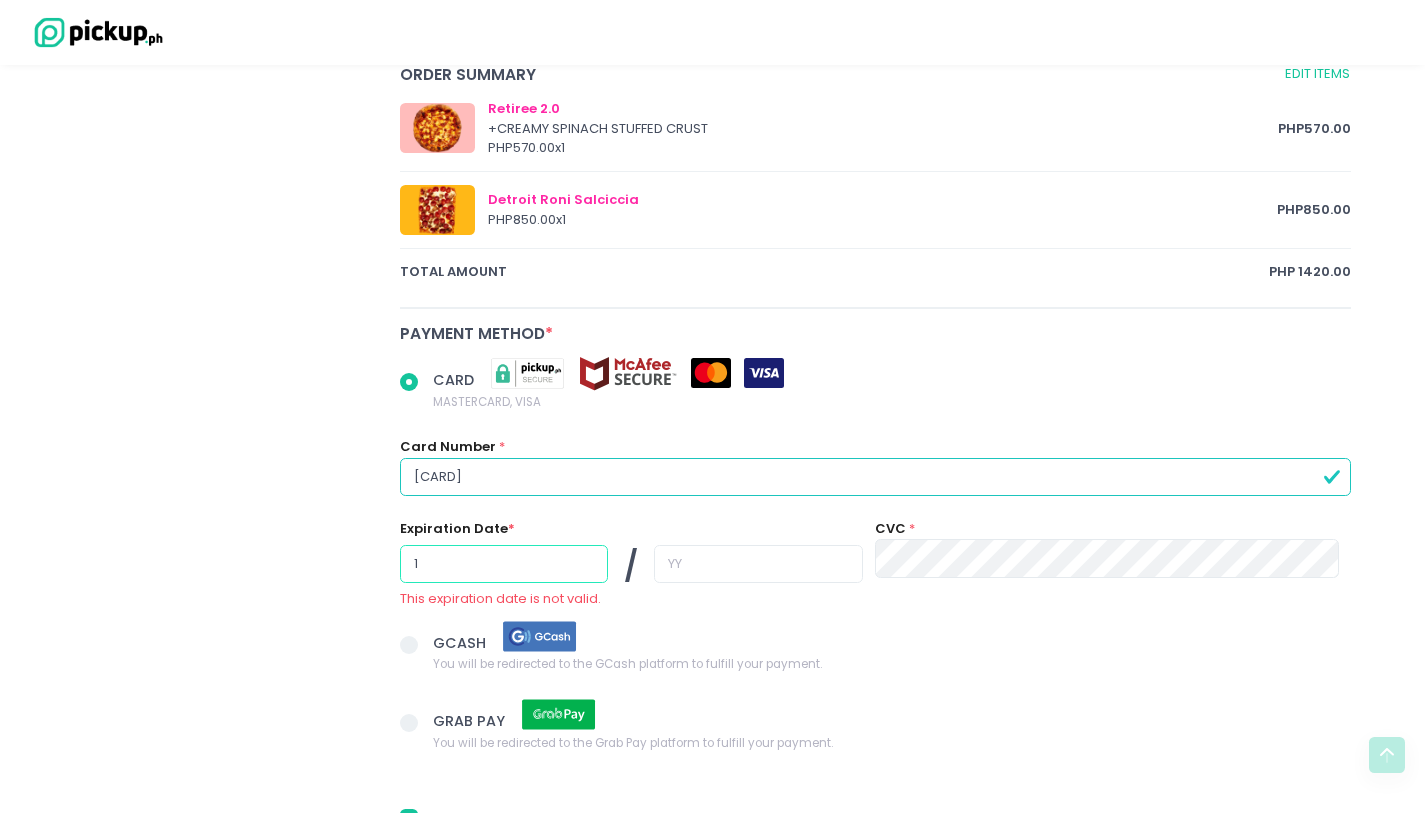 radio on "true" 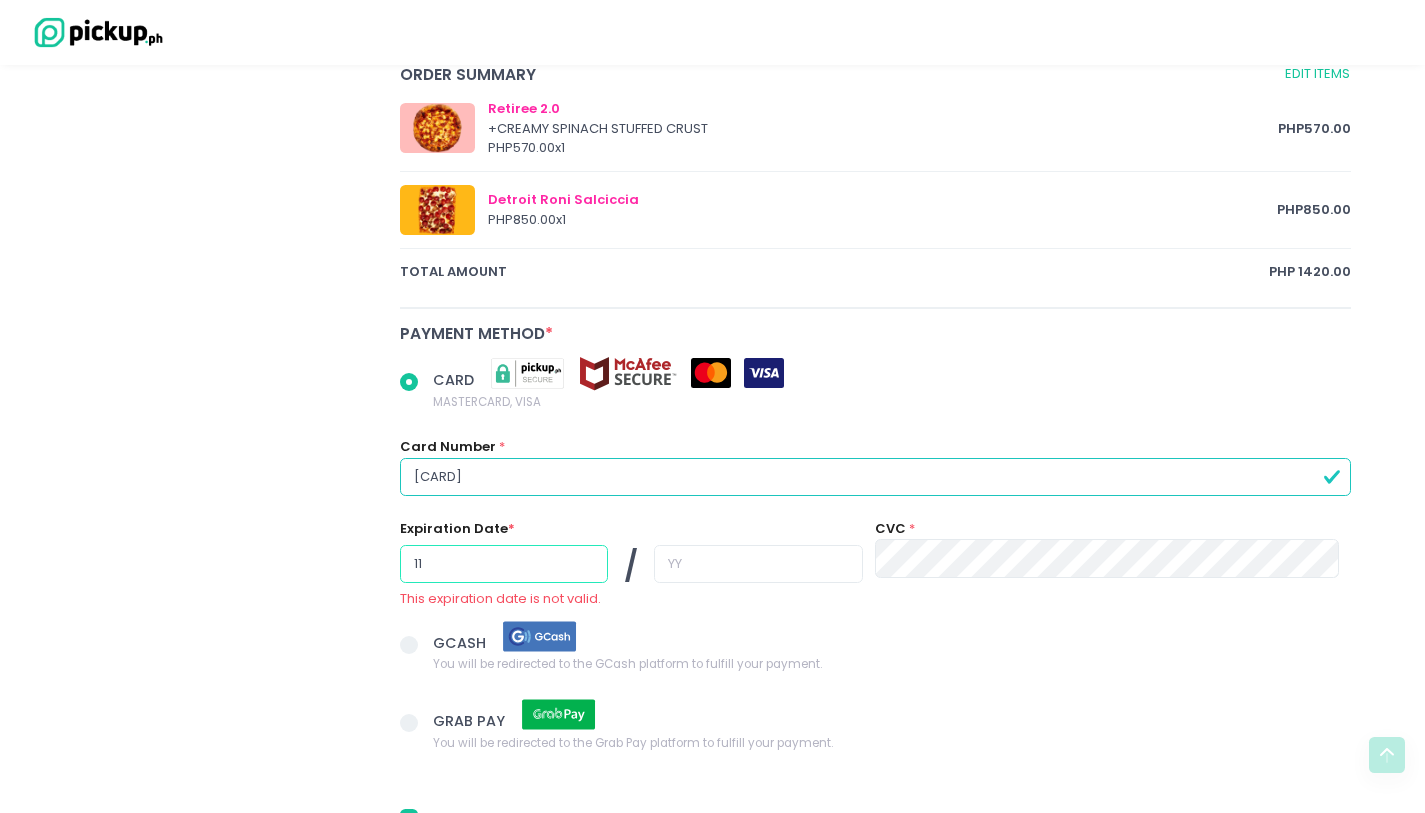 type on "11" 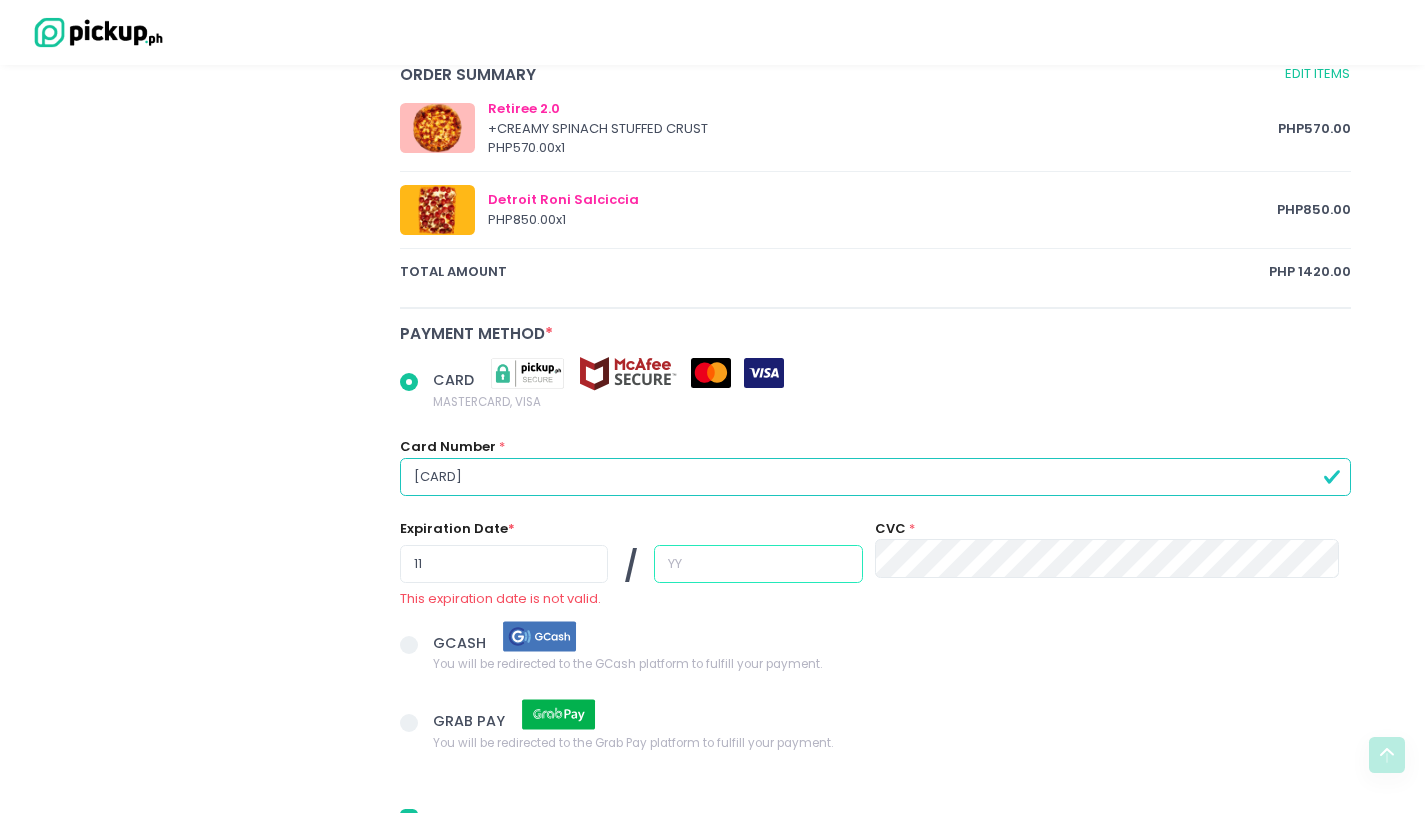 radio on "true" 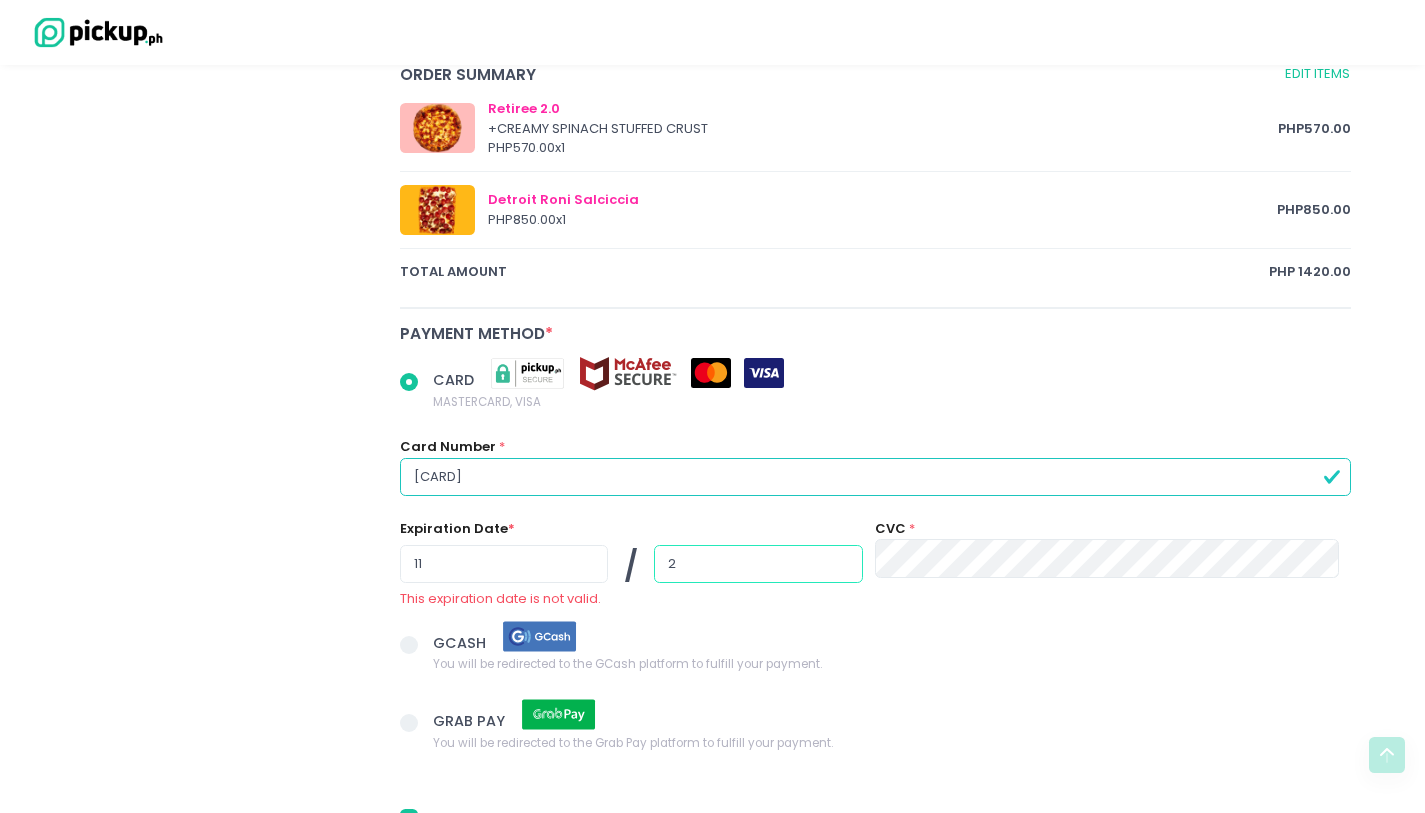 radio on "true" 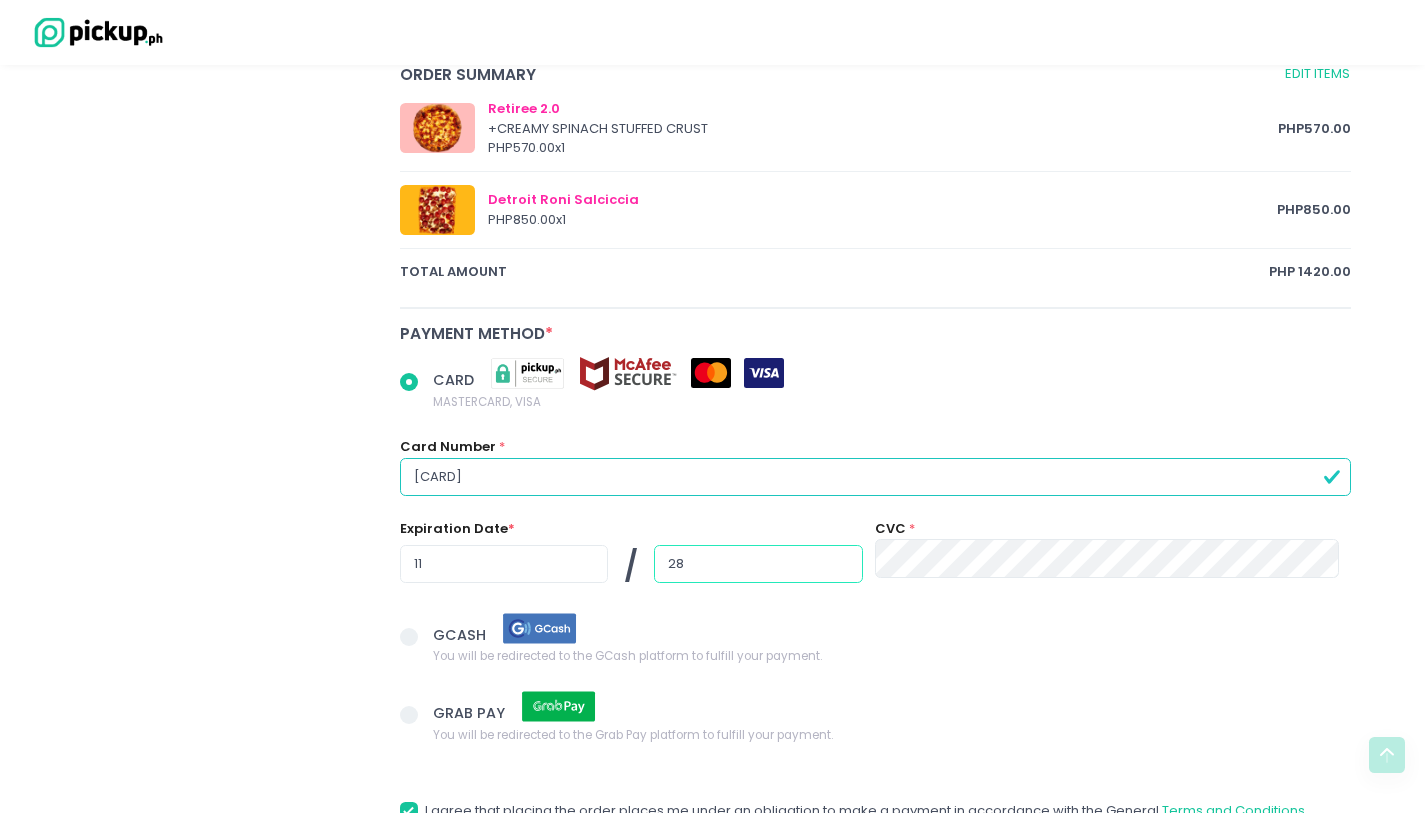type on "28" 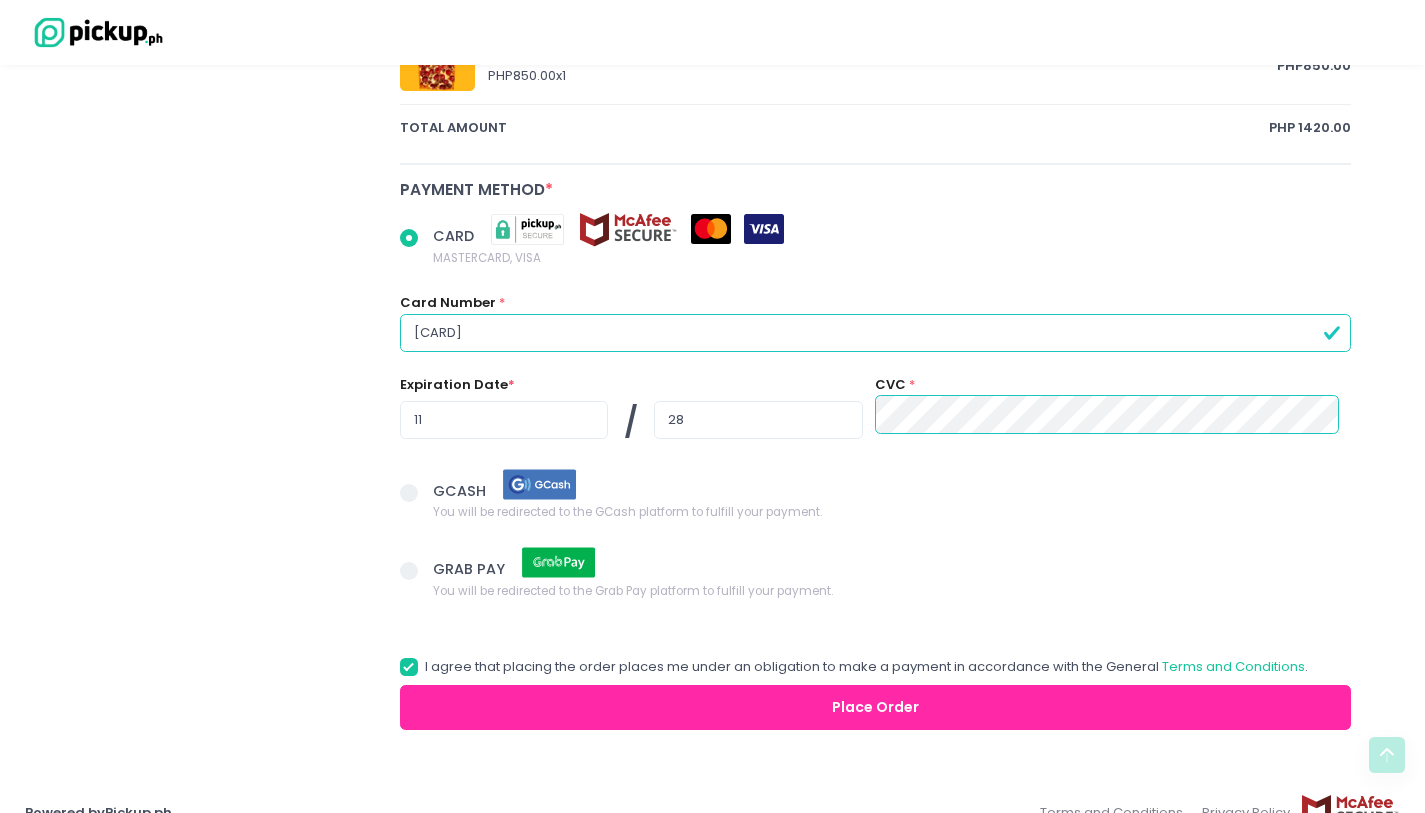 scroll, scrollTop: 1191, scrollLeft: 0, axis: vertical 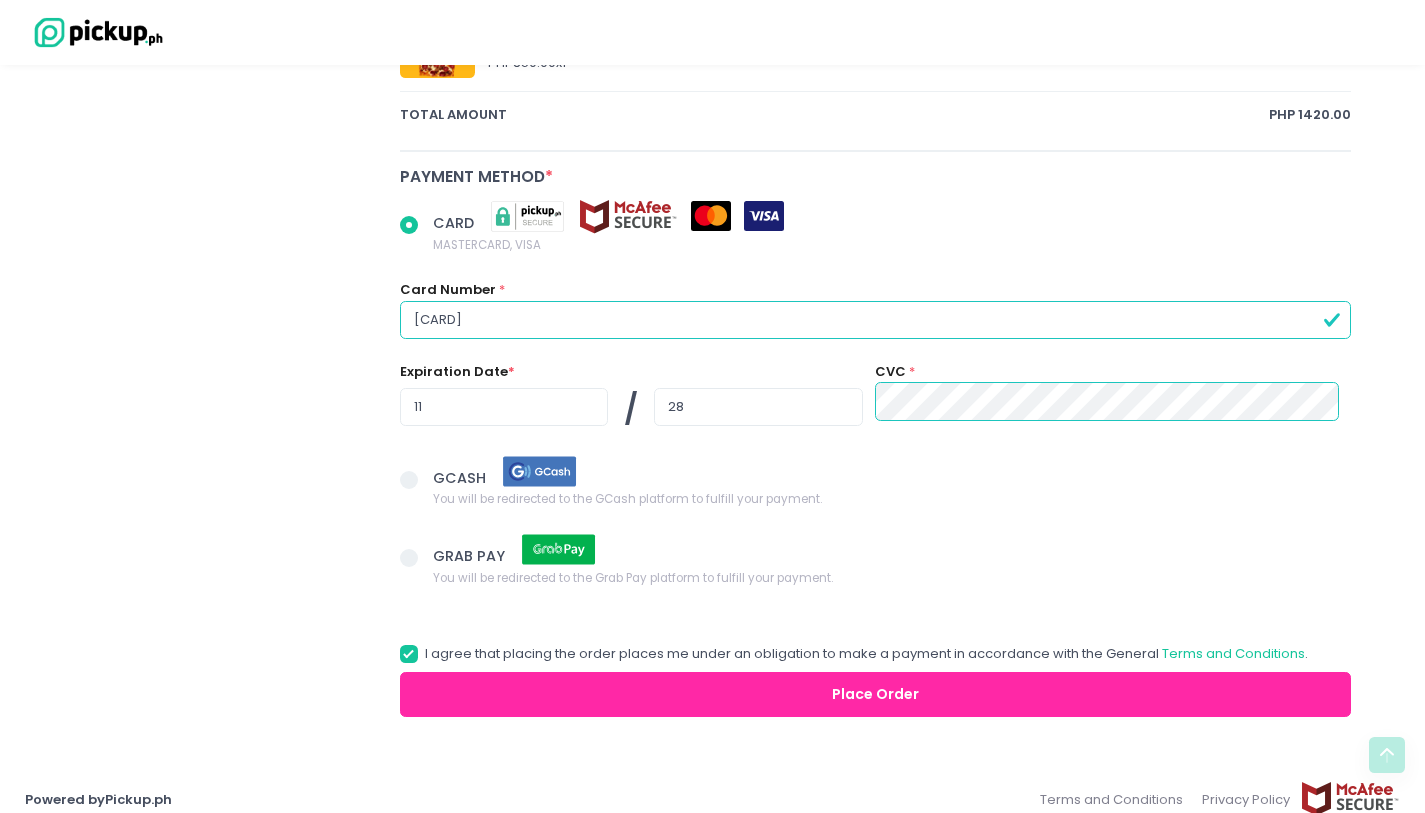 radio on "true" 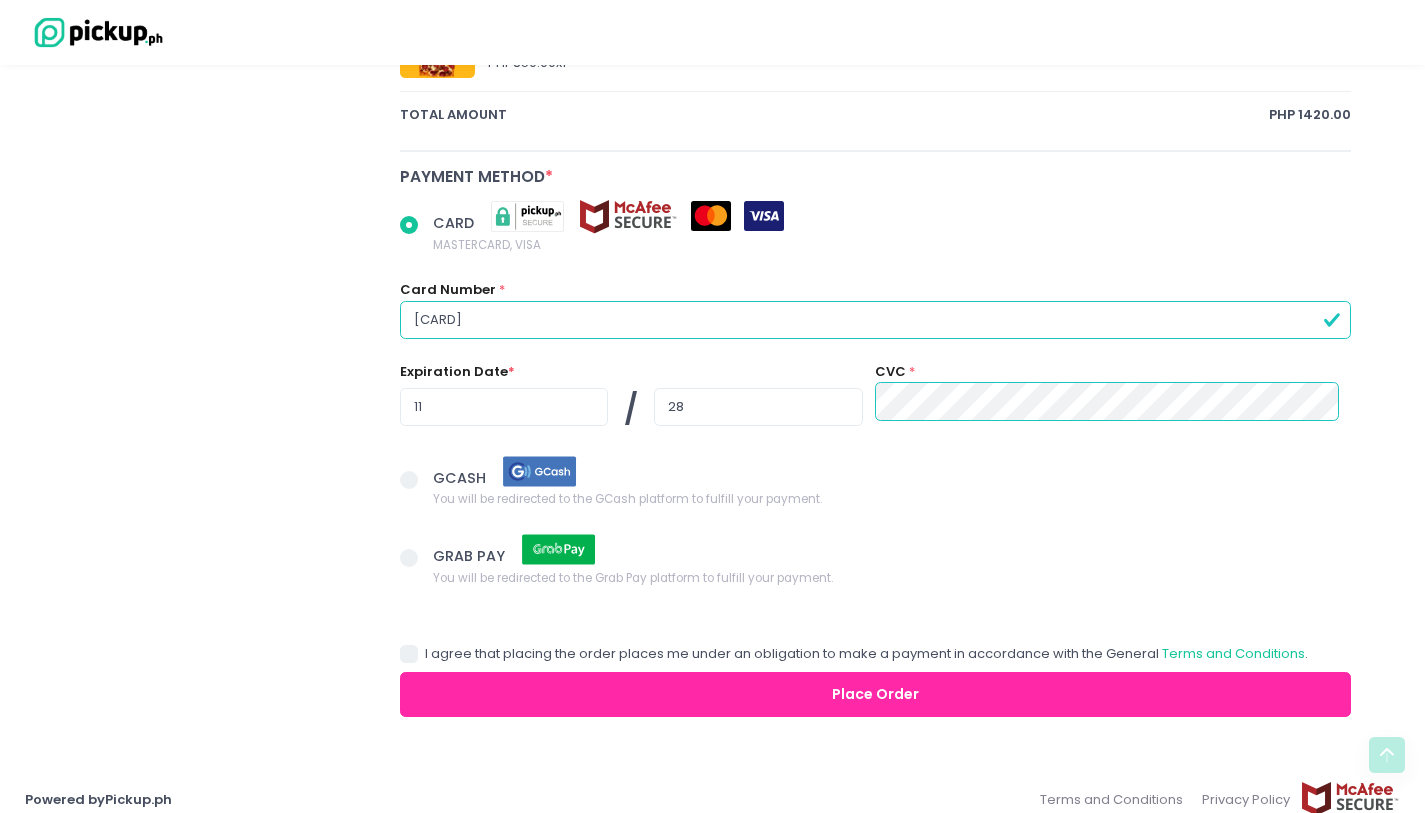 checkbox on "false" 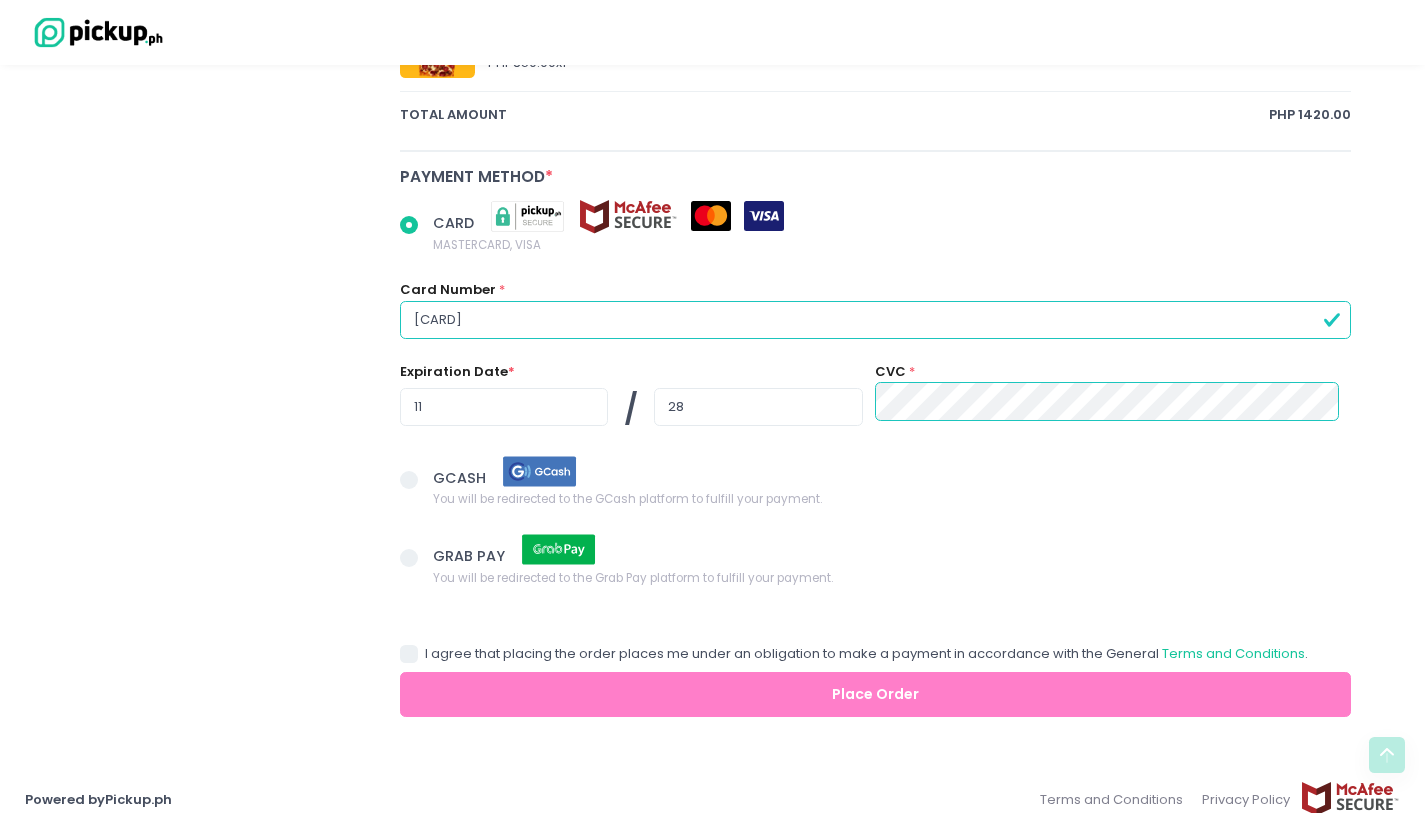 click on "You have   4  minutes and   0  seconds   to complete the order before your session expires. Customer Information   First Name   *   [FIRST]   Last Name   *   [LAST]   Email   *   [EMAIL]   Contact Number   *   [PHONE] this order is for Myself Someone else Additional Information   Additional Instructions     Chili flakes please ty Promo code Order Summary    Edit Items   Retiree 2.0 +  CREAMY SPINACH STUFFED CRUST   PHP  570.00  x  1 PHP  570.00 Detroit Roni Salciccia PHP  850.00  x  1 PHP  850.00 total amount     PHP   1420.00 Payment Method  * CARD   MASTERCARD, VISA   Card Number   *   [CARD] Expiration Date  * 11 / [YEAR]   CVC   *   GCASH   You will be redirected to the GCash platform to fulfill your payment. GRAB PAY   You will be redirected to the Grab Pay platform to fulfill your payment. I agree that placing the order places me under an obligation to make a payment in accordance with the General   Terms and Conditions . Place Order" at bounding box center [875, -130] 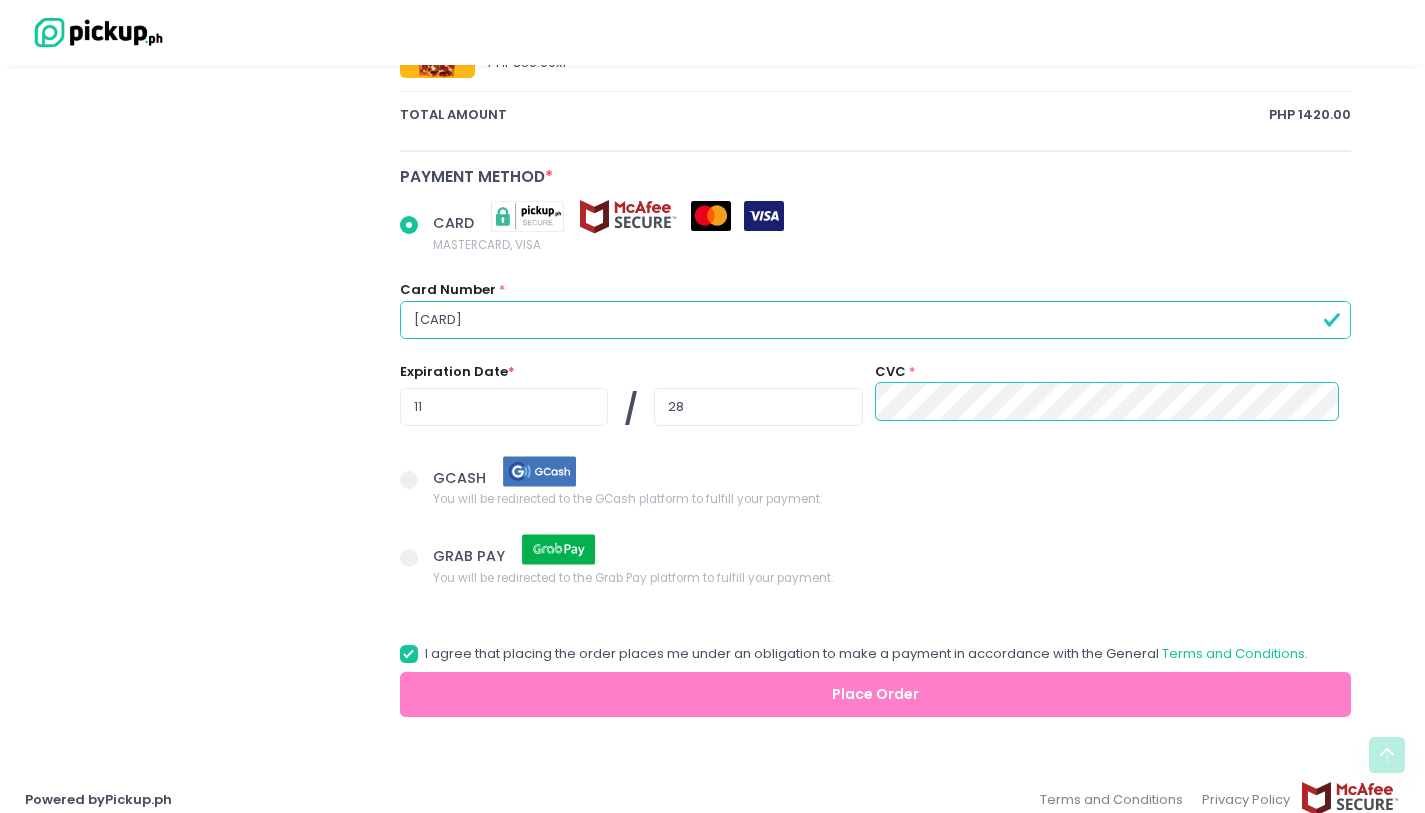 checkbox on "true" 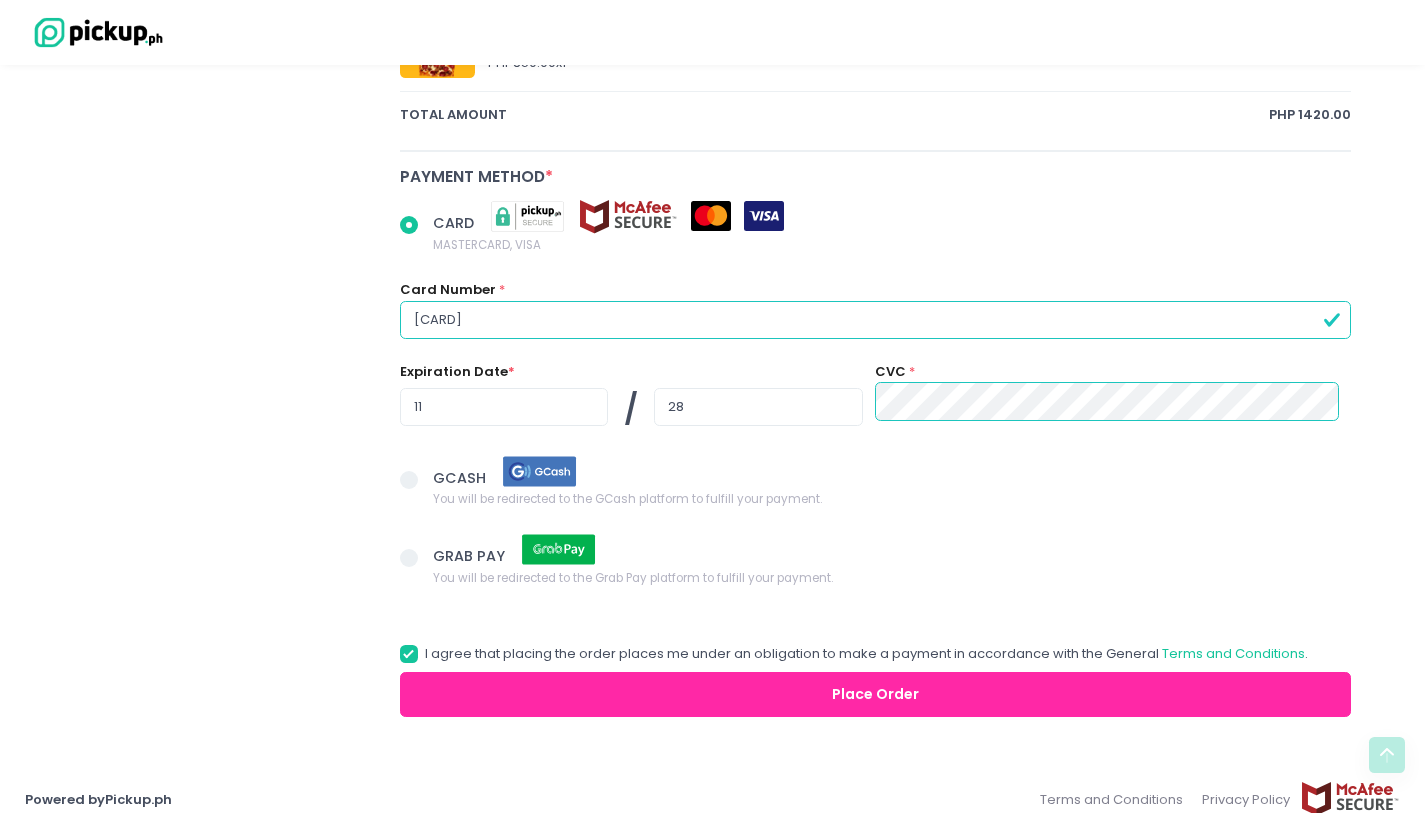 click on "Place Order" at bounding box center [876, 694] 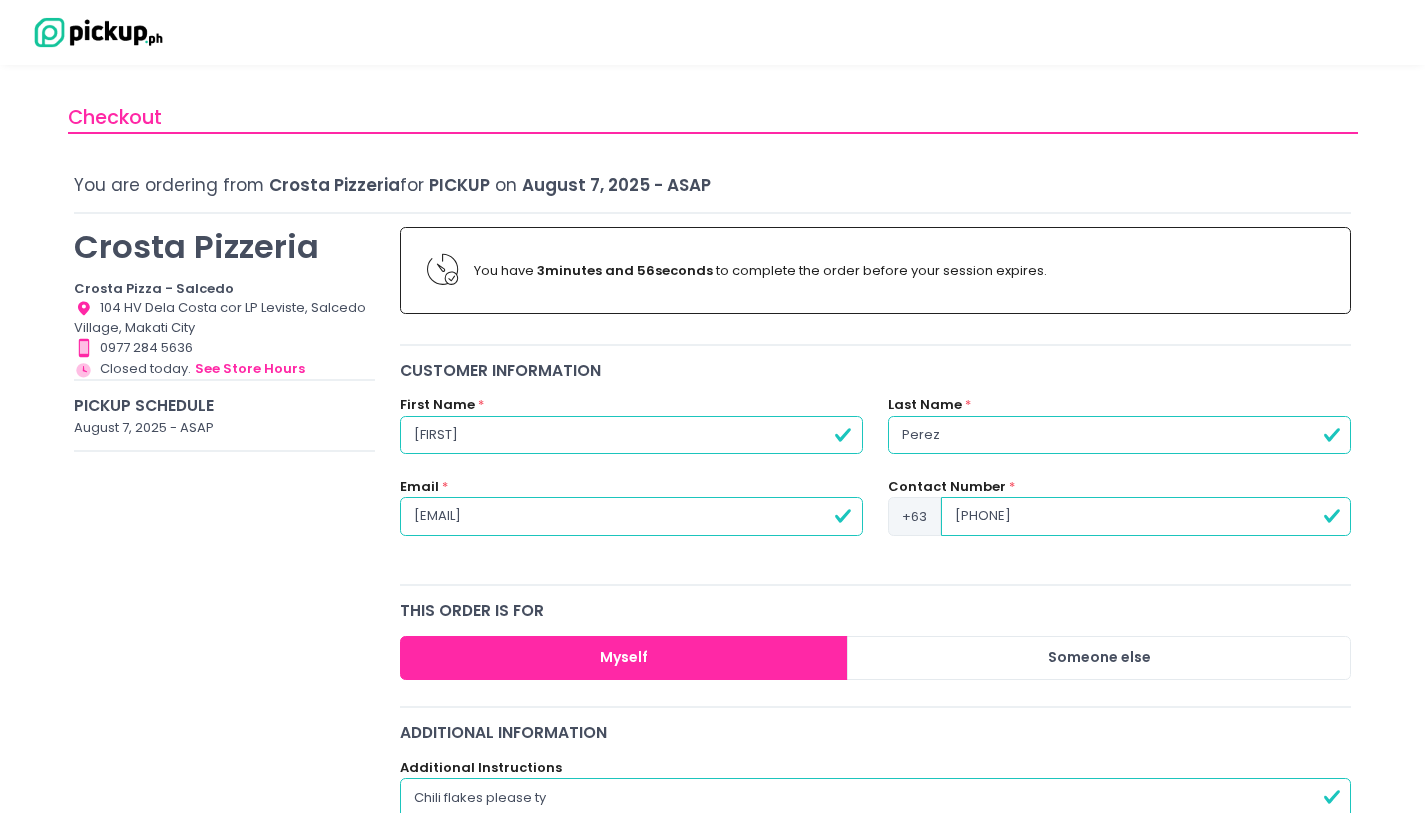 scroll, scrollTop: 559, scrollLeft: 0, axis: vertical 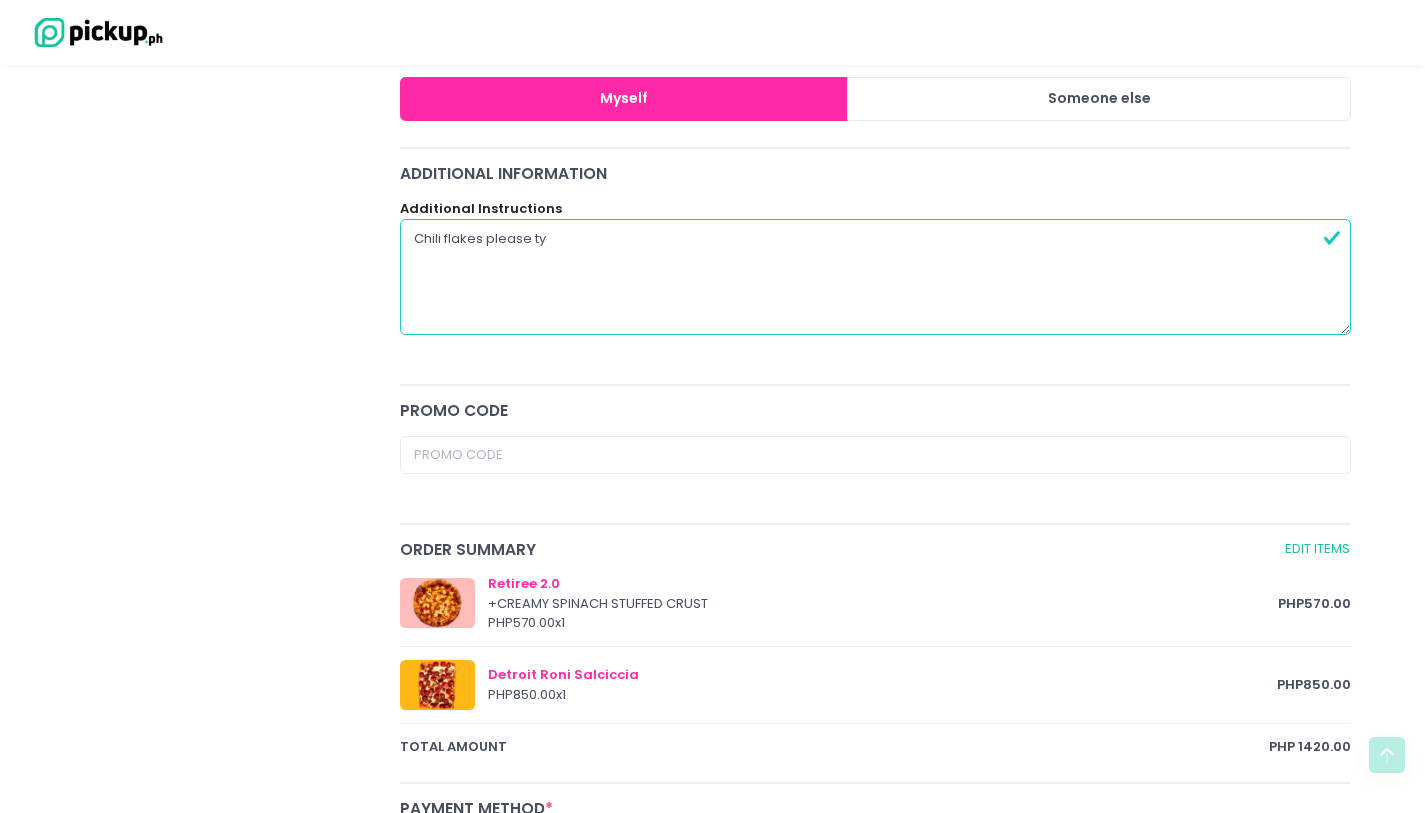 radio on "true" 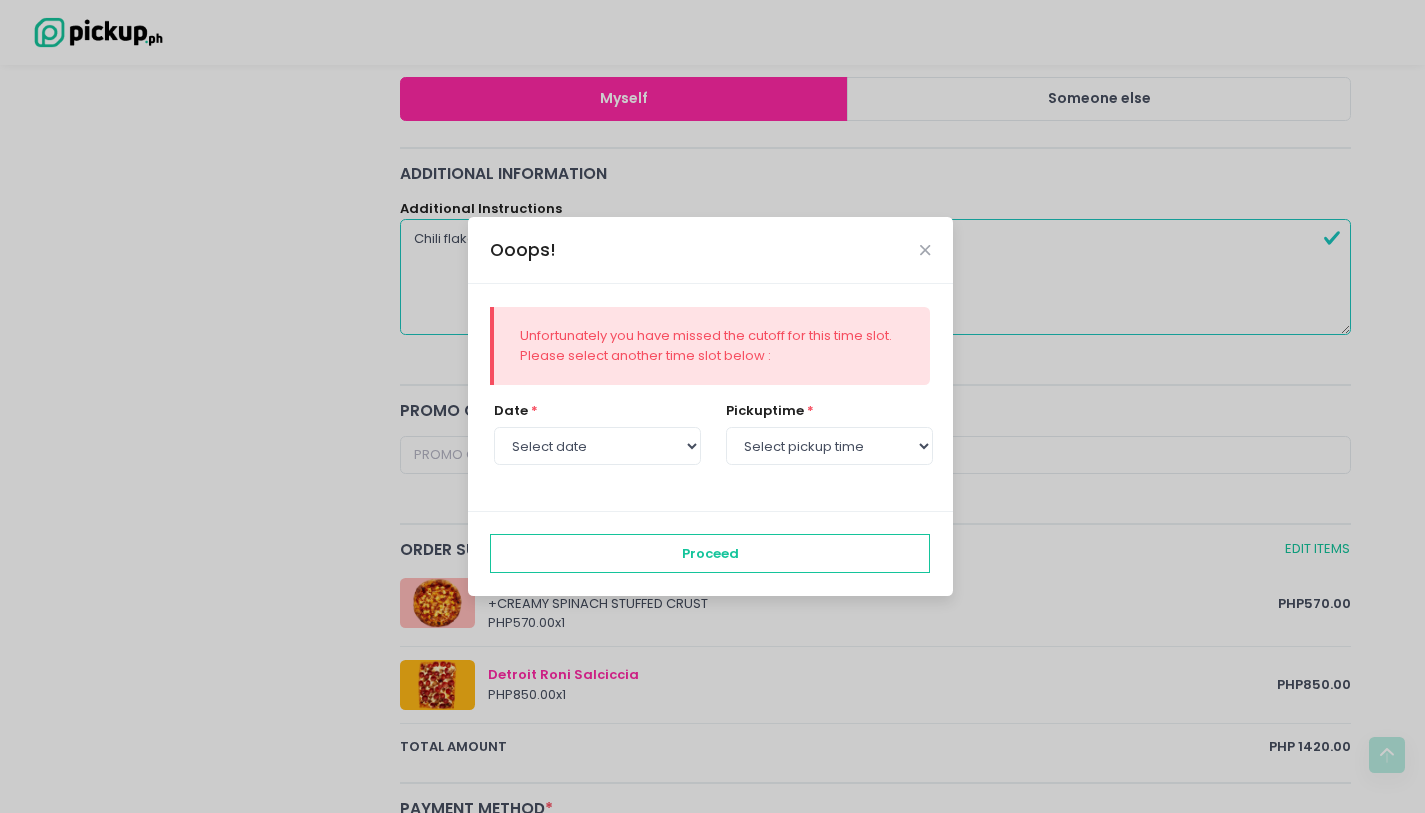 select on "2025-08-07" 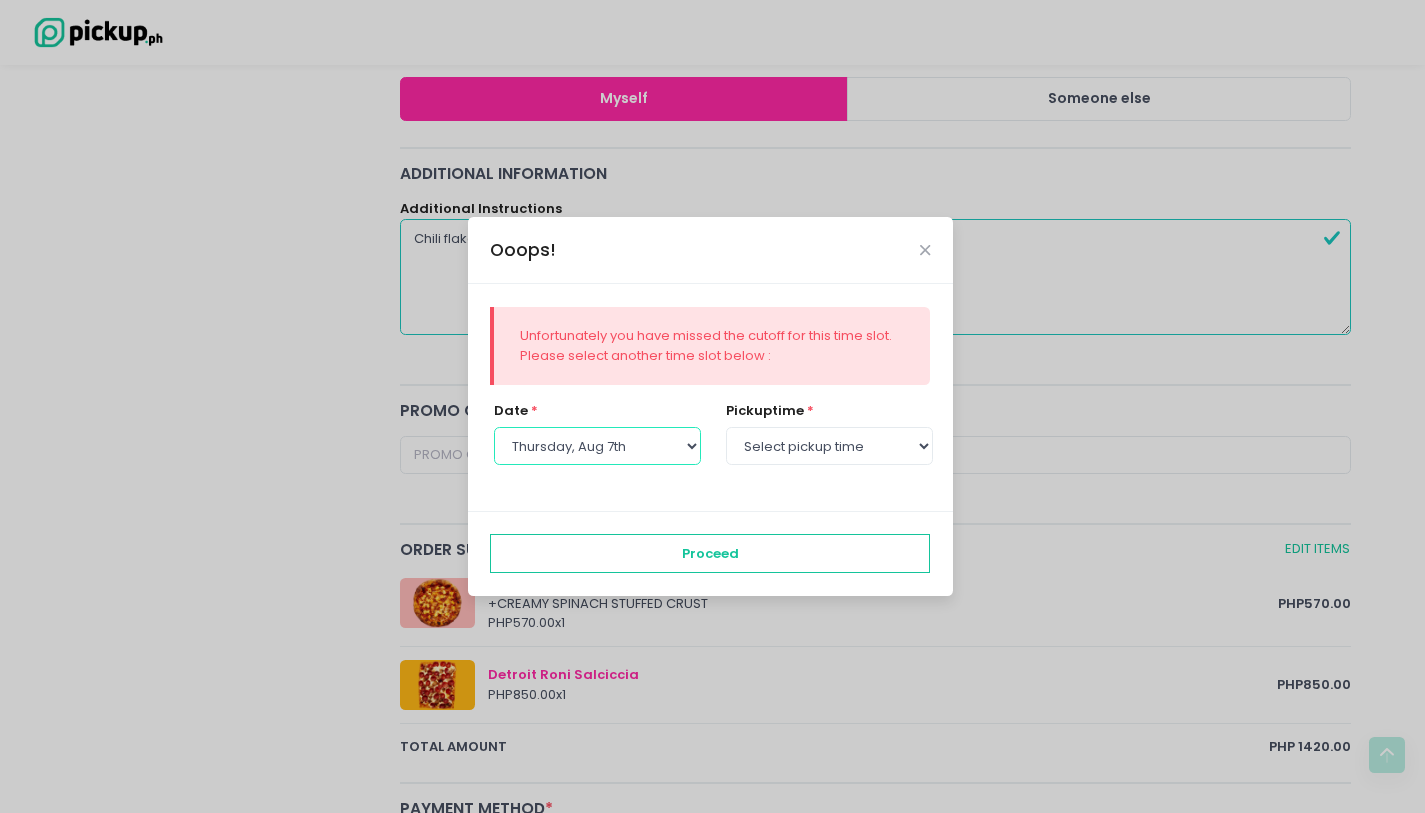 click on "Select  date Thursday, Aug 7th Friday, Aug 8th Saturday, Aug 9th" at bounding box center (597, 446) 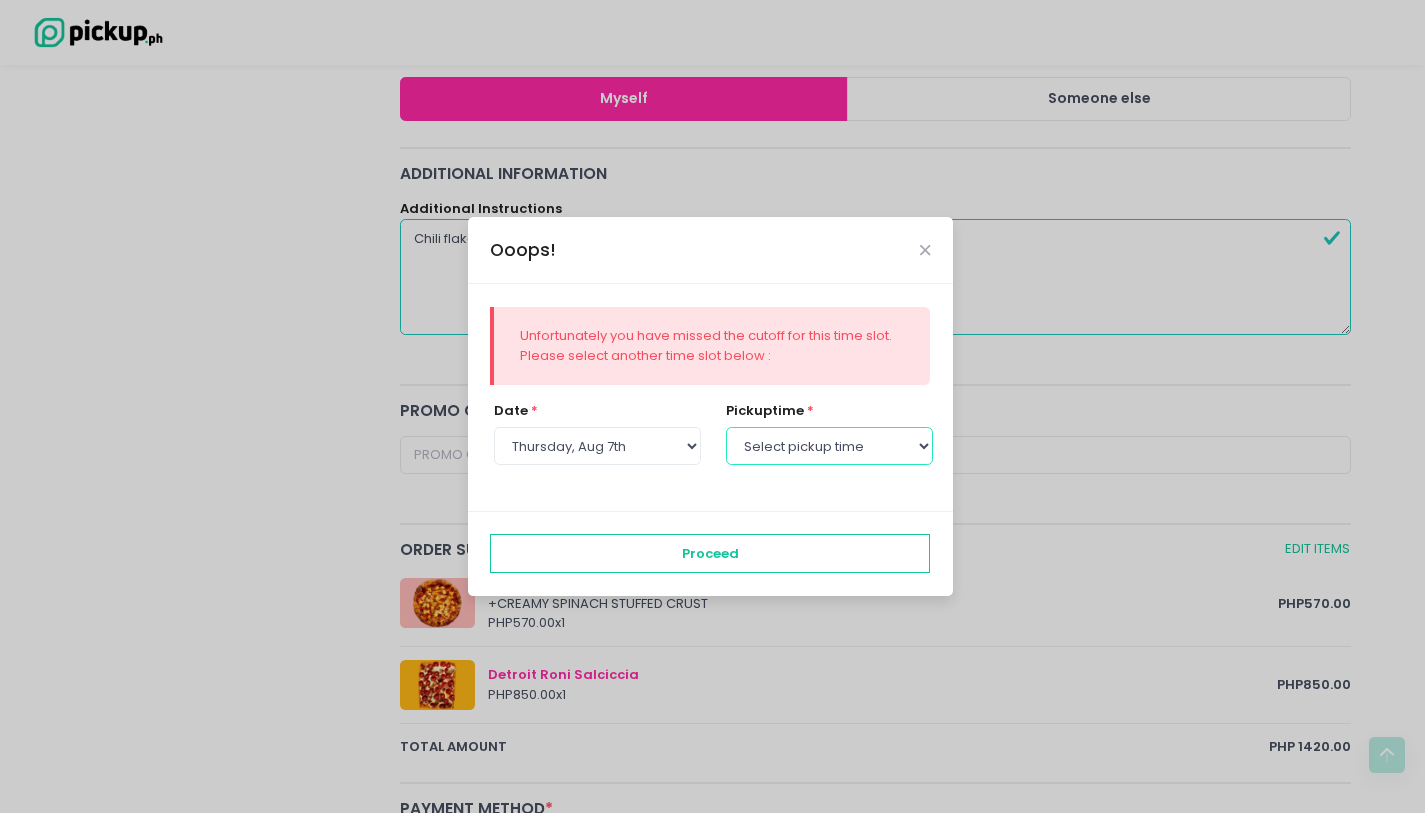 click on "Select pickup time 12:00 PM - 12:30 PM 12:30 PM - 01:00 PM 01:00 PM - 01:30 PM 01:30 PM - 02:00 PM 02:00 PM - 02:30 PM 02:30 PM - 03:00 PM 03:00 PM - 03:30 PM 03:30 PM - 04:00 PM 04:00 PM - 04:30 PM 04:30 PM - 05:00 PM 05:00 PM - 05:30 PM 05:30 PM - 06:00 PM 06:00 PM - 06:30 PM 06:30 PM - 07:00 PM 07:00 PM - 07:30 PM 07:30 PM - 08:00 PM 08:00 PM - 08:30 PM 08:30 PM - 09:00 PM" at bounding box center (829, 446) 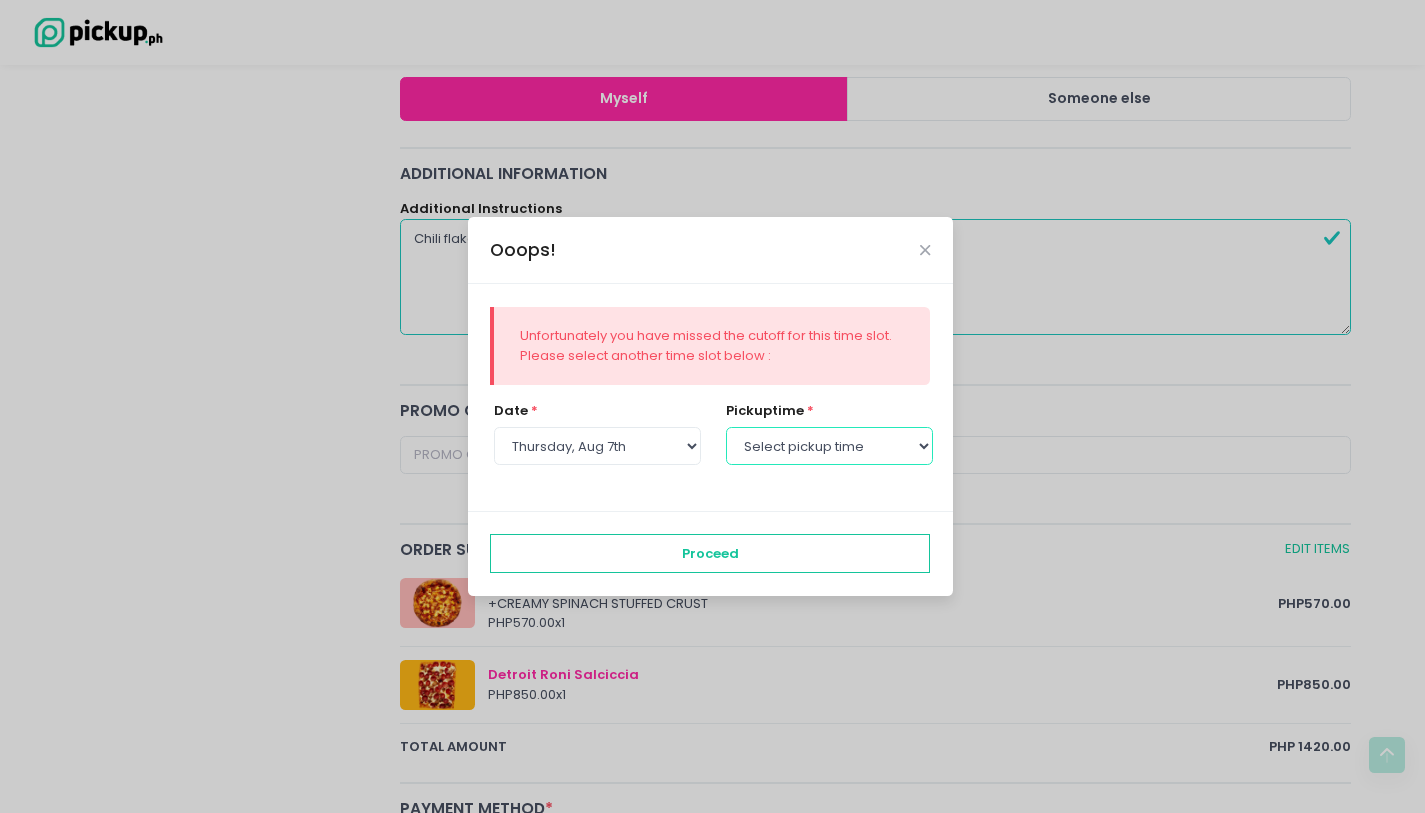 select on "12:00" 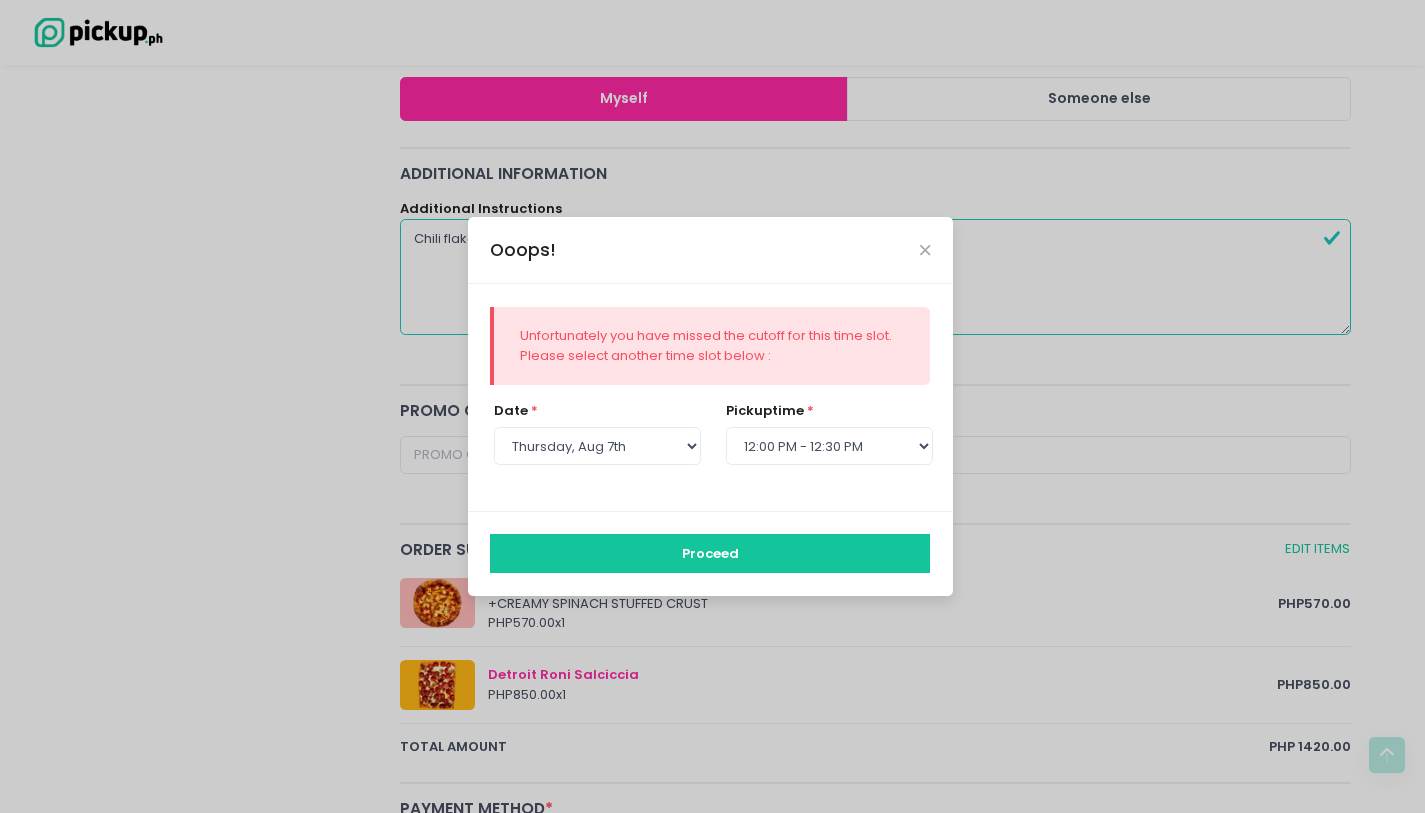 click on "Proceed" at bounding box center [710, 553] 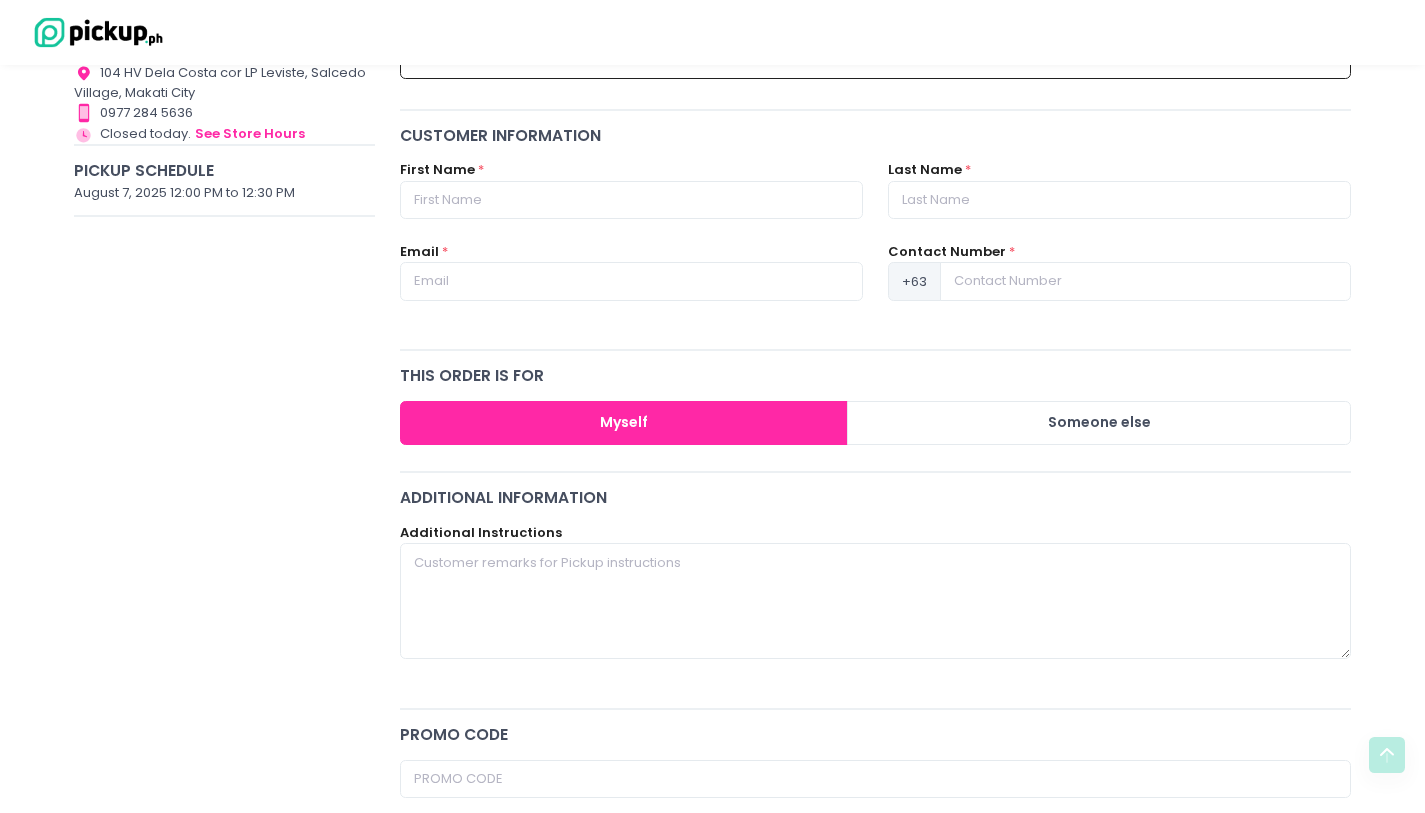 scroll, scrollTop: 234, scrollLeft: 0, axis: vertical 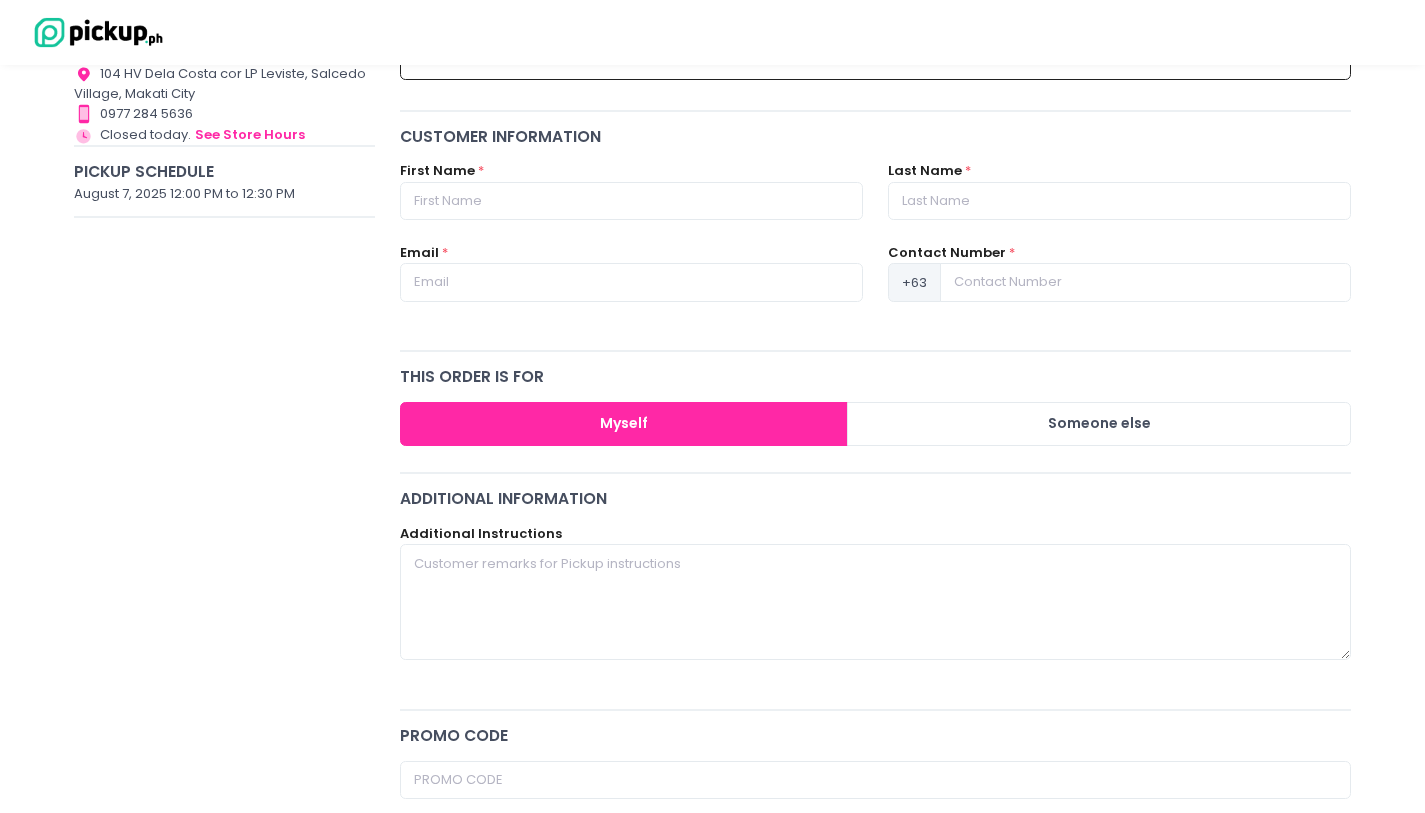 click on "First Name   *" at bounding box center [631, 202] 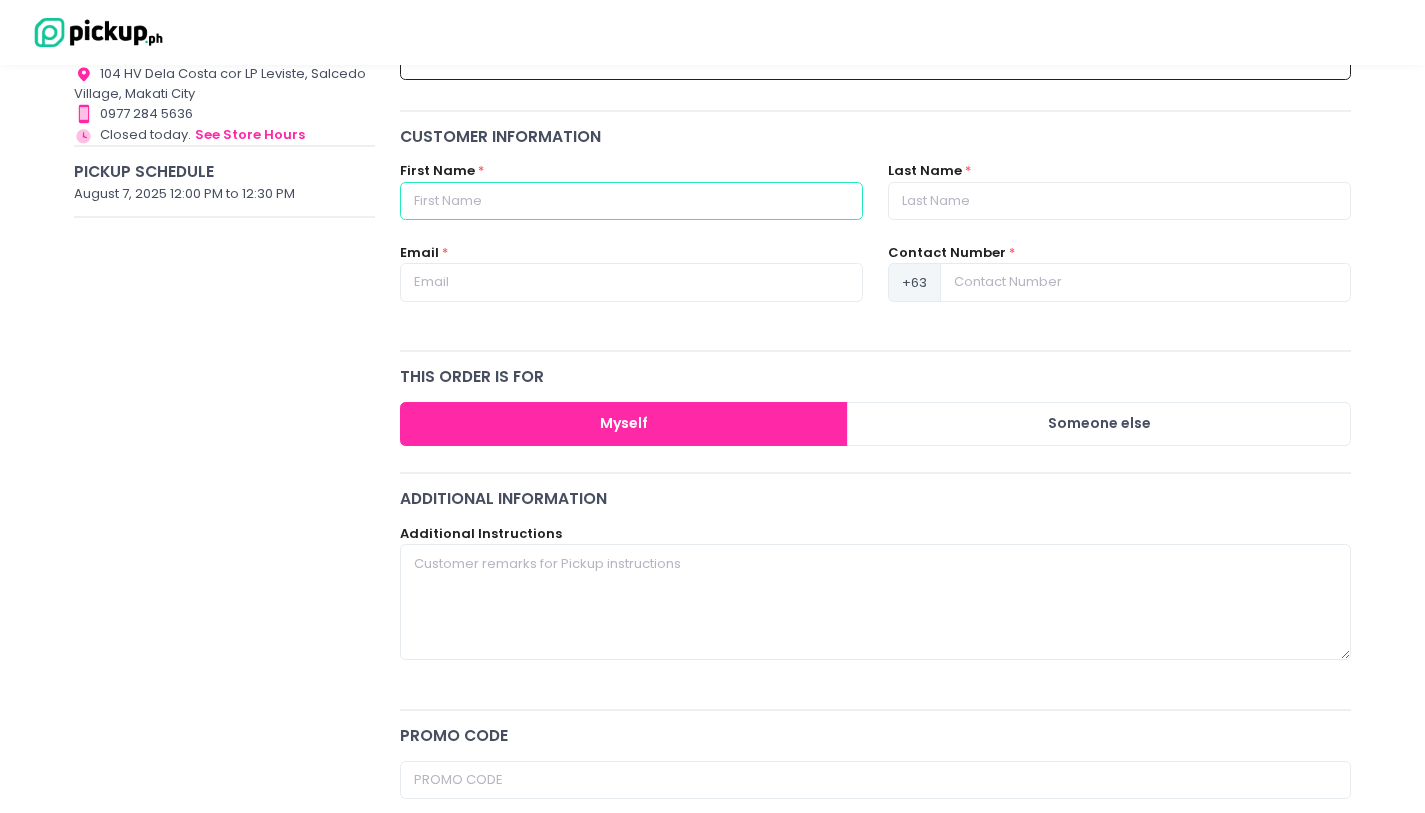 click at bounding box center (631, 201) 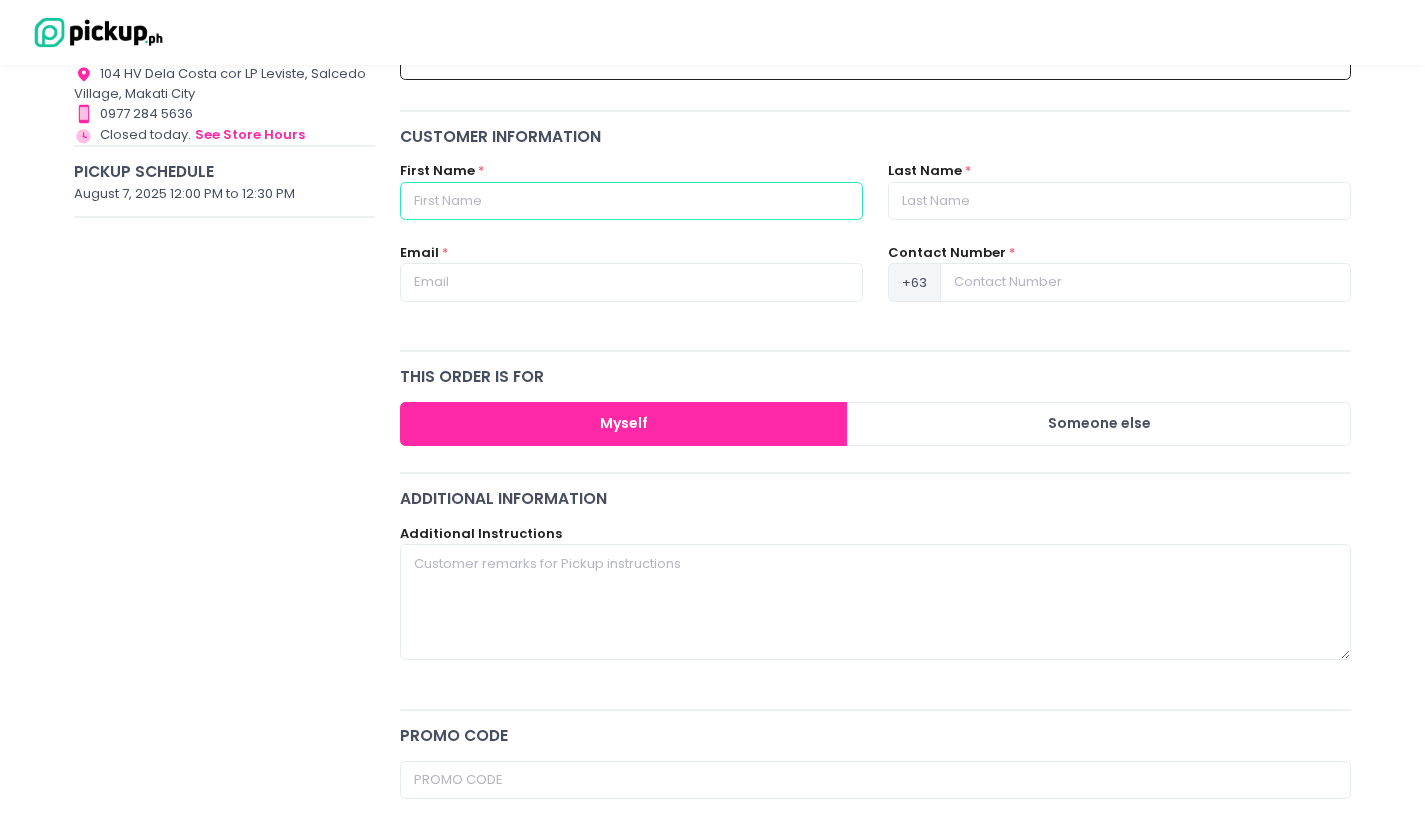type on "[FIRST] [MIDDLE]" 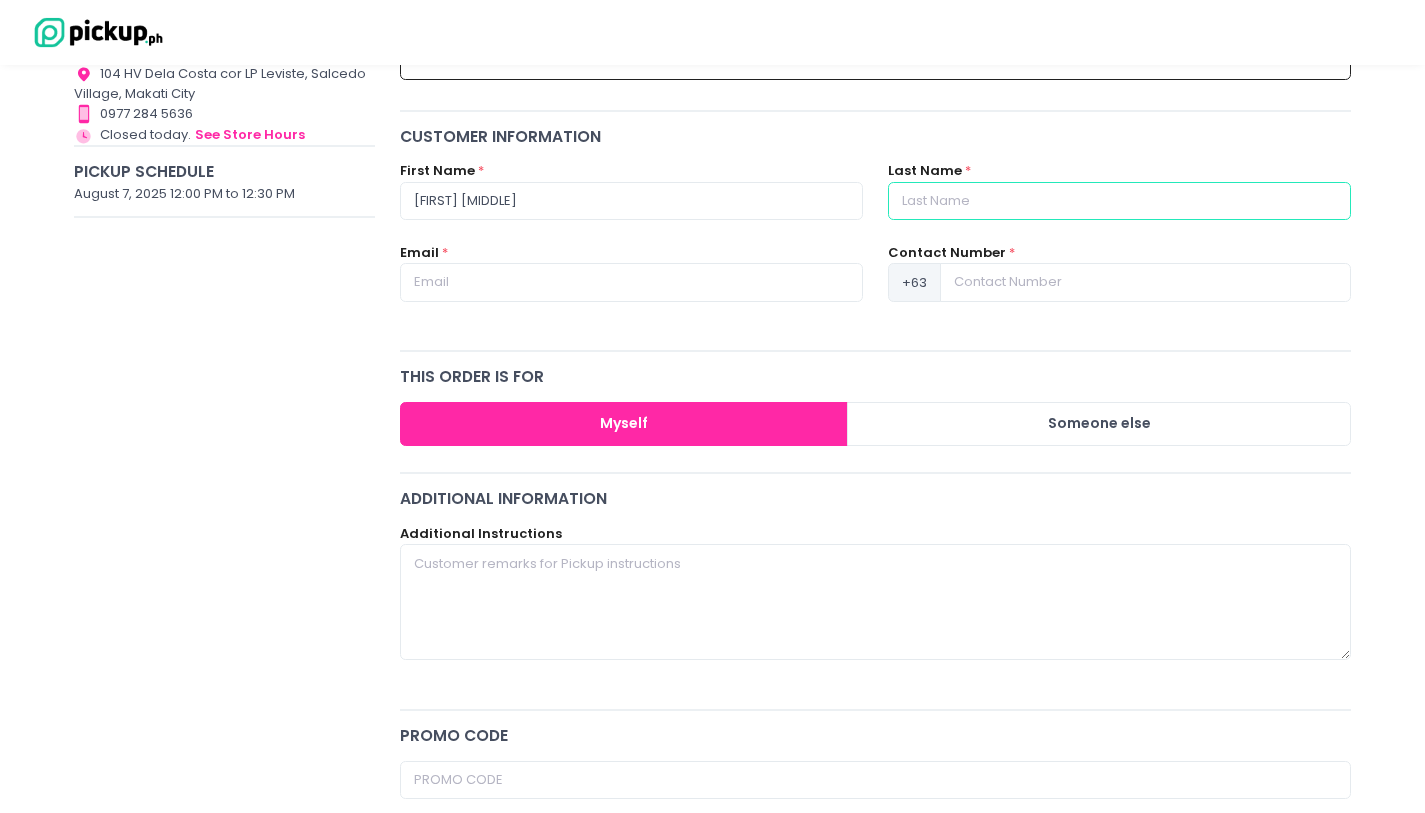 type on "Perez" 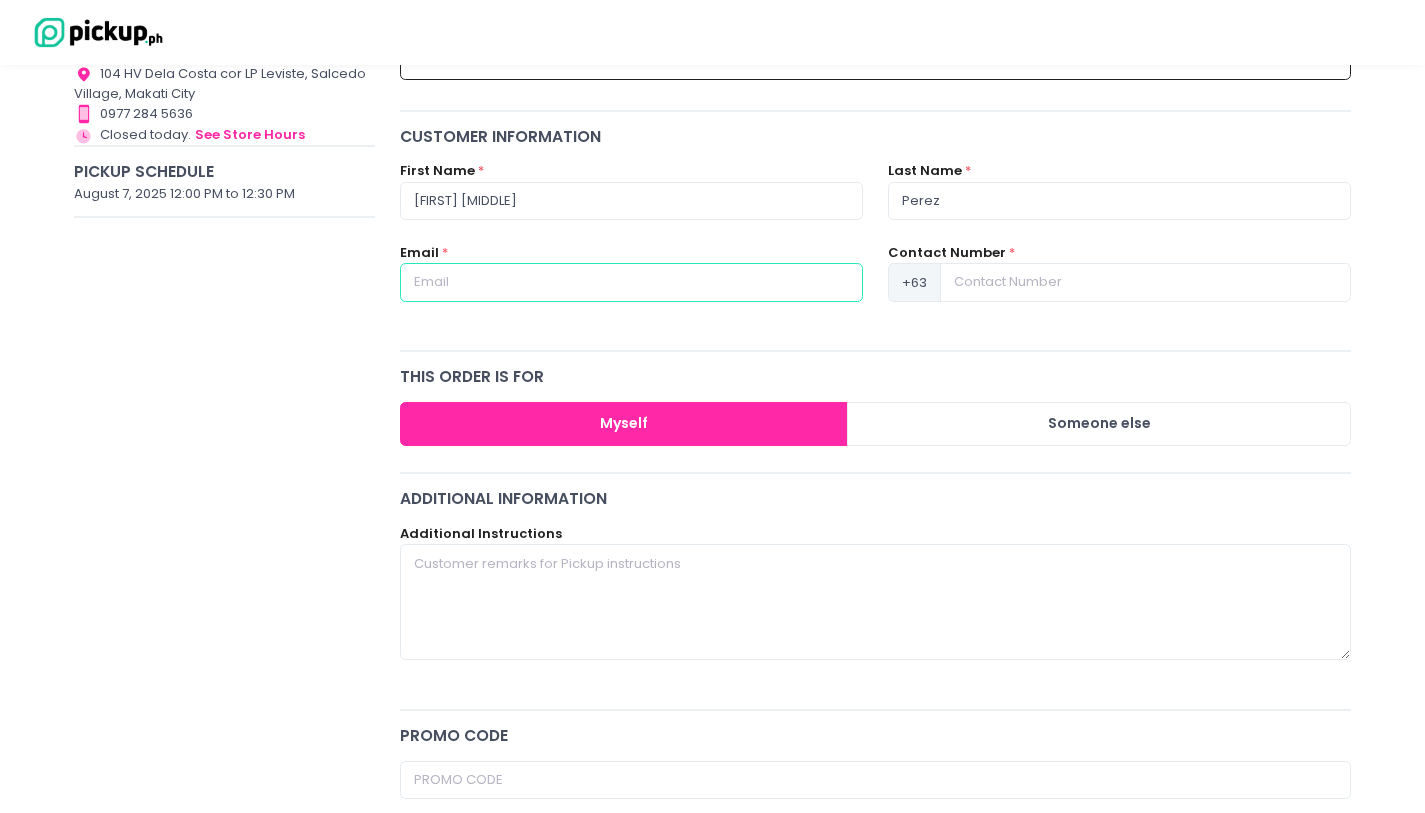 type on "[EMAIL]" 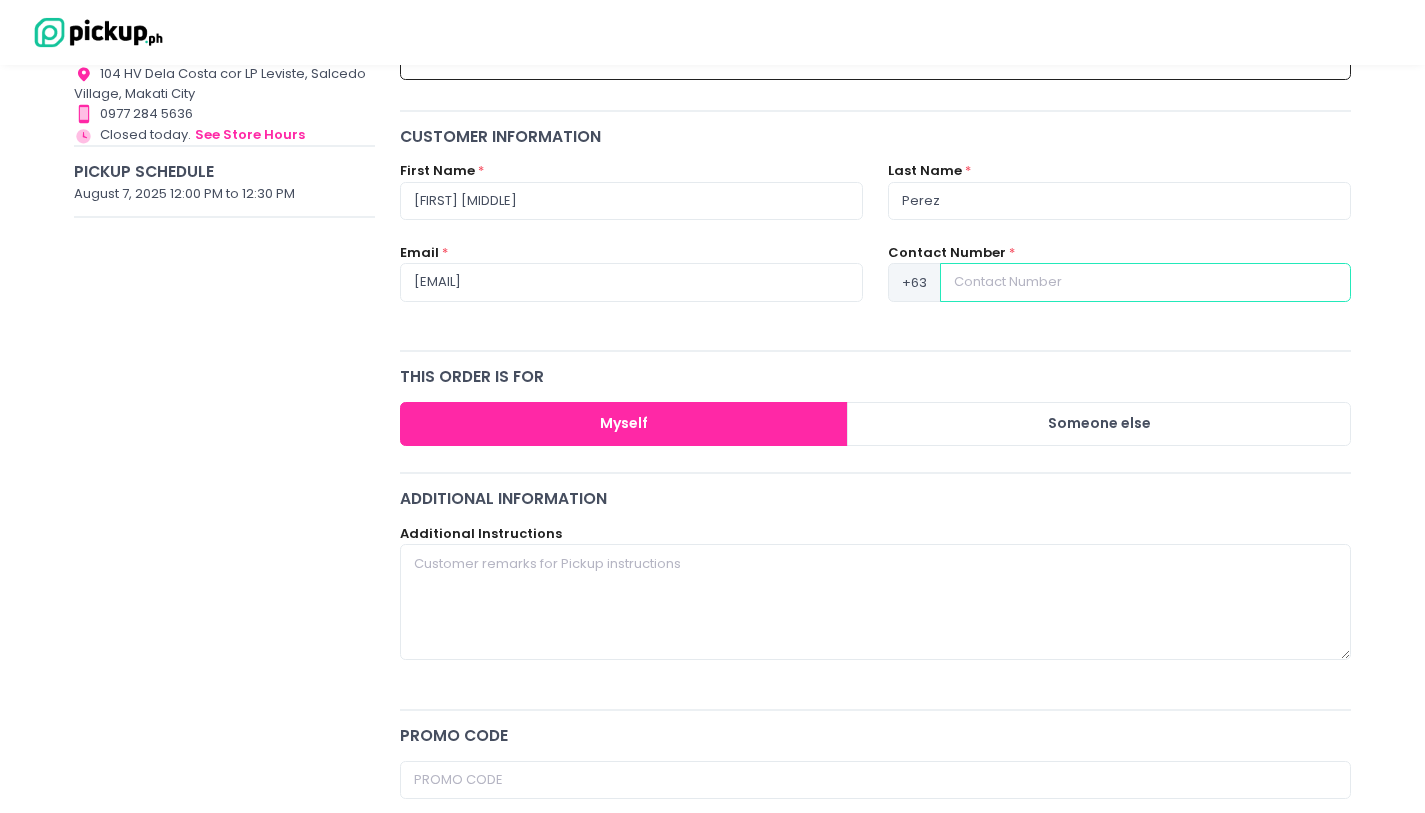 type on "[PHONE]" 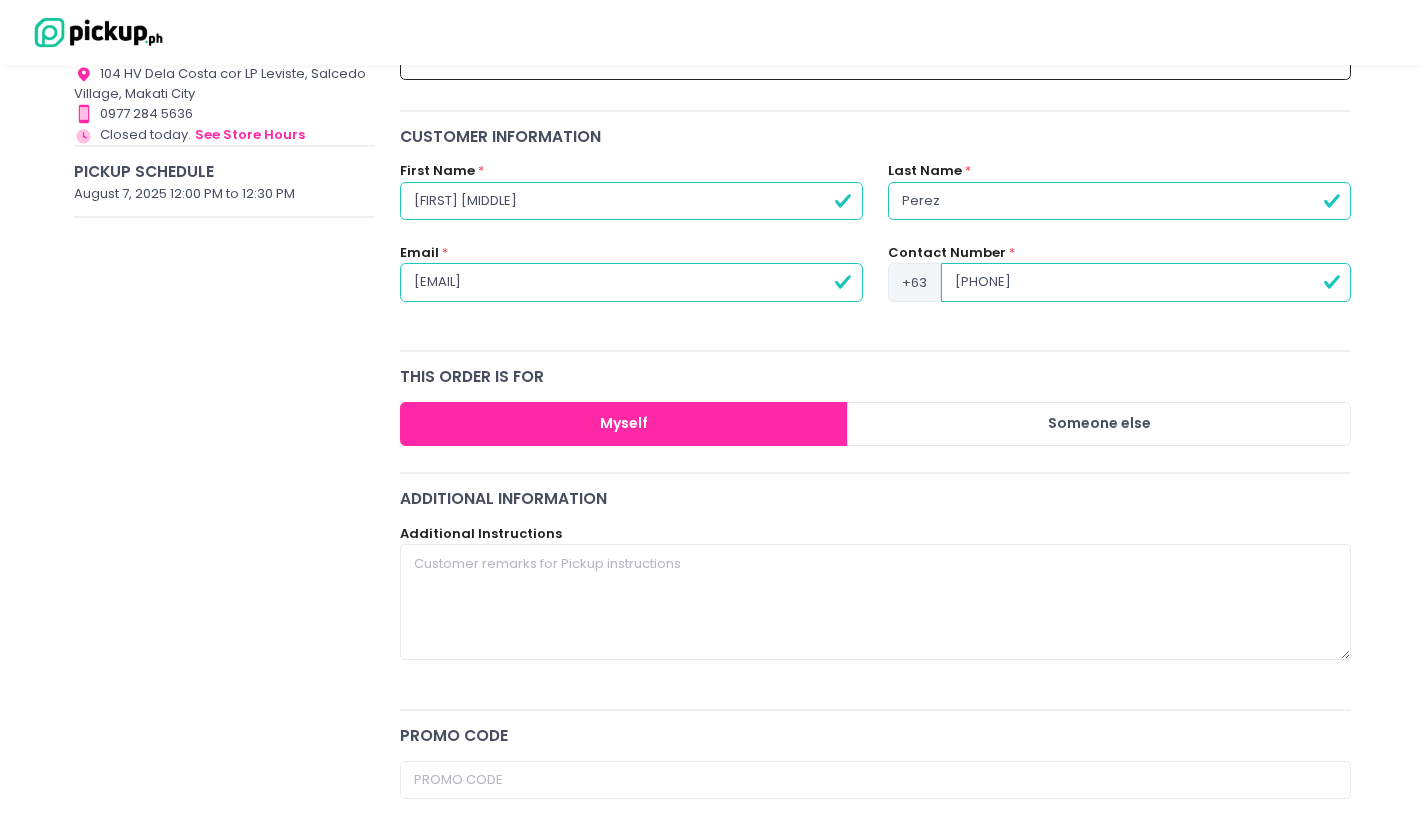 click on "[FIRST] [MIDDLE]" at bounding box center (631, 201) 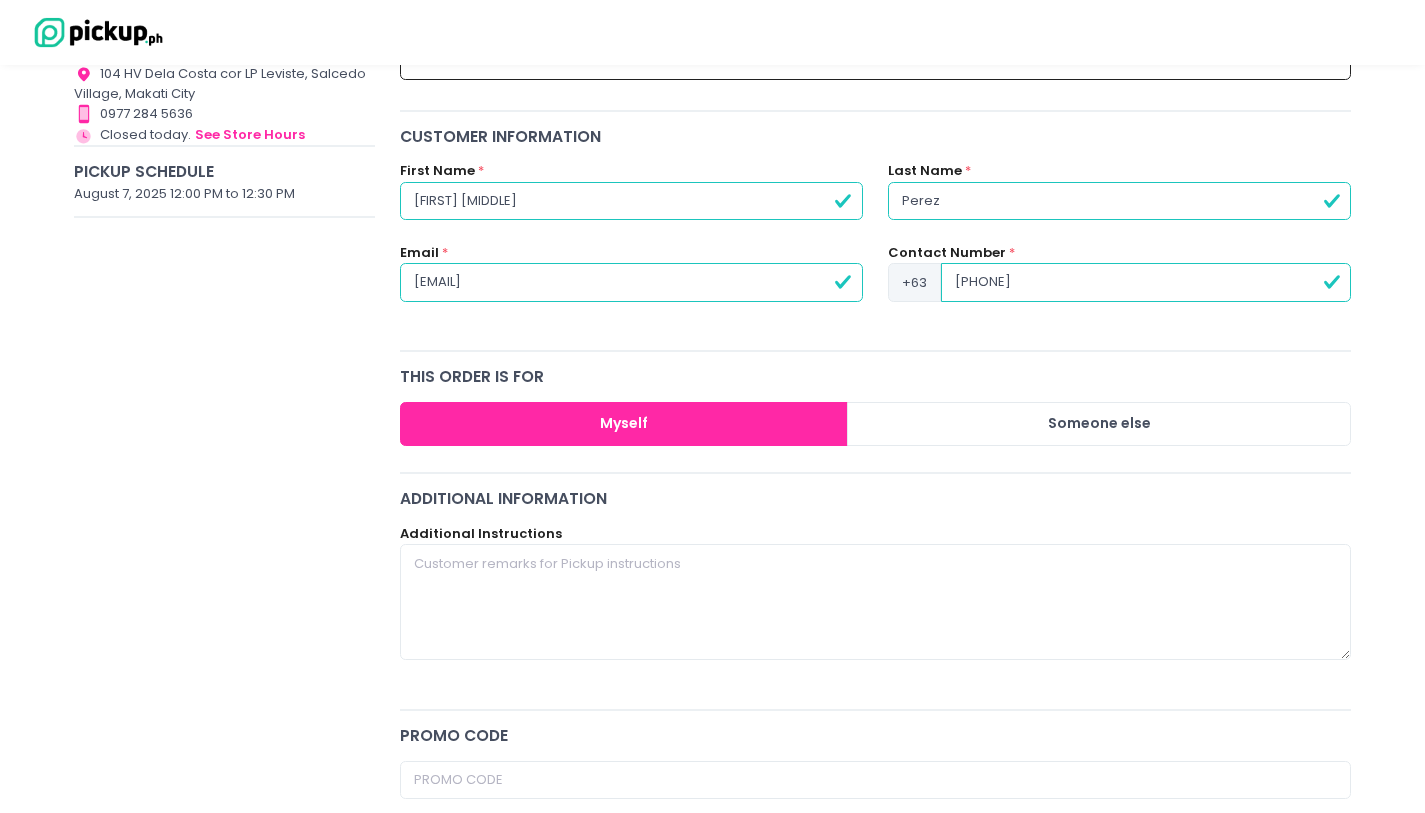 click on "[FIRST] [MIDDLE]" at bounding box center (631, 201) 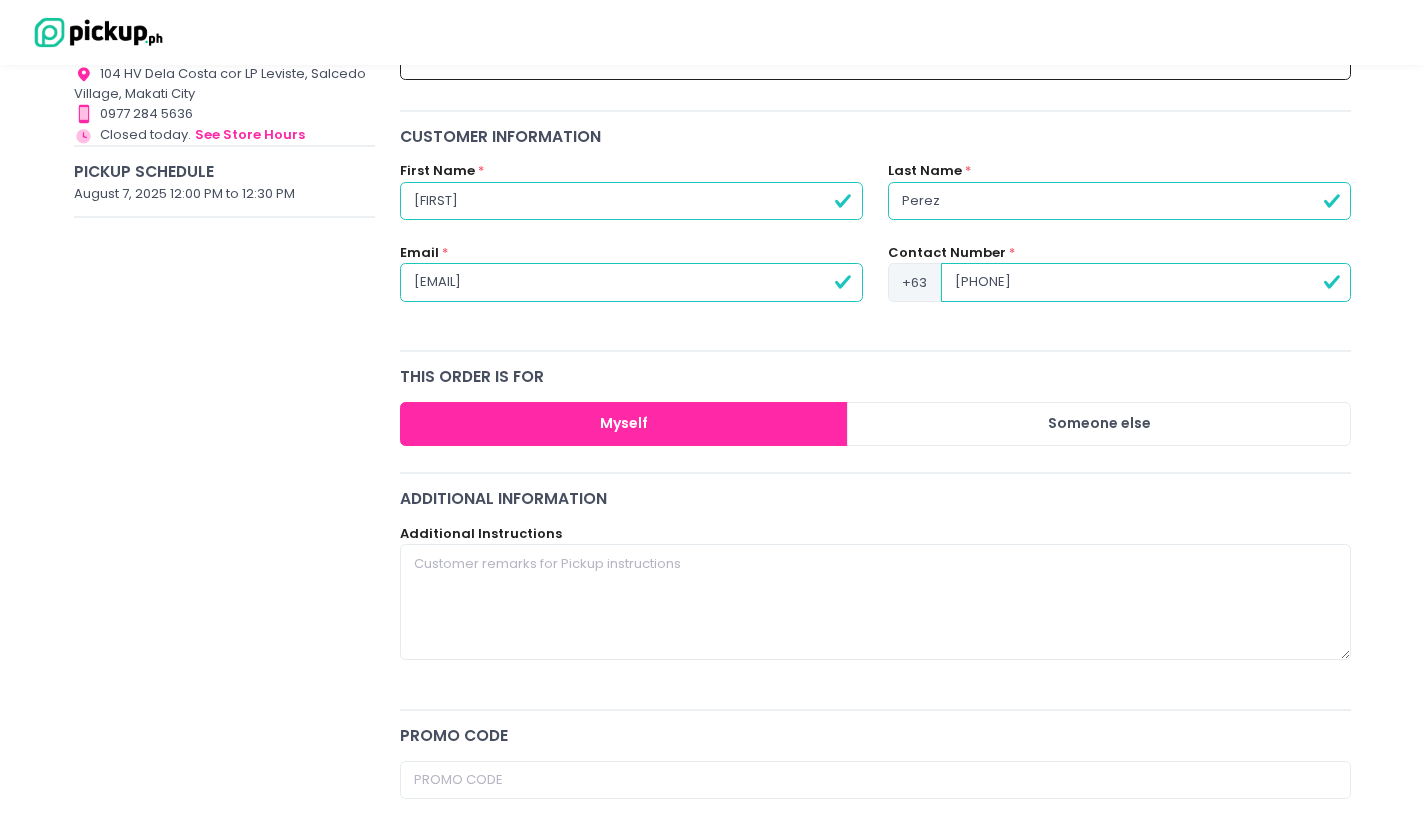 type on "[FIRST]" 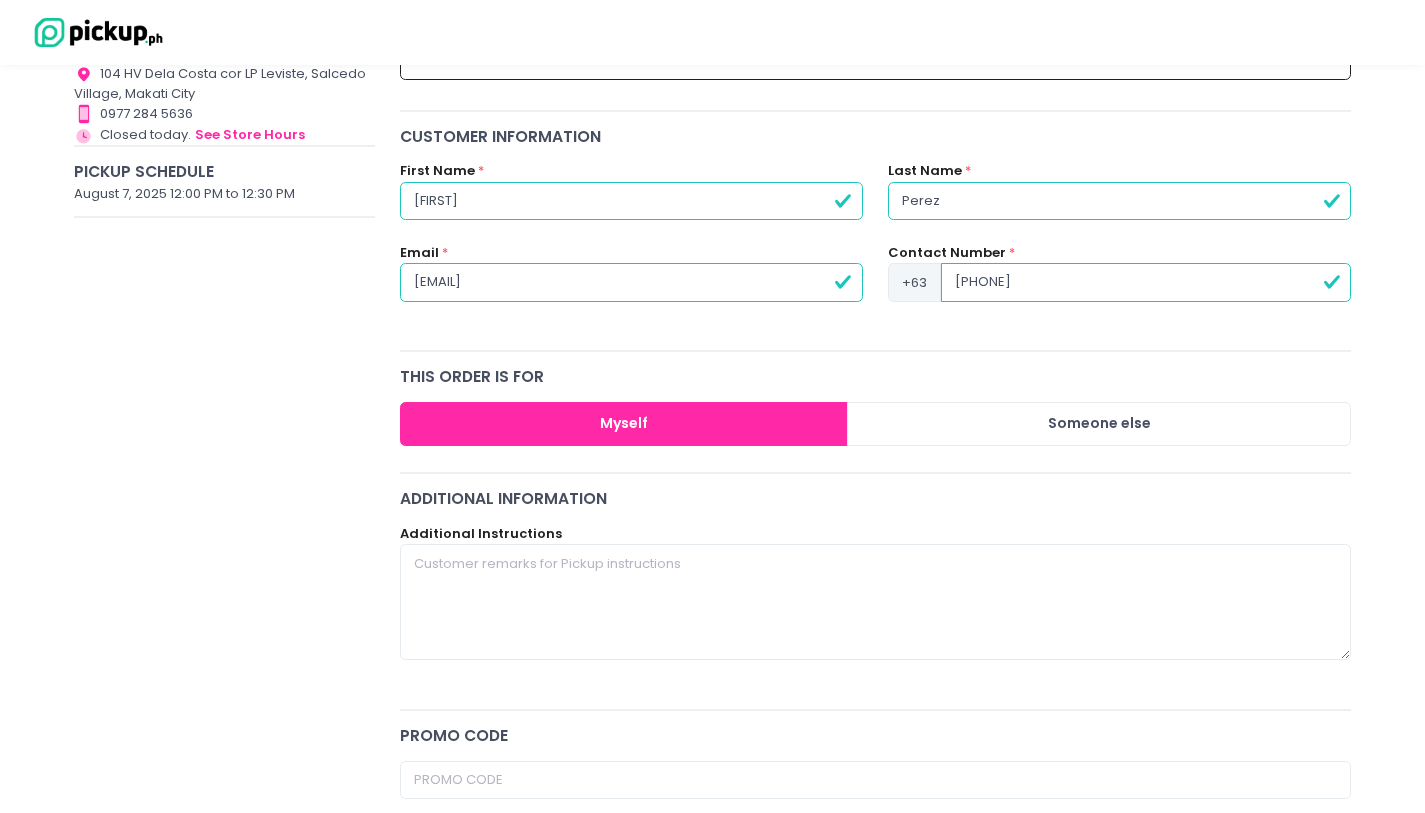 type on "[PHONE]" 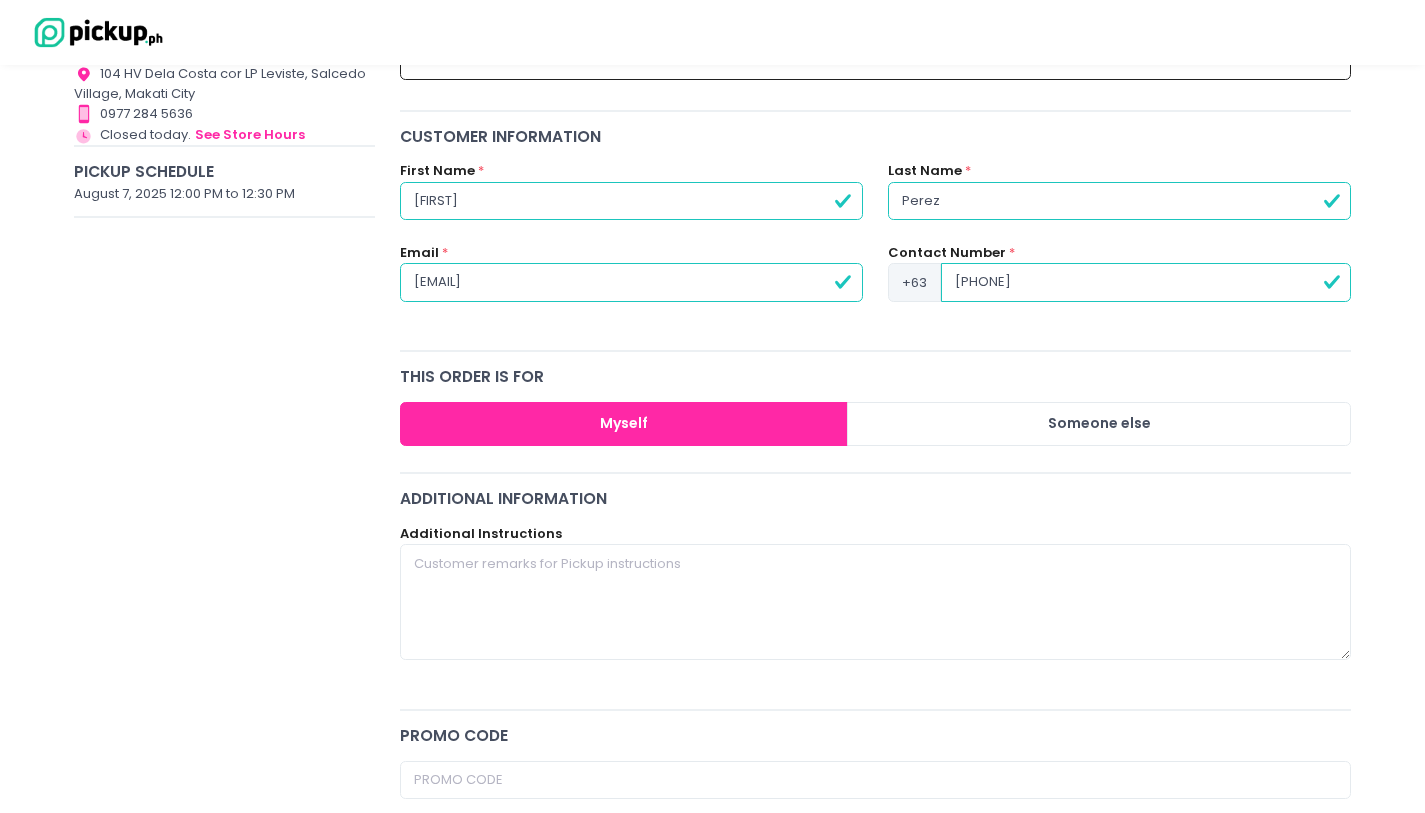 click on "[EMAIL]" at bounding box center (631, 282) 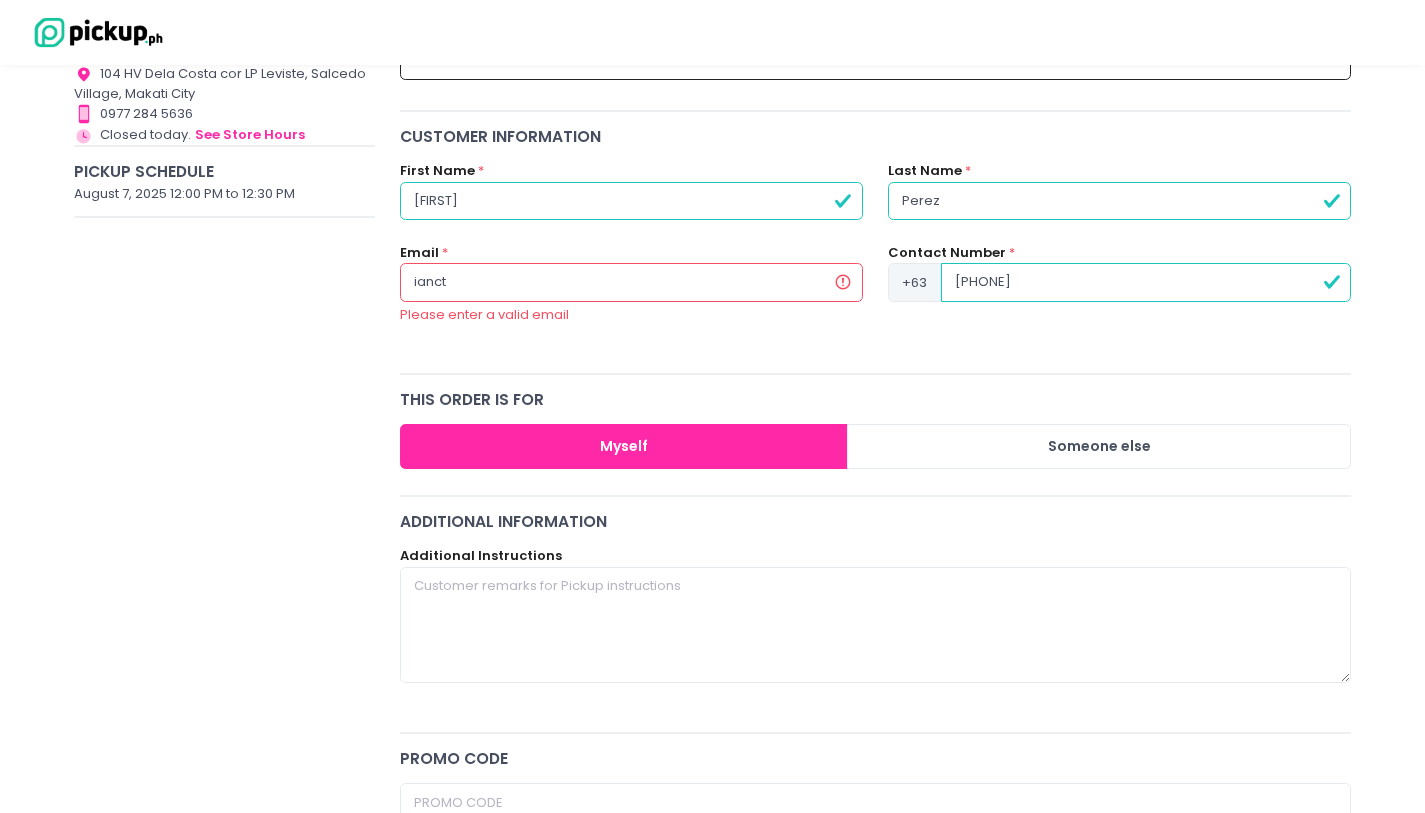 type on "[EMAIL]" 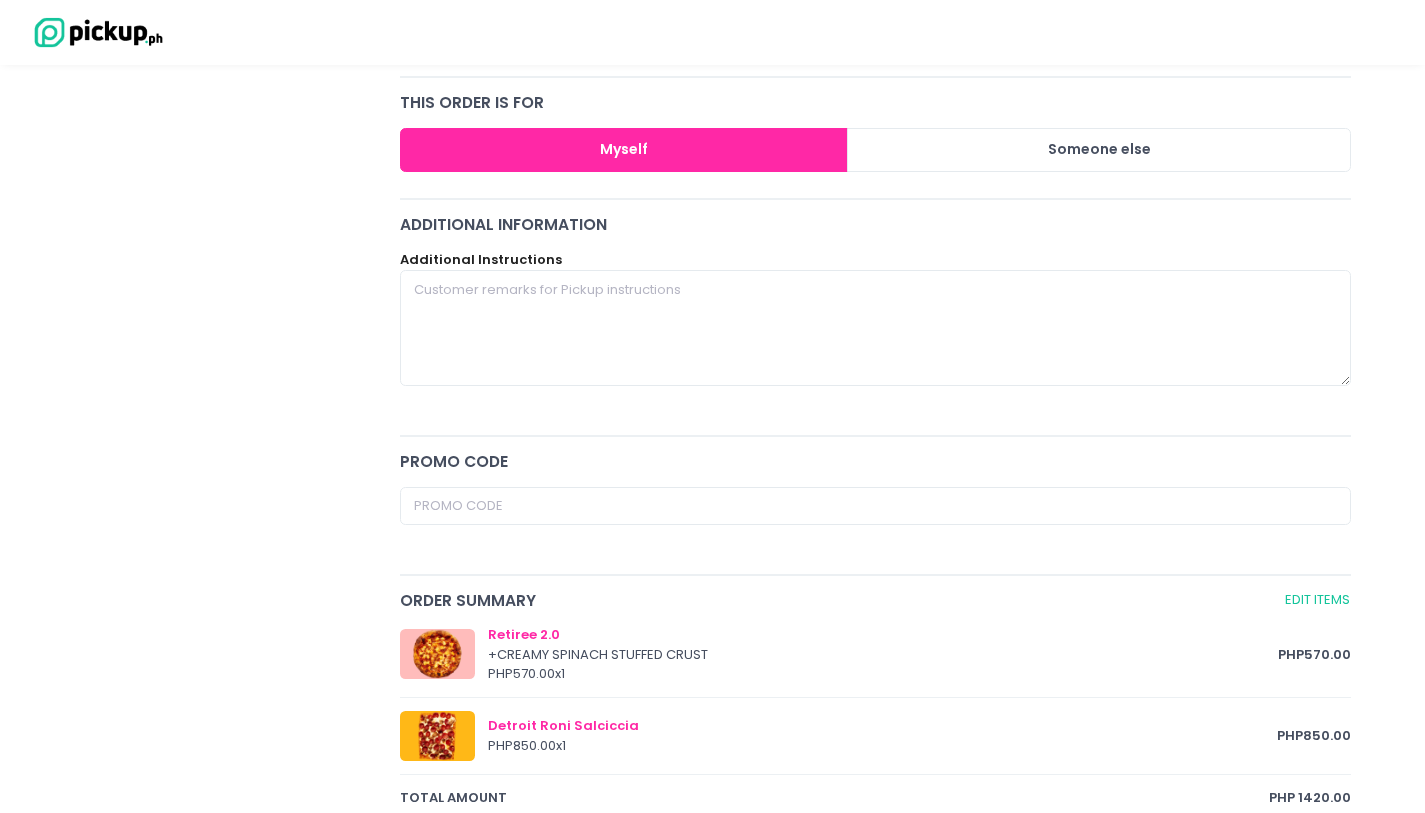 scroll, scrollTop: 732, scrollLeft: 0, axis: vertical 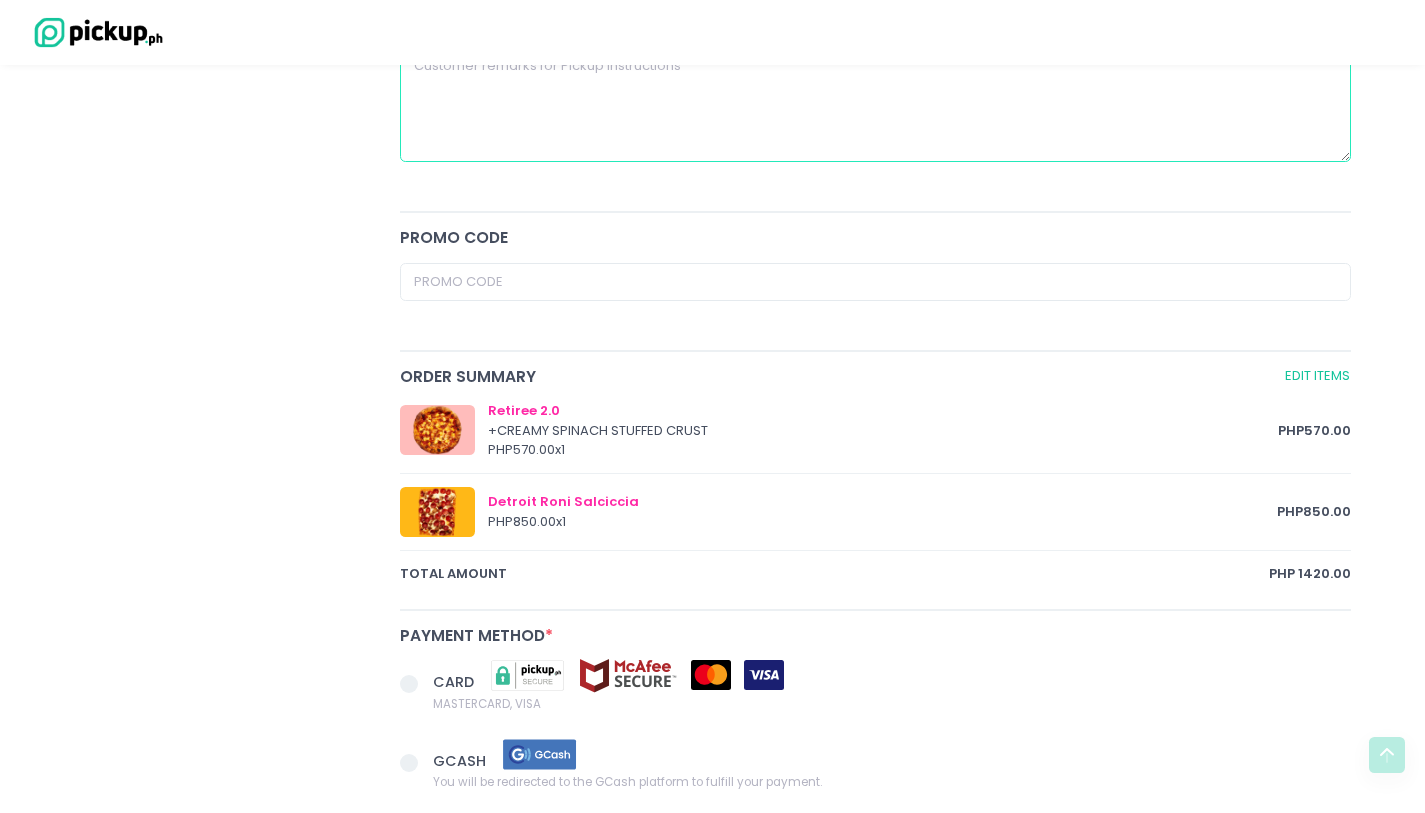 click at bounding box center [876, 104] 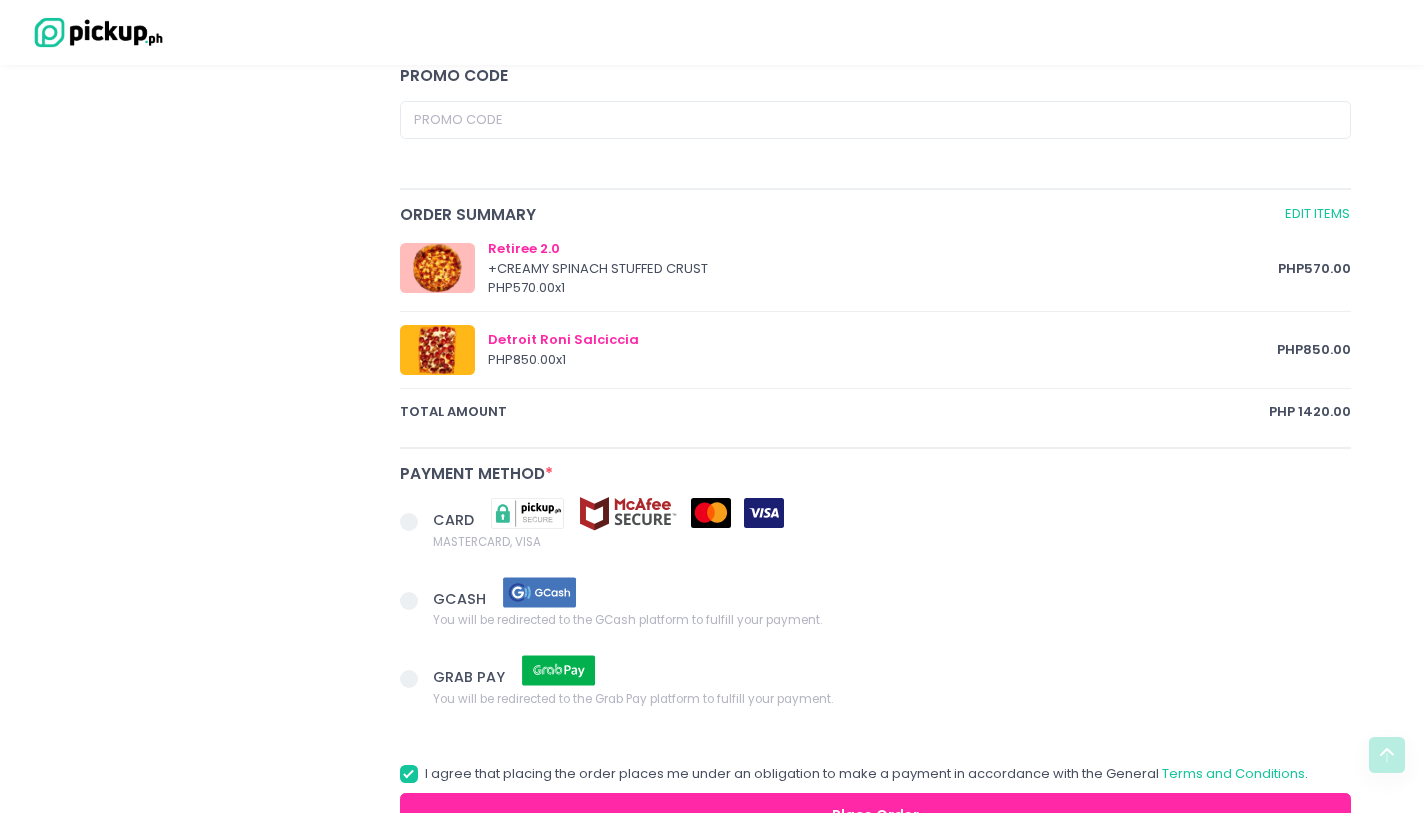 scroll, scrollTop: 1034, scrollLeft: 0, axis: vertical 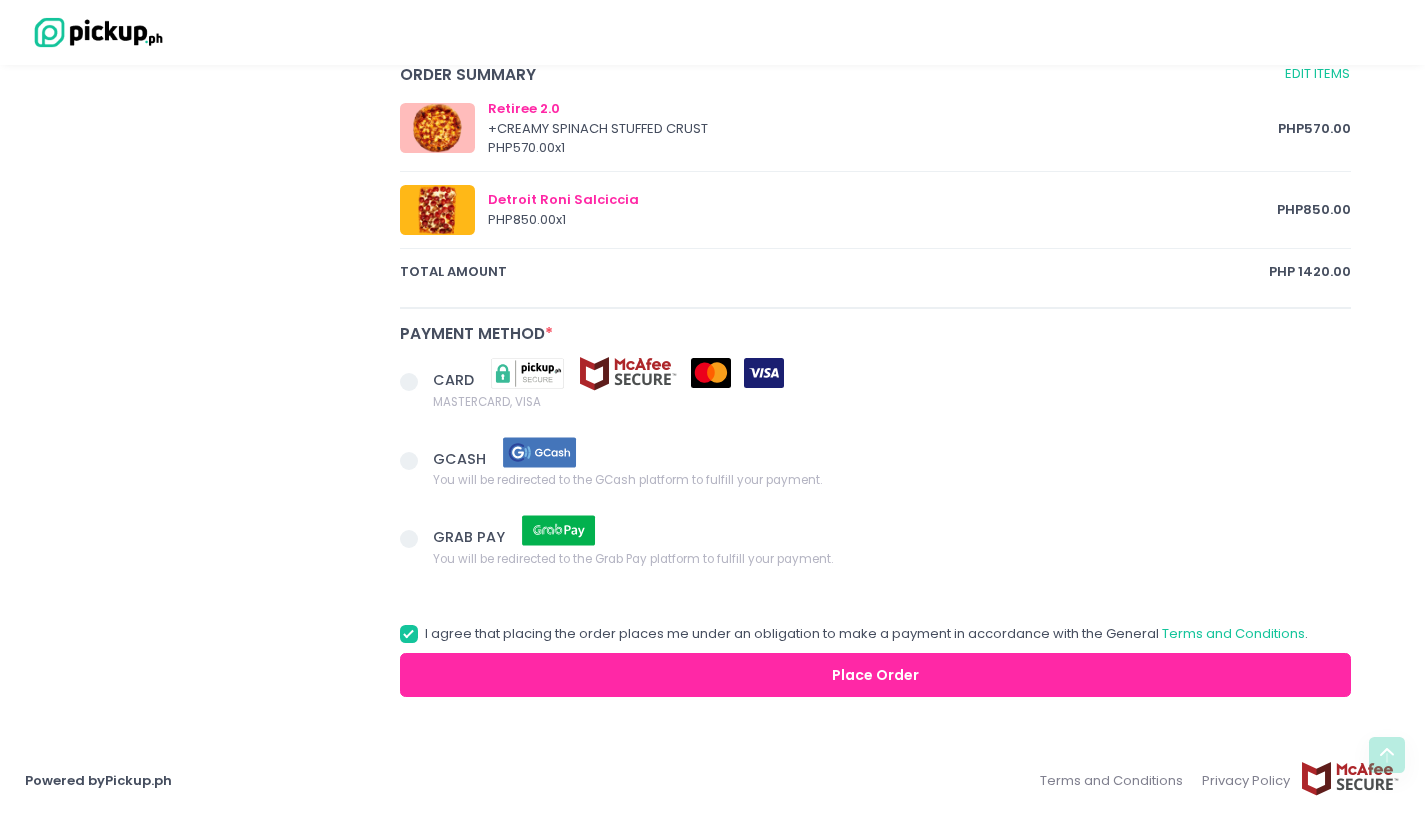 type on "chili oil/flakes/any pampaanghang. ty po" 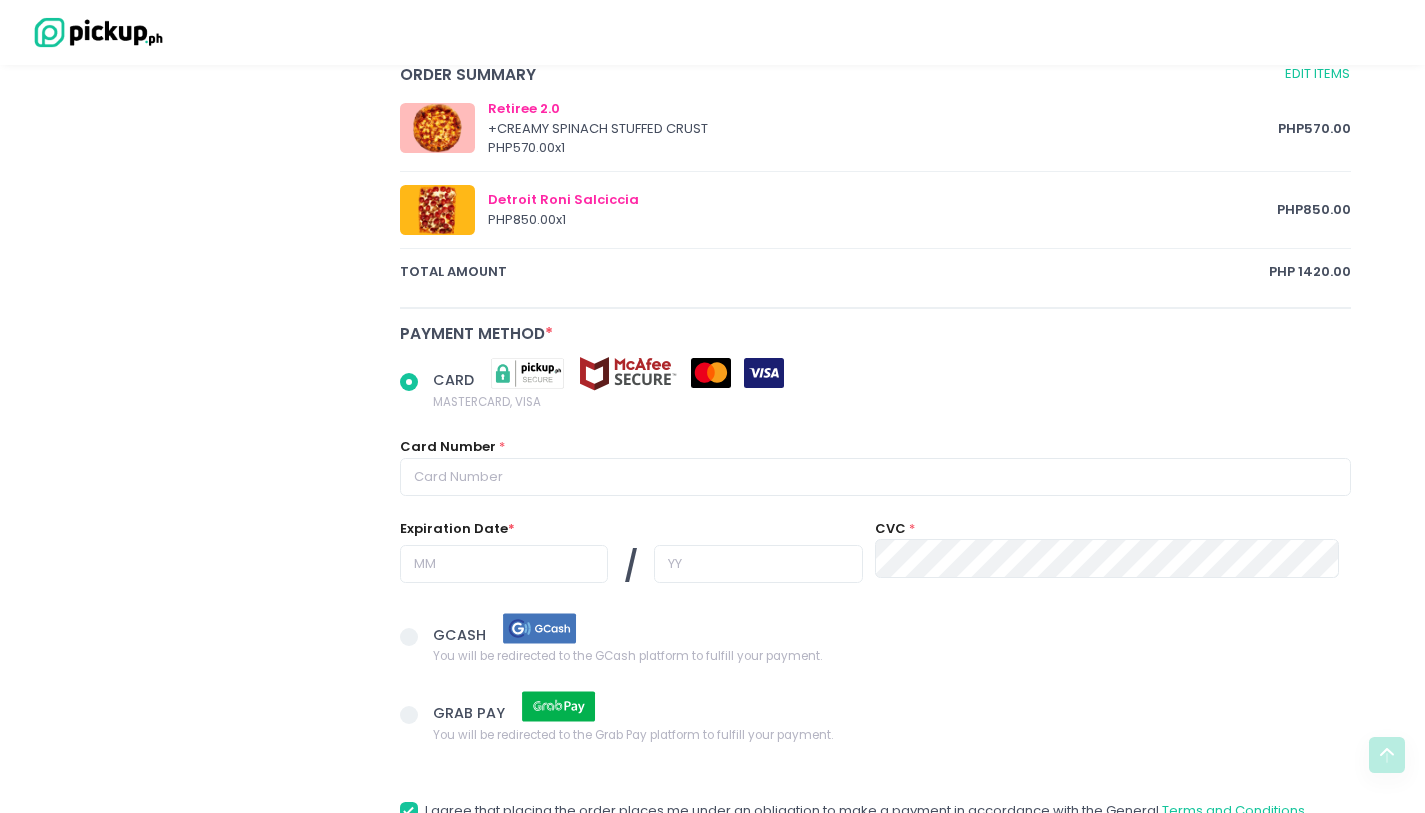 drag, startPoint x: 469, startPoint y: 438, endPoint x: 472, endPoint y: 450, distance: 12.369317 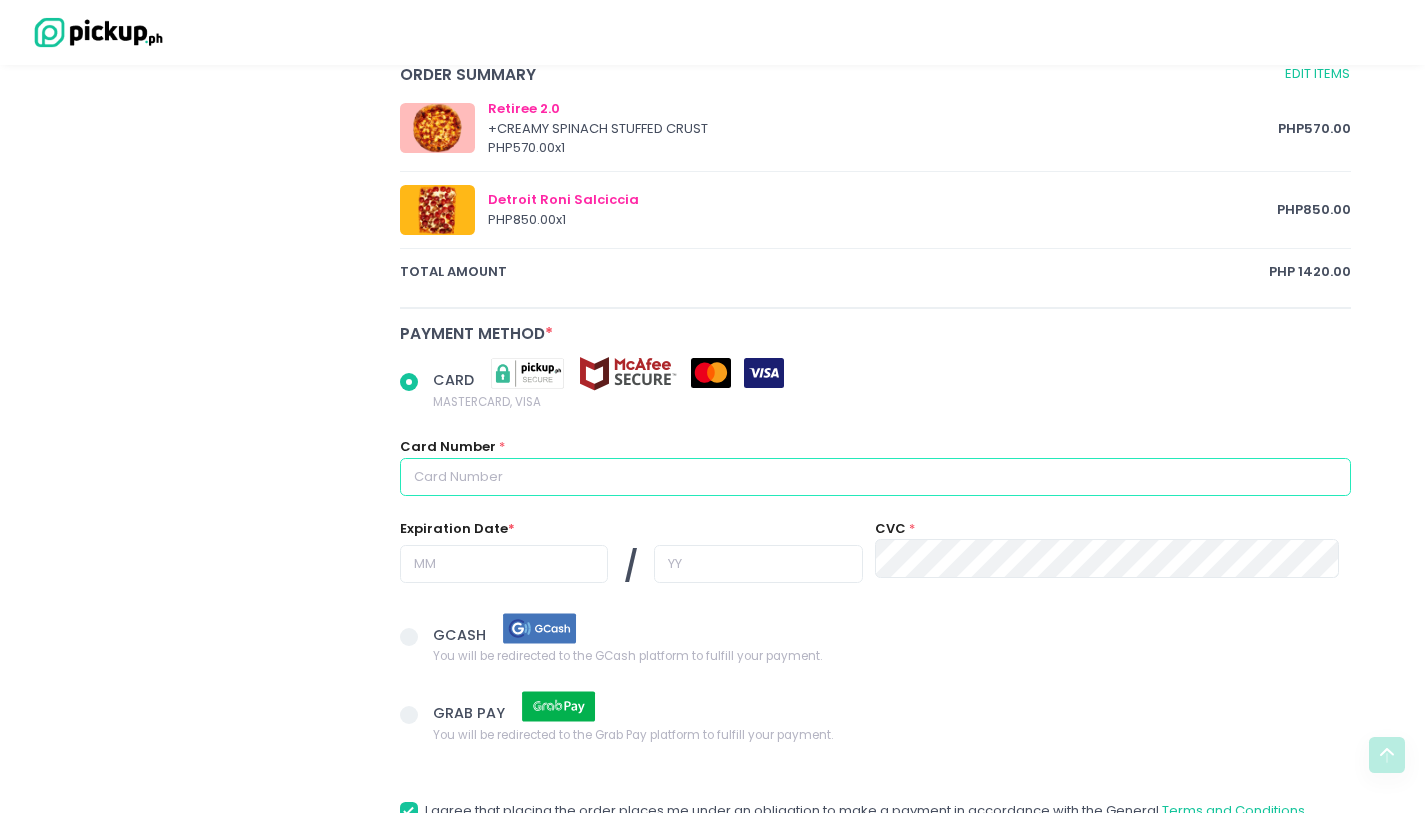 click at bounding box center (876, 477) 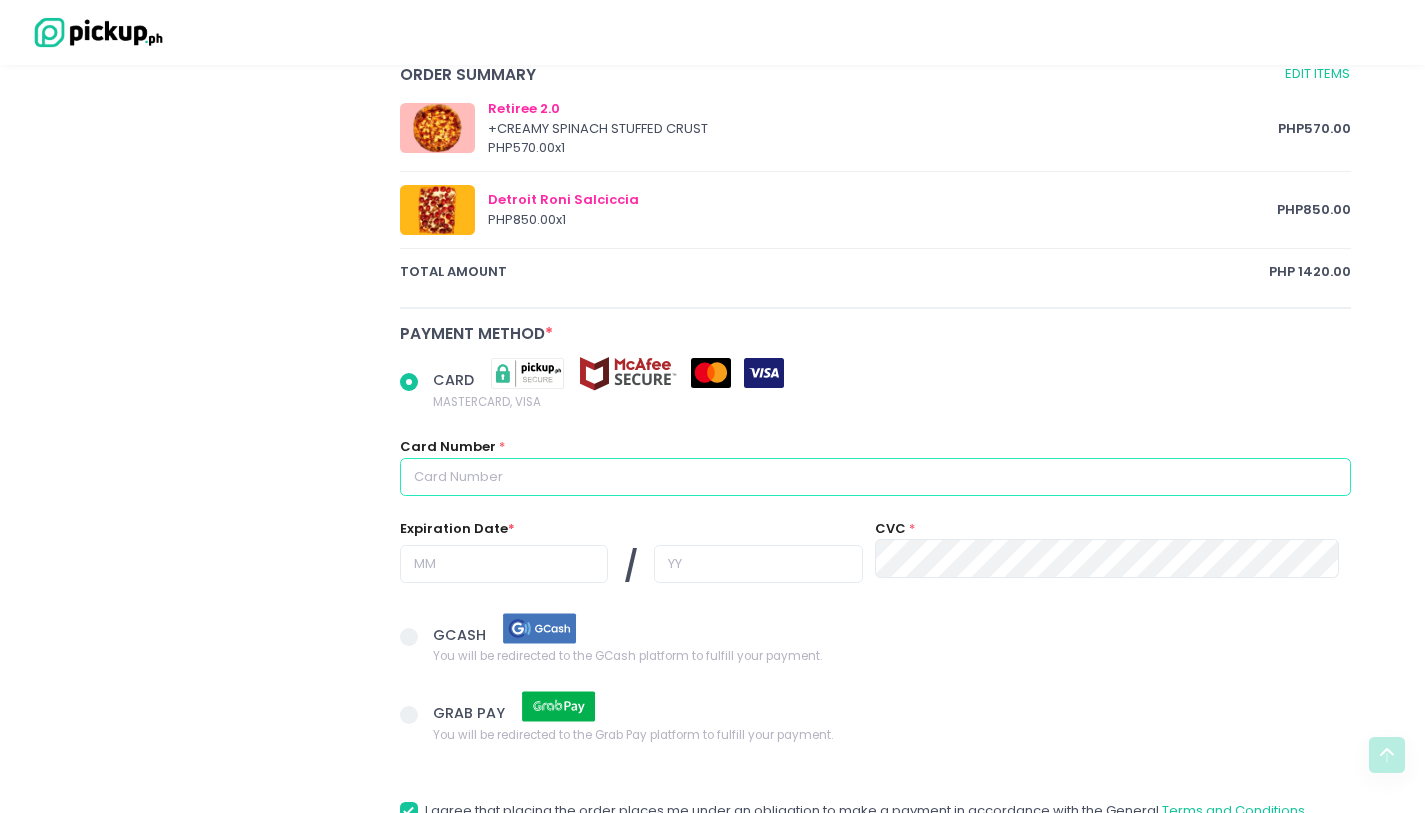 radio on "true" 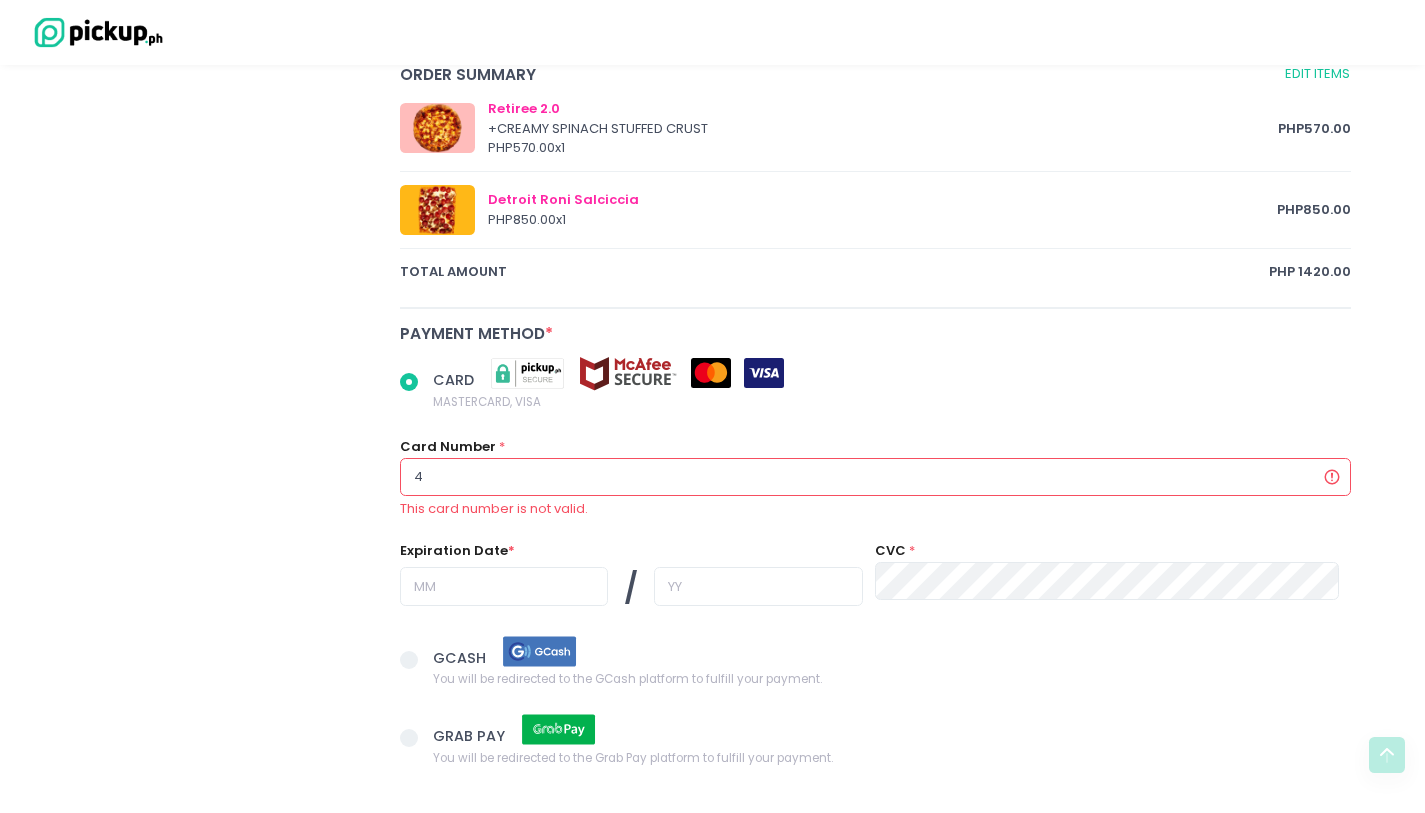 radio on "true" 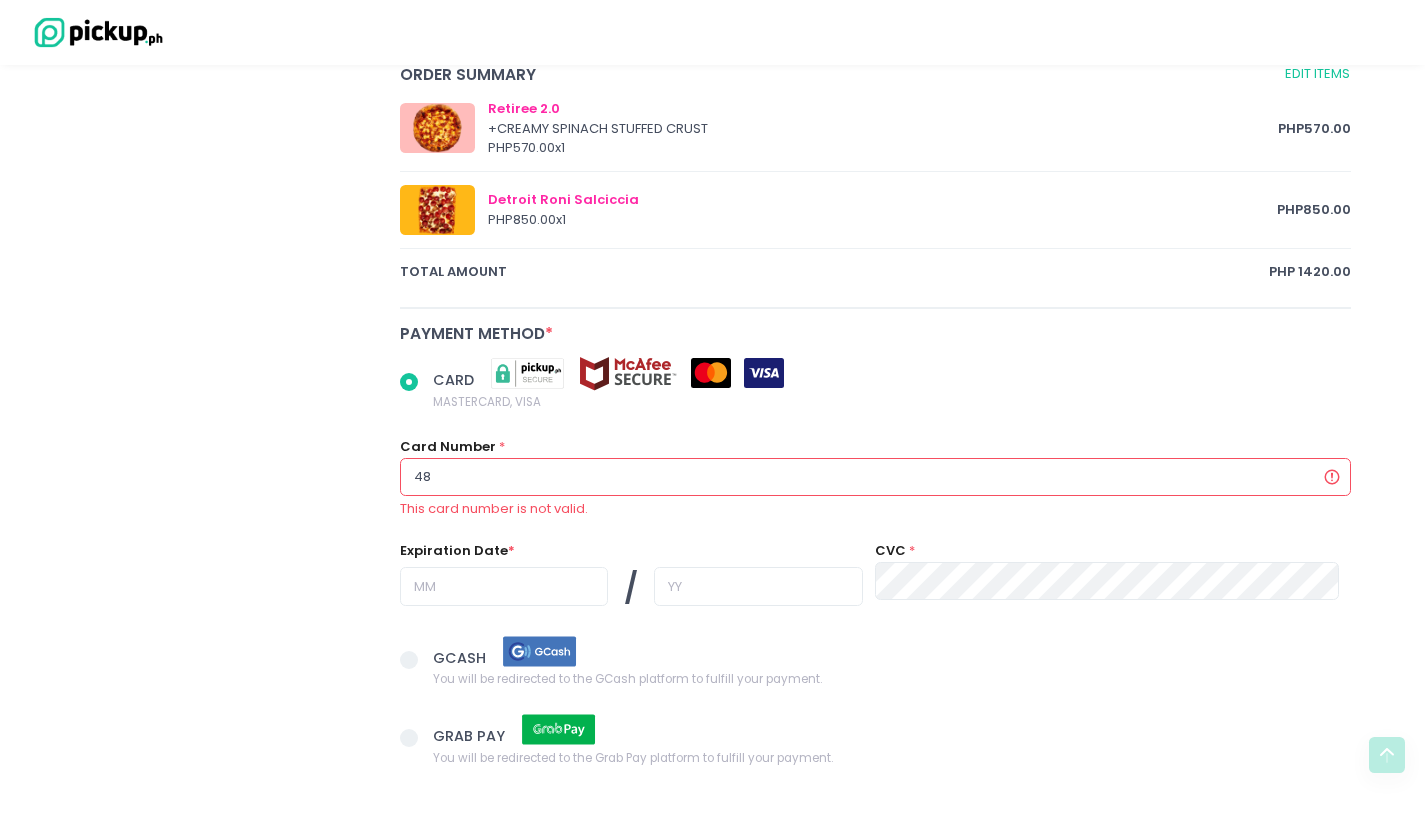 radio on "true" 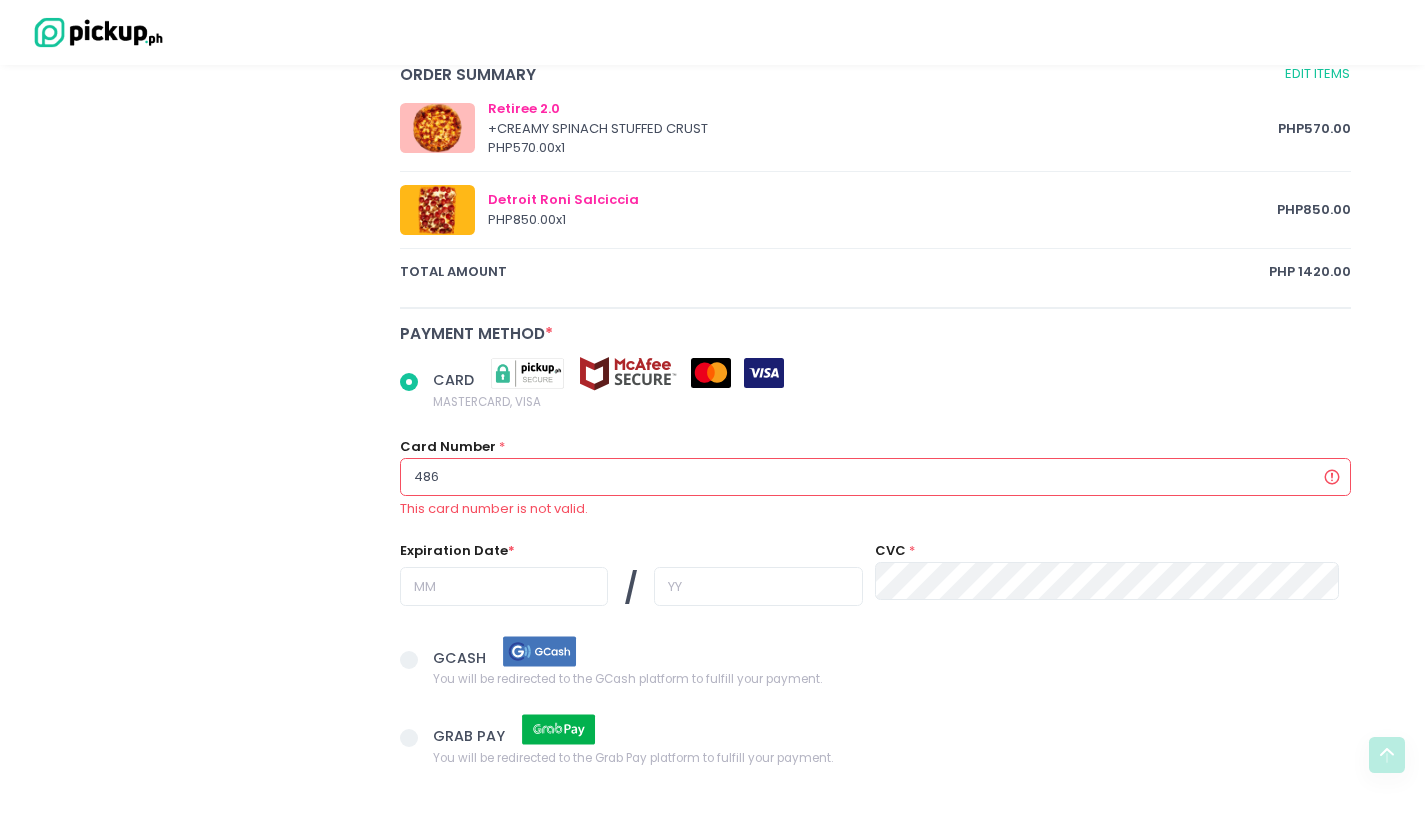 radio on "true" 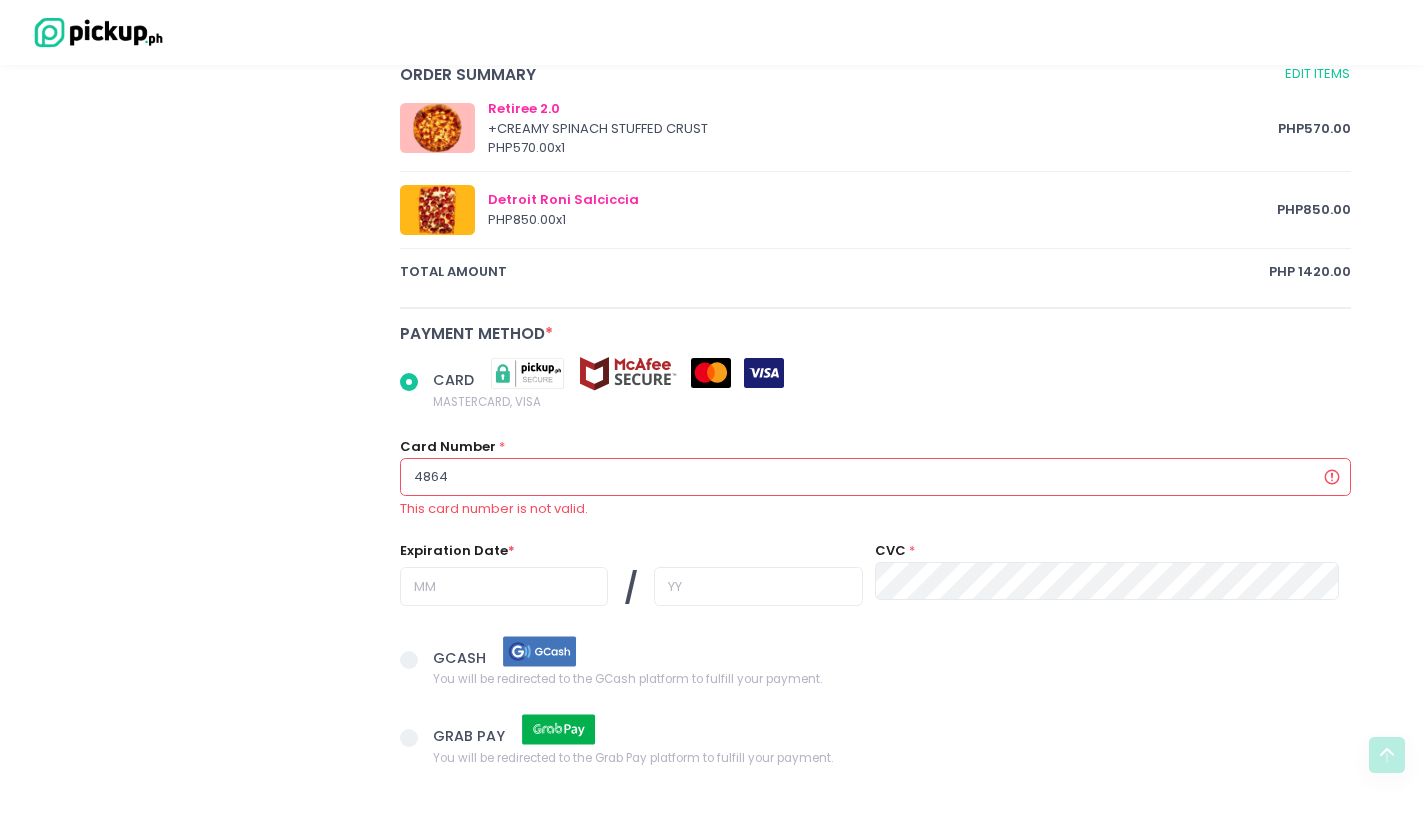 radio on "true" 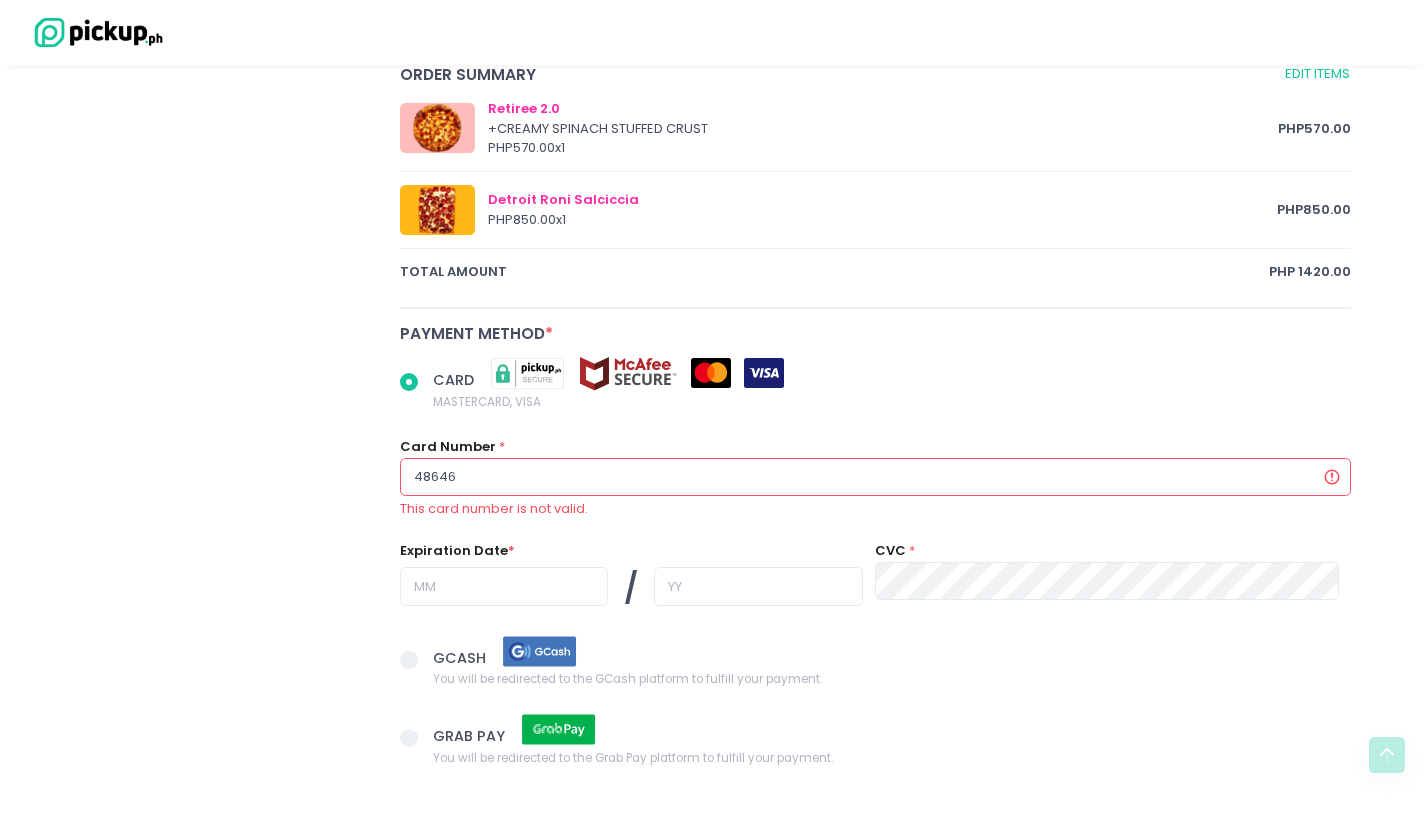 radio on "true" 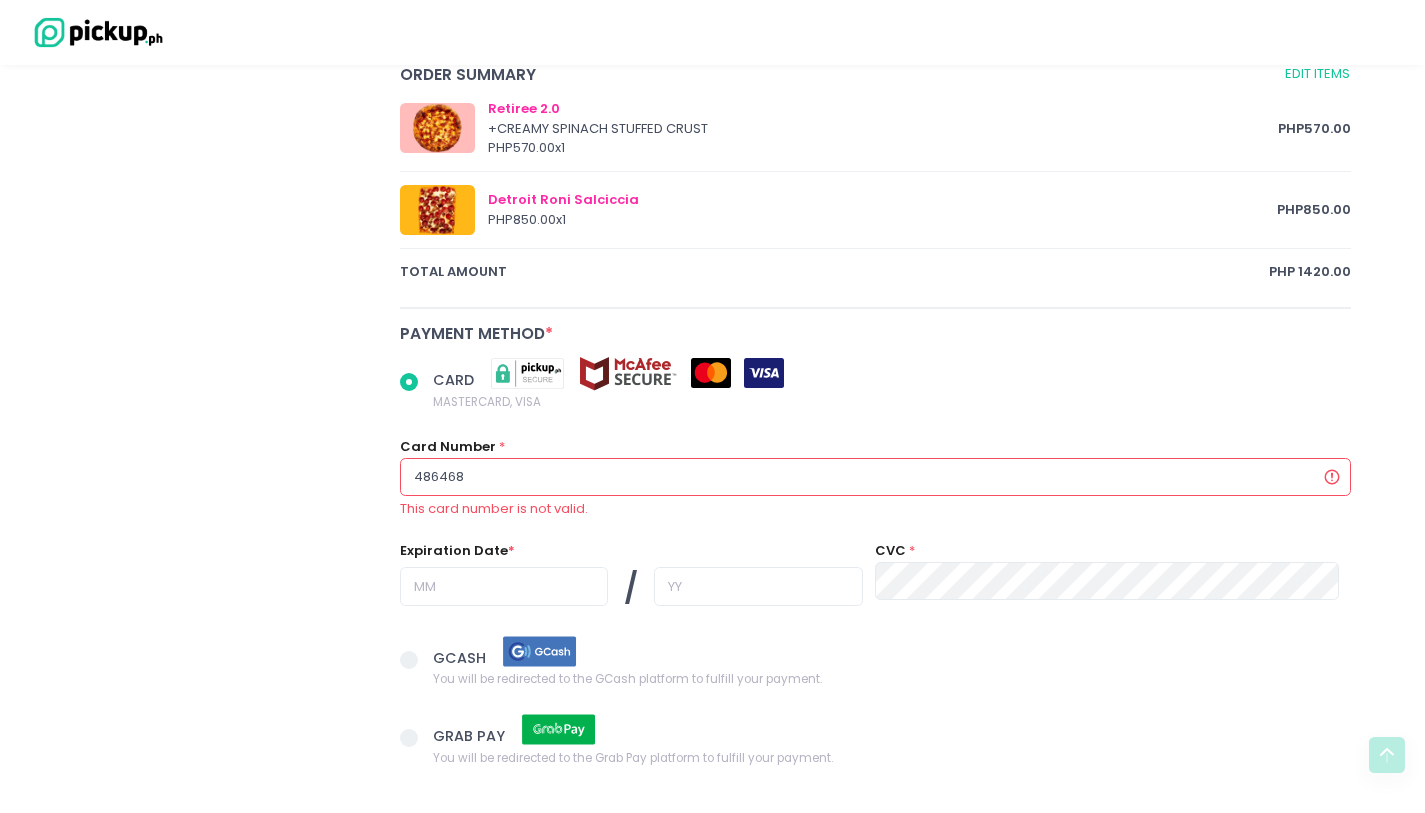radio on "true" 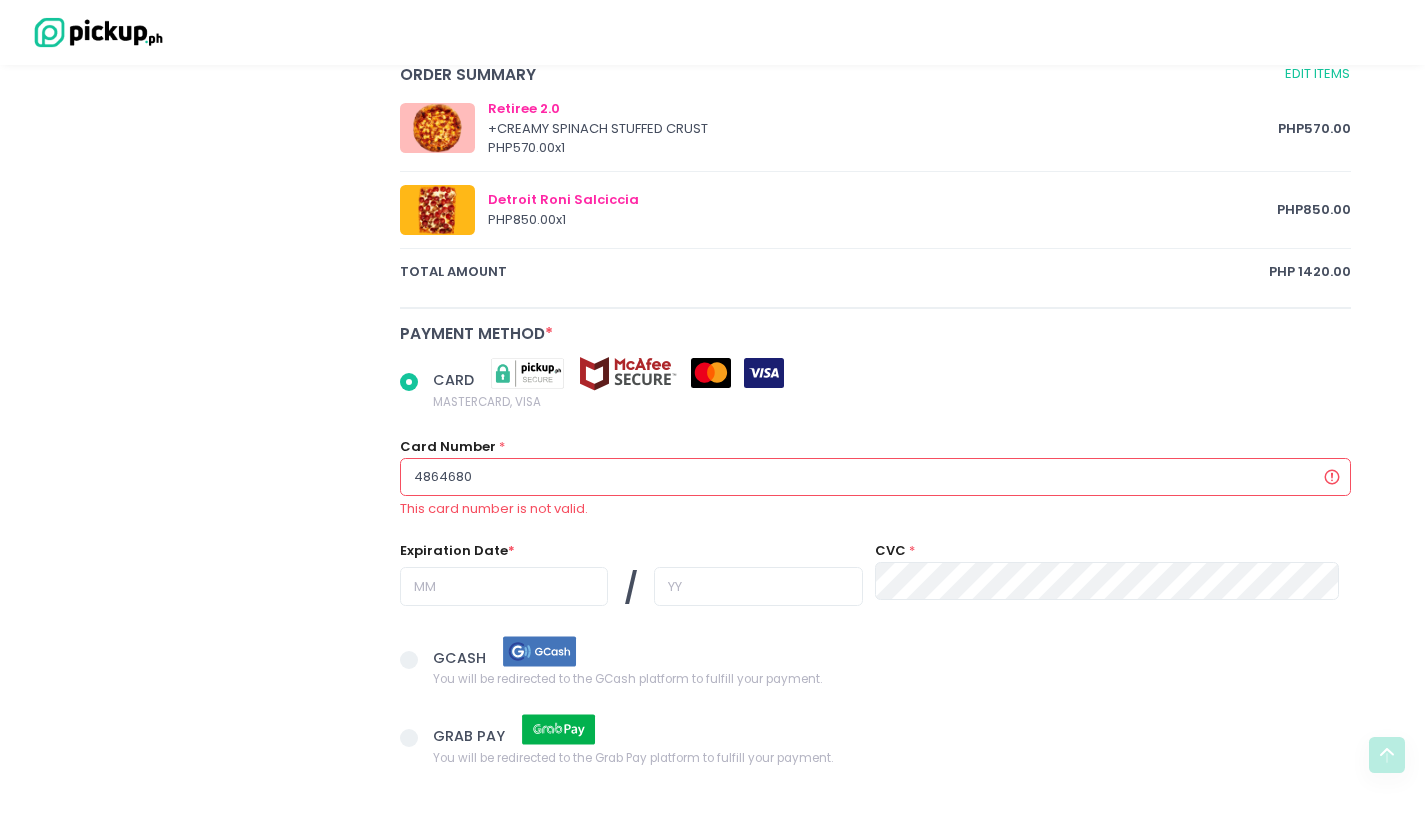 radio on "true" 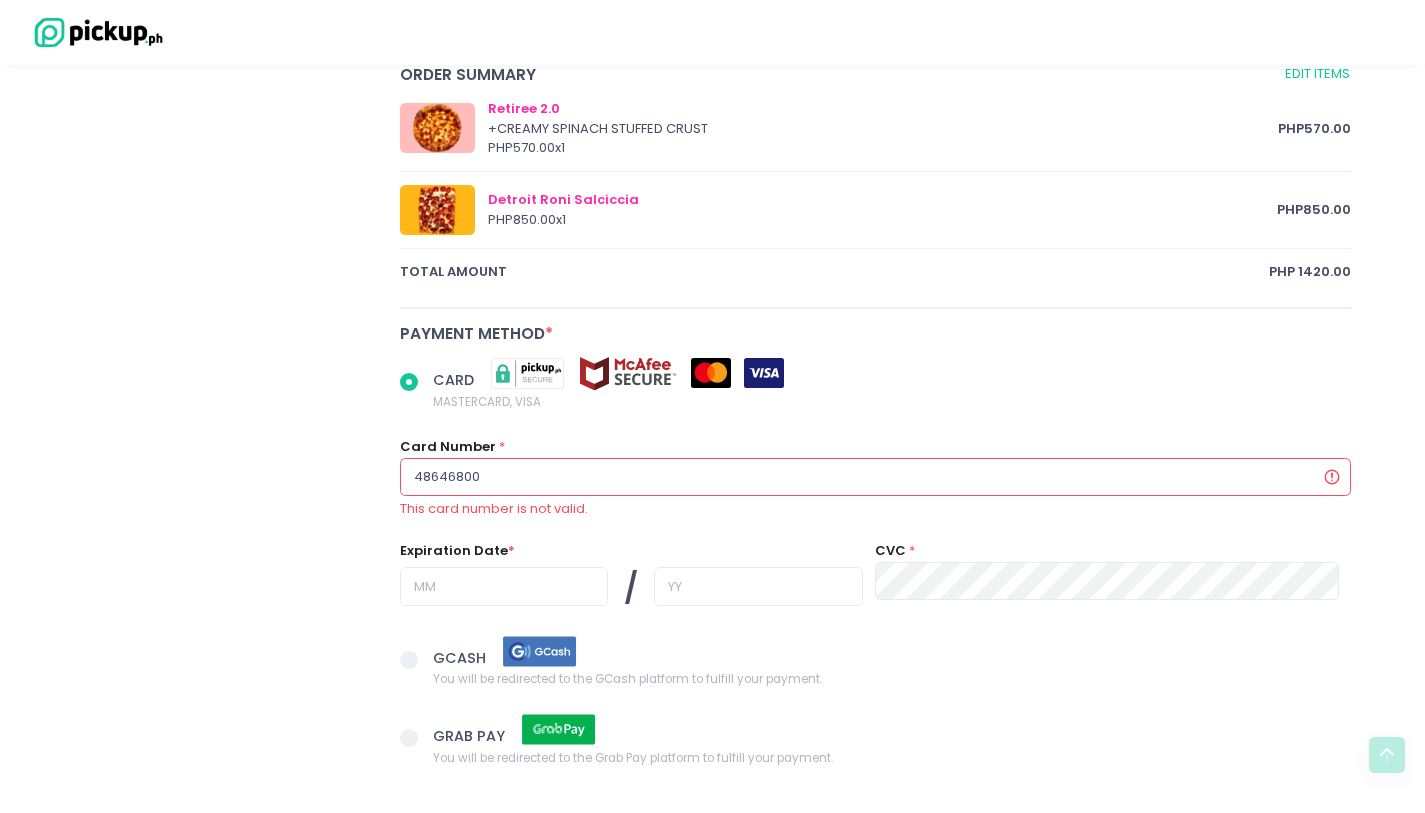 radio on "true" 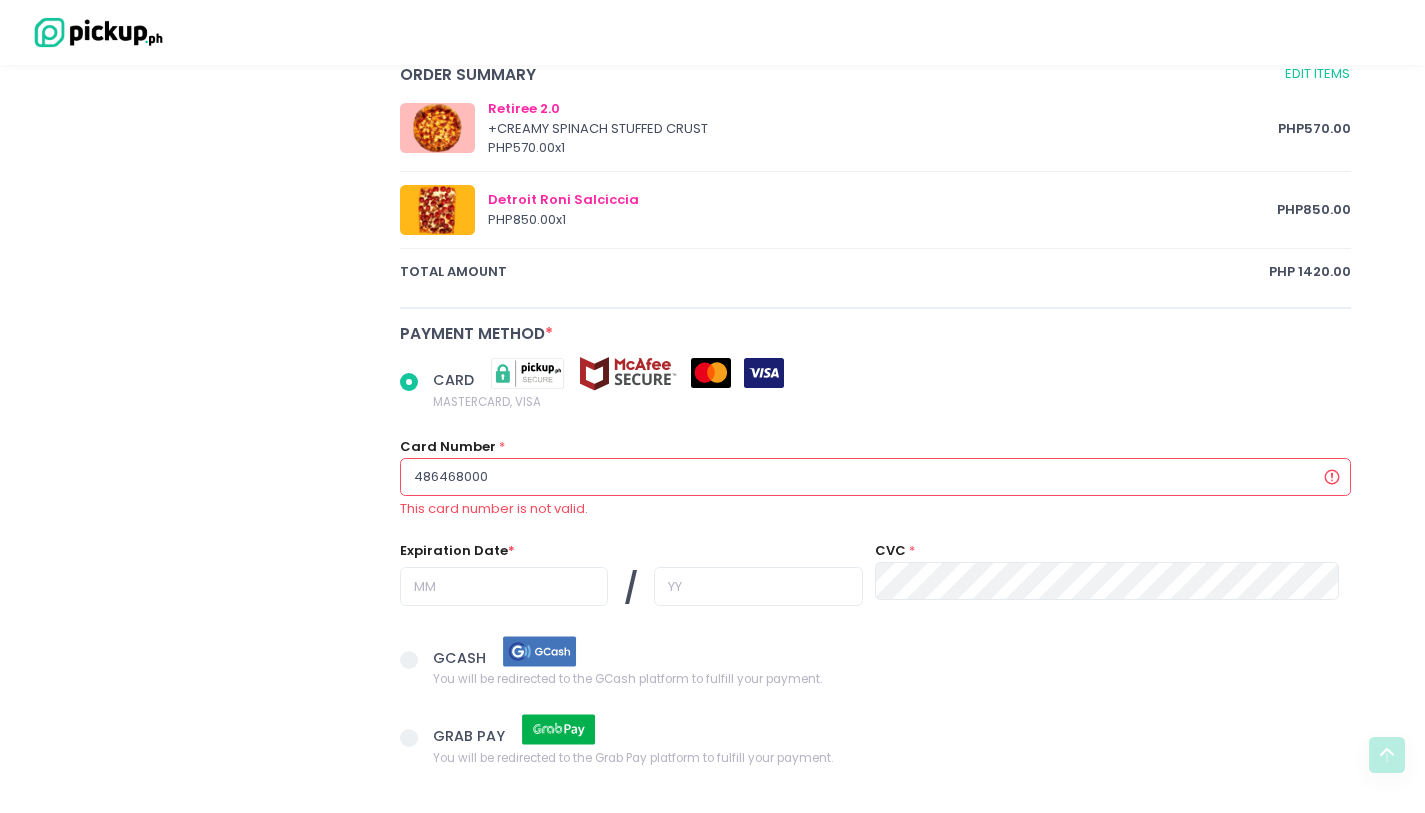 radio on "true" 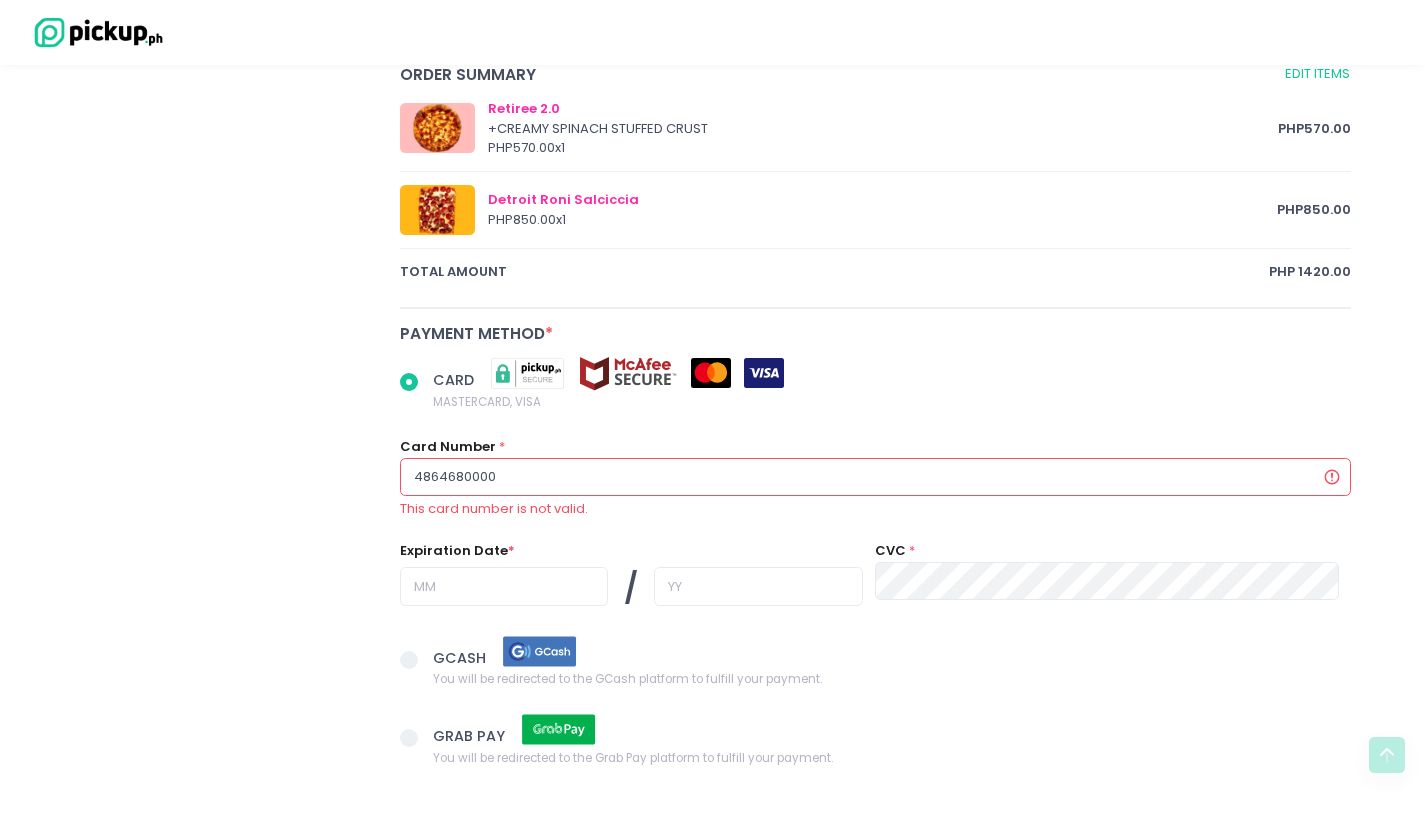 radio on "true" 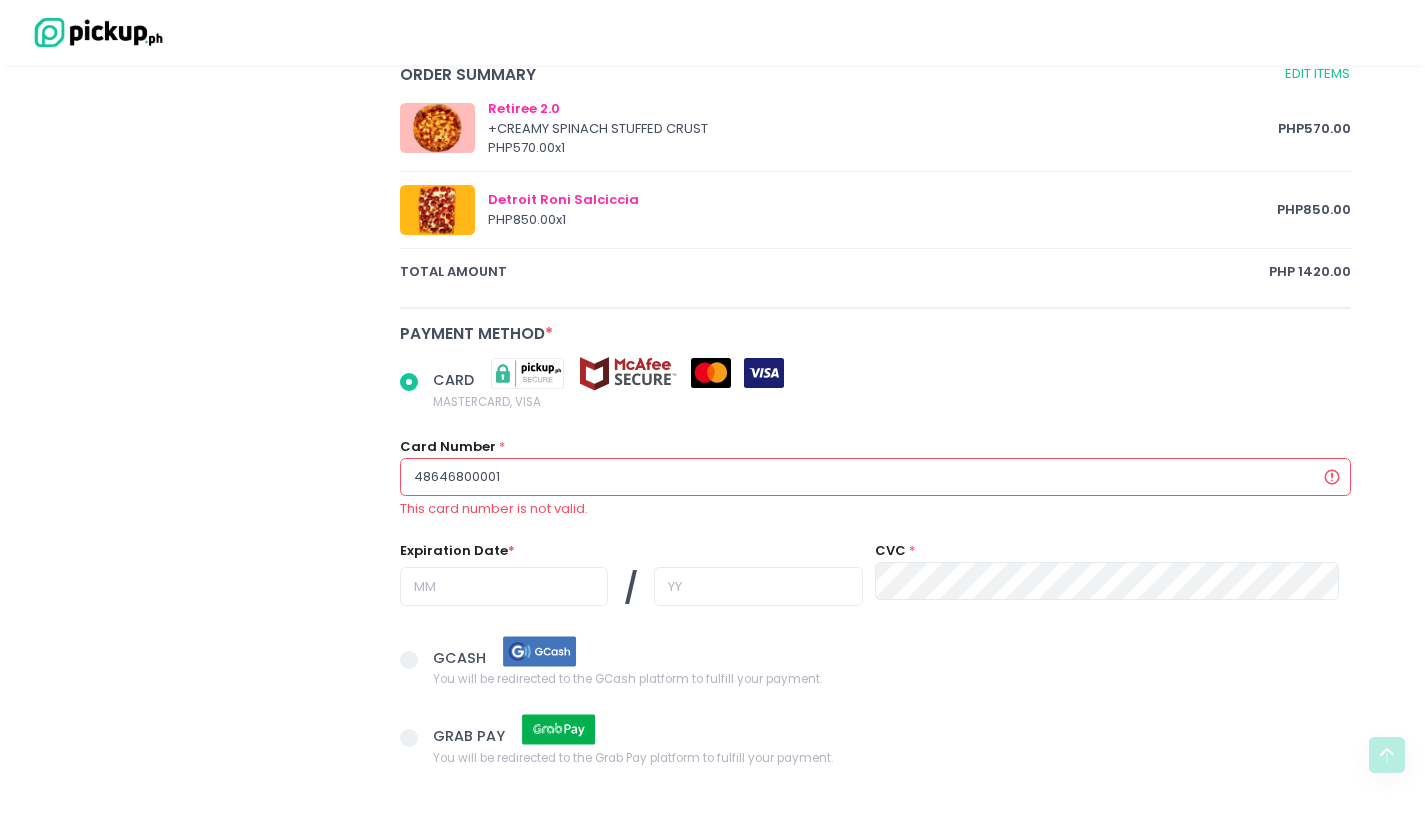 radio on "true" 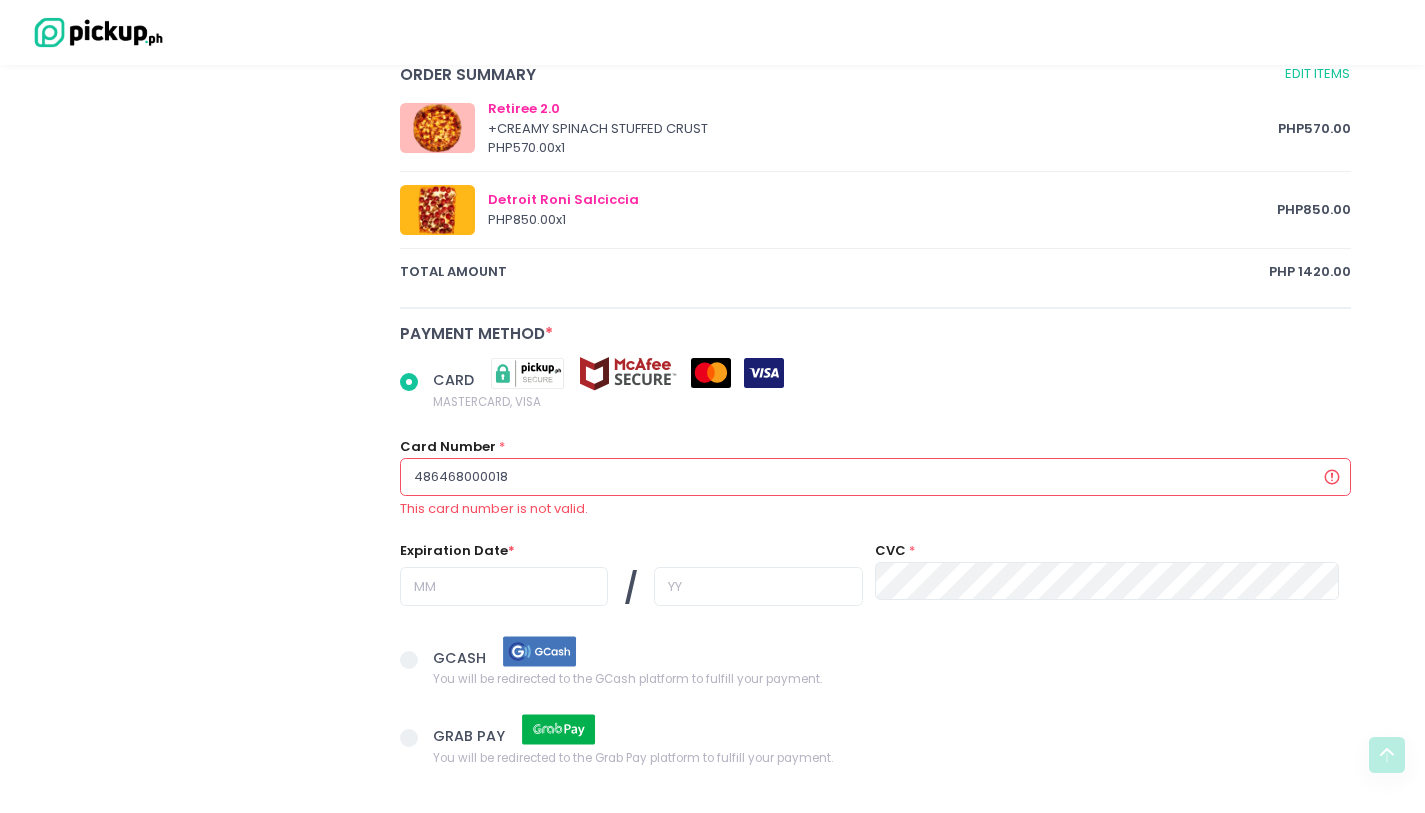 radio on "true" 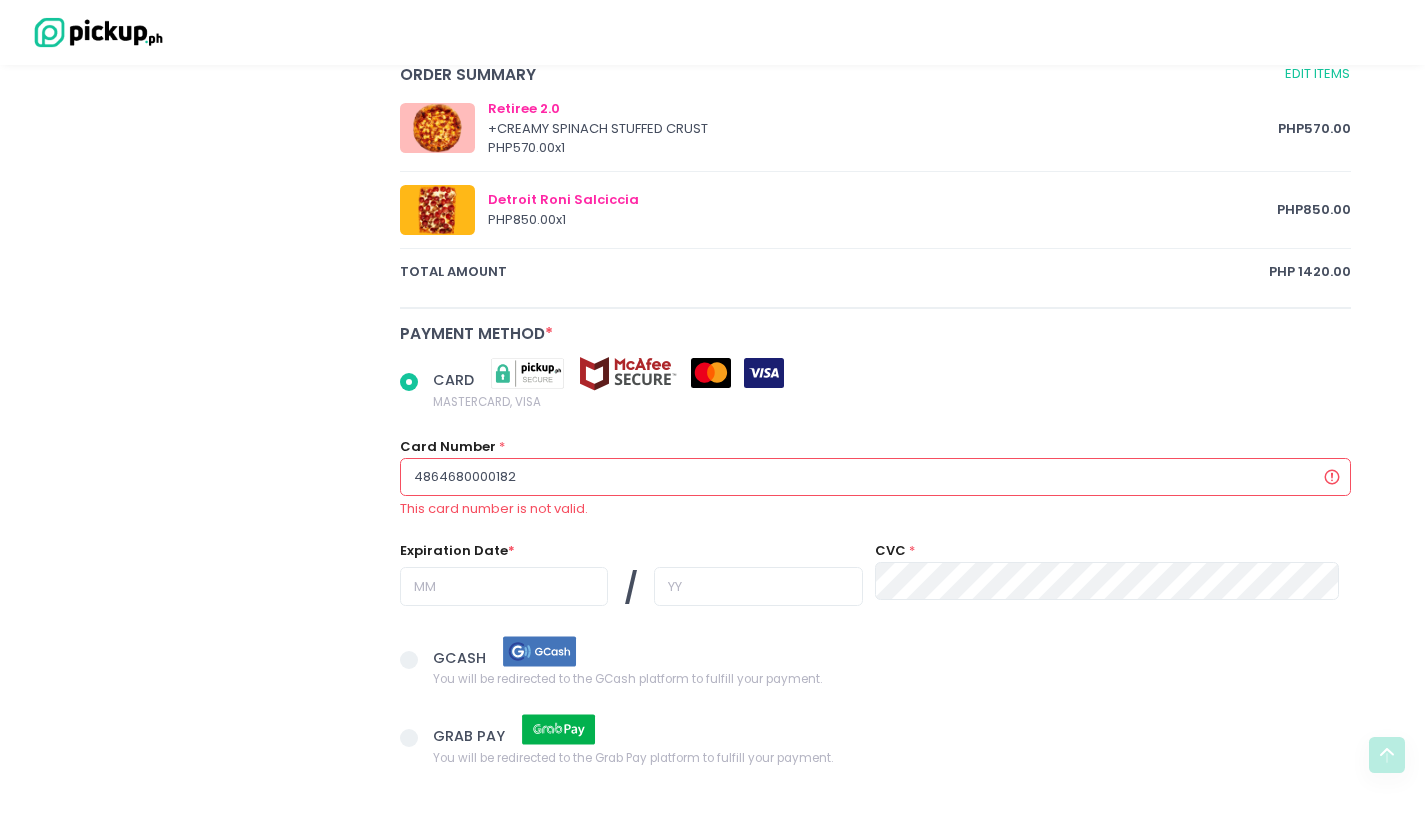 radio on "true" 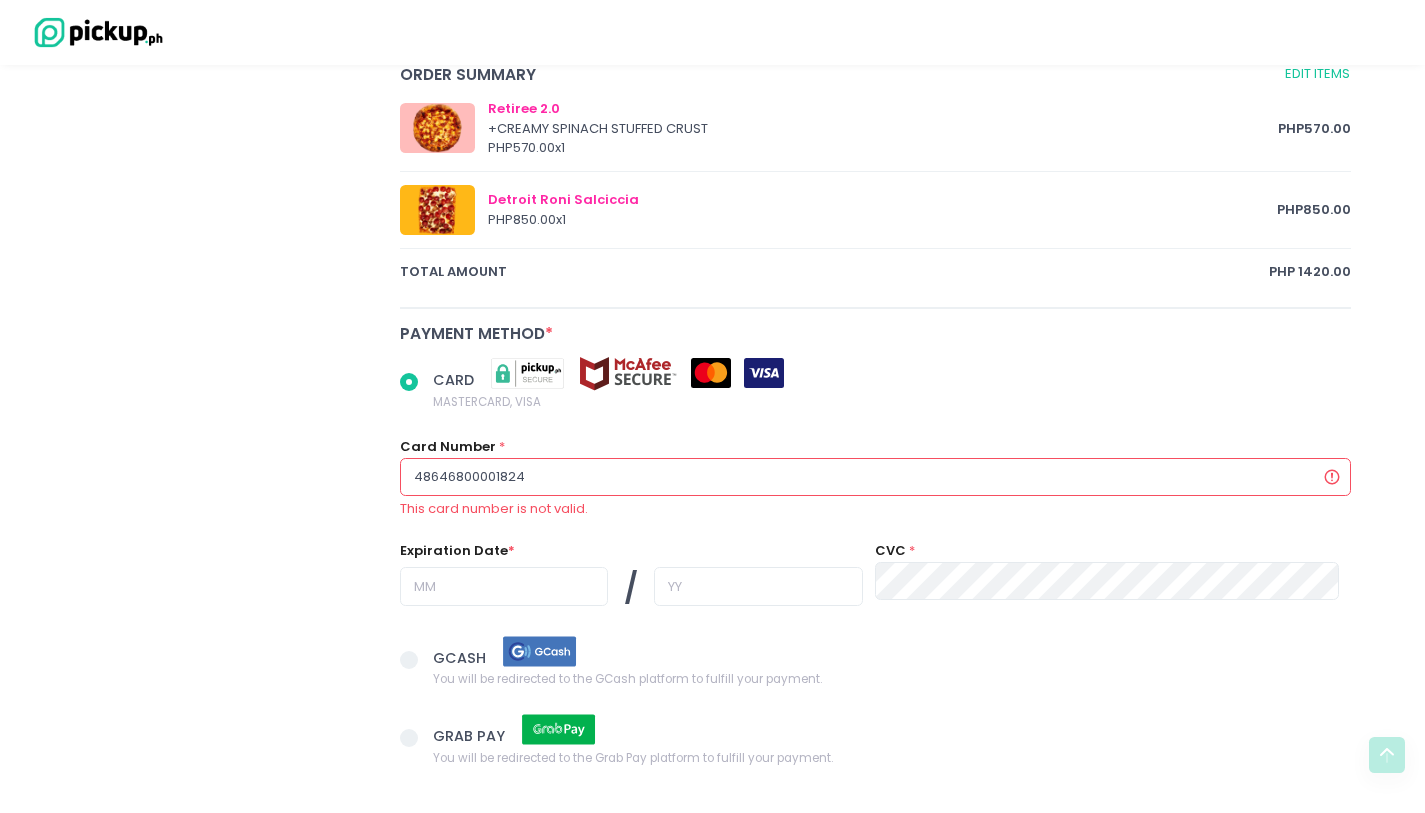 radio on "true" 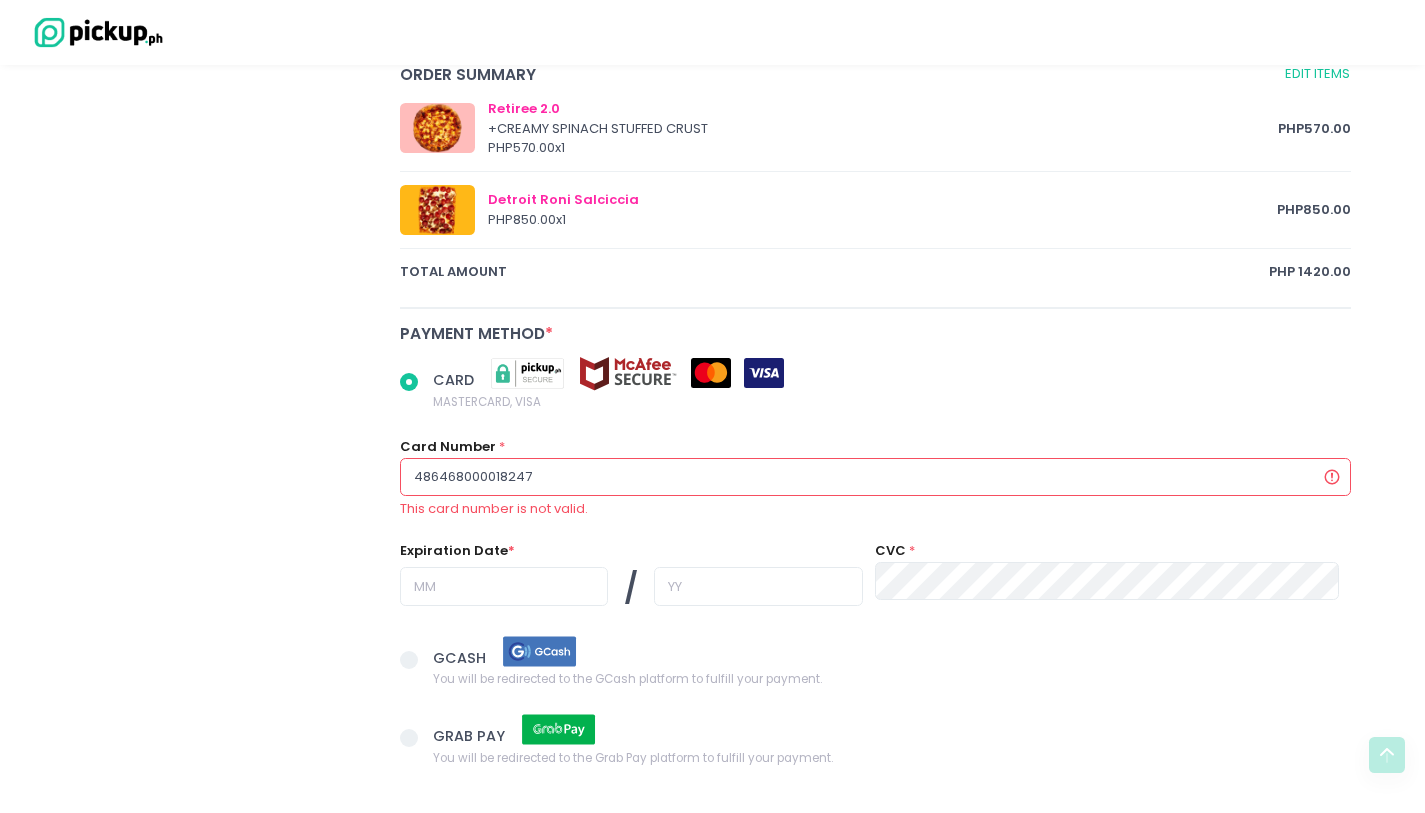 radio on "true" 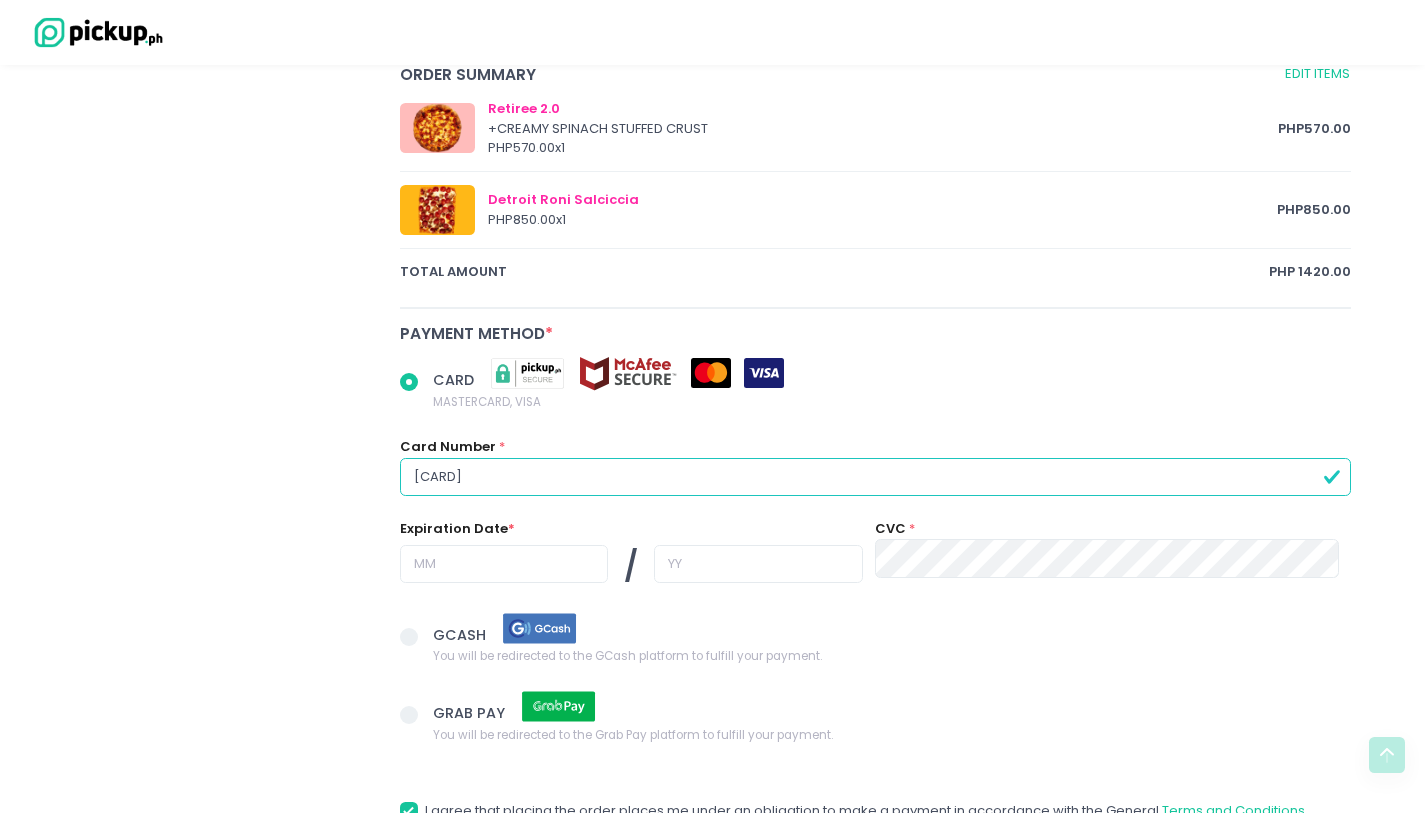 type on "[CARD]" 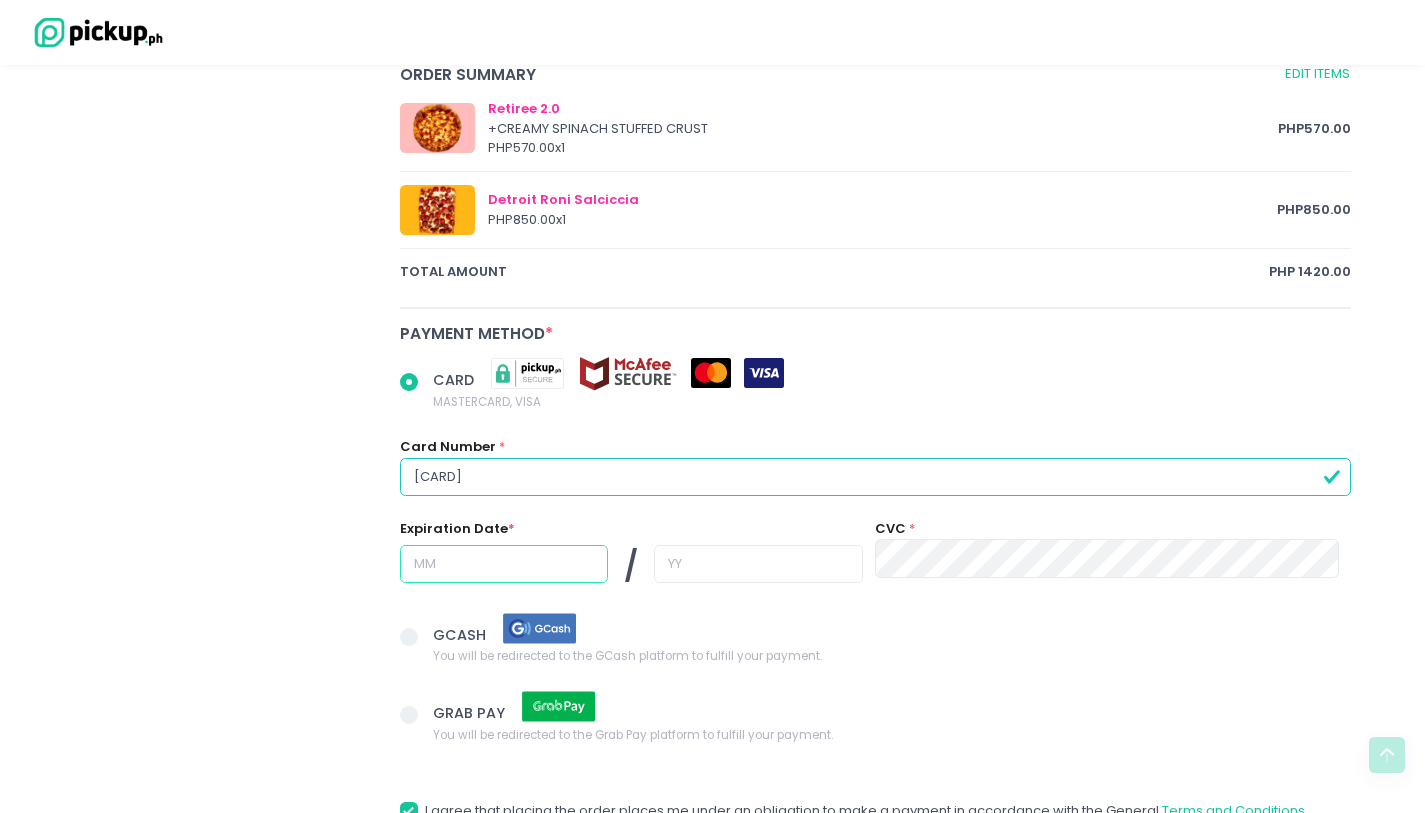 radio on "true" 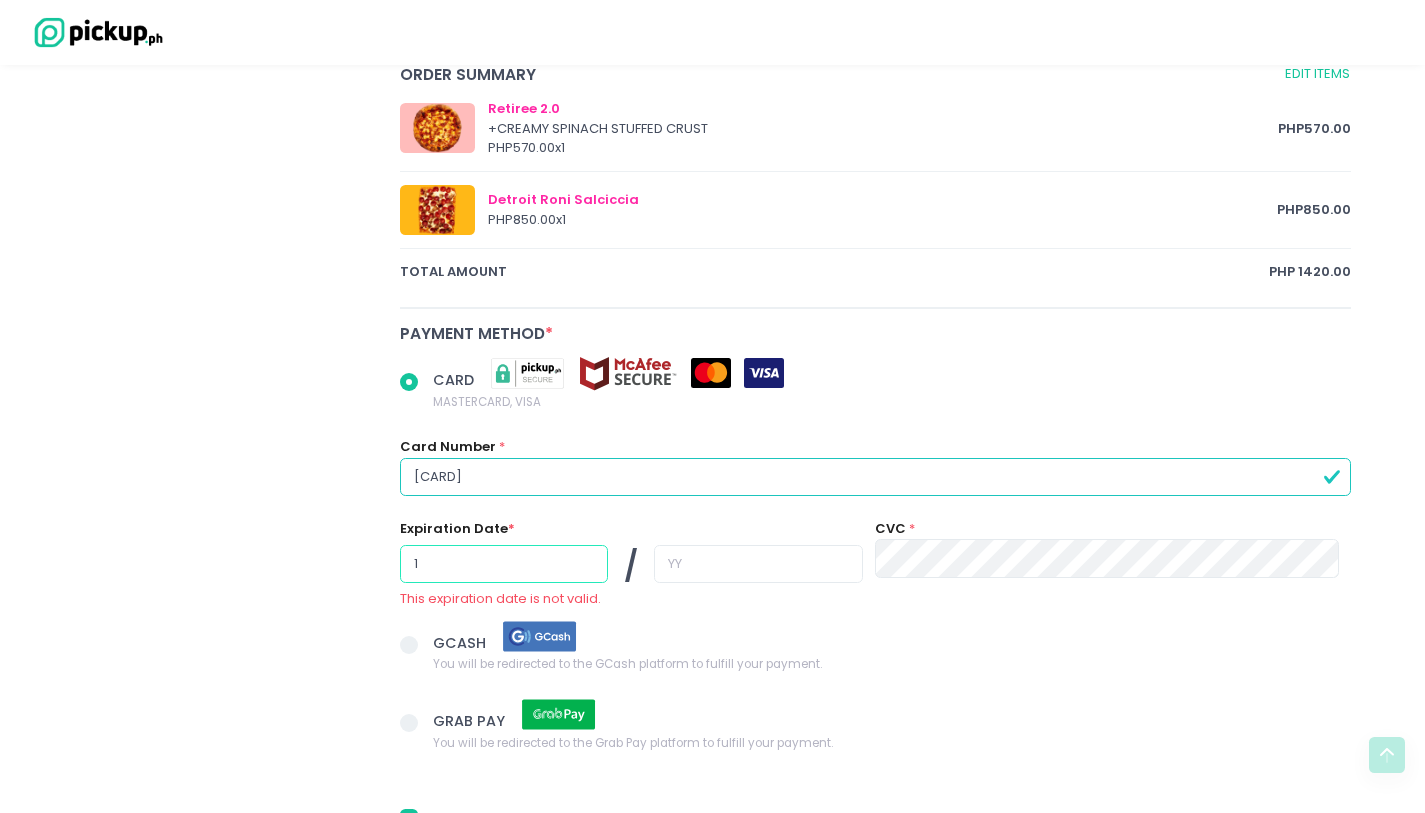 radio on "true" 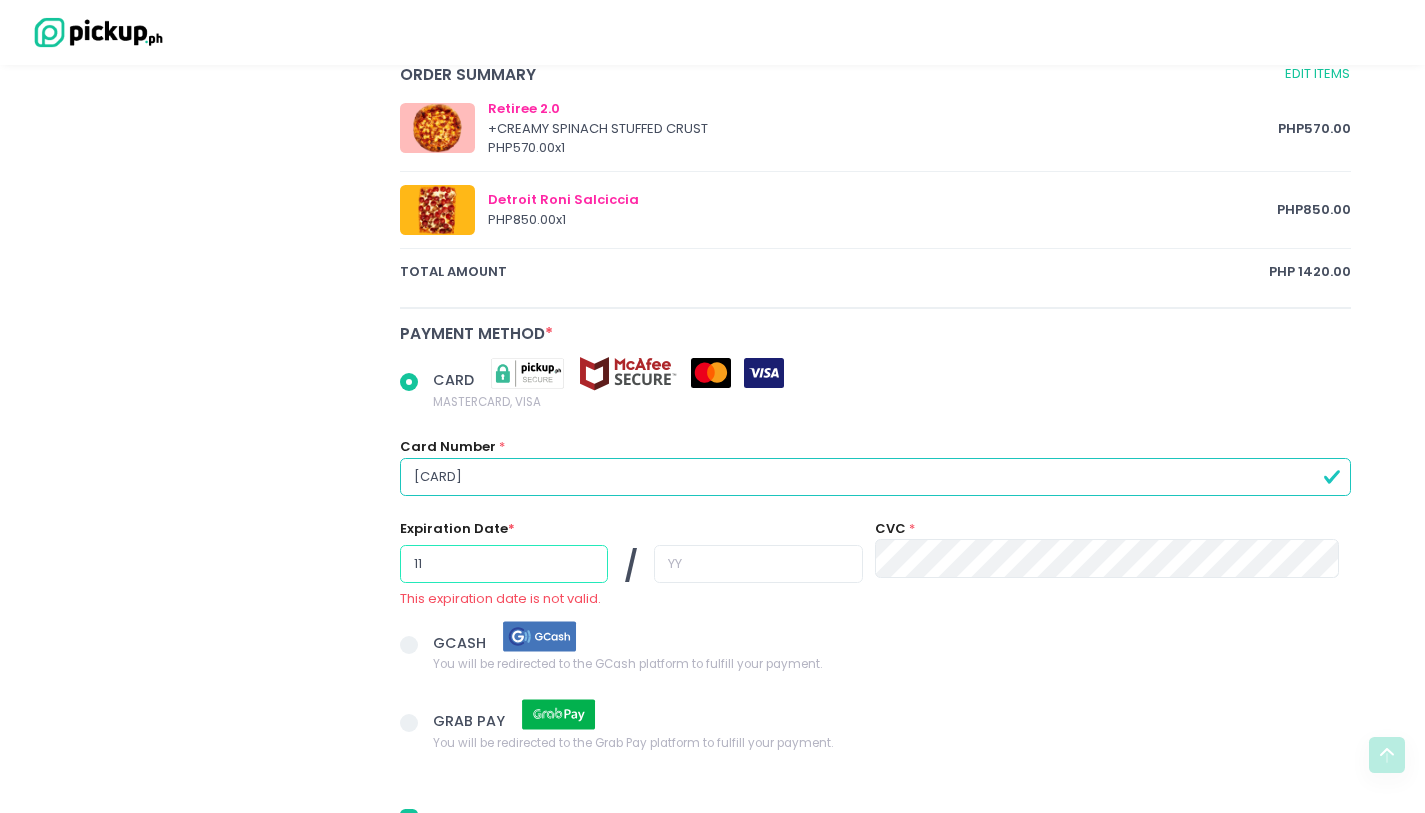 type on "11" 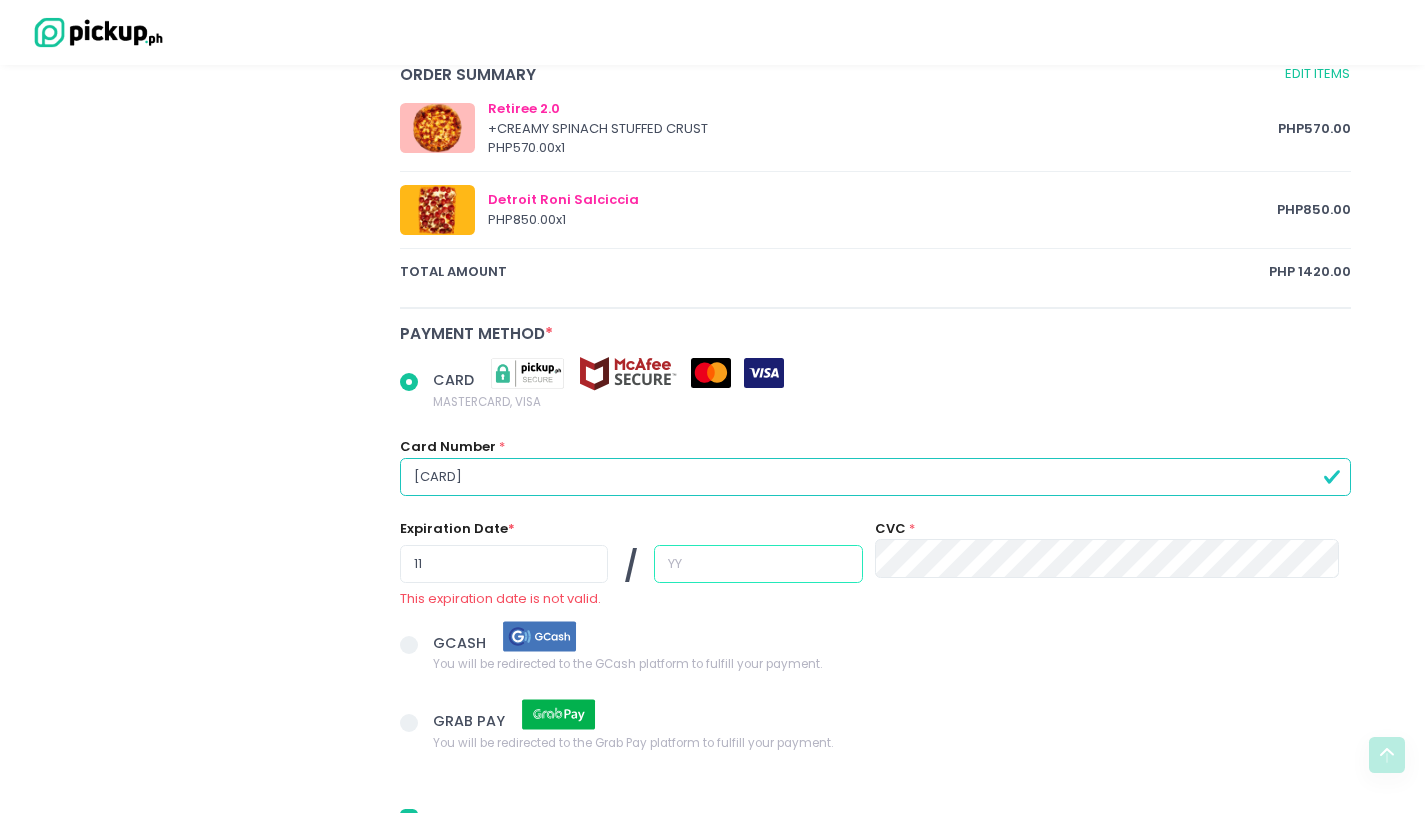 radio on "true" 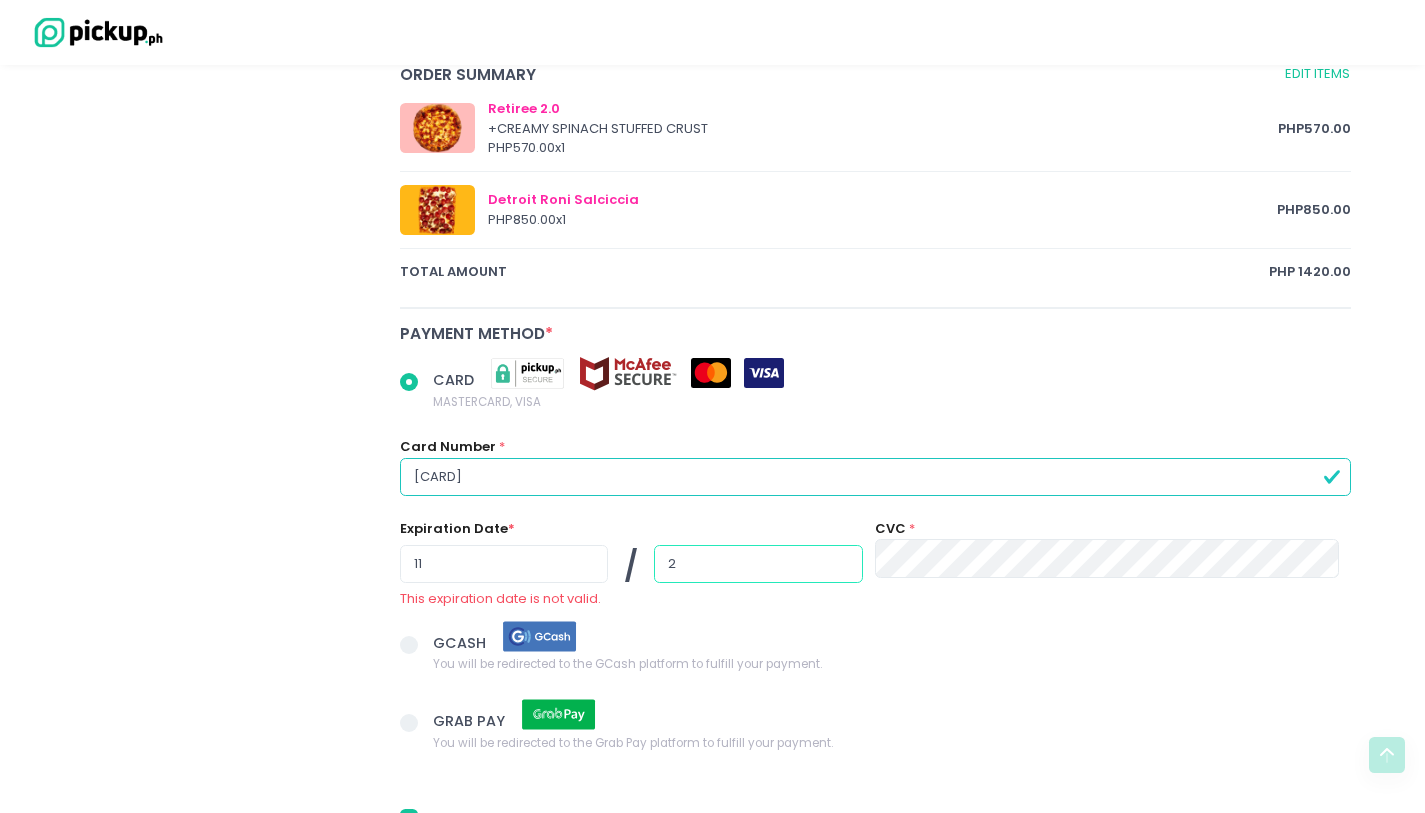 radio on "true" 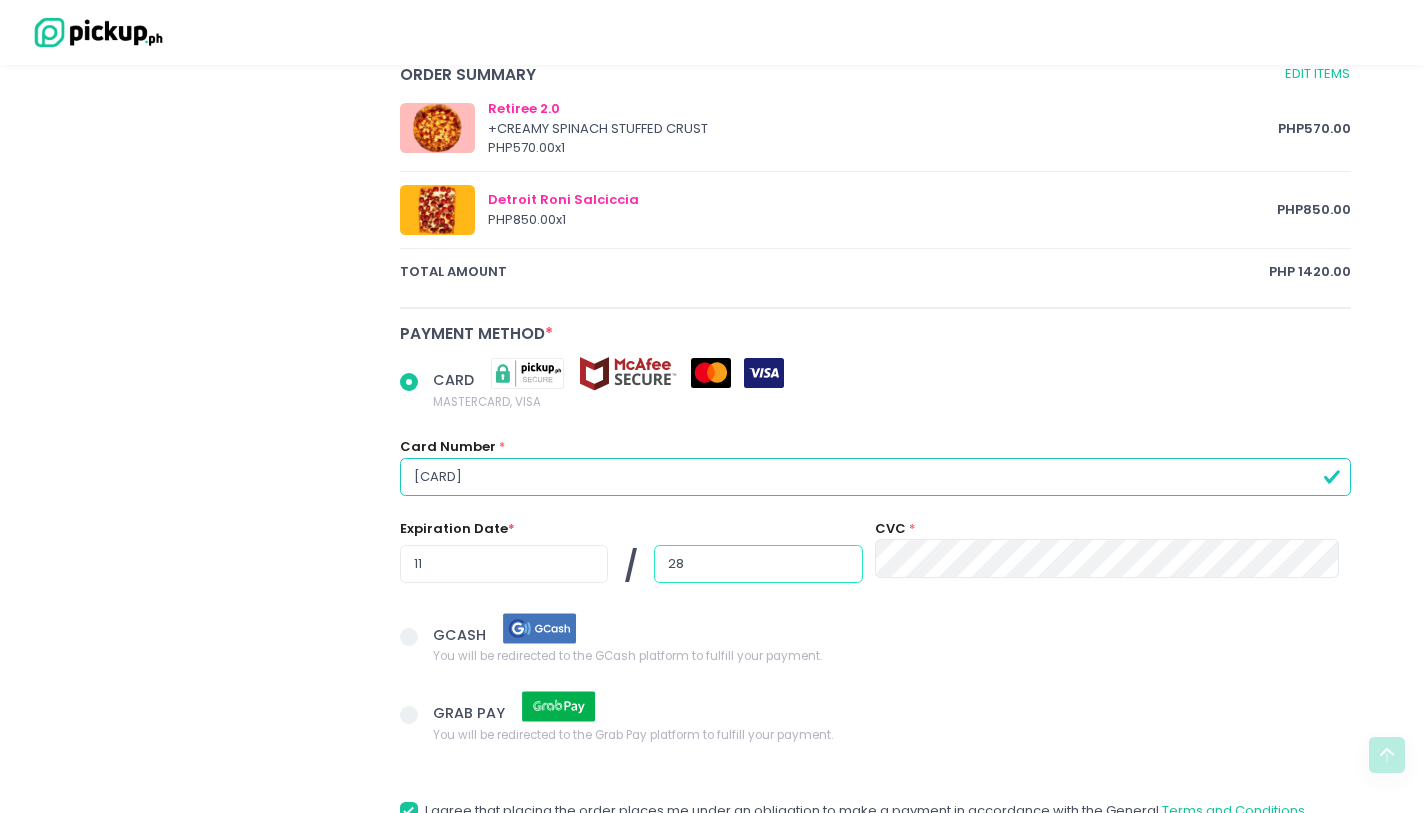 type on "28" 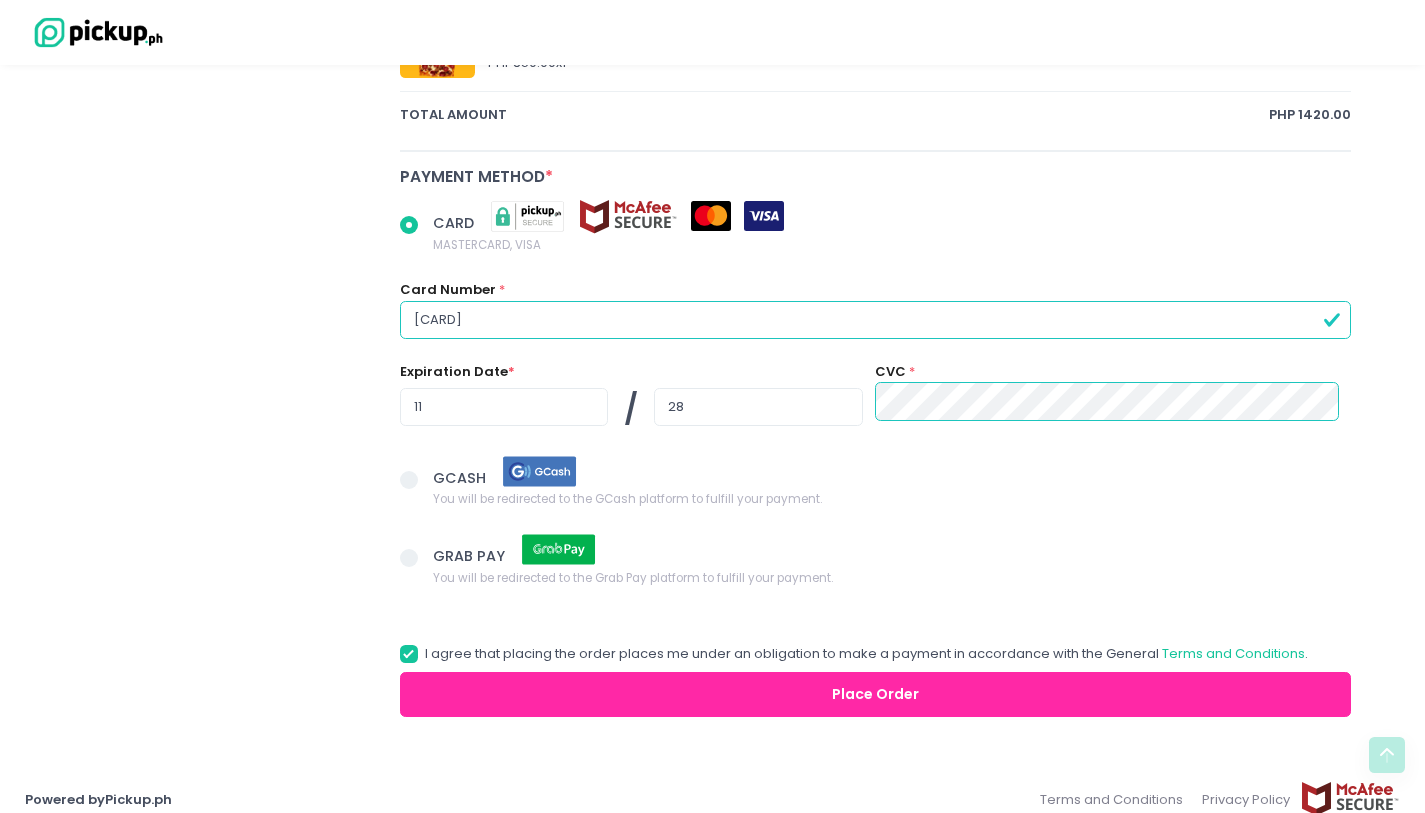scroll, scrollTop: 1211, scrollLeft: 0, axis: vertical 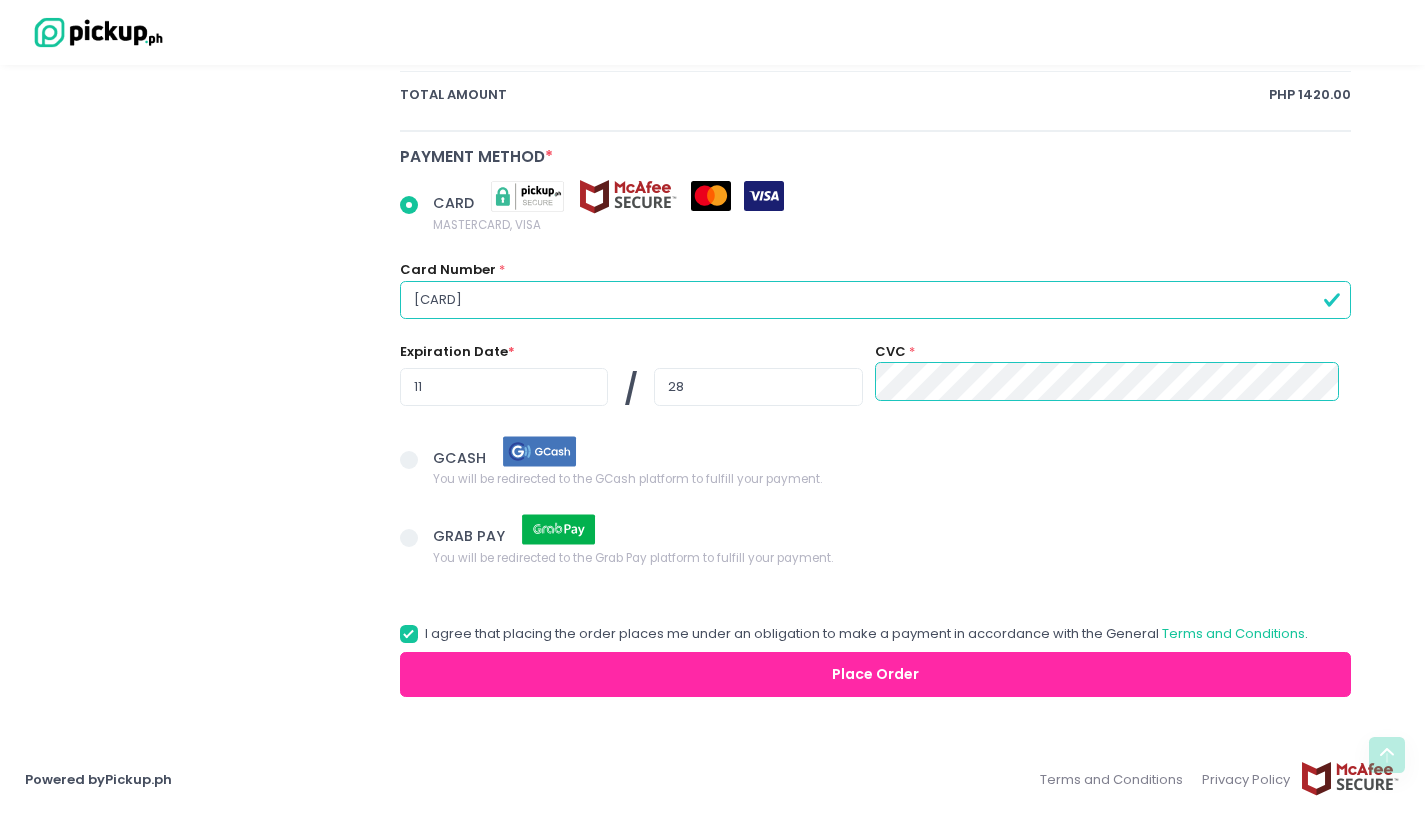 click on "Place Order" at bounding box center [876, 674] 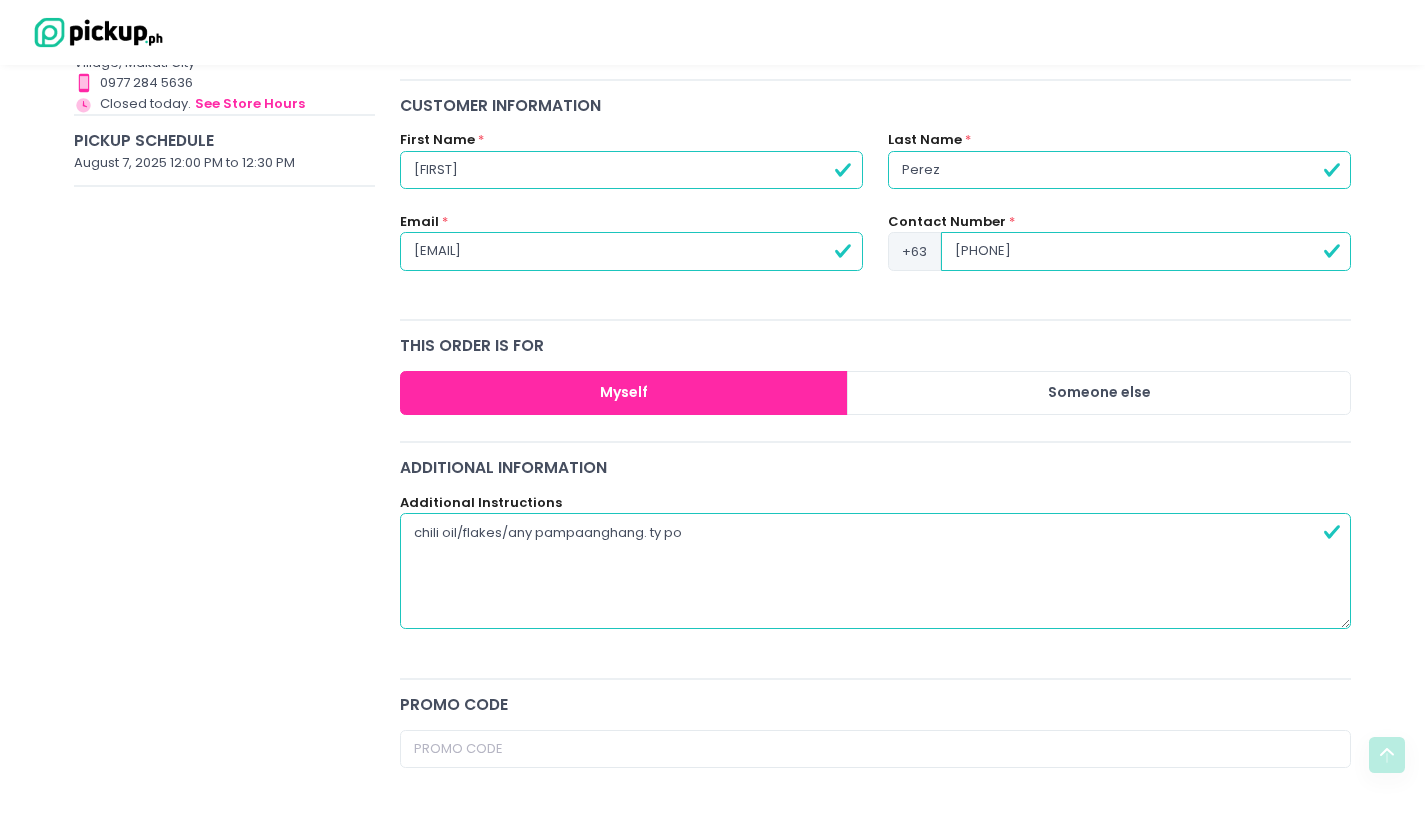 scroll, scrollTop: 0, scrollLeft: 0, axis: both 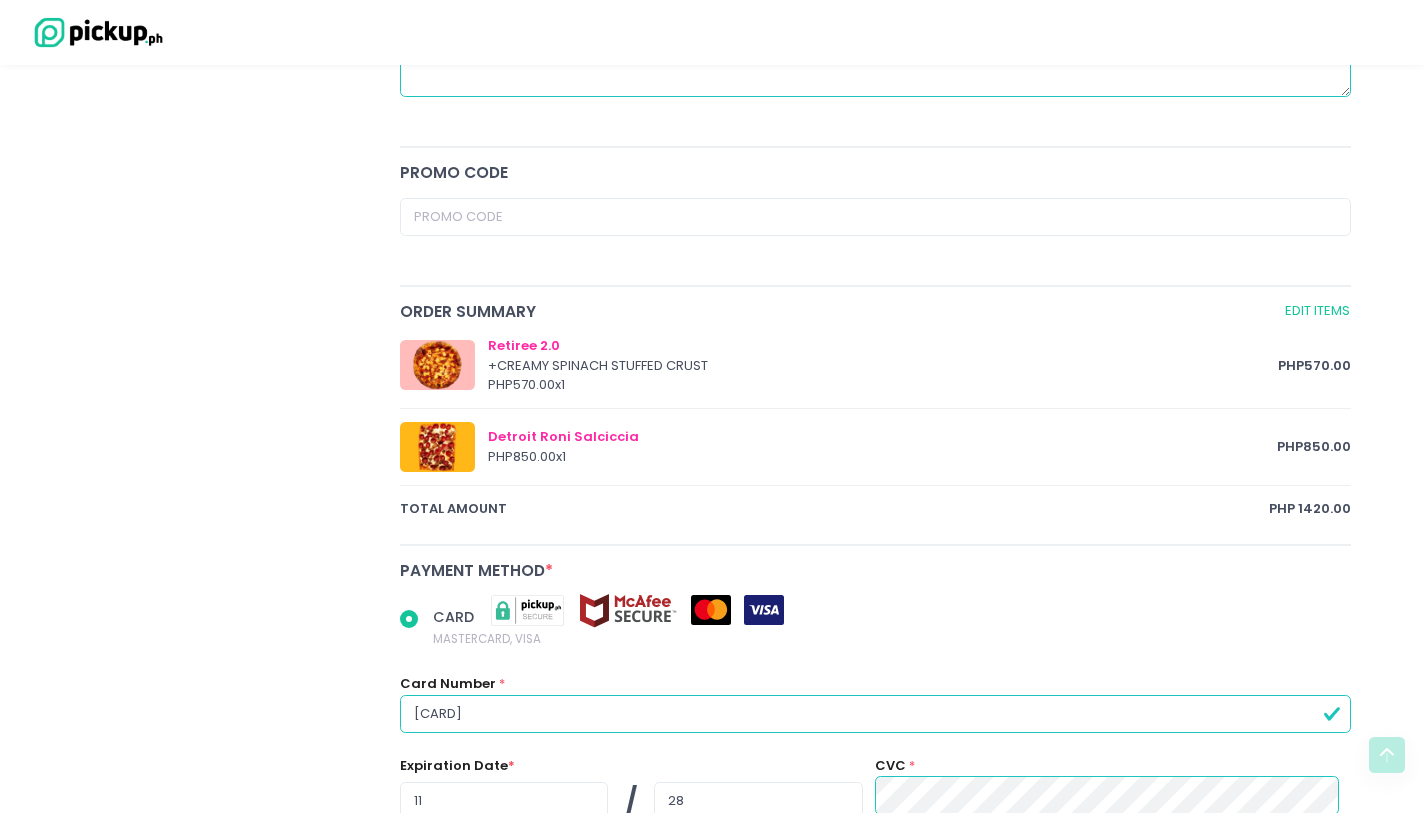 radio on "true" 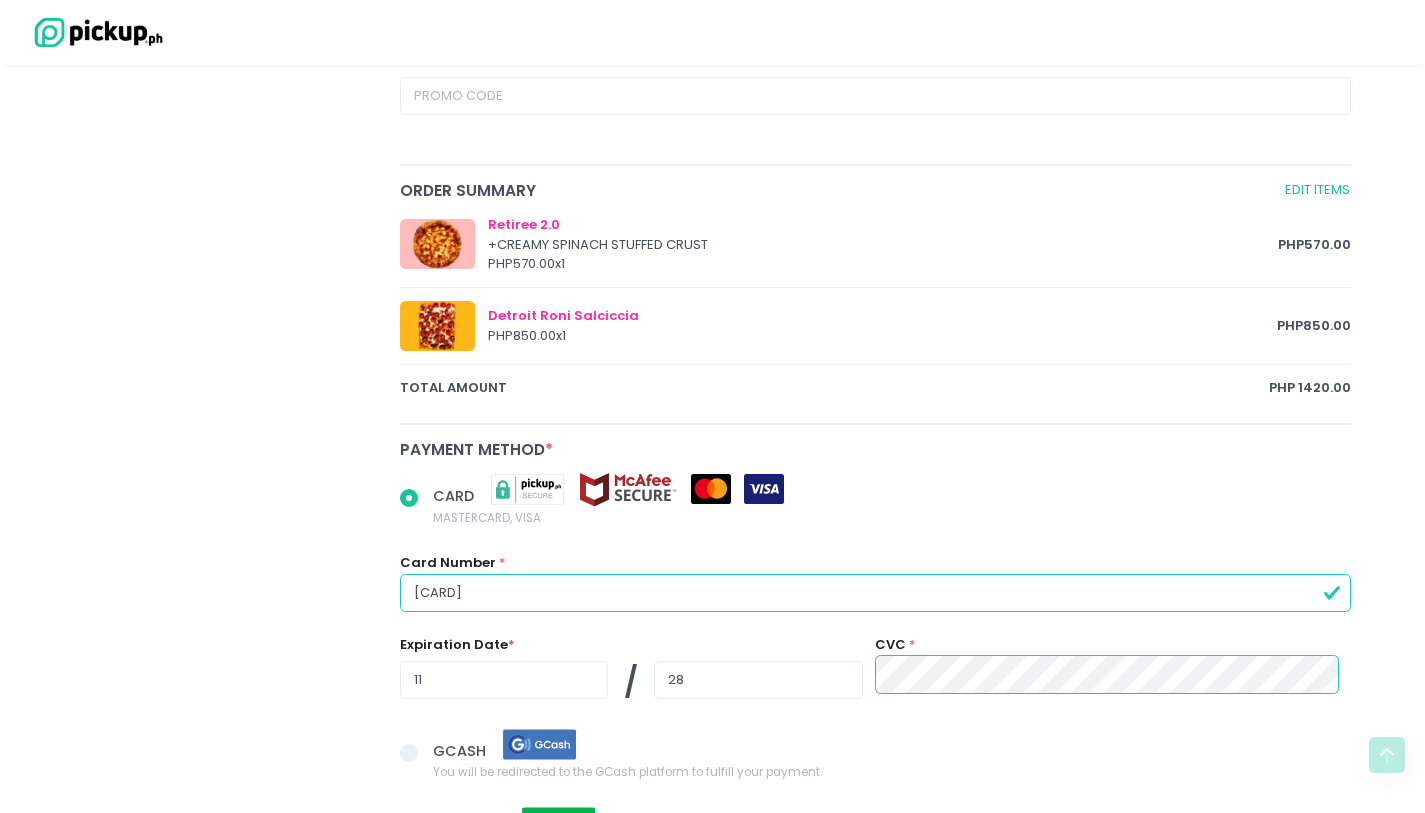 scroll, scrollTop: 1211, scrollLeft: 0, axis: vertical 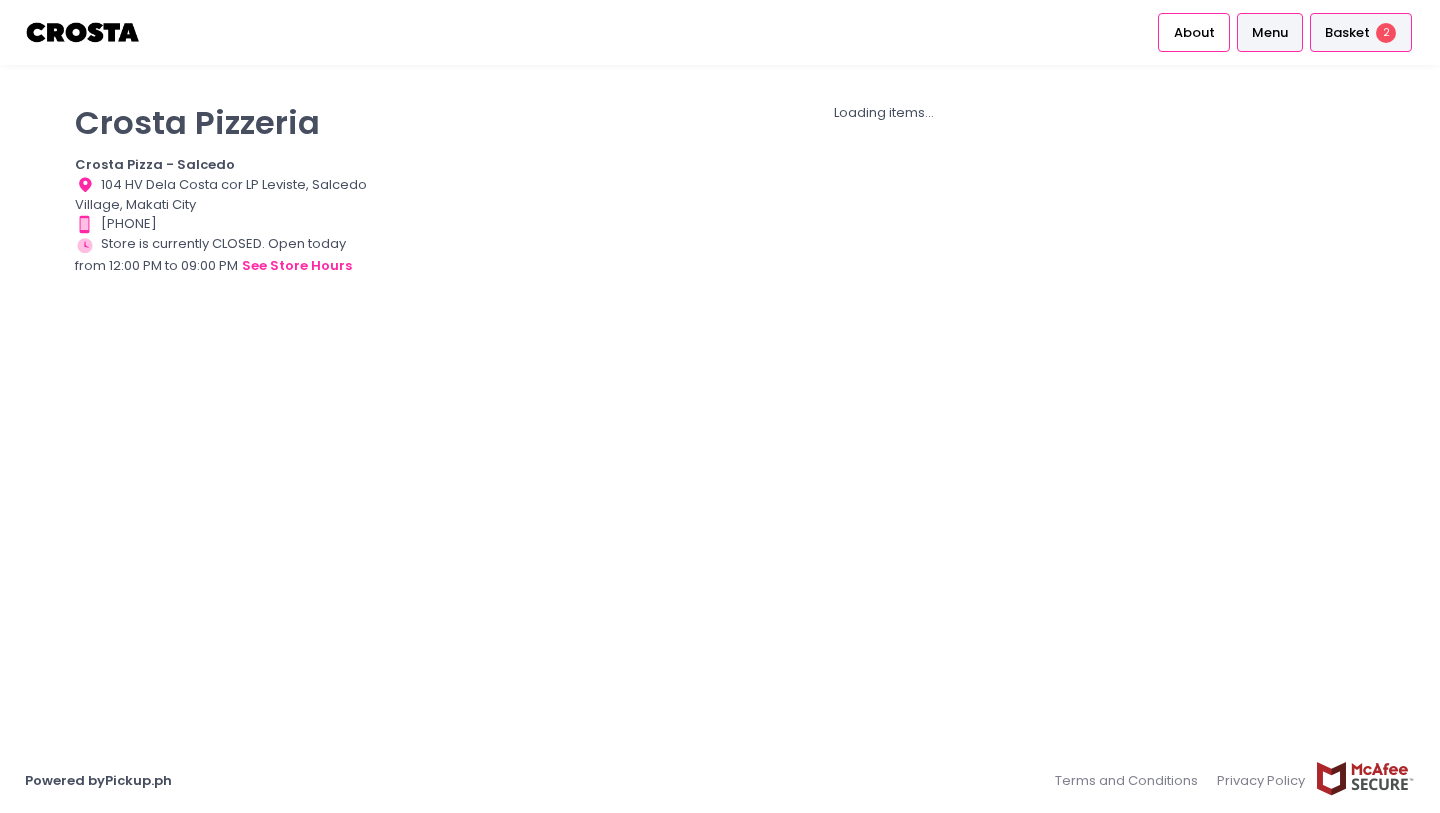 click on "Basket 2" at bounding box center [1360, 32] 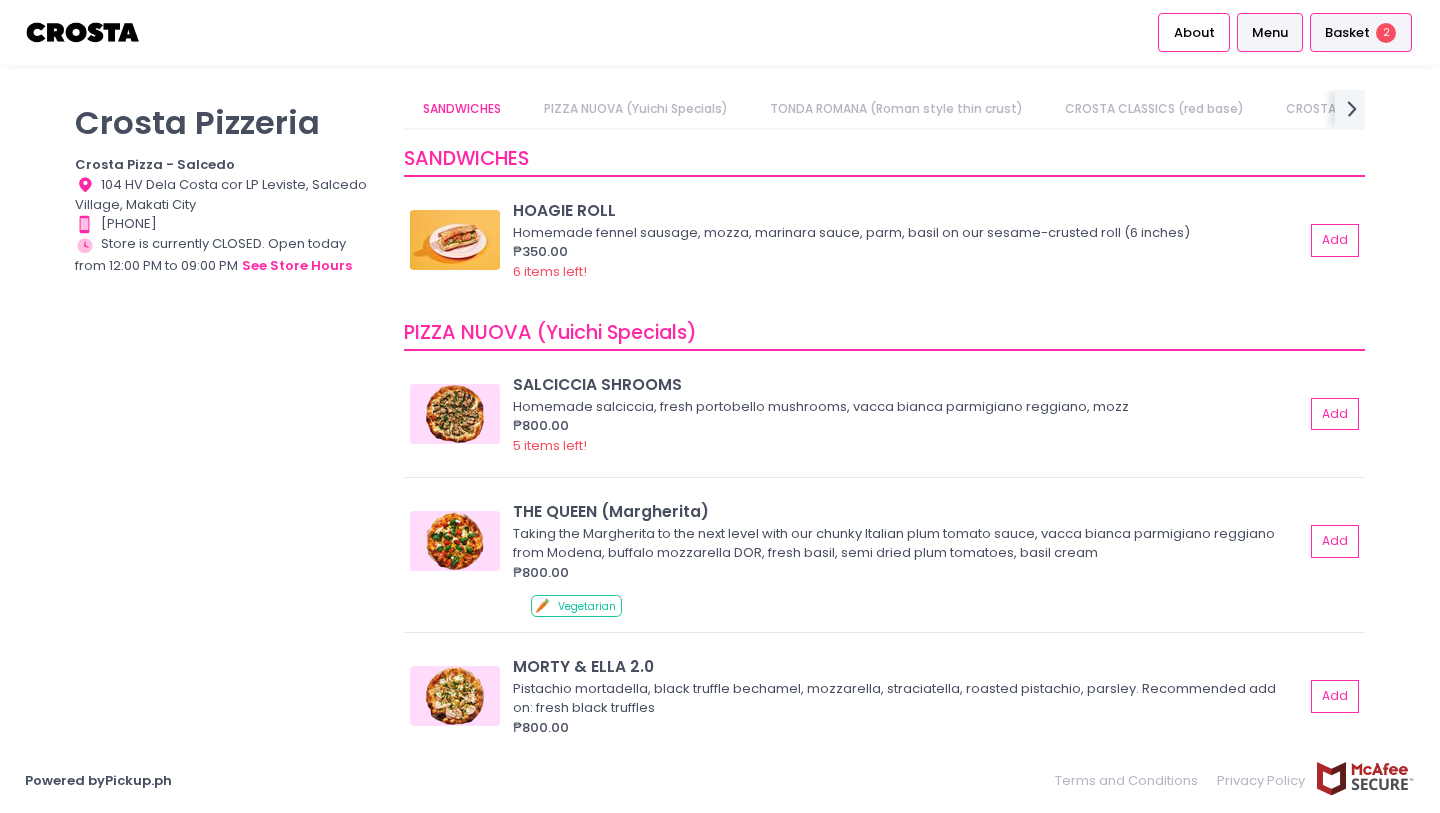 click on "Basket" at bounding box center [1347, 33] 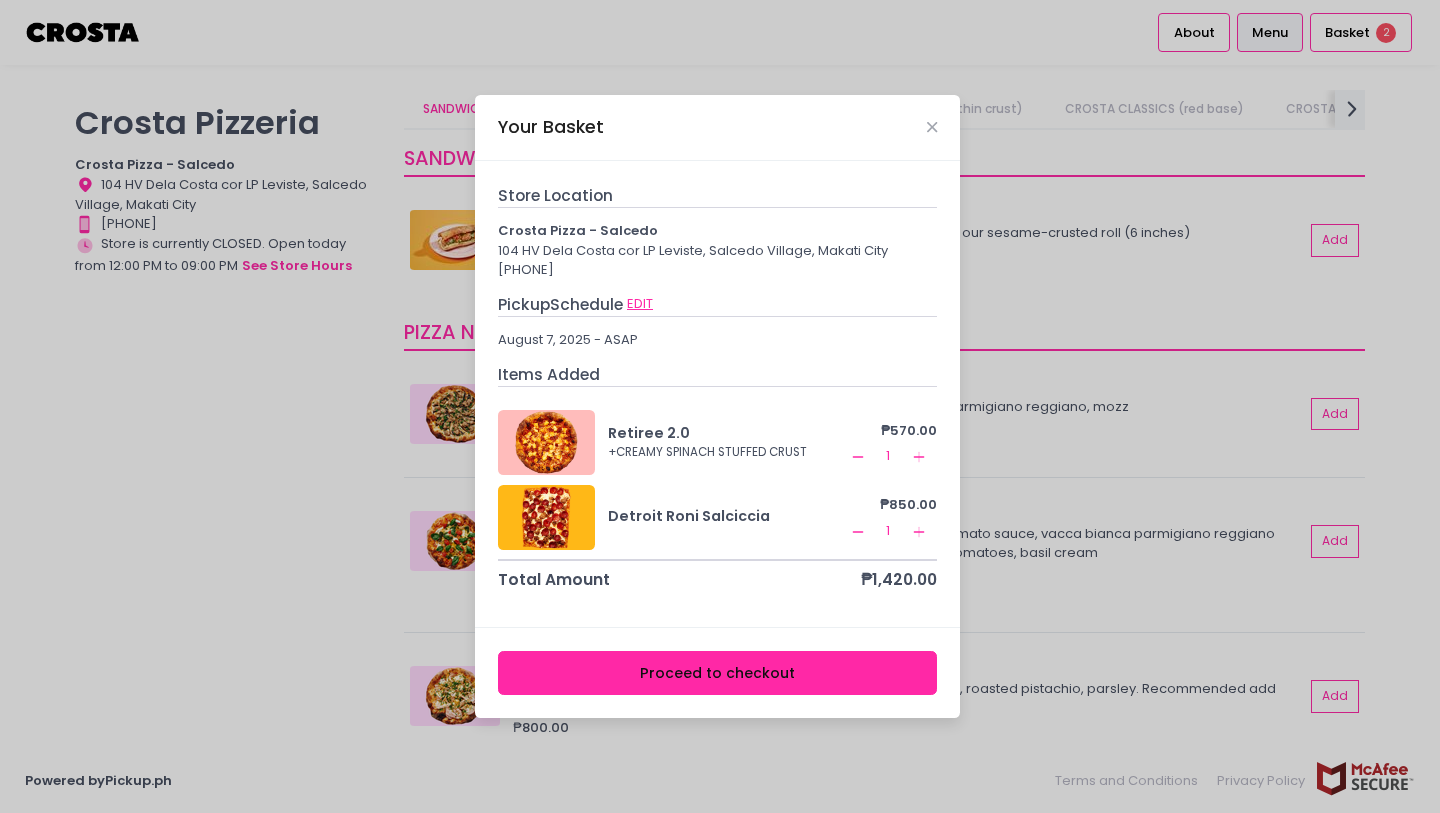 click on "EDIT" at bounding box center (640, 304) 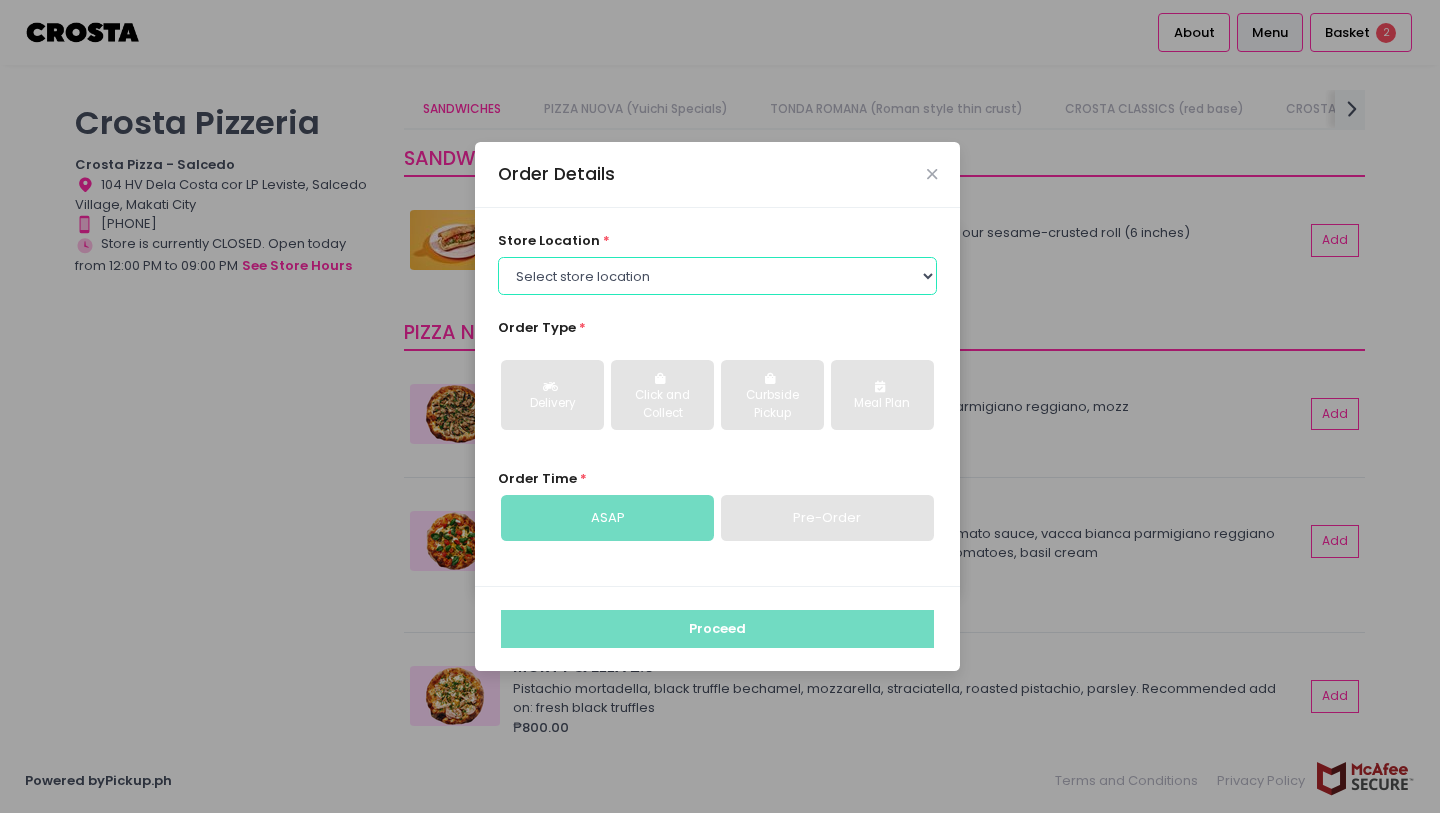 click on "Select store location Crosta Pizza - Salcedo  Crosta Pizza - San Juan" at bounding box center (718, 276) 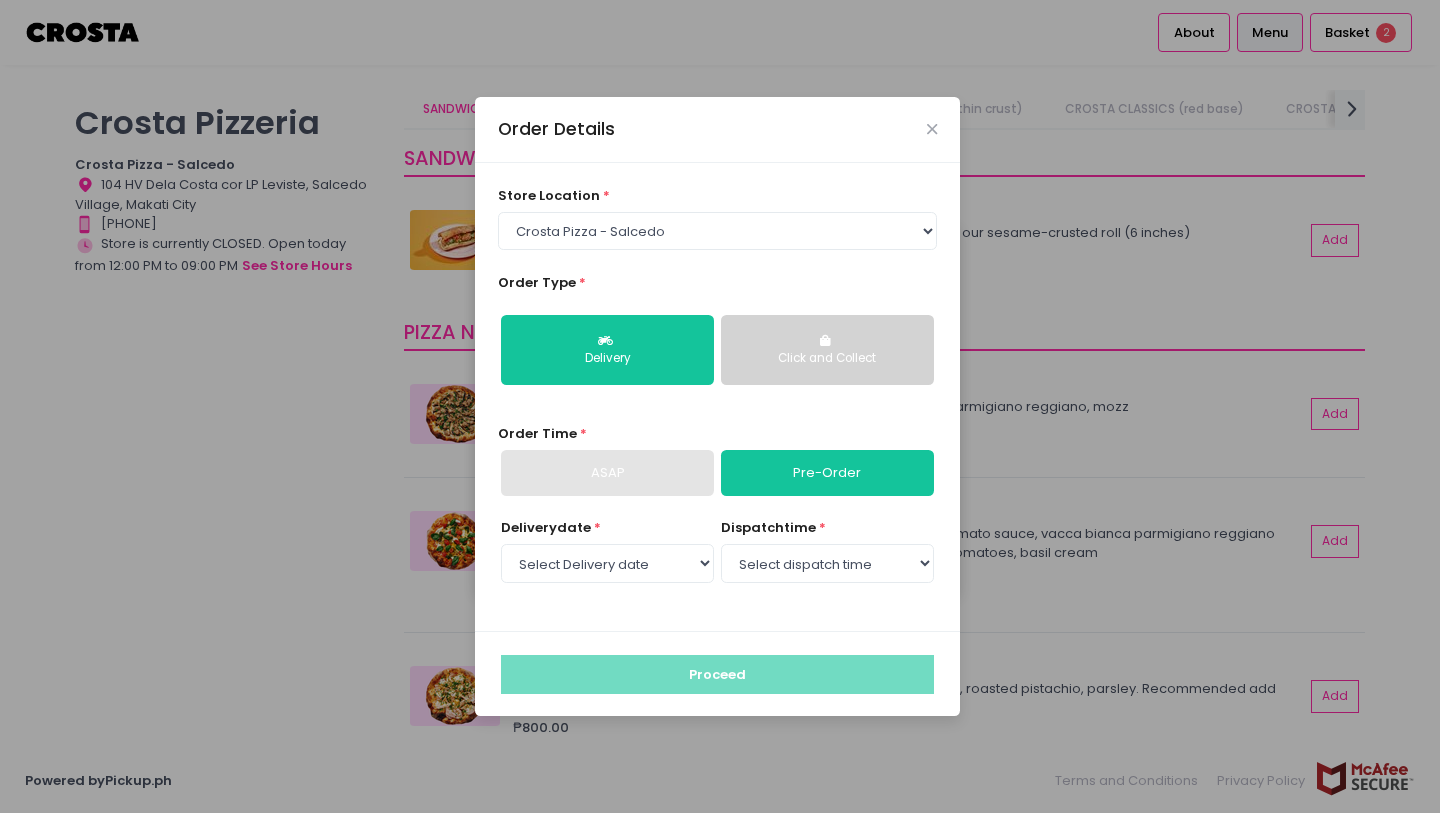 click on "ASAP" at bounding box center (607, 473) 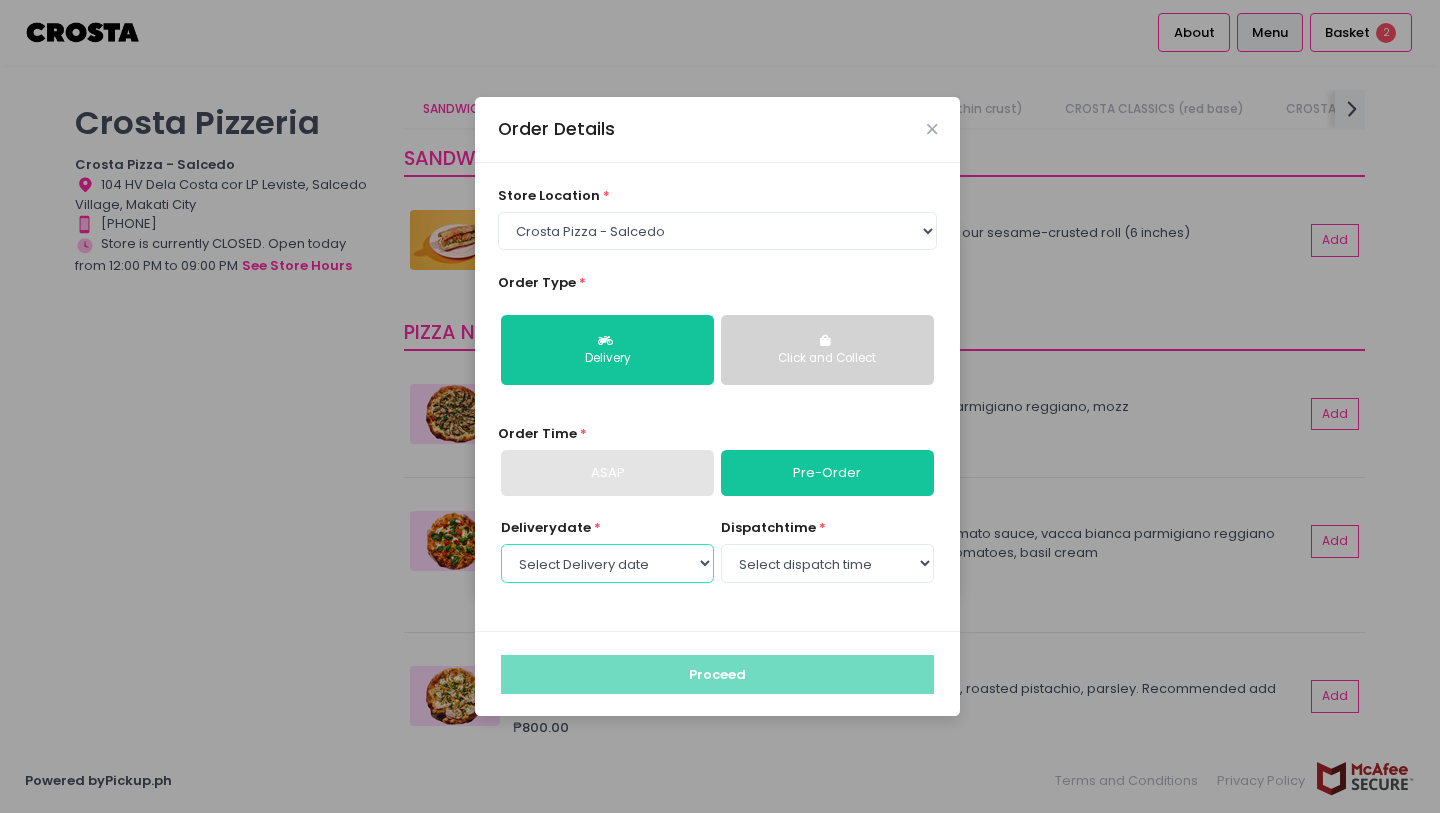 click on "Select Delivery date Thursday, Aug 7th Friday, Aug 8th Saturday, Aug 9th" at bounding box center [607, 563] 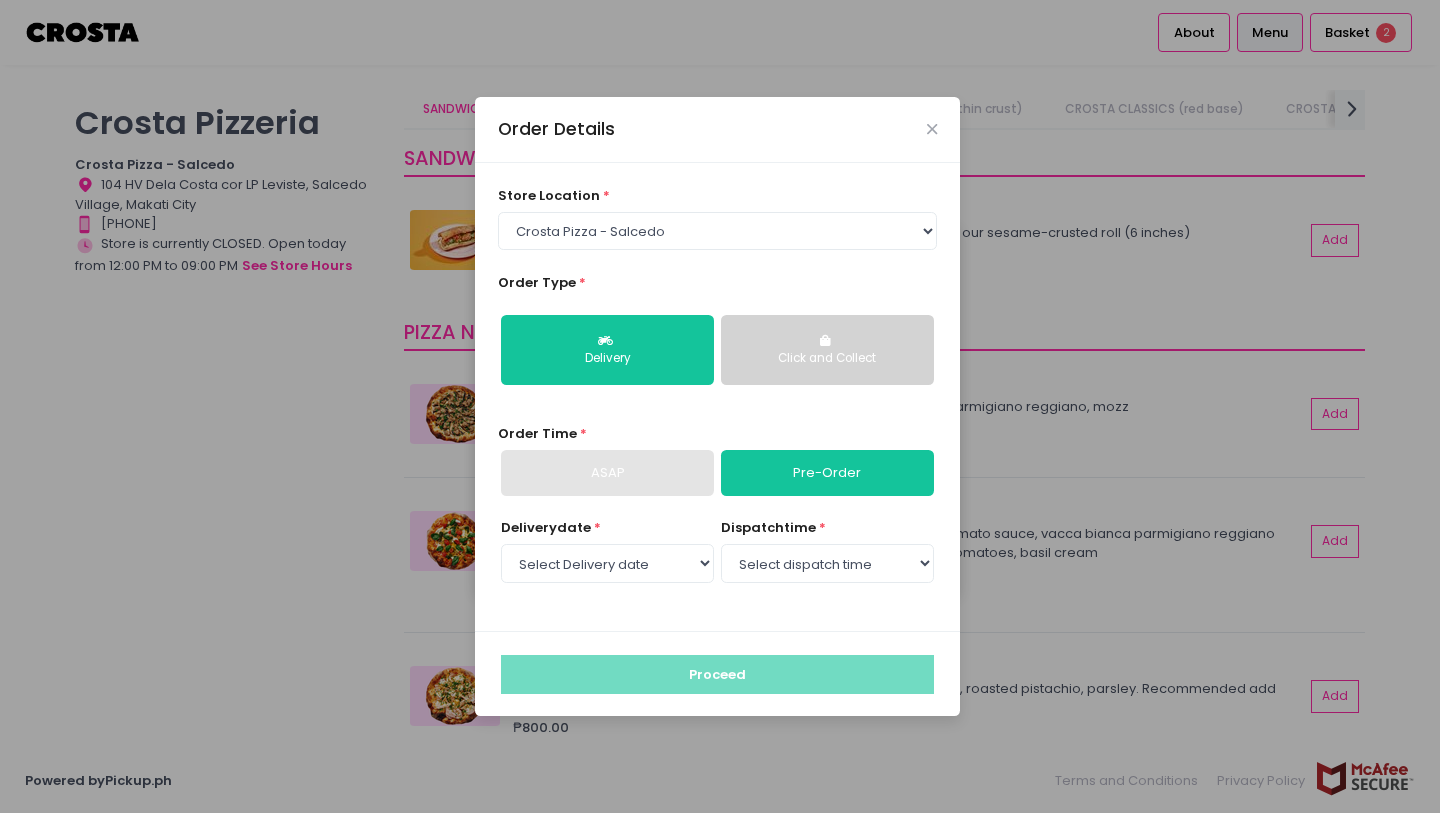 select on "12:00" 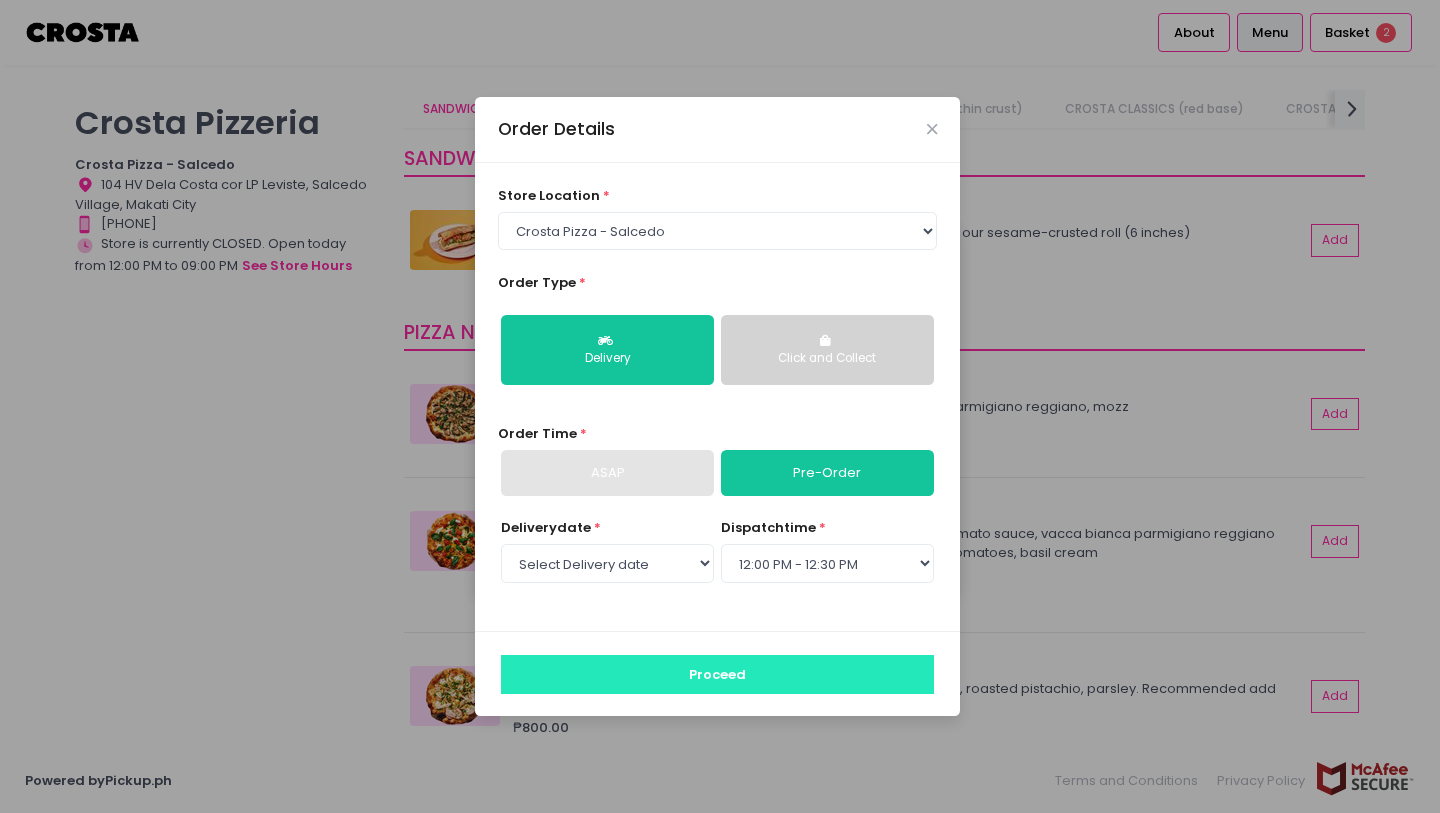 click on "Proceed" at bounding box center [717, 674] 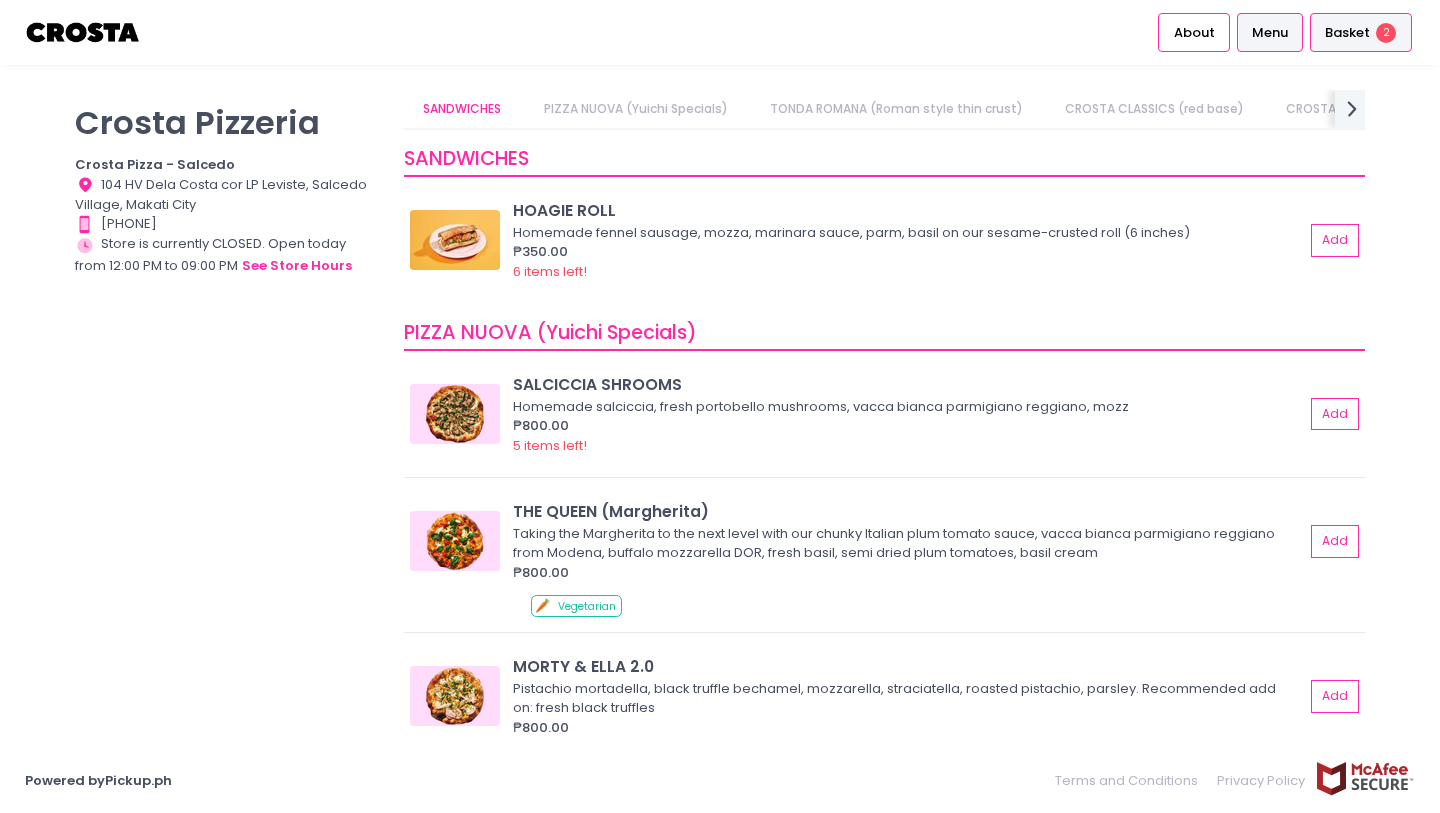 click on "Basket" at bounding box center (1347, 33) 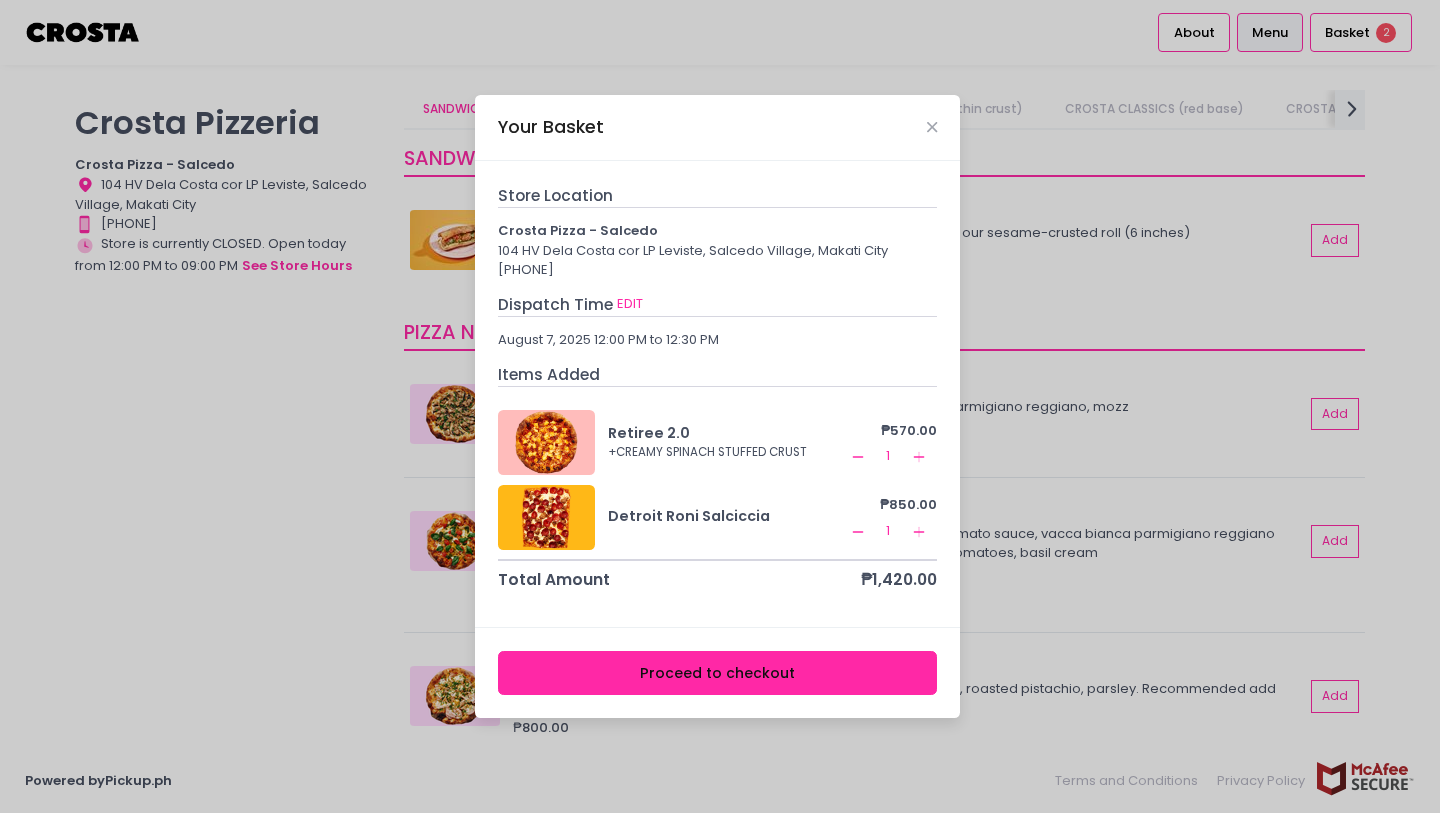 click on "Proceed to checkout" at bounding box center (718, 673) 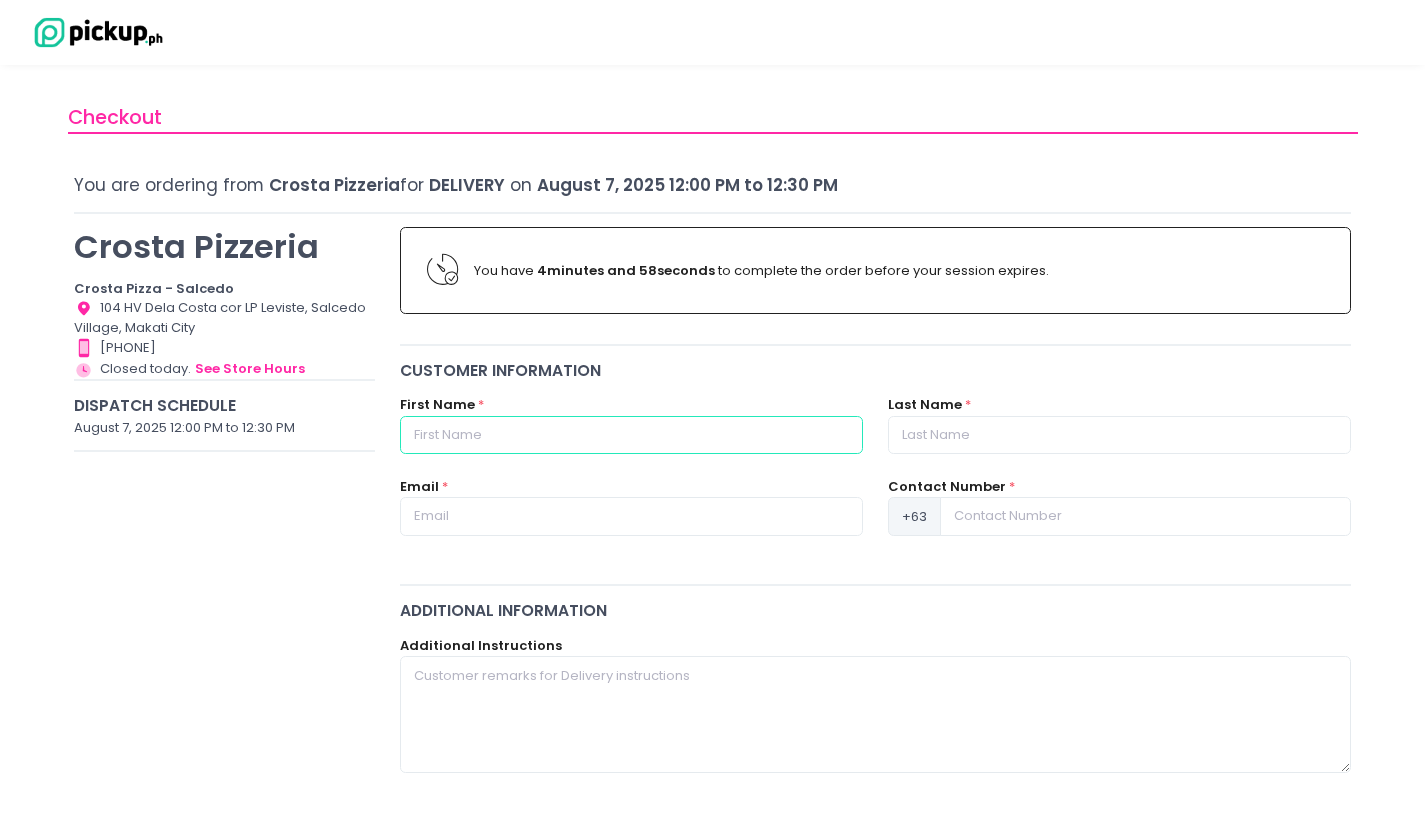 drag, startPoint x: 482, startPoint y: 421, endPoint x: 487, endPoint y: 440, distance: 19.646883 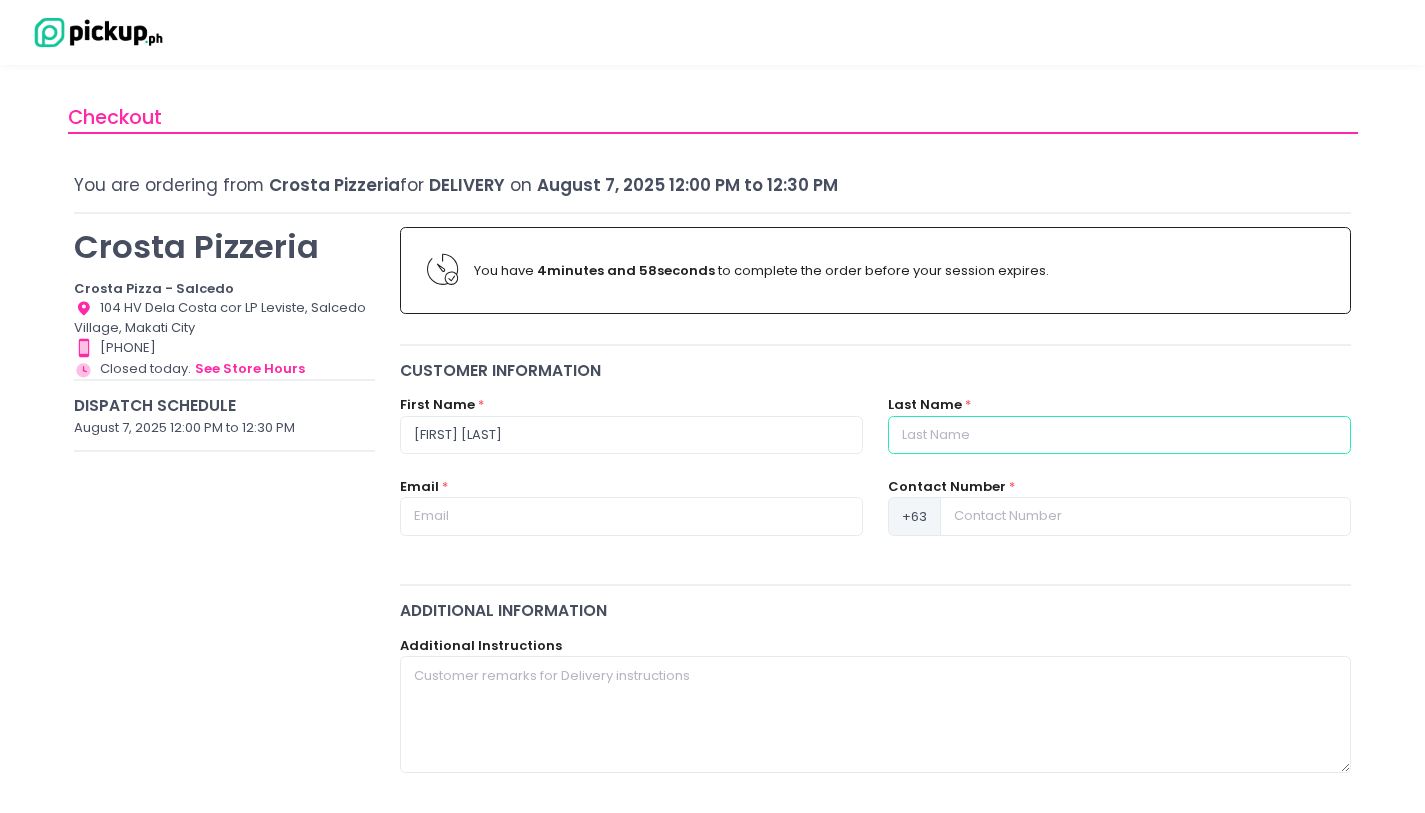 type on "Perez" 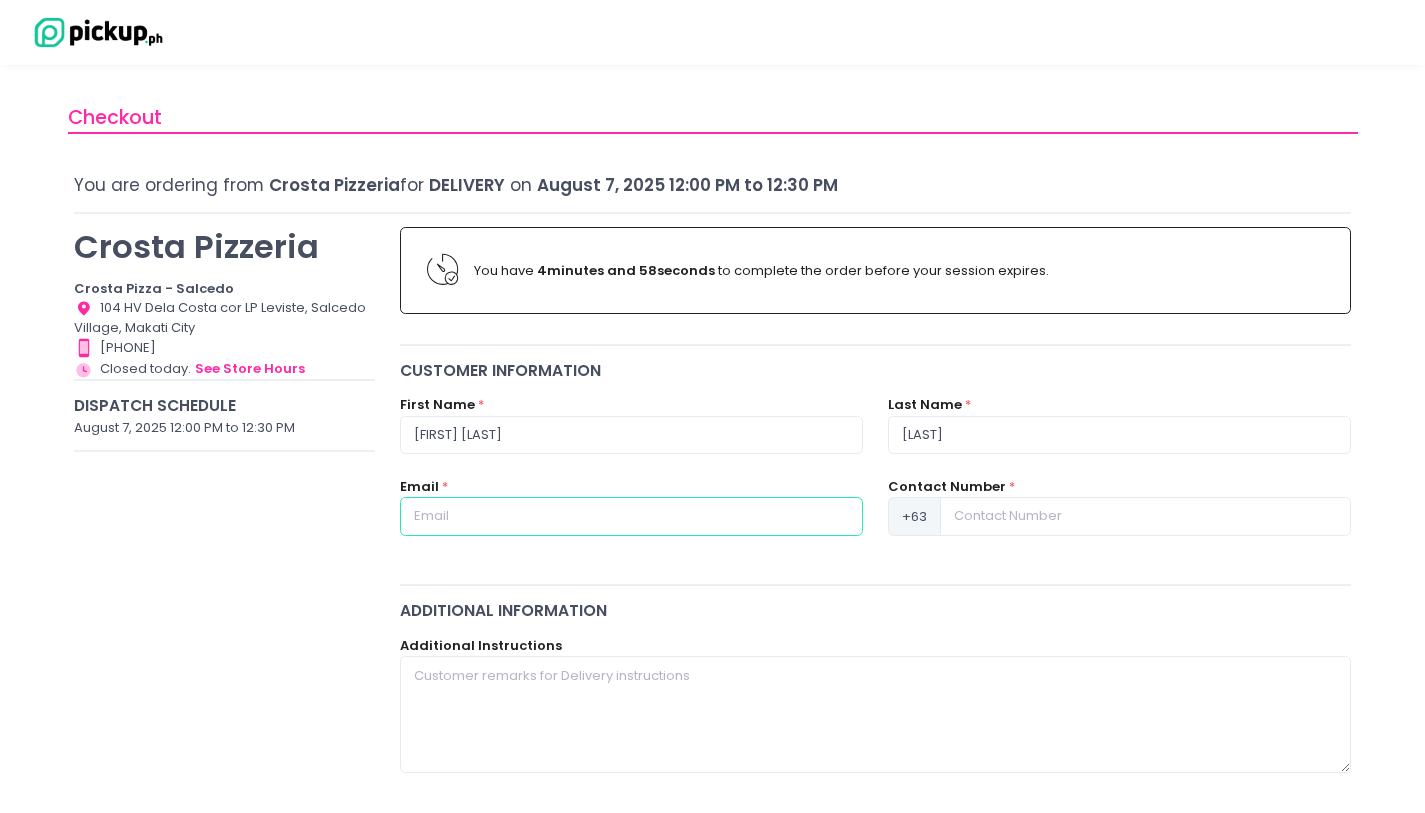 type on "[EMAIL]" 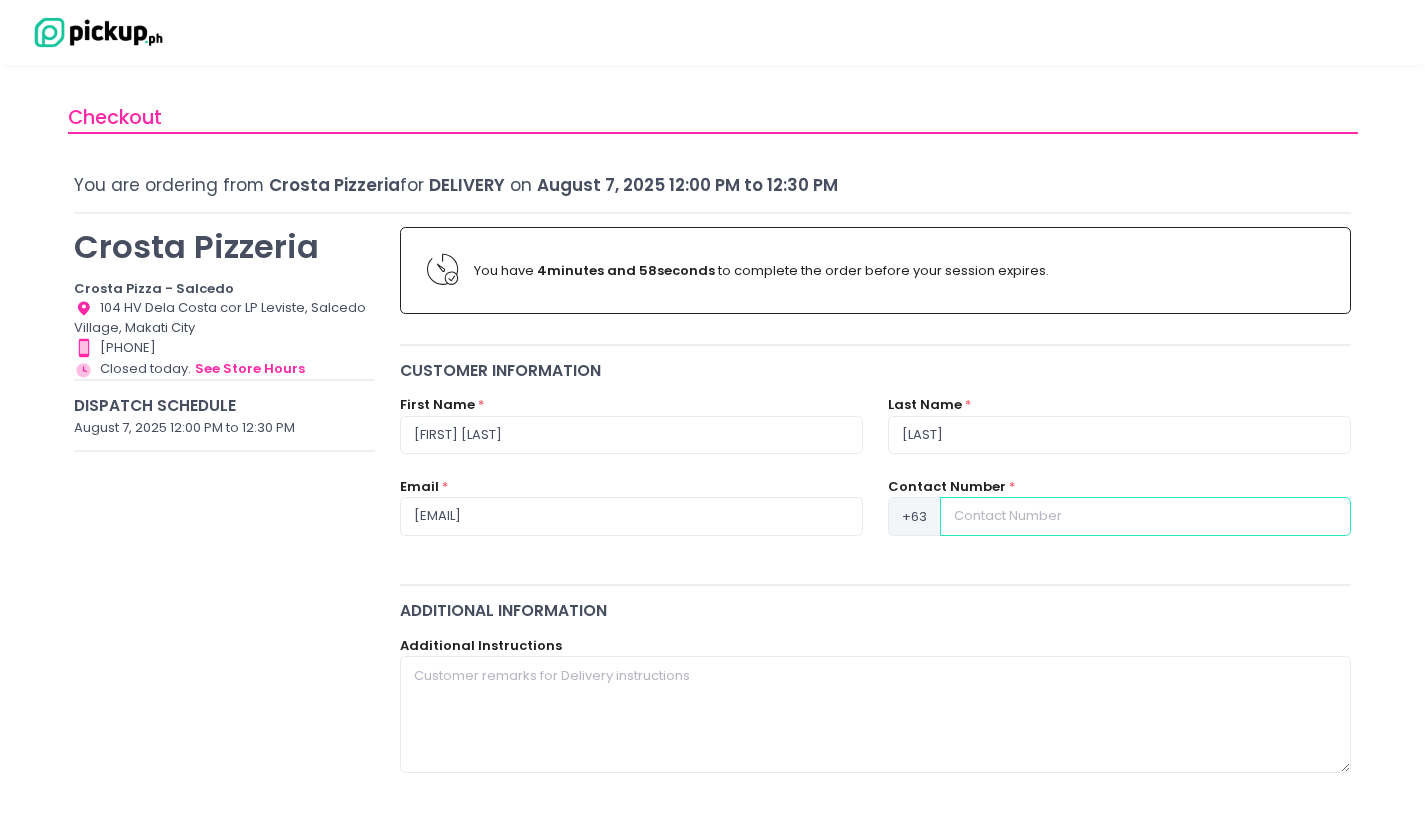 type on "[PHONE]" 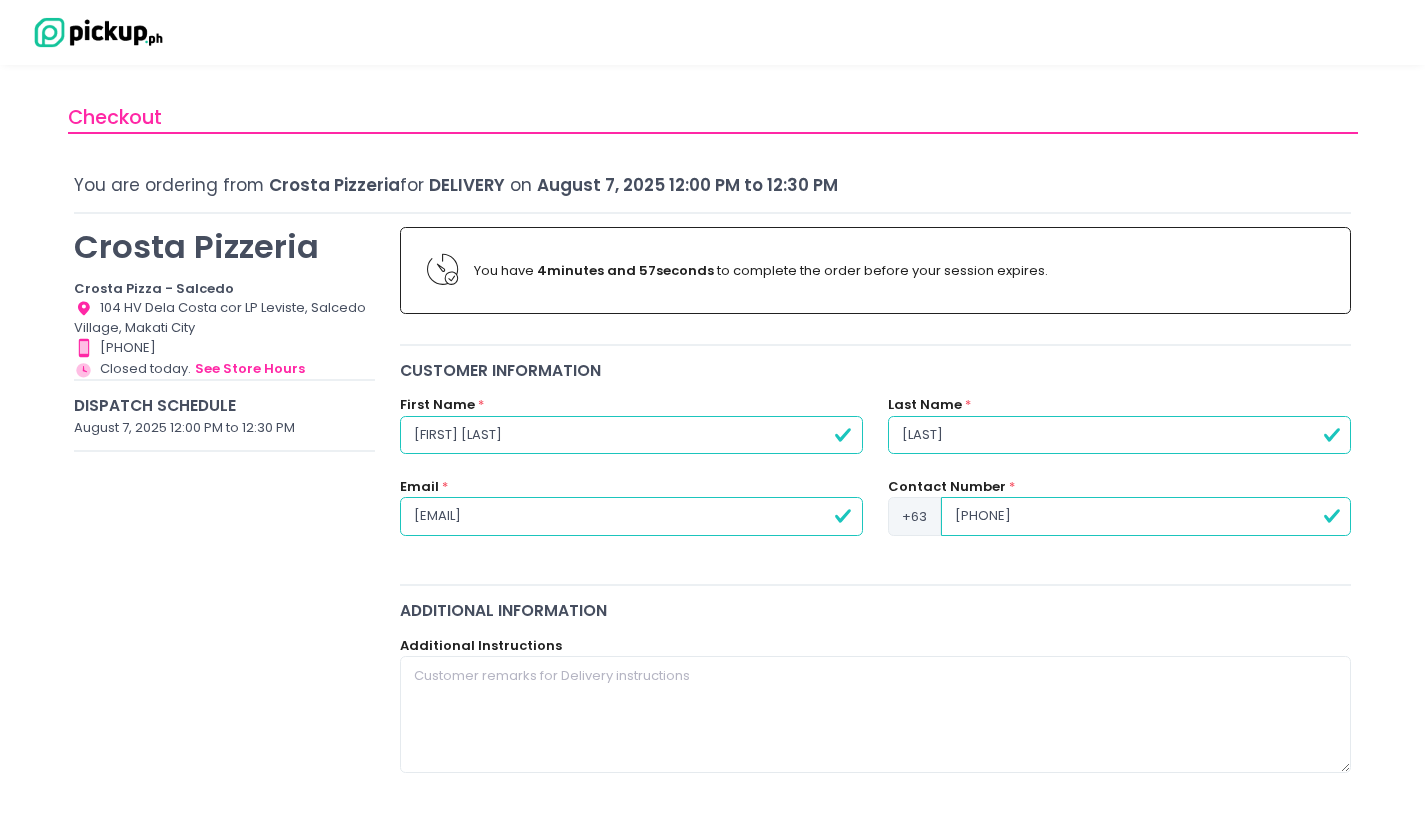 click on "[FIRST] [MIDDLE]" at bounding box center [631, 435] 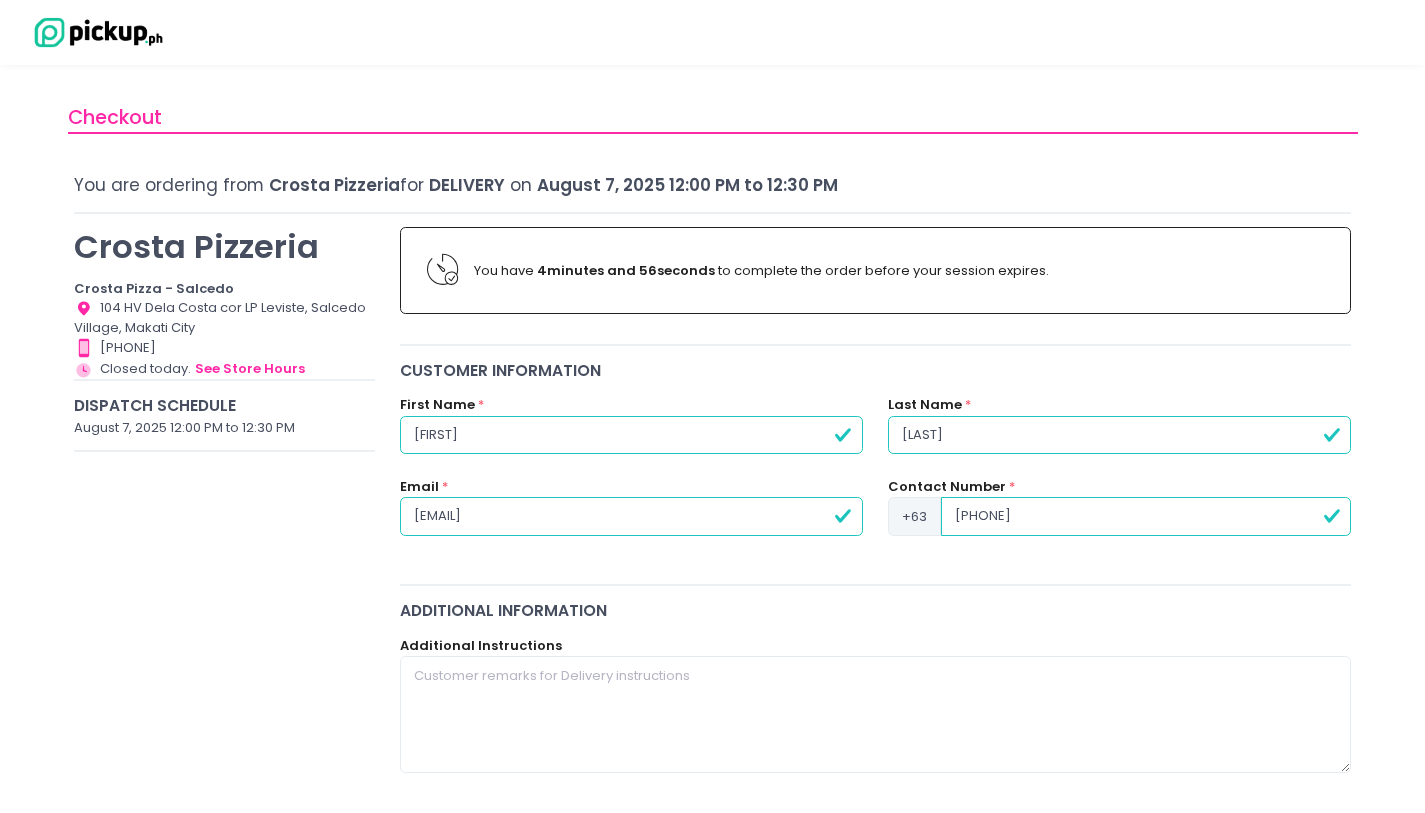 type on "[FIRST]" 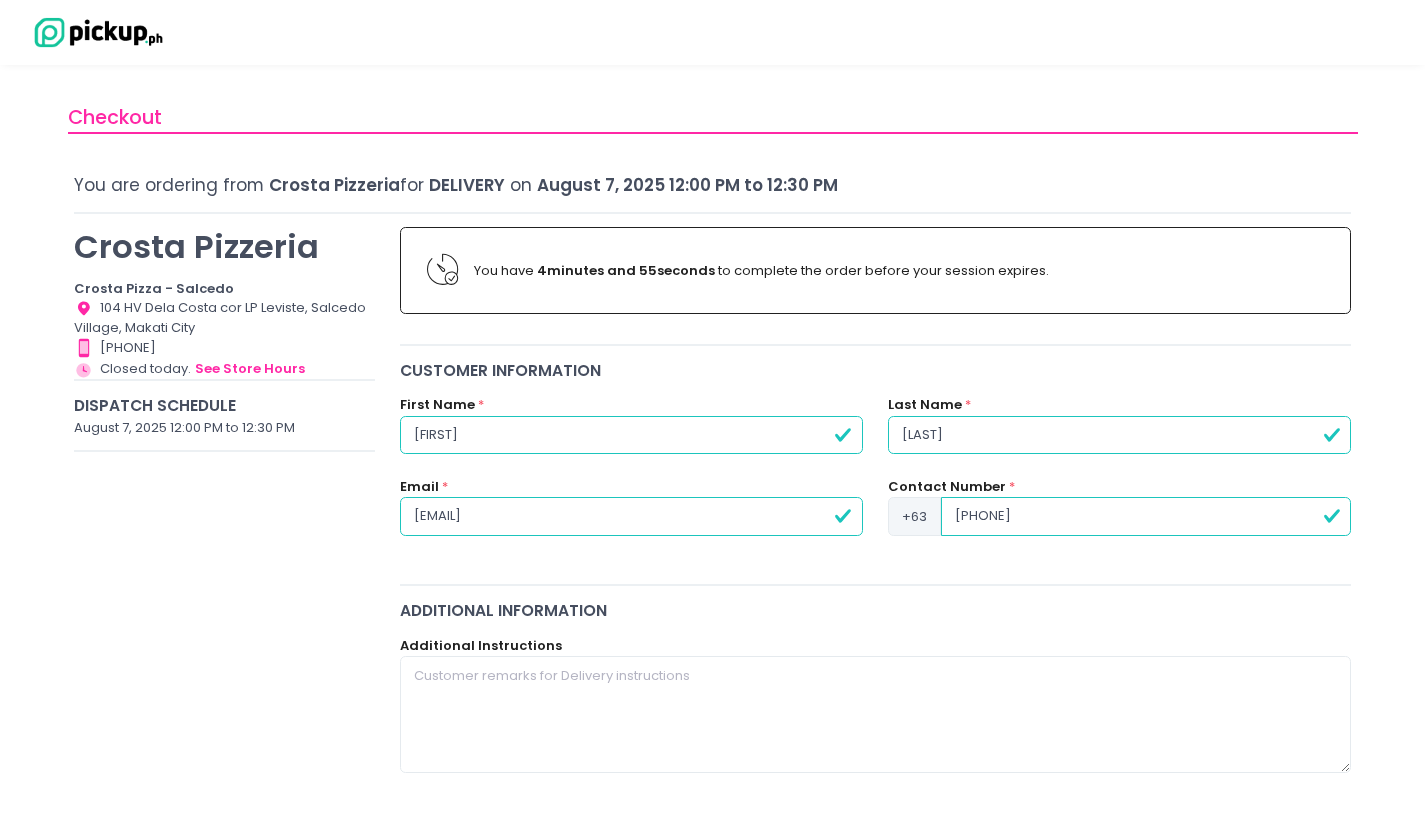 click on "[EMAIL]" at bounding box center [631, 516] 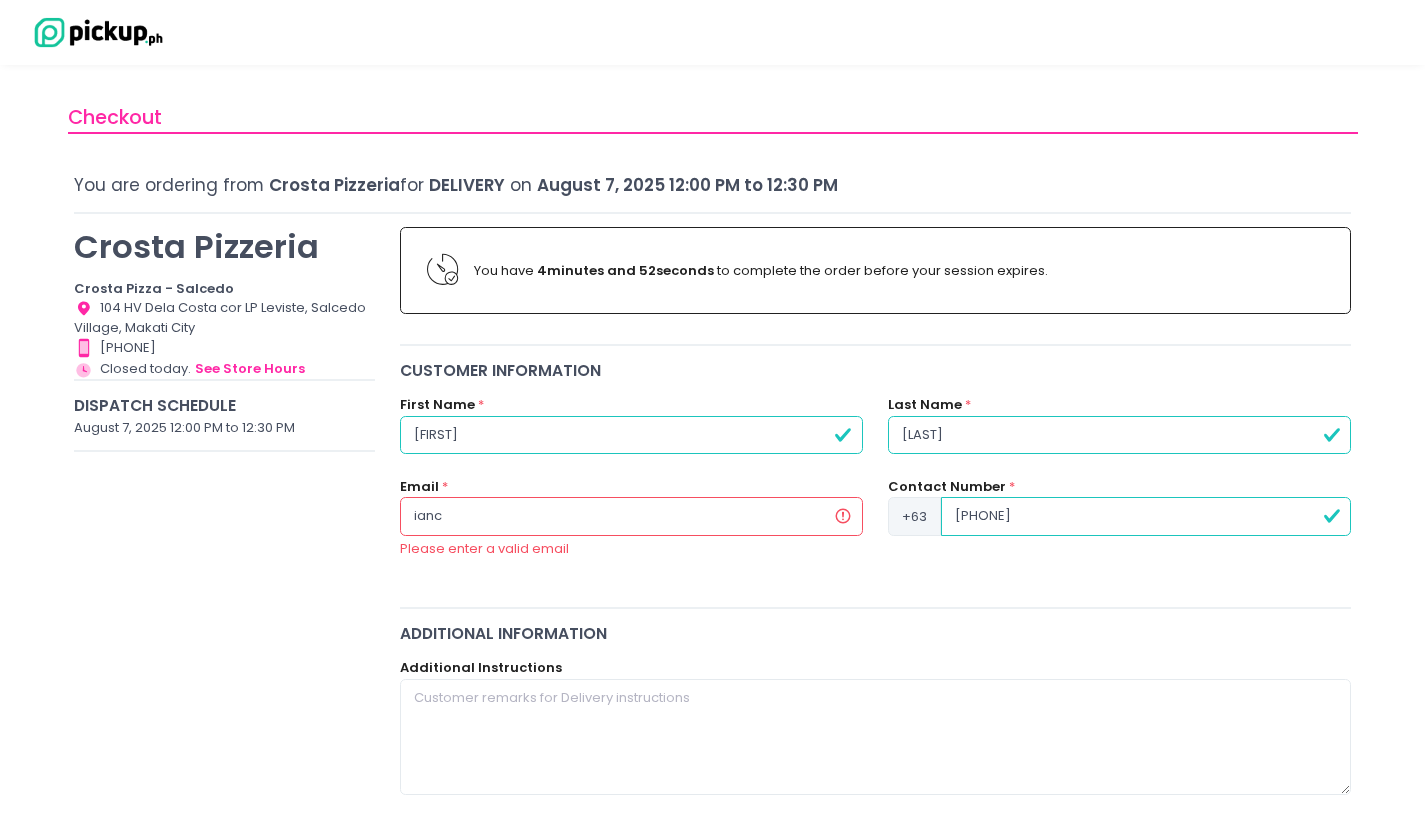 type on "[EMAIL]" 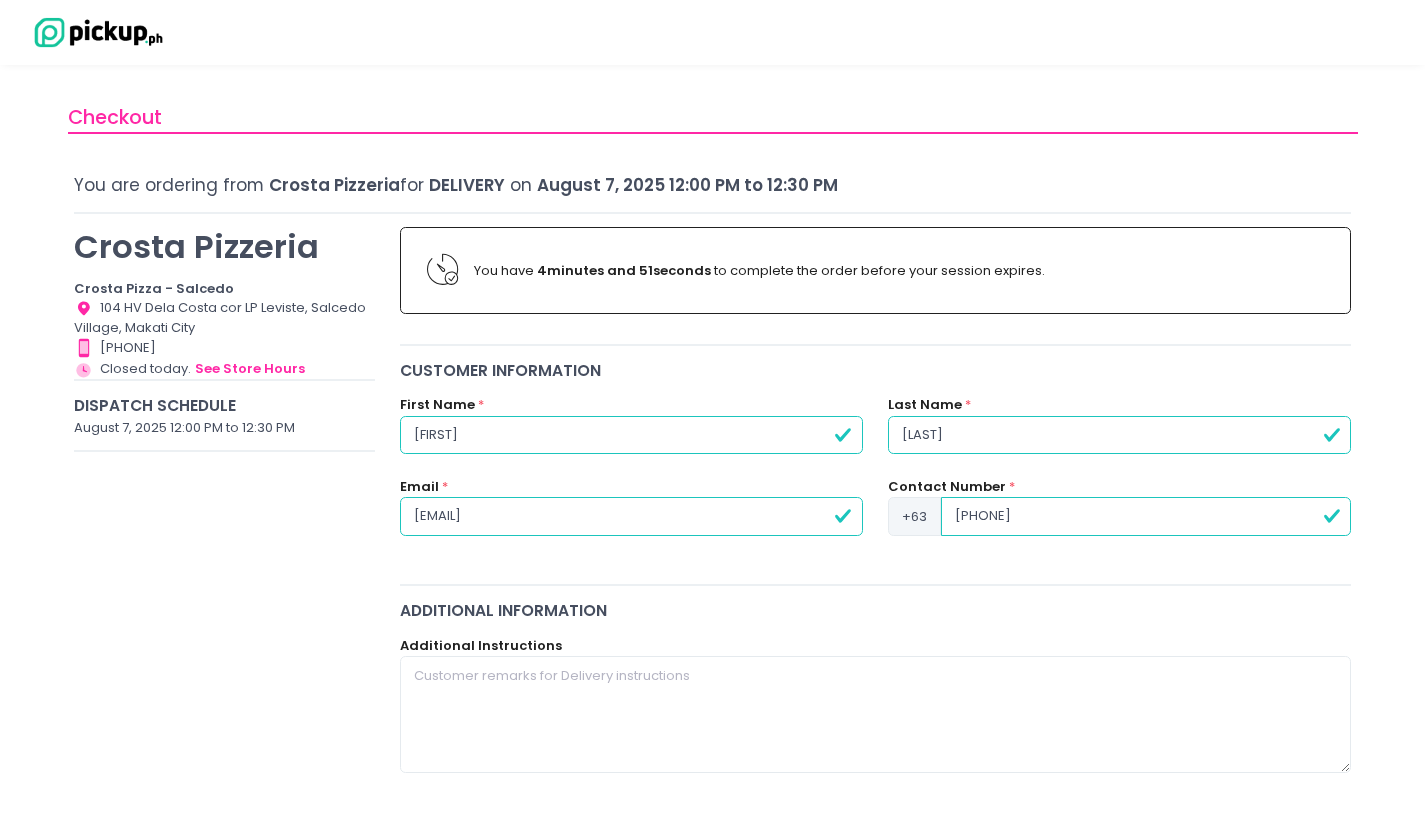 click on "[PHONE]" at bounding box center [1146, 516] 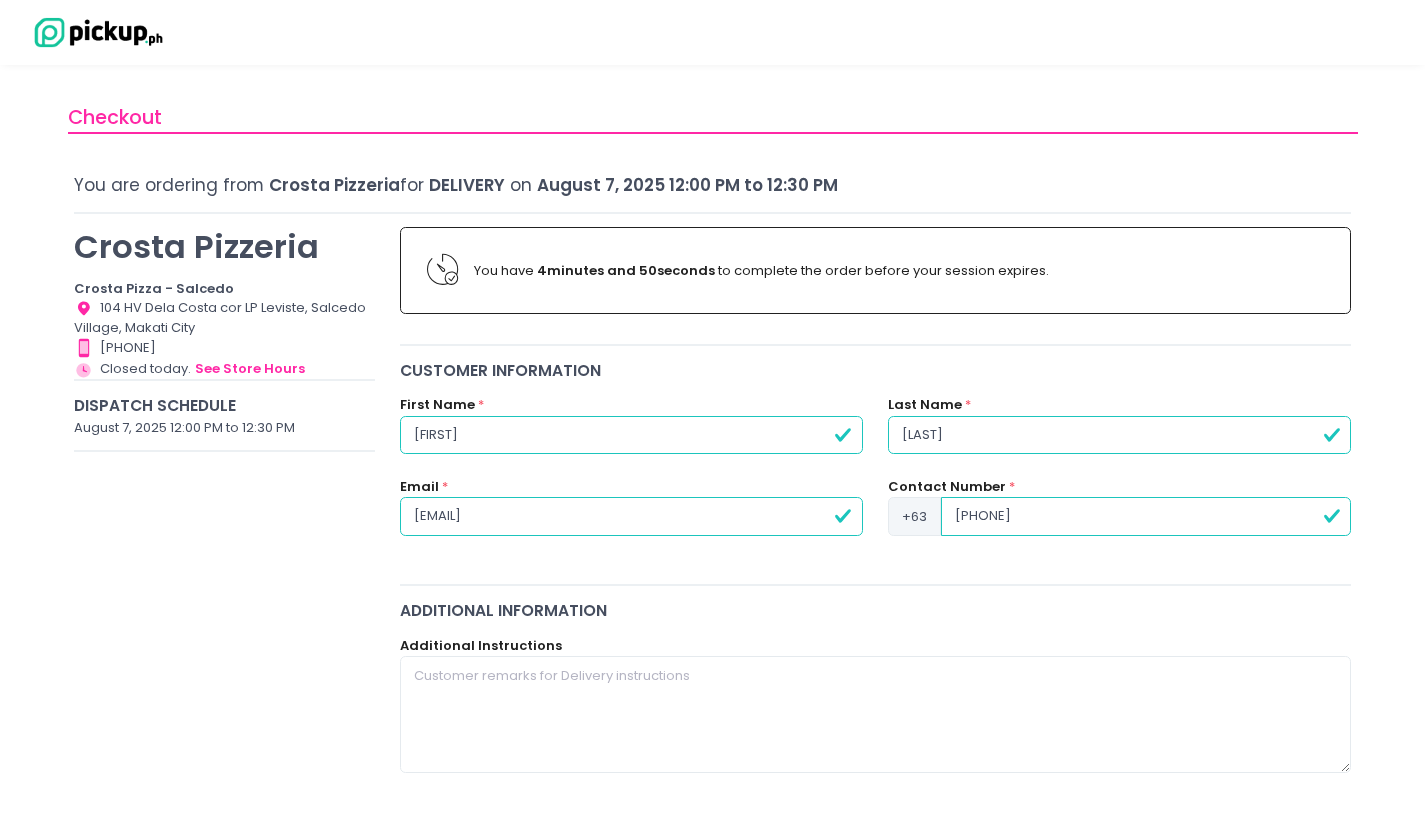 type on "[PHONE]" 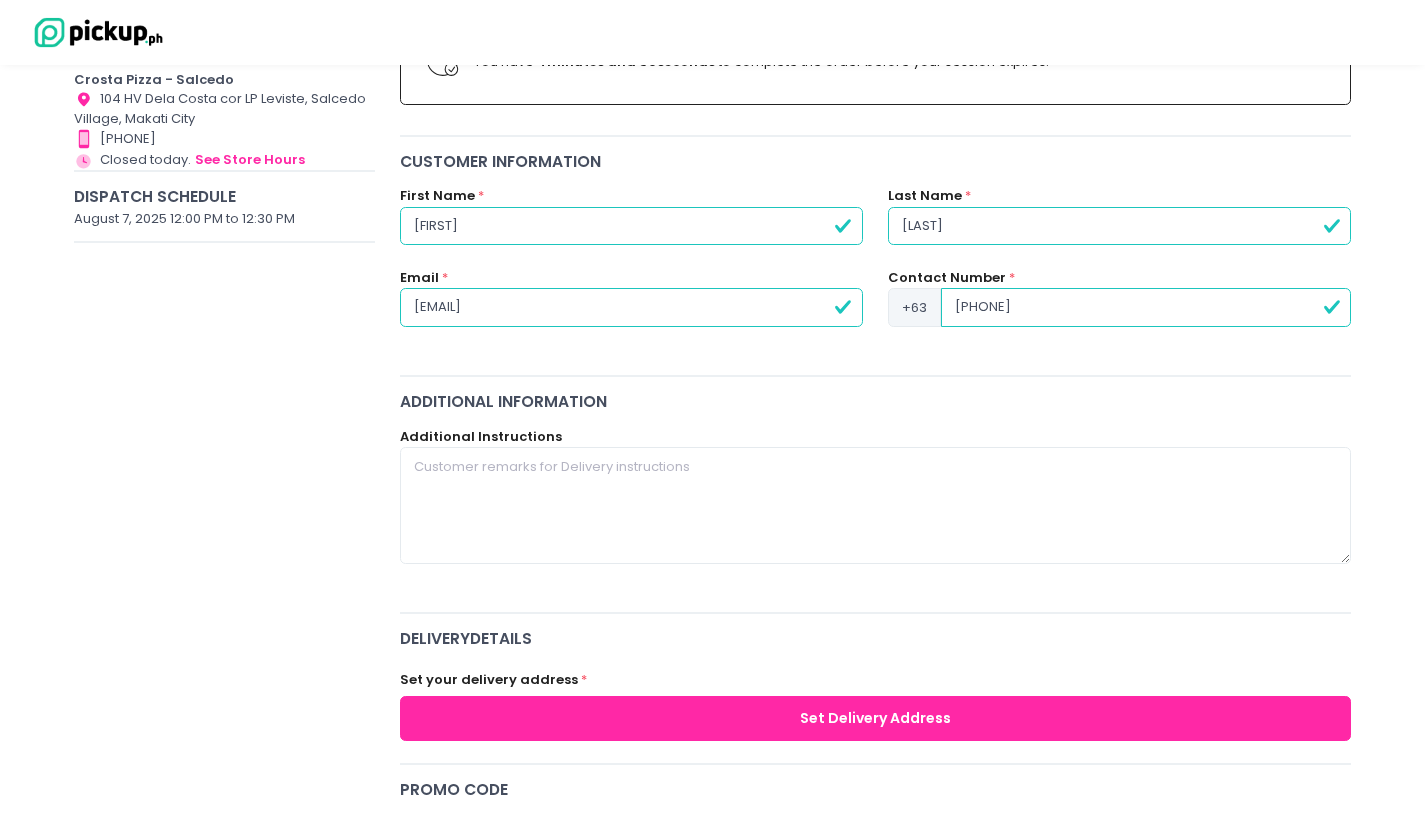 scroll, scrollTop: 346, scrollLeft: 0, axis: vertical 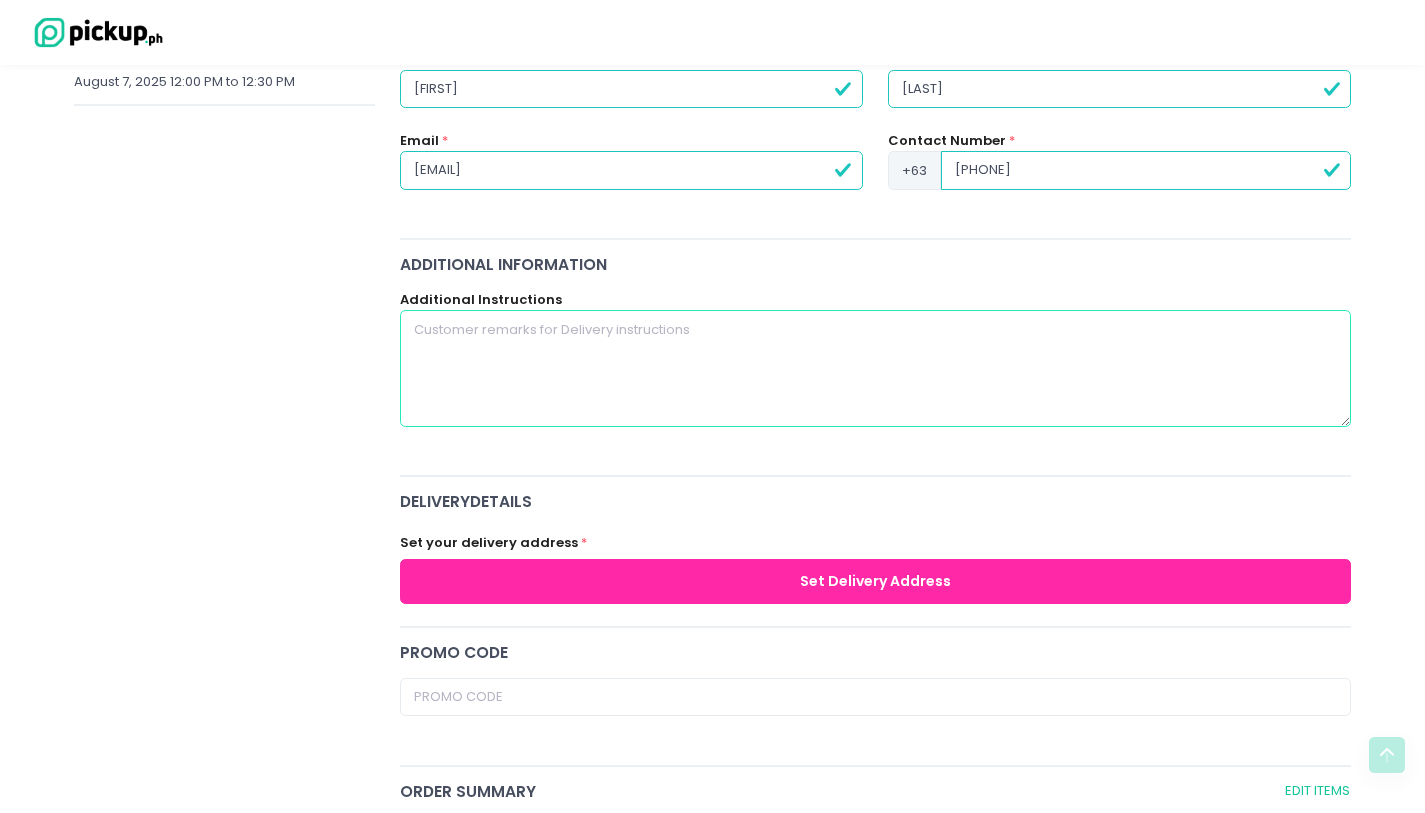 drag, startPoint x: 838, startPoint y: 415, endPoint x: 846, endPoint y: 398, distance: 18.788294 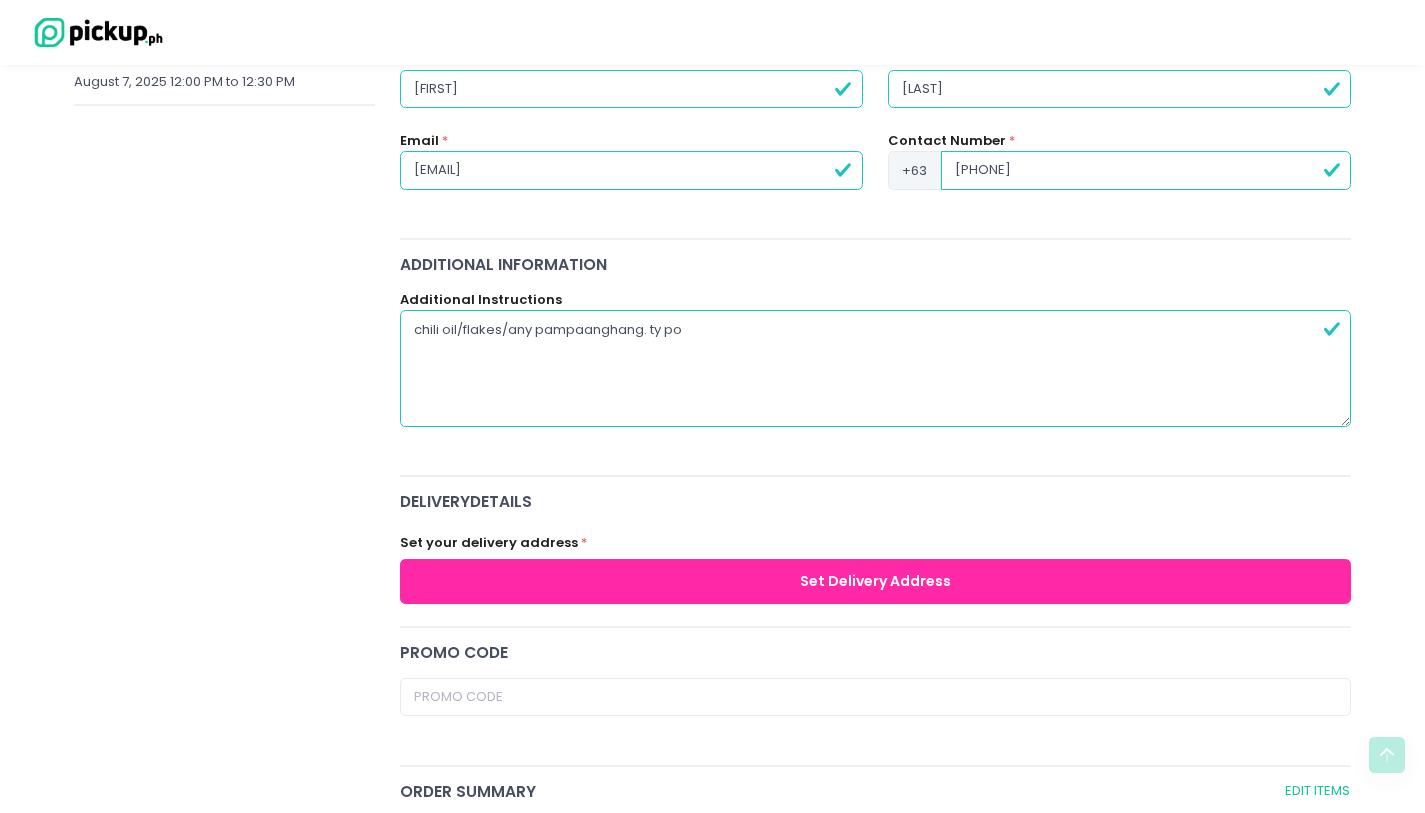 type on "chili oil/flakes/any pampaanghang. ty po" 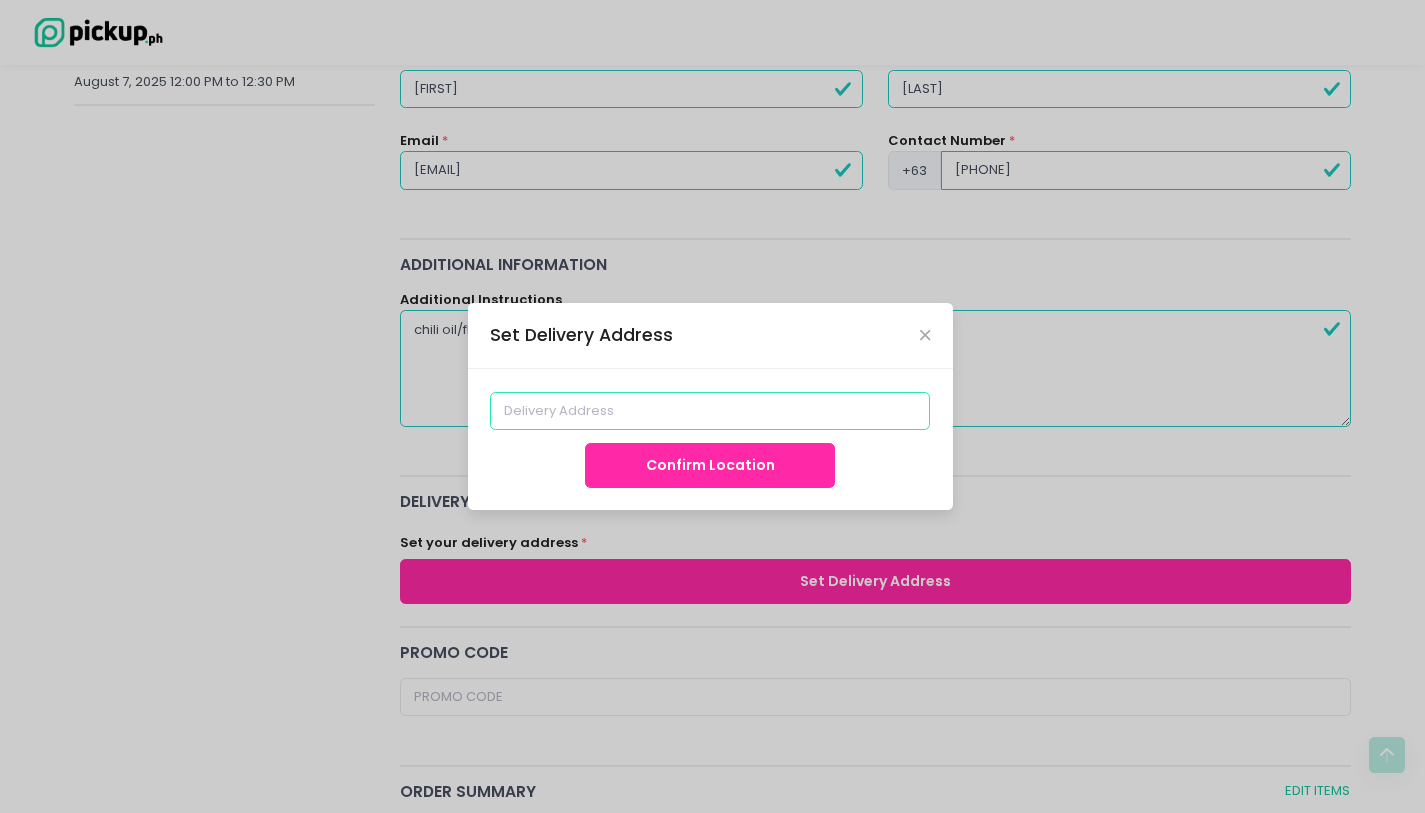click at bounding box center (710, 411) 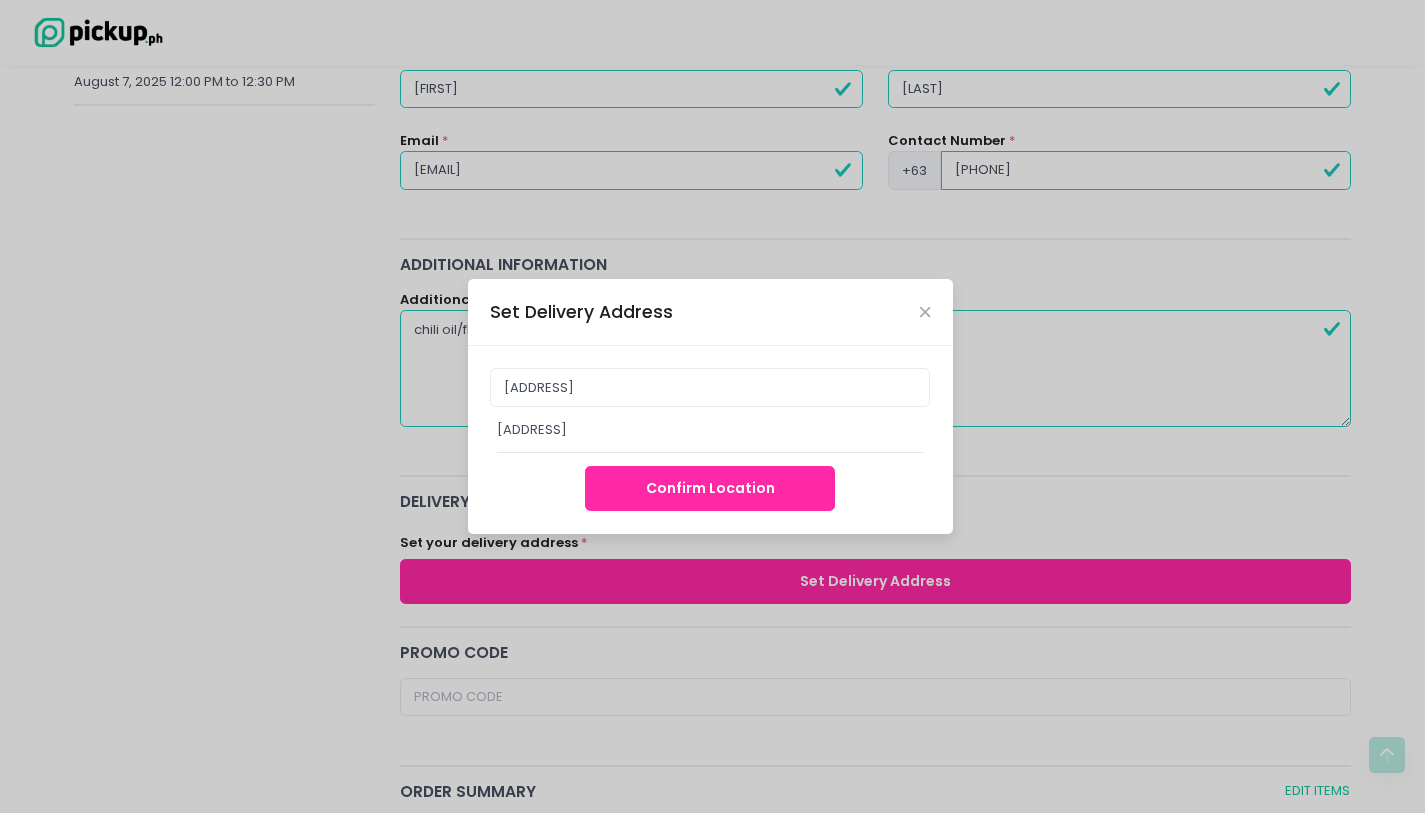 click on "5031 G Silang South Cembo Makati, Silang Street, Taguig, Metro Manila, Philippines" at bounding box center (710, 430) 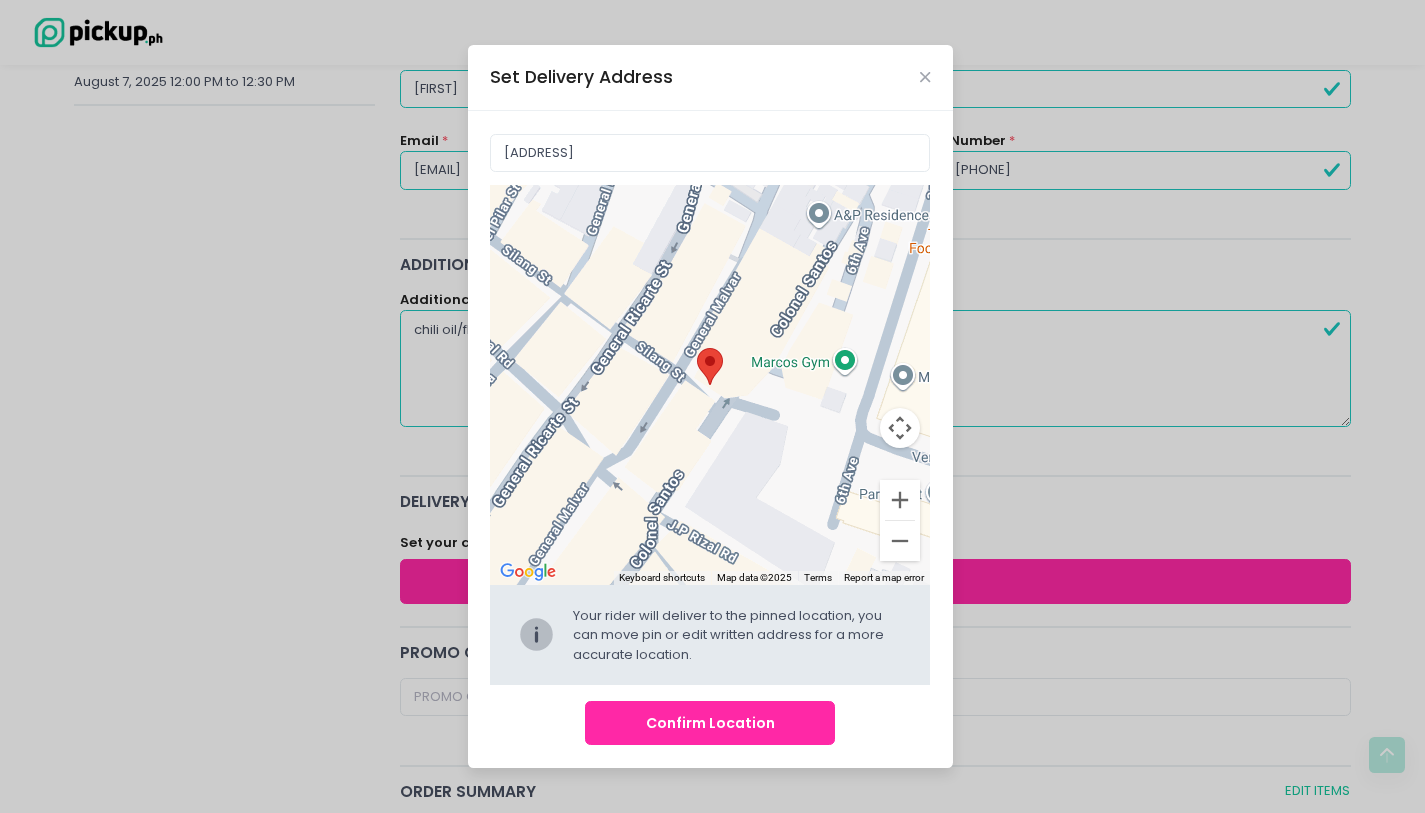 drag, startPoint x: 771, startPoint y: 718, endPoint x: 789, endPoint y: 708, distance: 20.59126 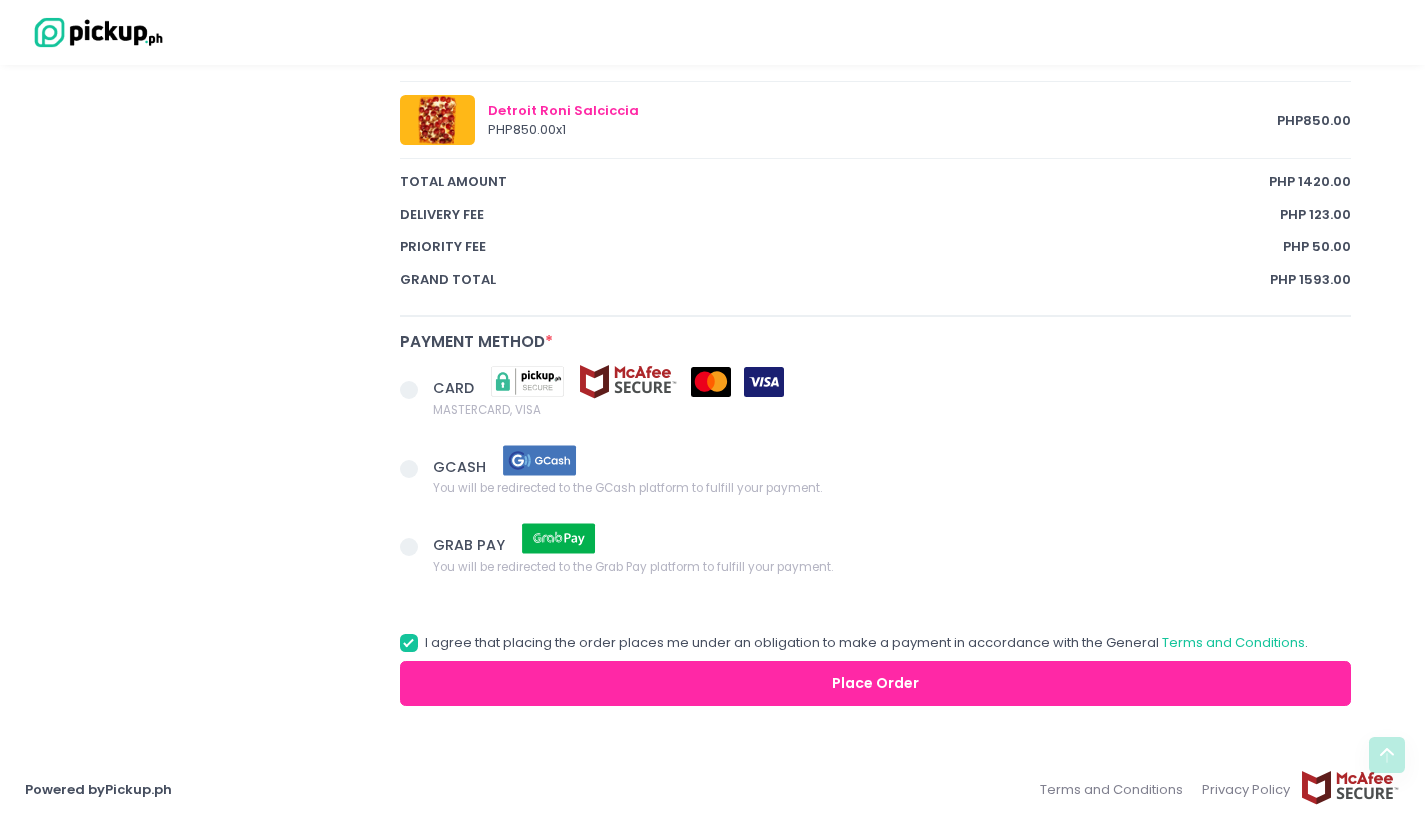 scroll, scrollTop: 1248, scrollLeft: 0, axis: vertical 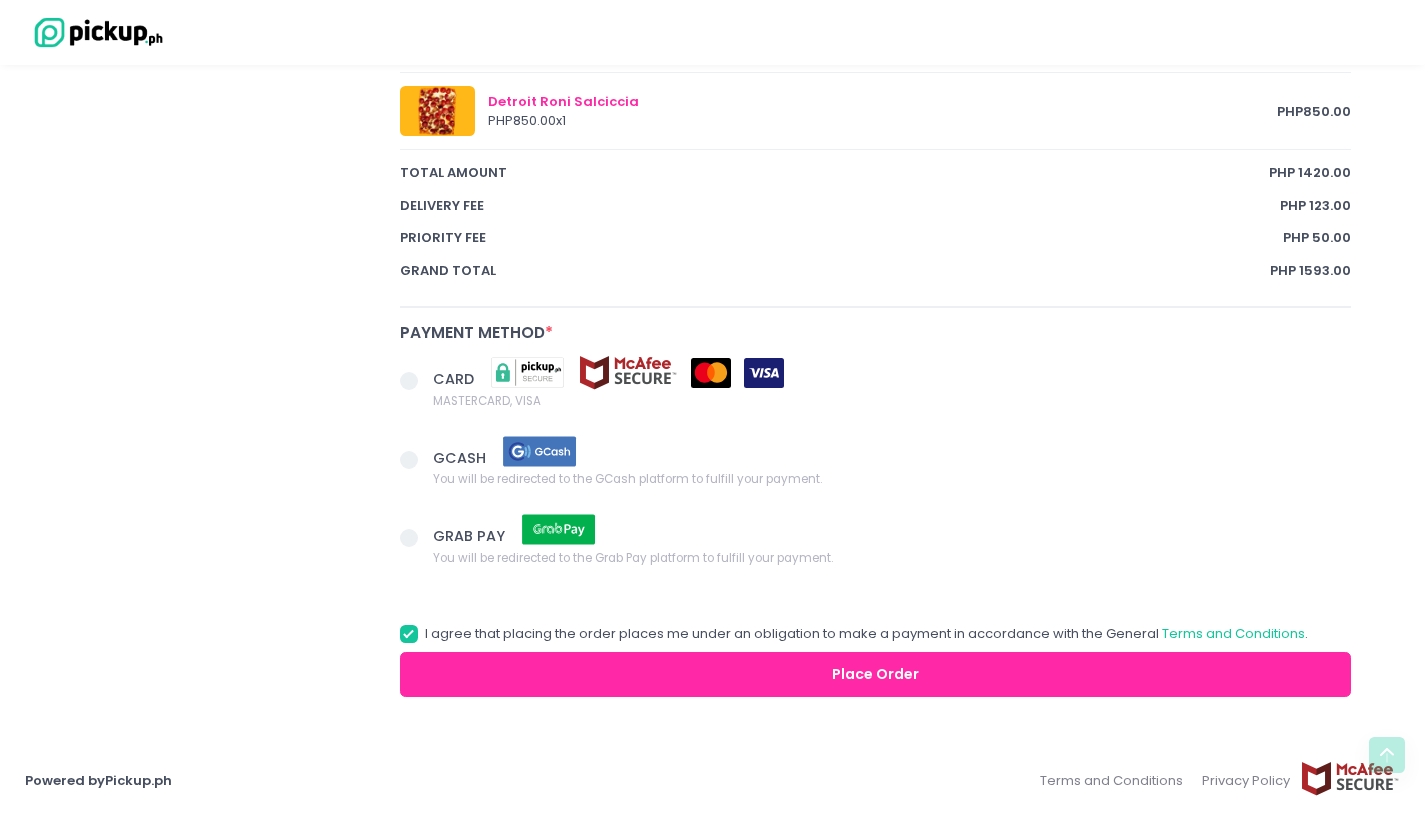 click on "CARD" at bounding box center (455, 379) 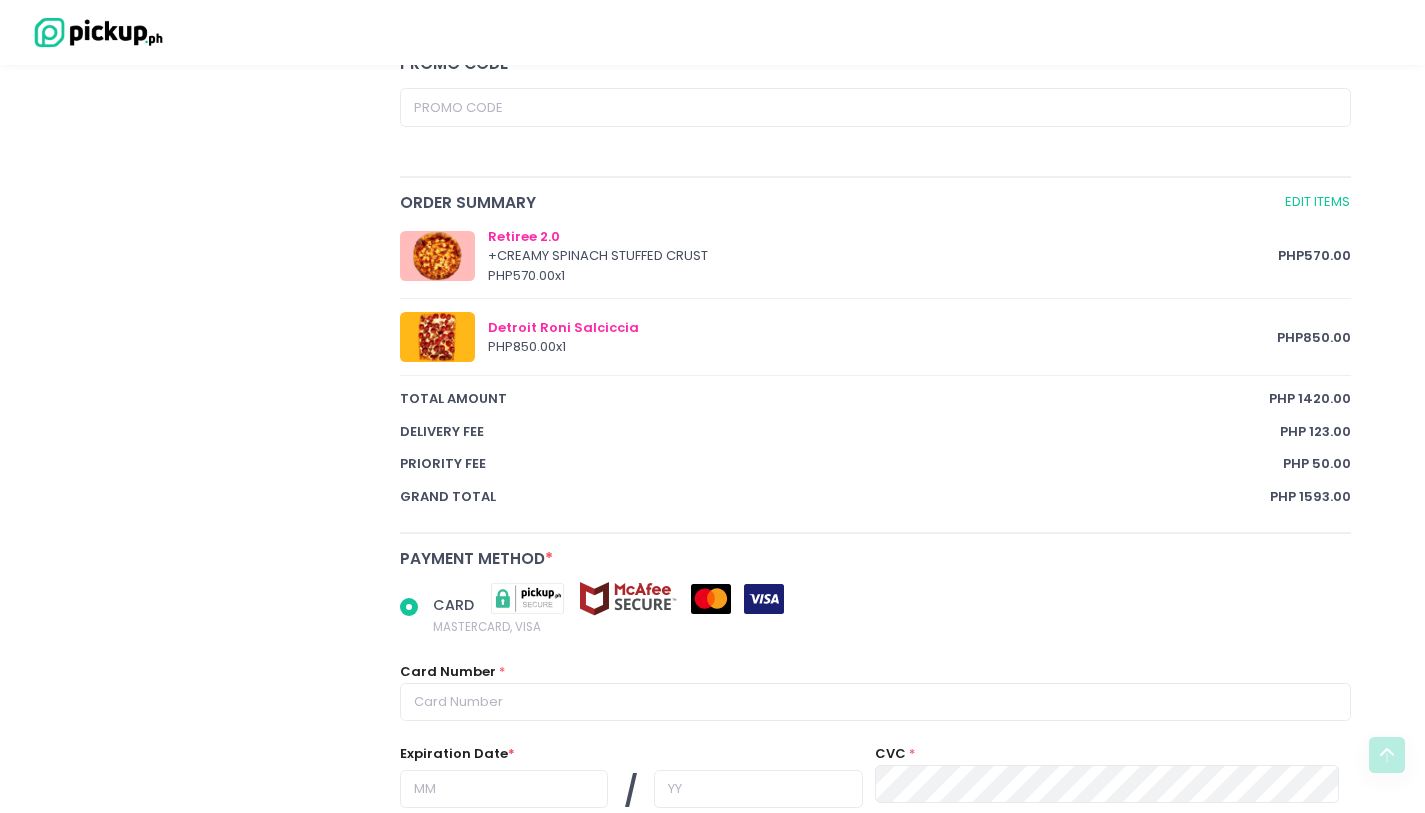 scroll, scrollTop: 1259, scrollLeft: 0, axis: vertical 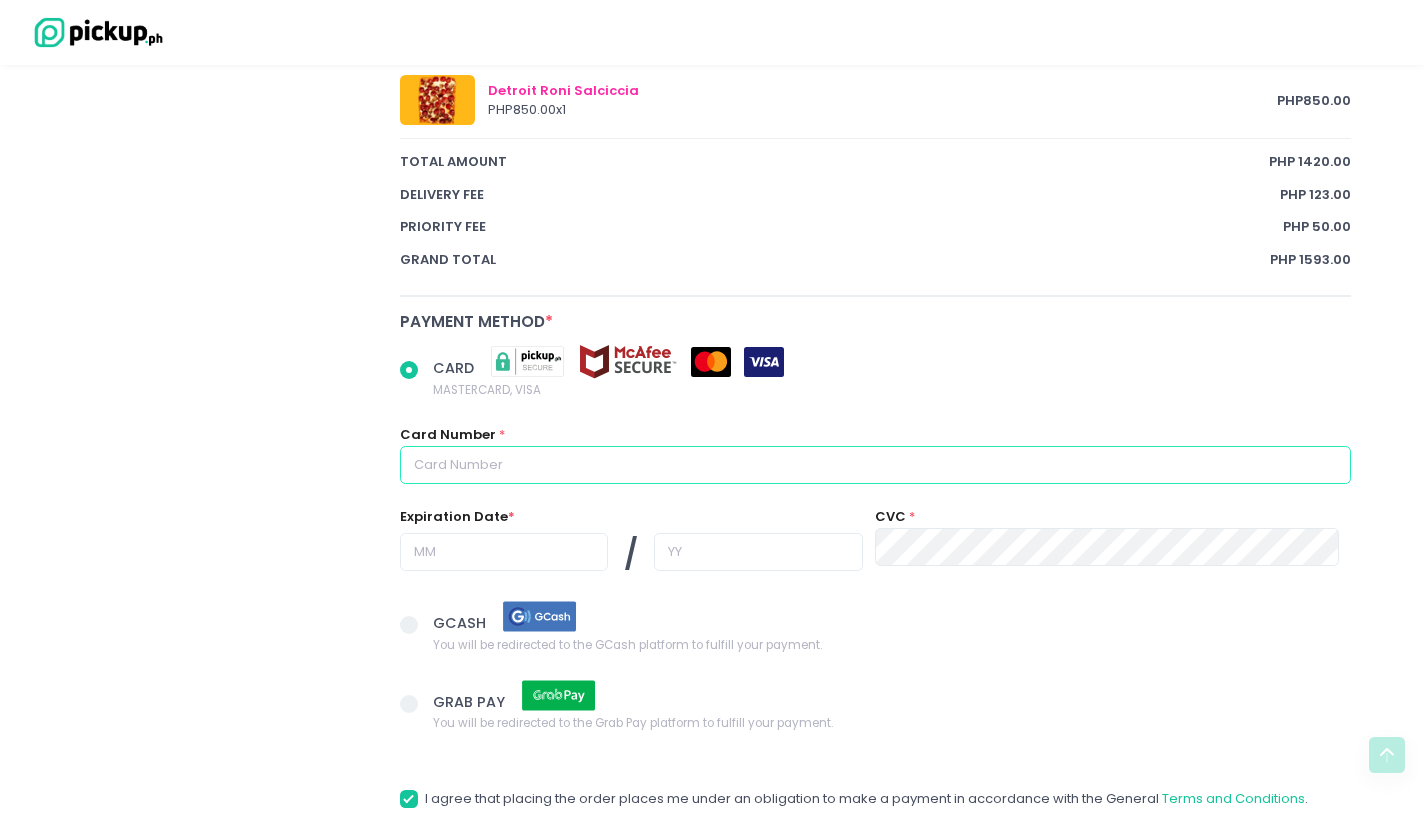 click at bounding box center [876, 465] 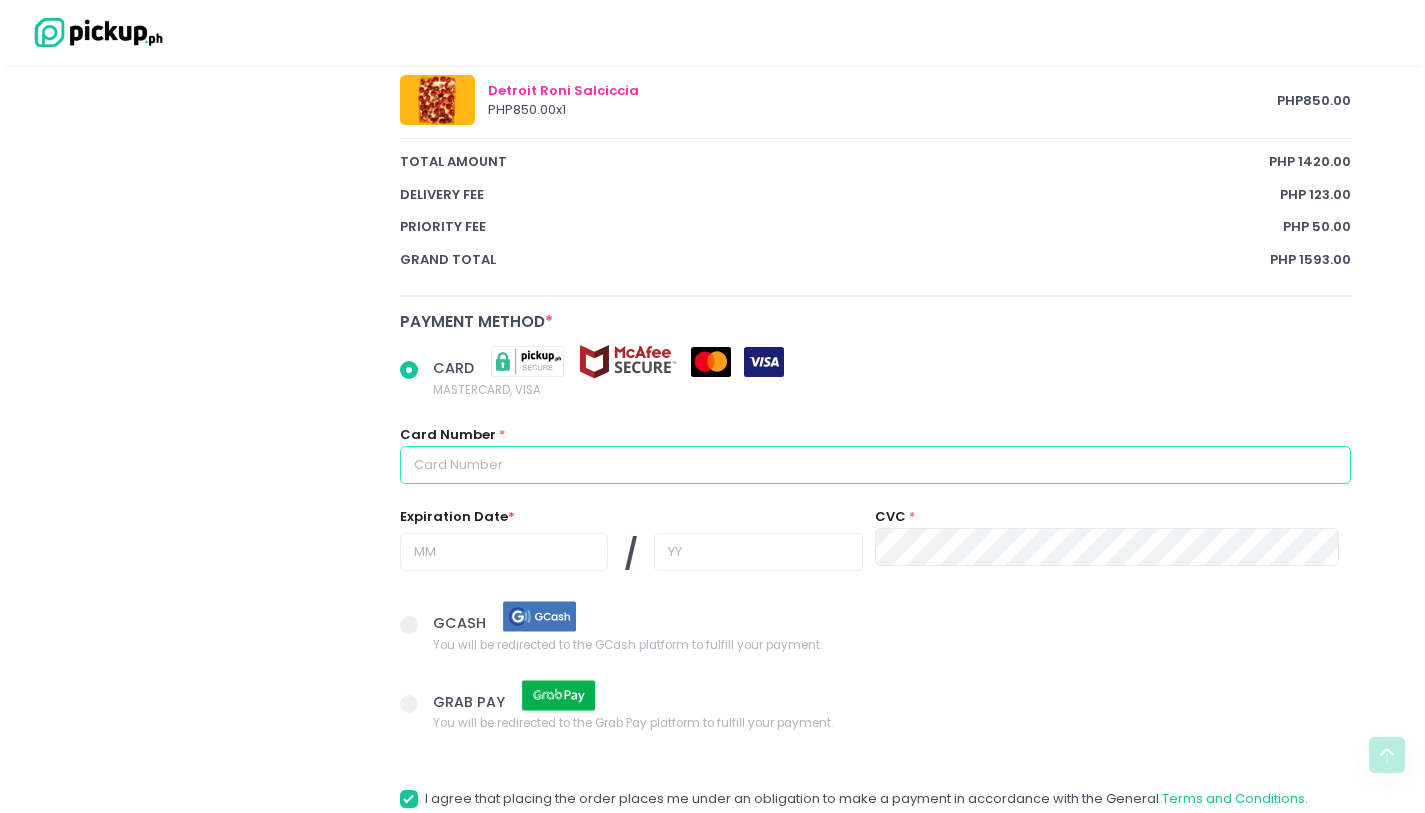 radio on "true" 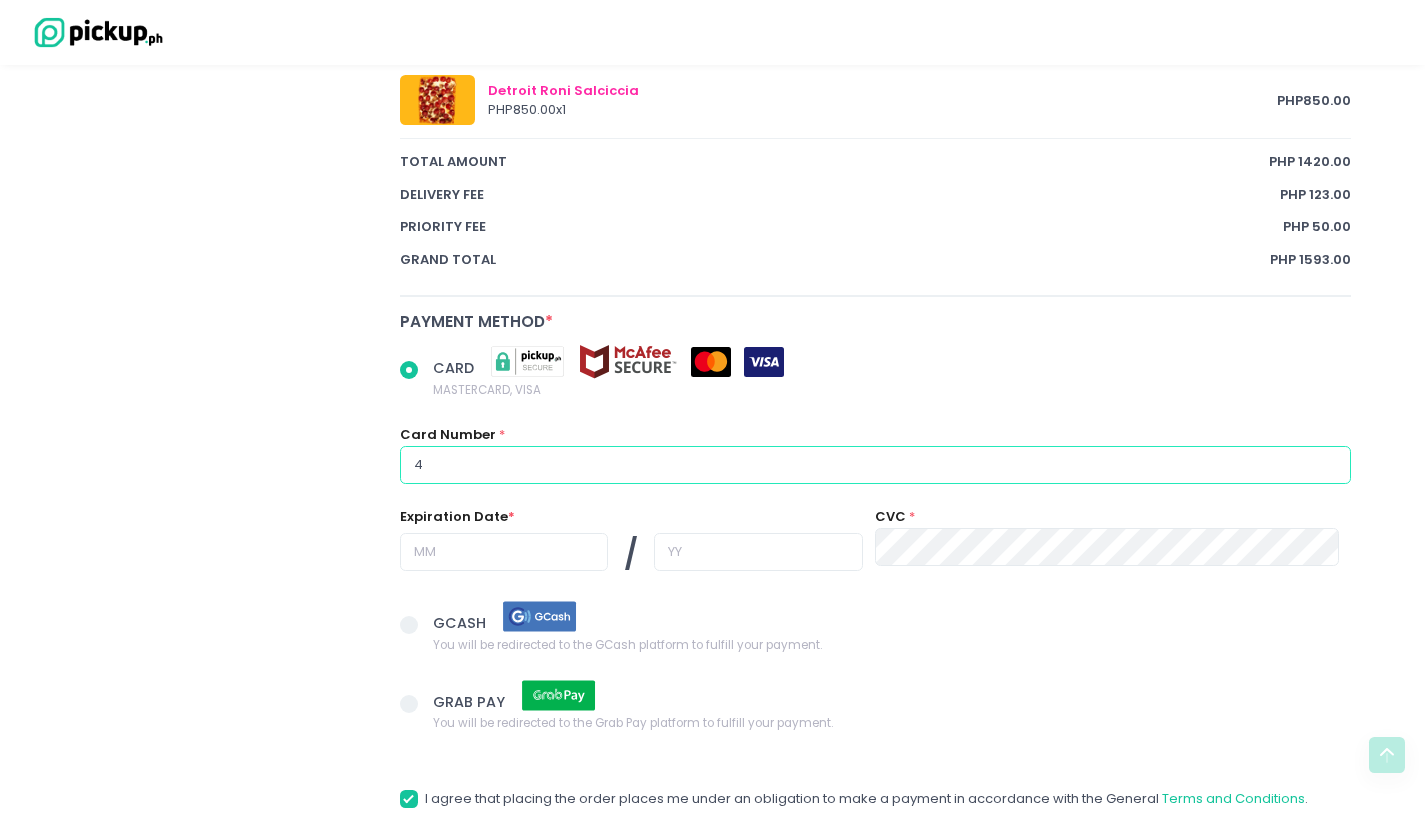 radio on "true" 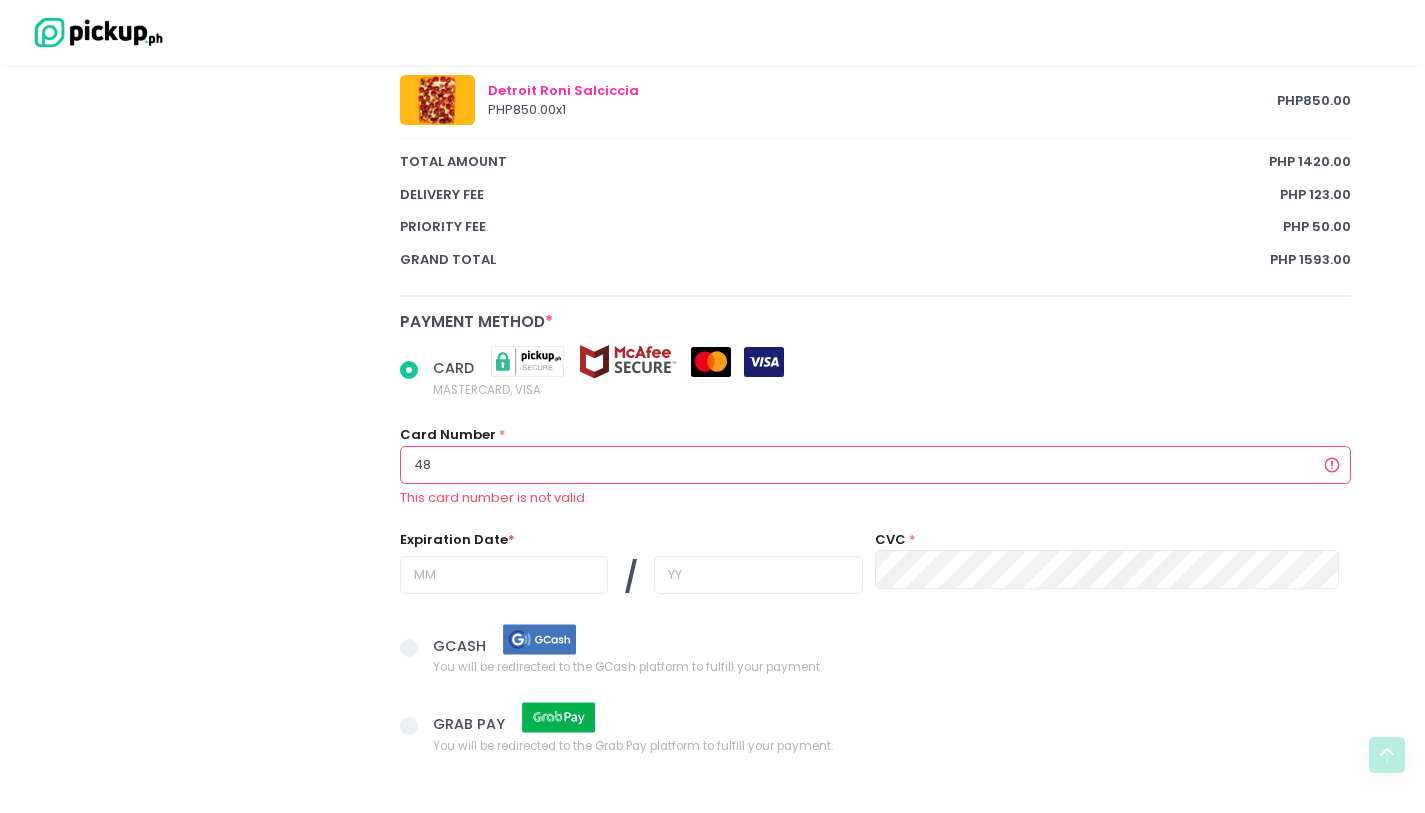 radio on "true" 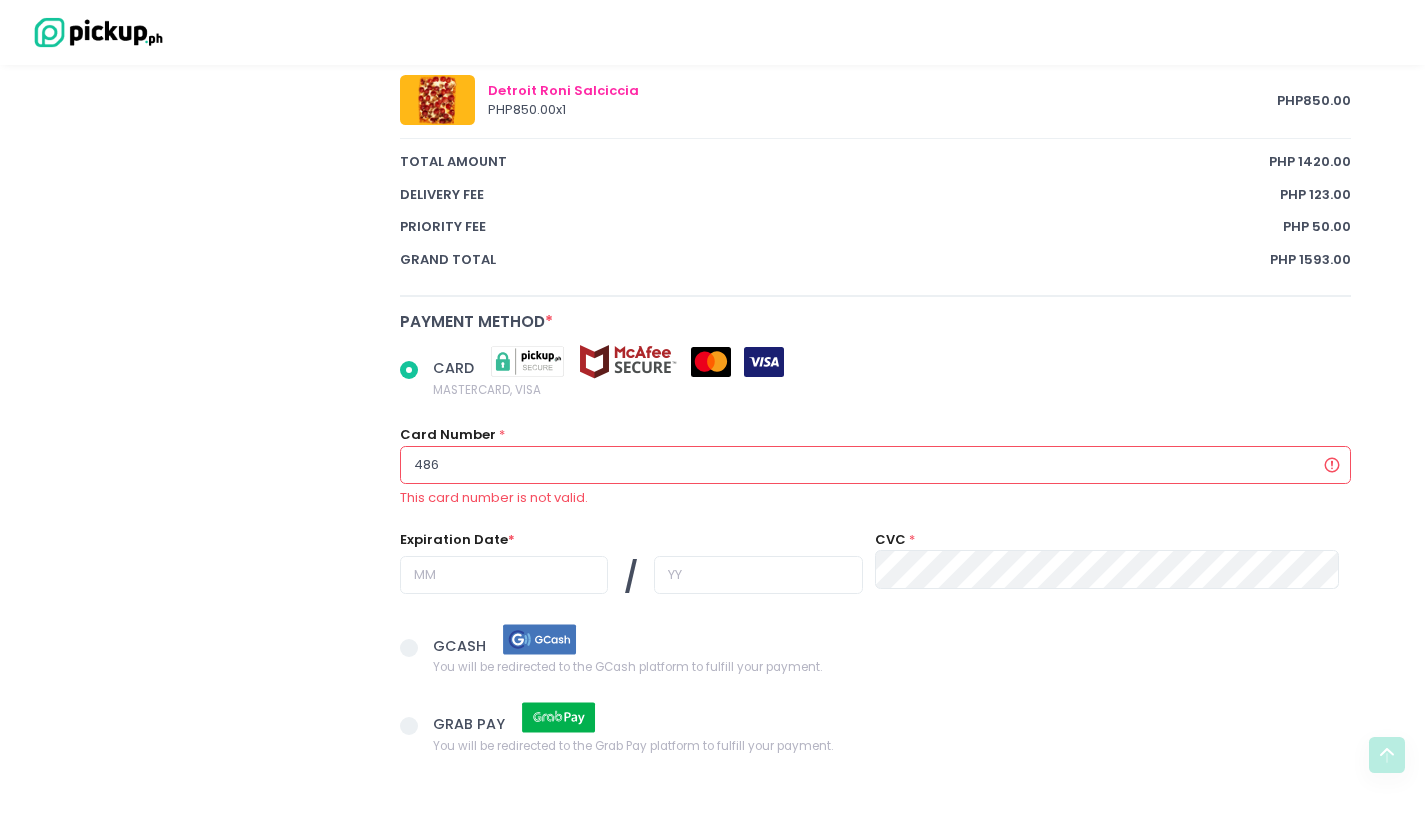 radio on "true" 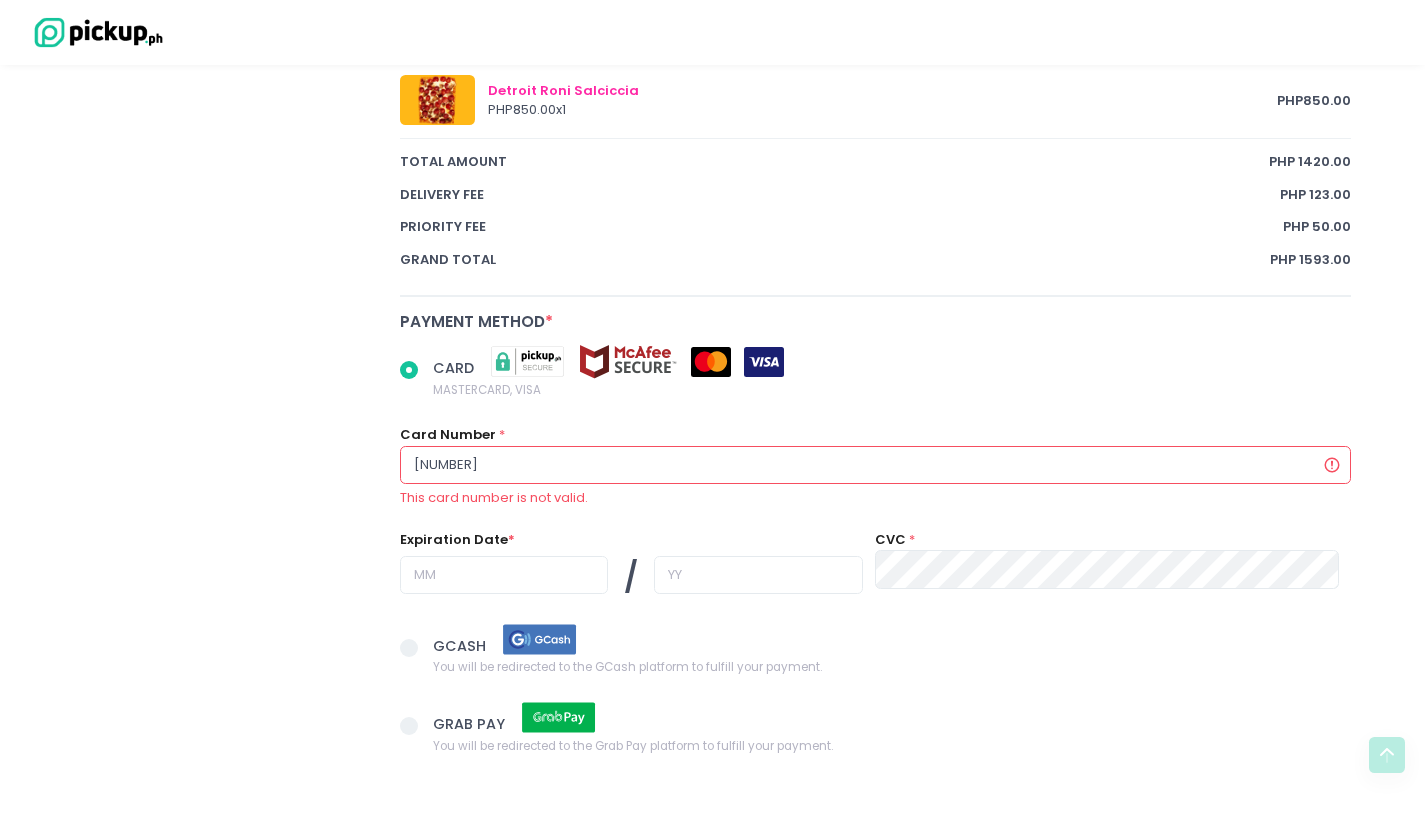 radio on "true" 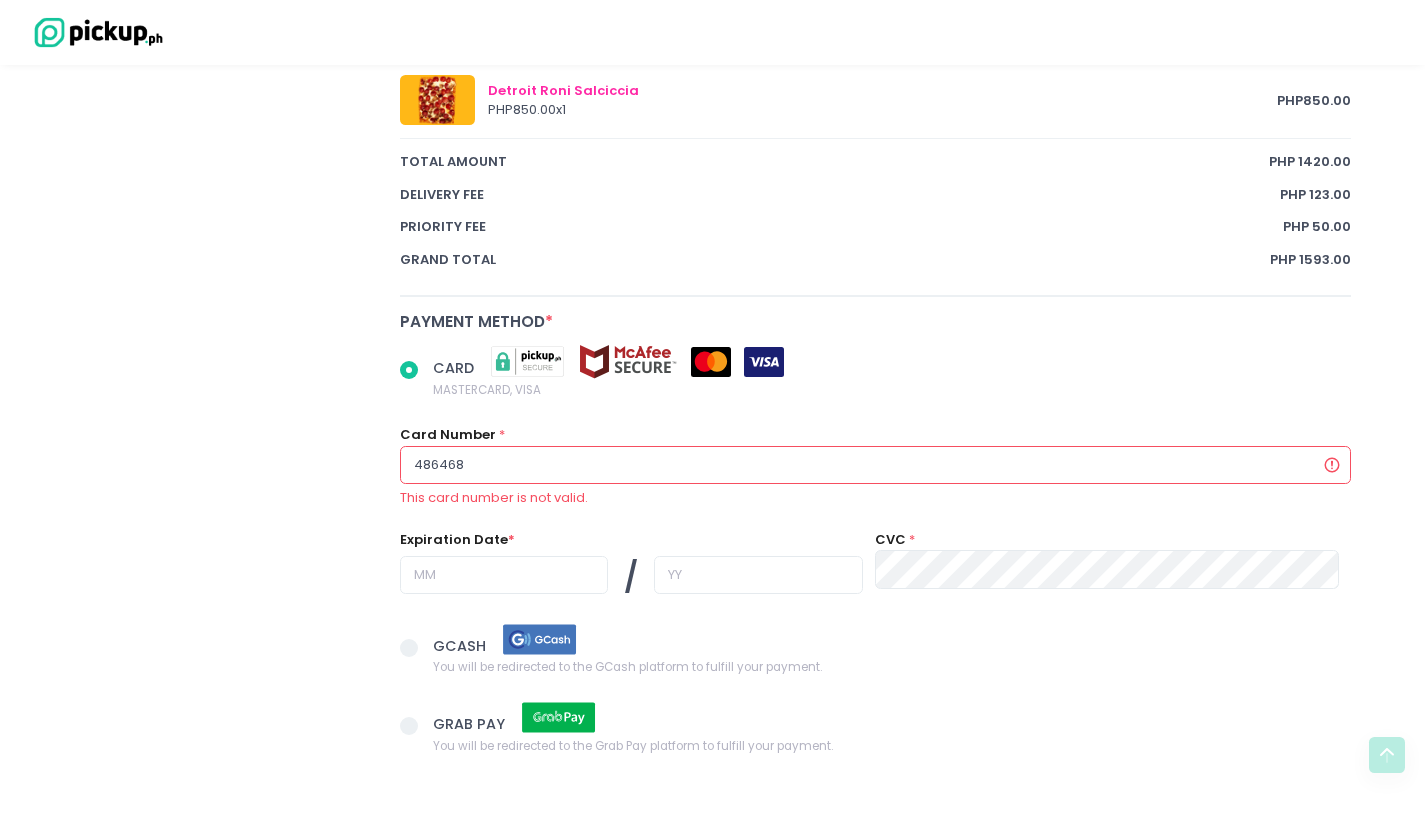 radio on "true" 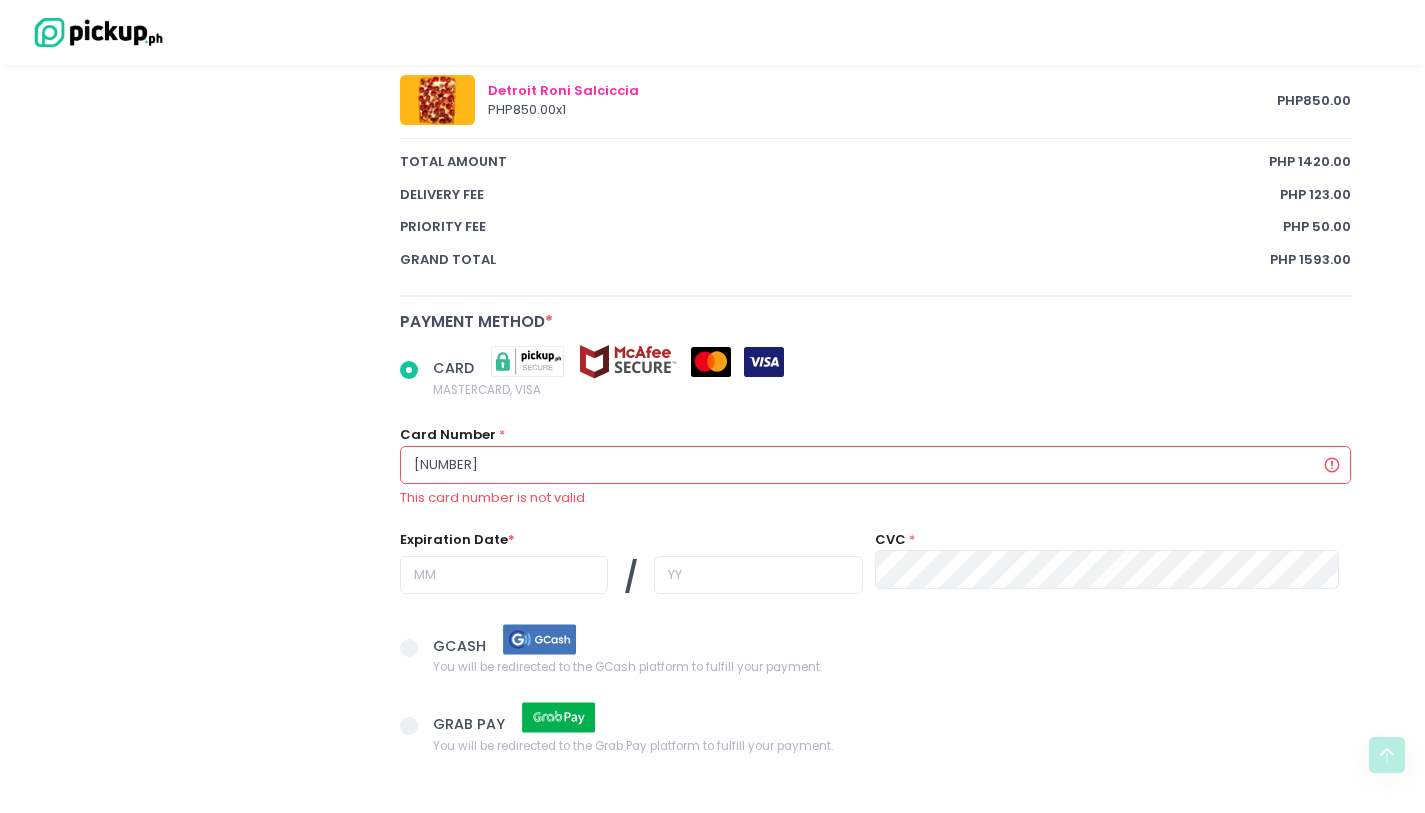 radio on "true" 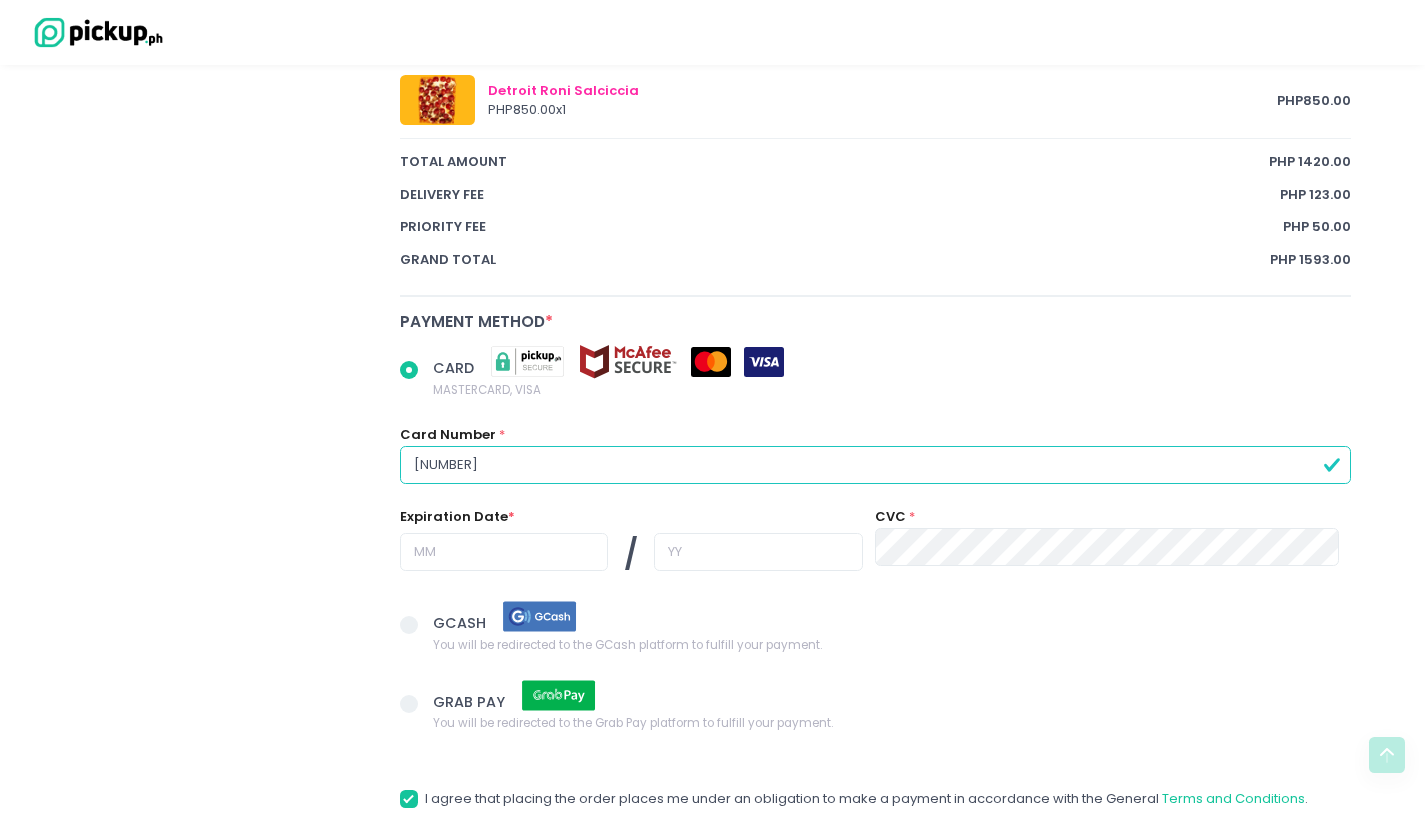 type on "[CARD]" 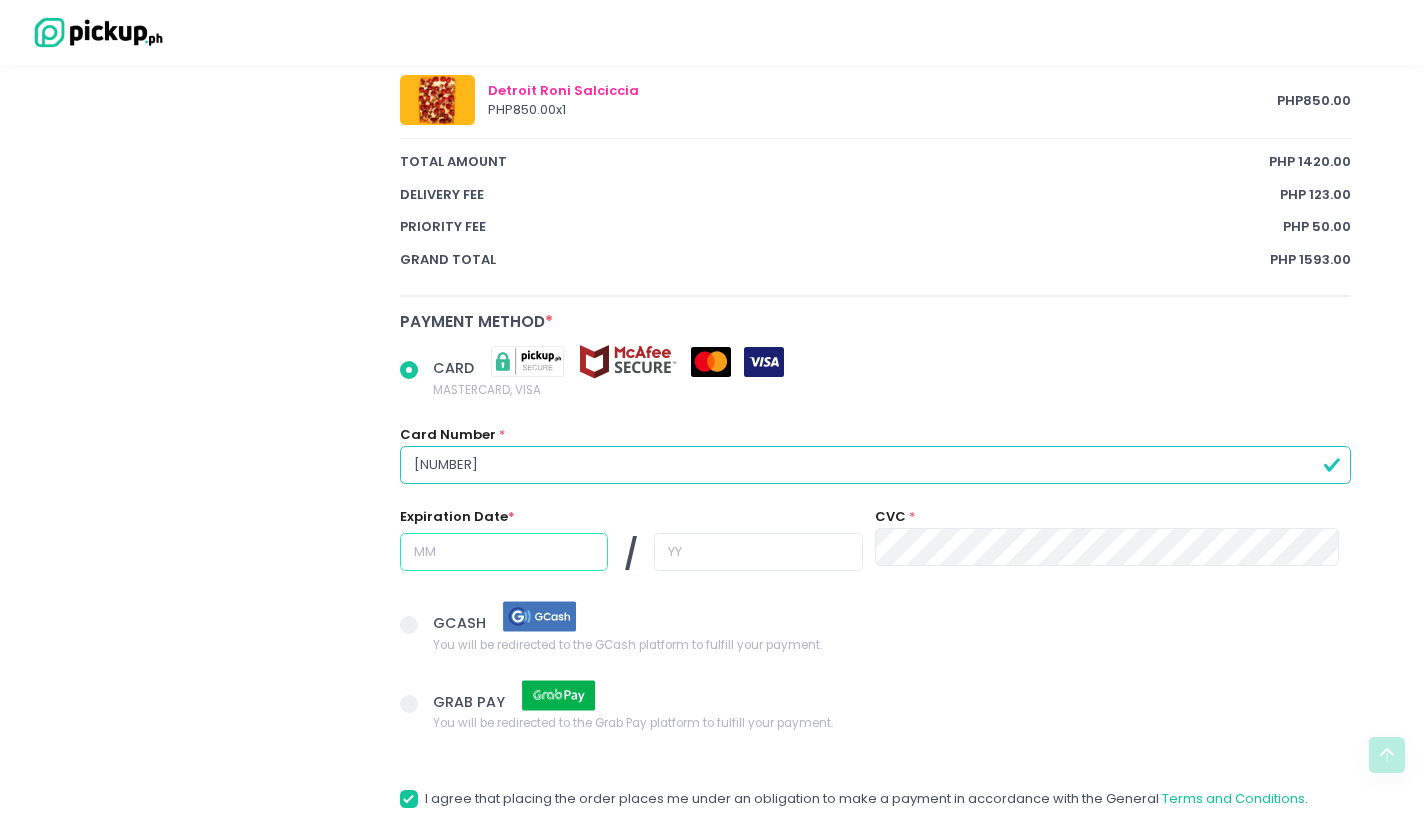 radio on "true" 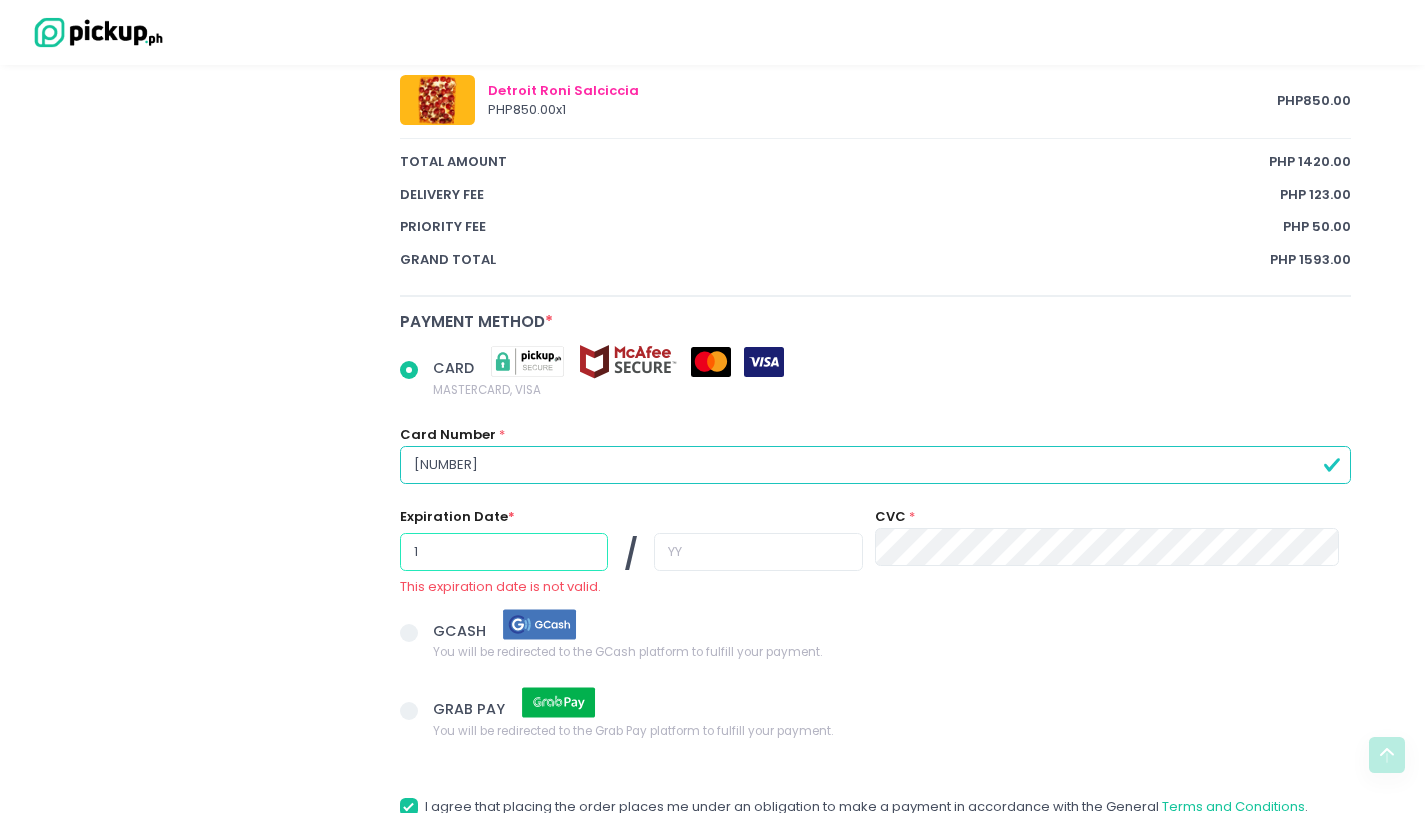 radio on "true" 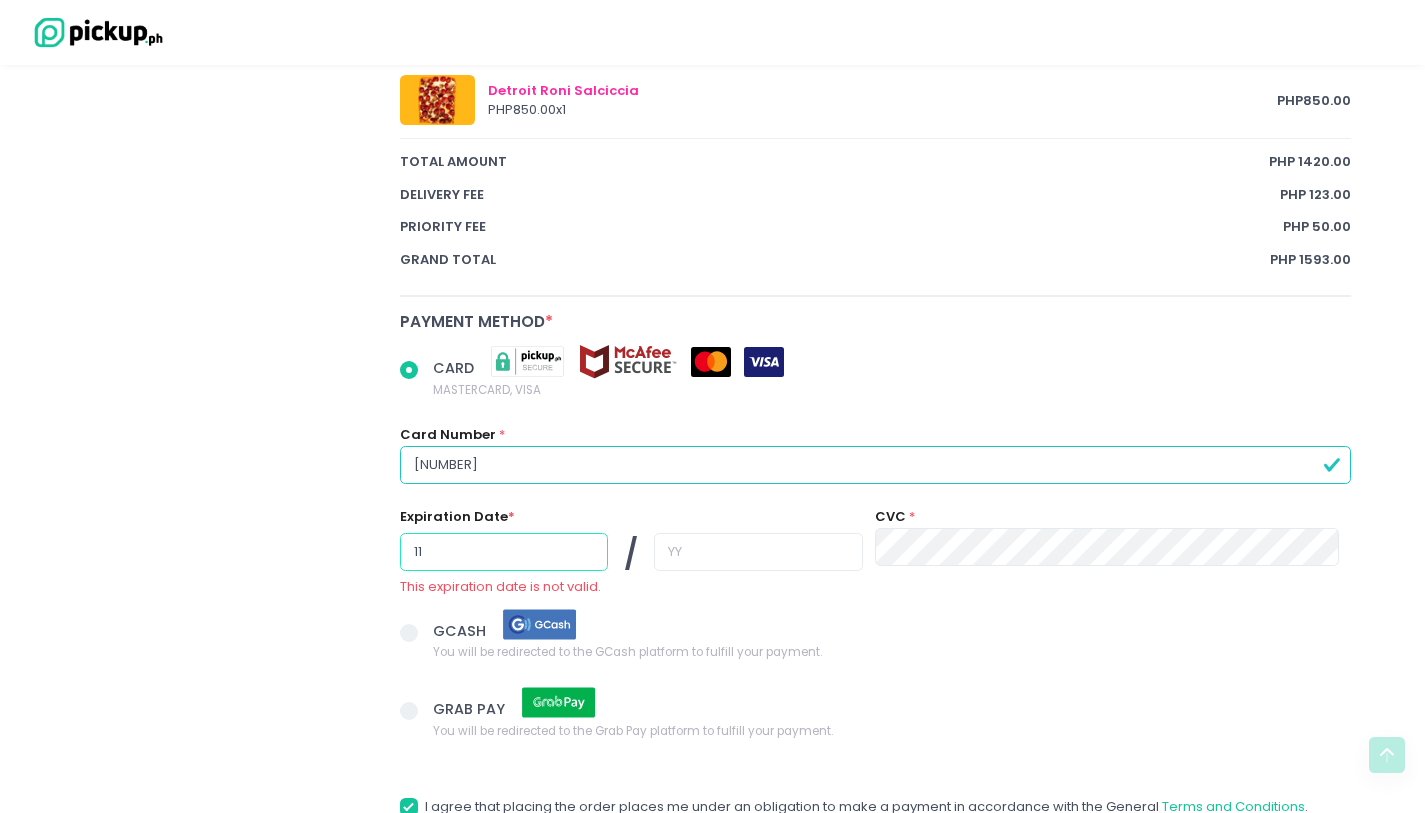 type on "11" 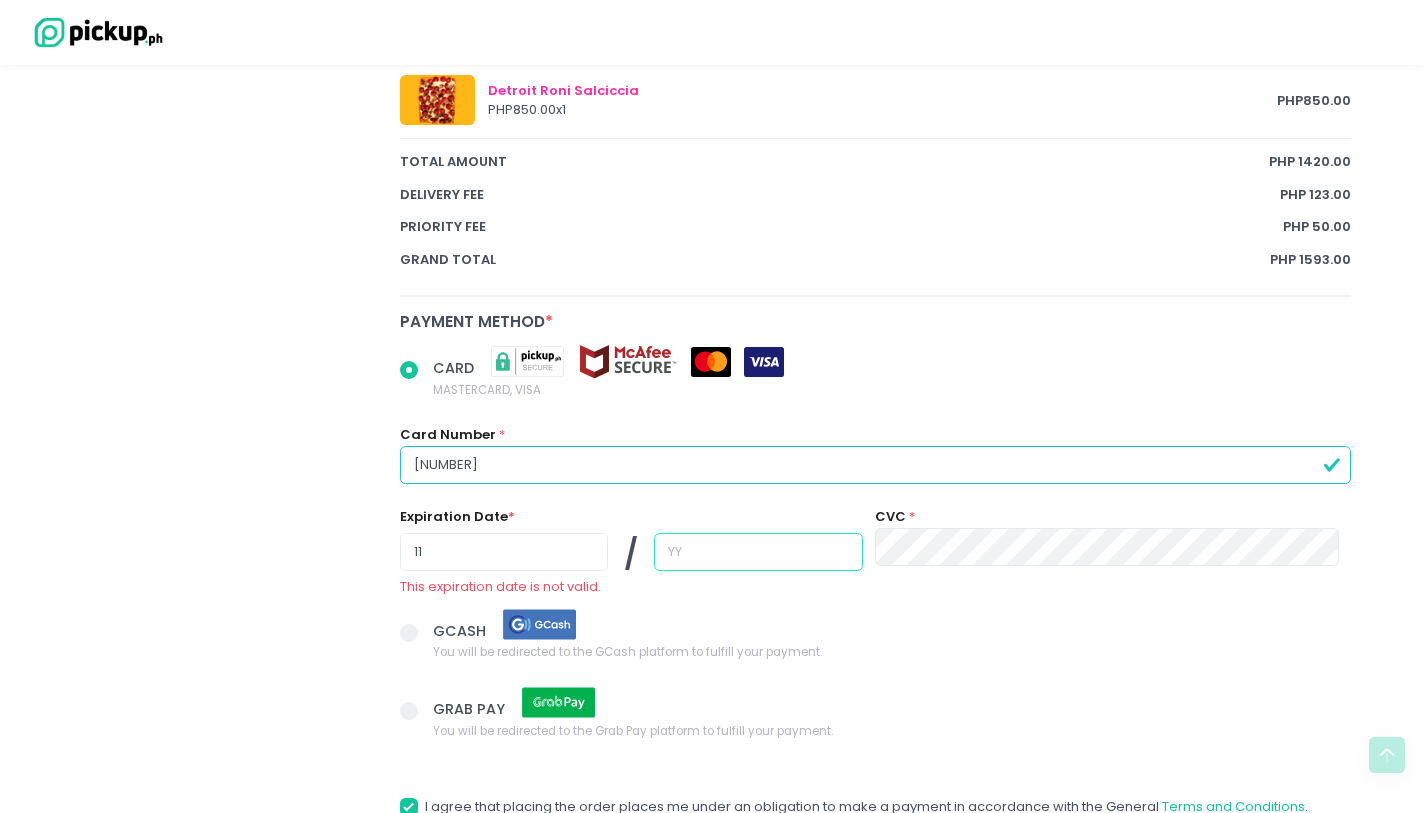 radio on "true" 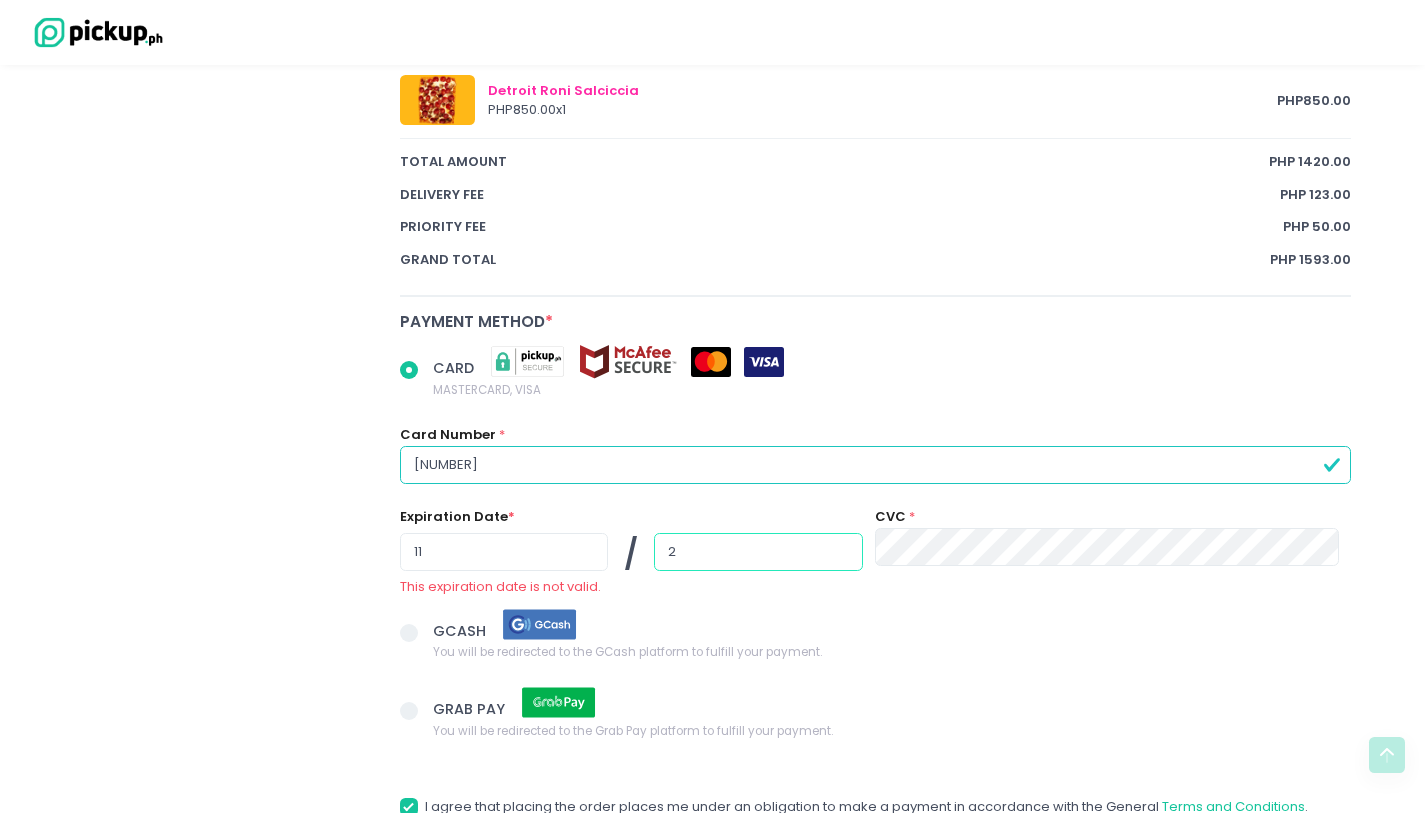 radio on "true" 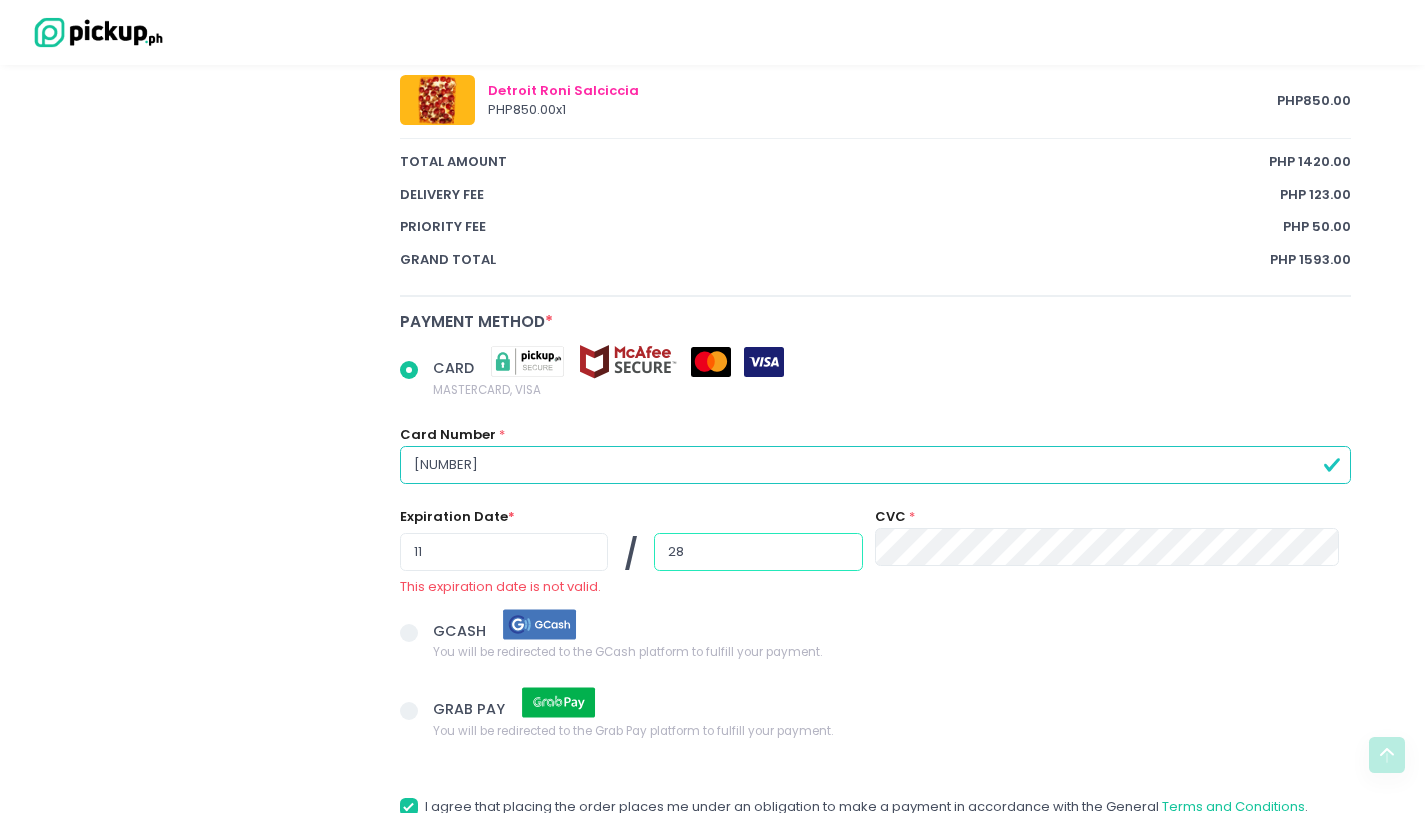 type on "28" 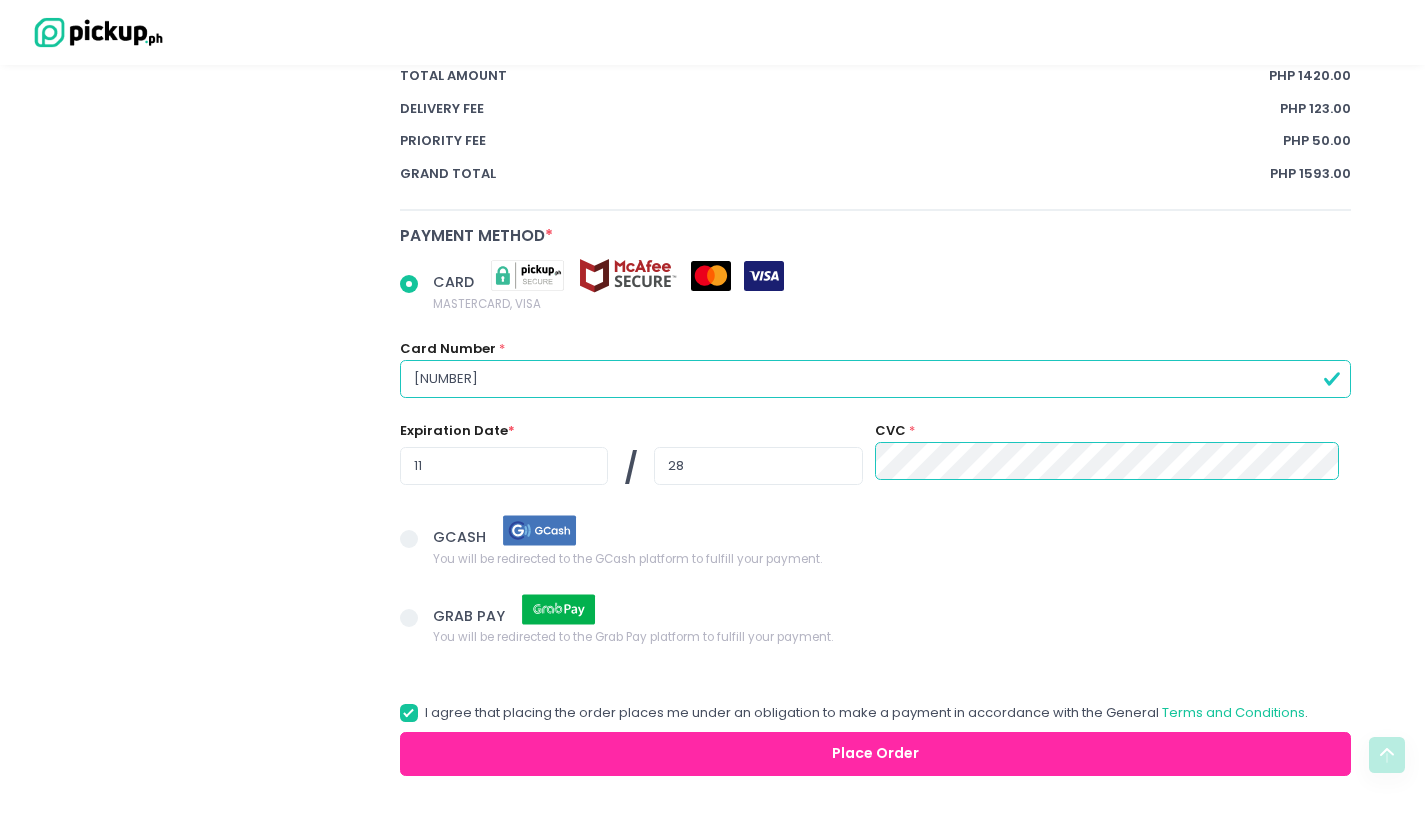 scroll, scrollTop: 1424, scrollLeft: 0, axis: vertical 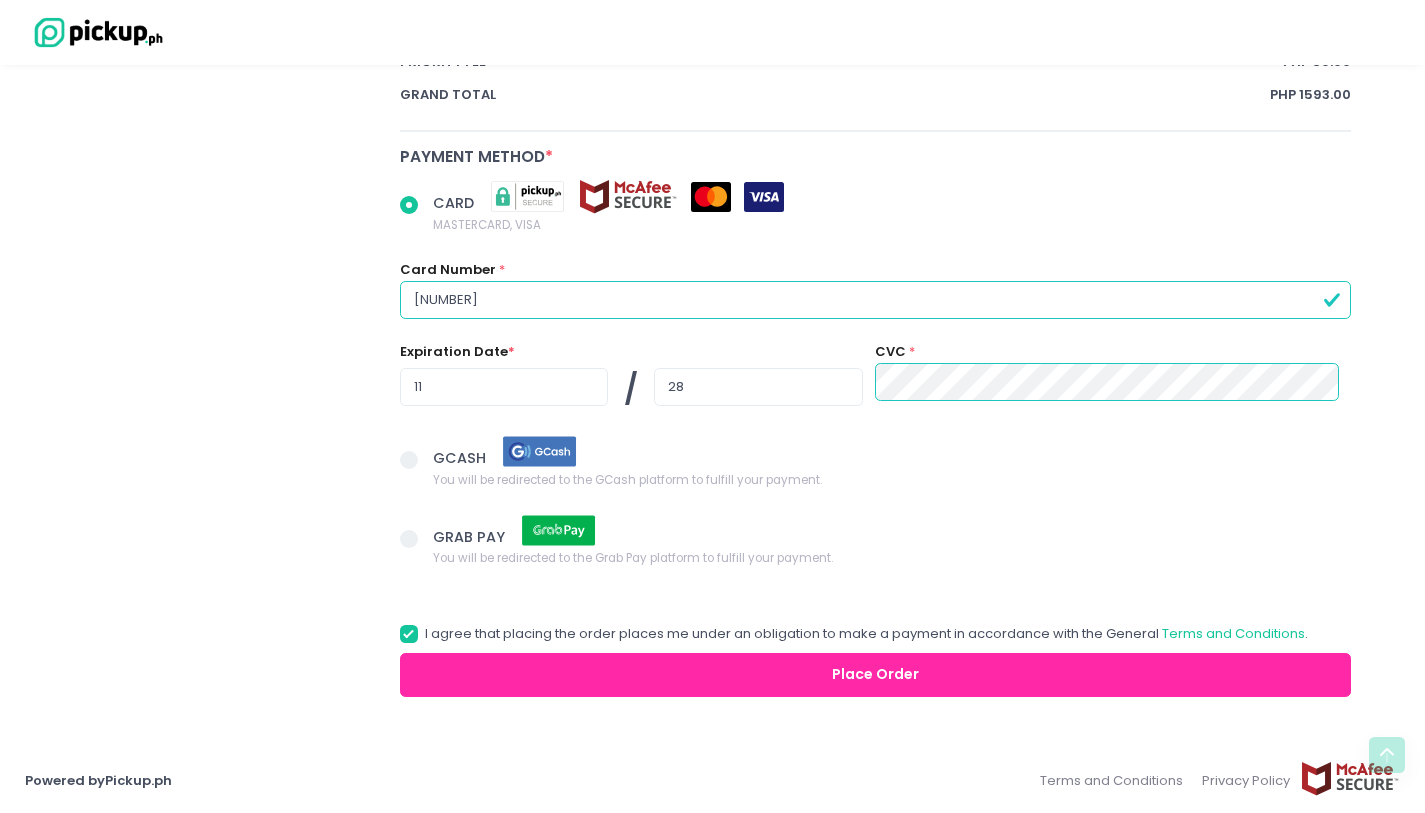 click on "Place Order" at bounding box center (876, 675) 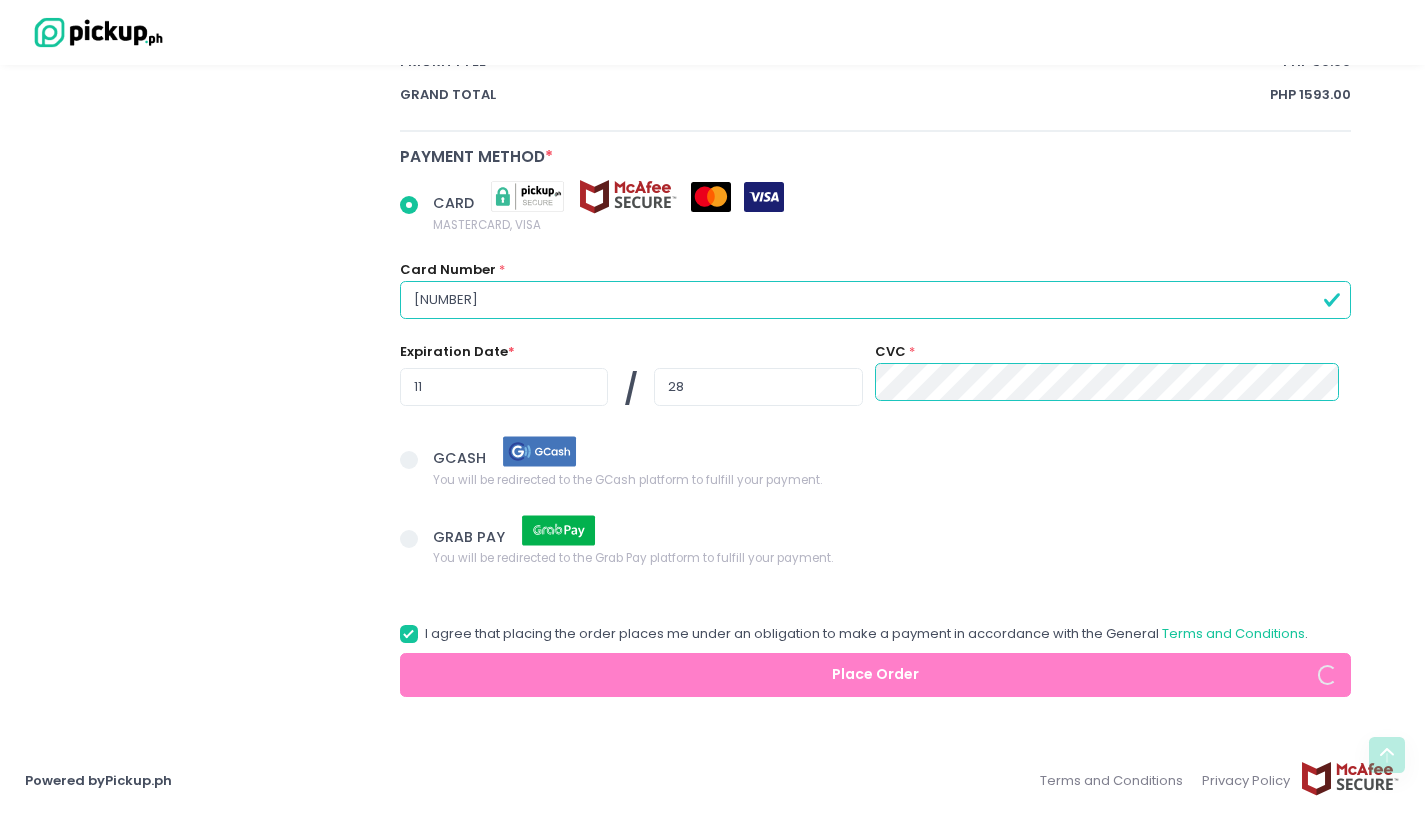 radio on "true" 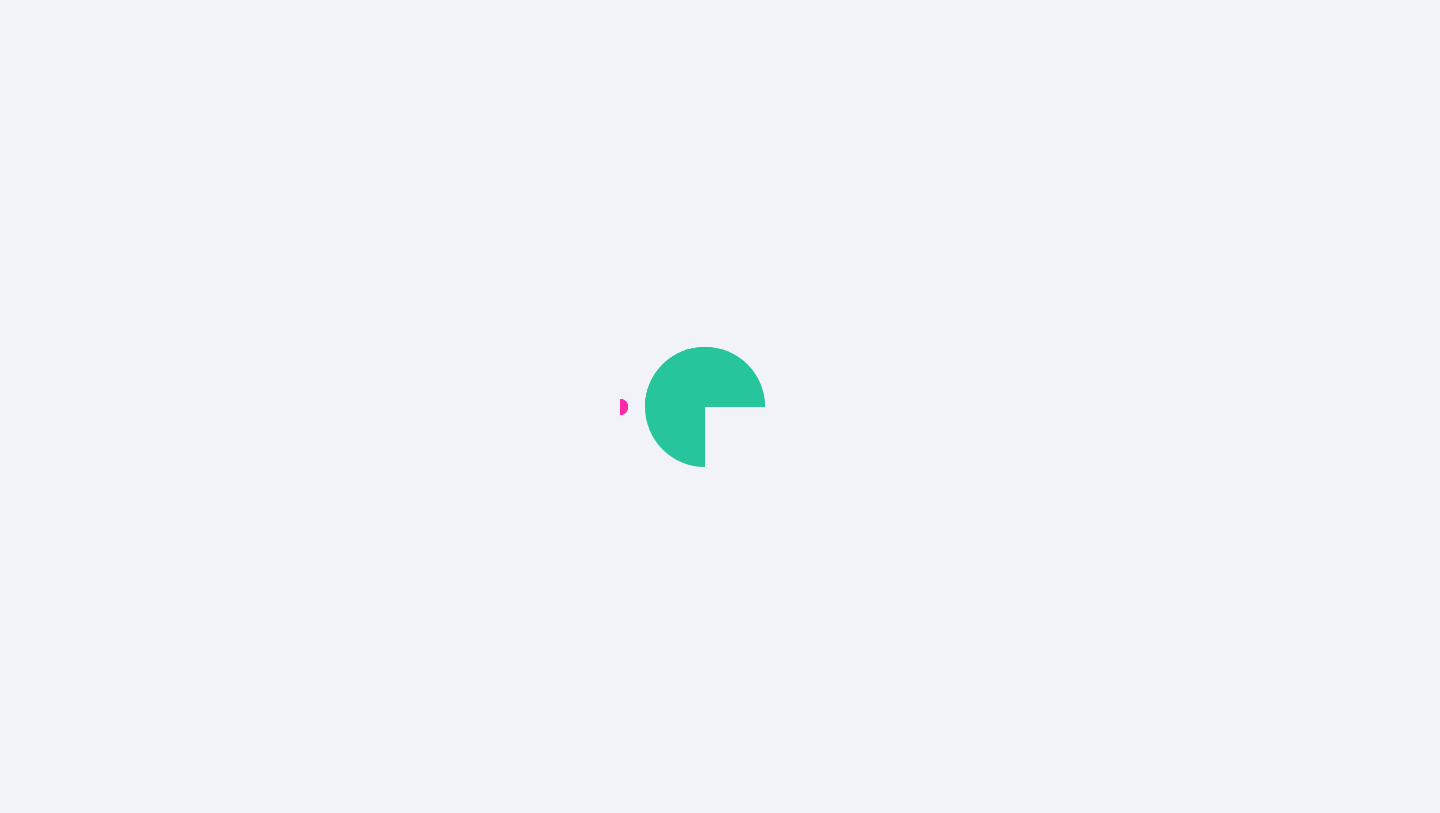 scroll, scrollTop: 0, scrollLeft: 0, axis: both 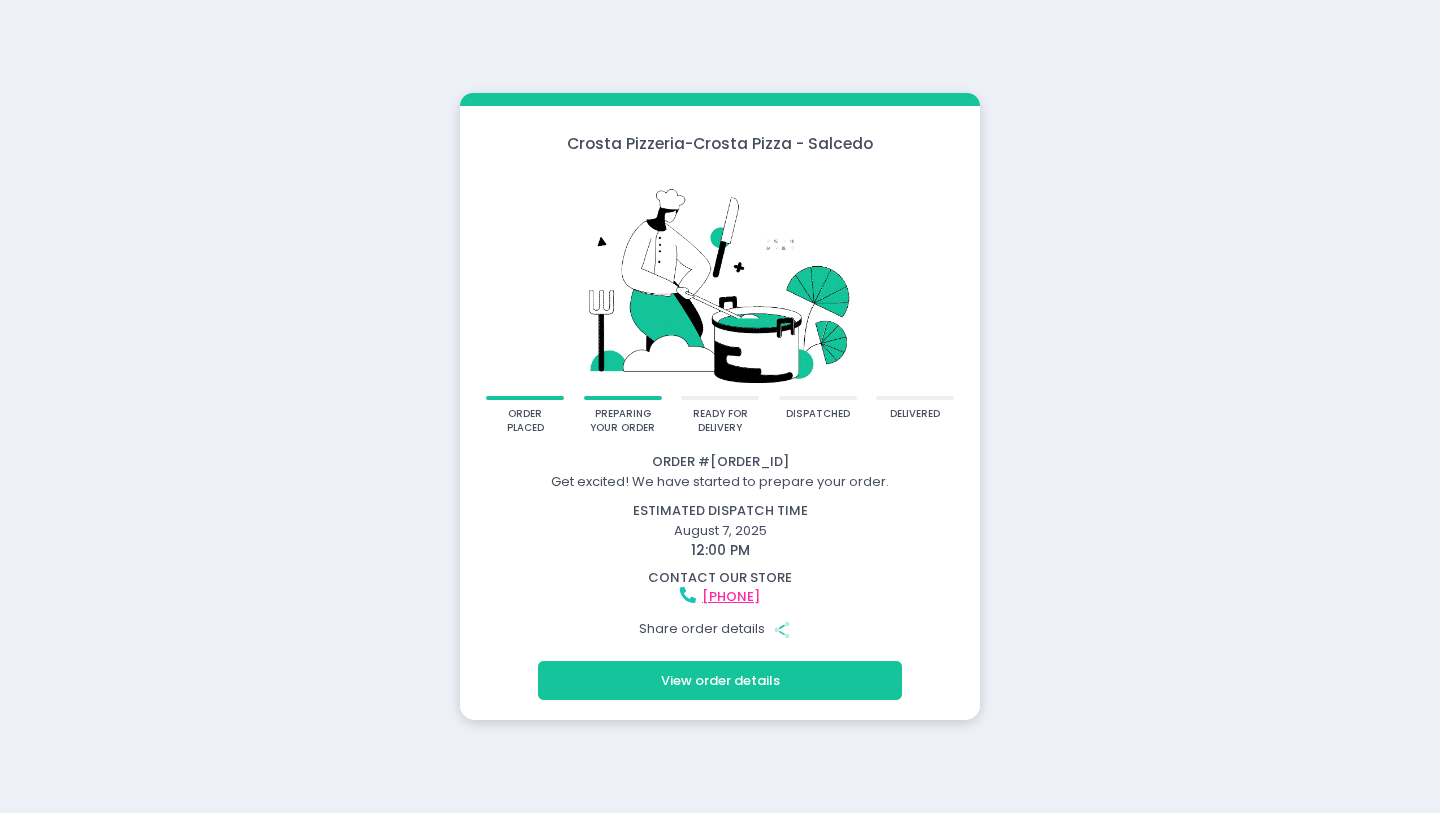 click on "Crosta Pizzeria  -  Crosta Pizza - Salcedo order placed preparing your order ready for delivery dispatched delivered Order   # [ORDER_ID] Get excited! We have started to prepare your order. estimated dispatch time [DATE]     [TIME]     contact our store    [PHONE] Share order details   Share Created with Sketch.     View order details" at bounding box center [720, 406] 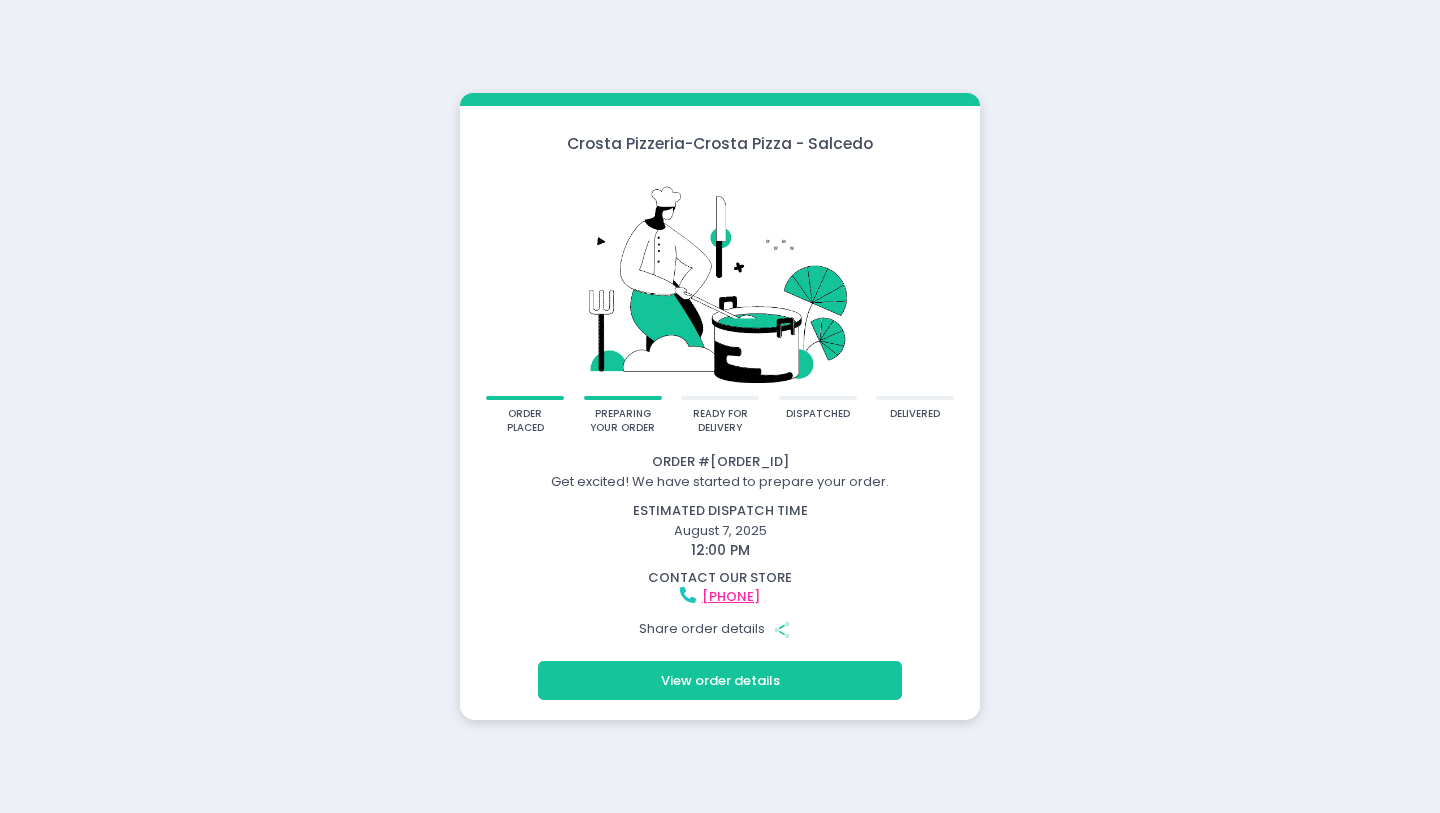 click on "Crosta Pizzeria  -  Crosta Pizza - Salcedo order placed preparing your order ready for delivery dispatched delivered Order   # [ORDER_ID] Get excited! We have started to prepare your order. estimated dispatch time [DATE]     [TIME]     contact our store    [PHONE] Share order details   Share Created with Sketch.     View order details" at bounding box center [720, 406] 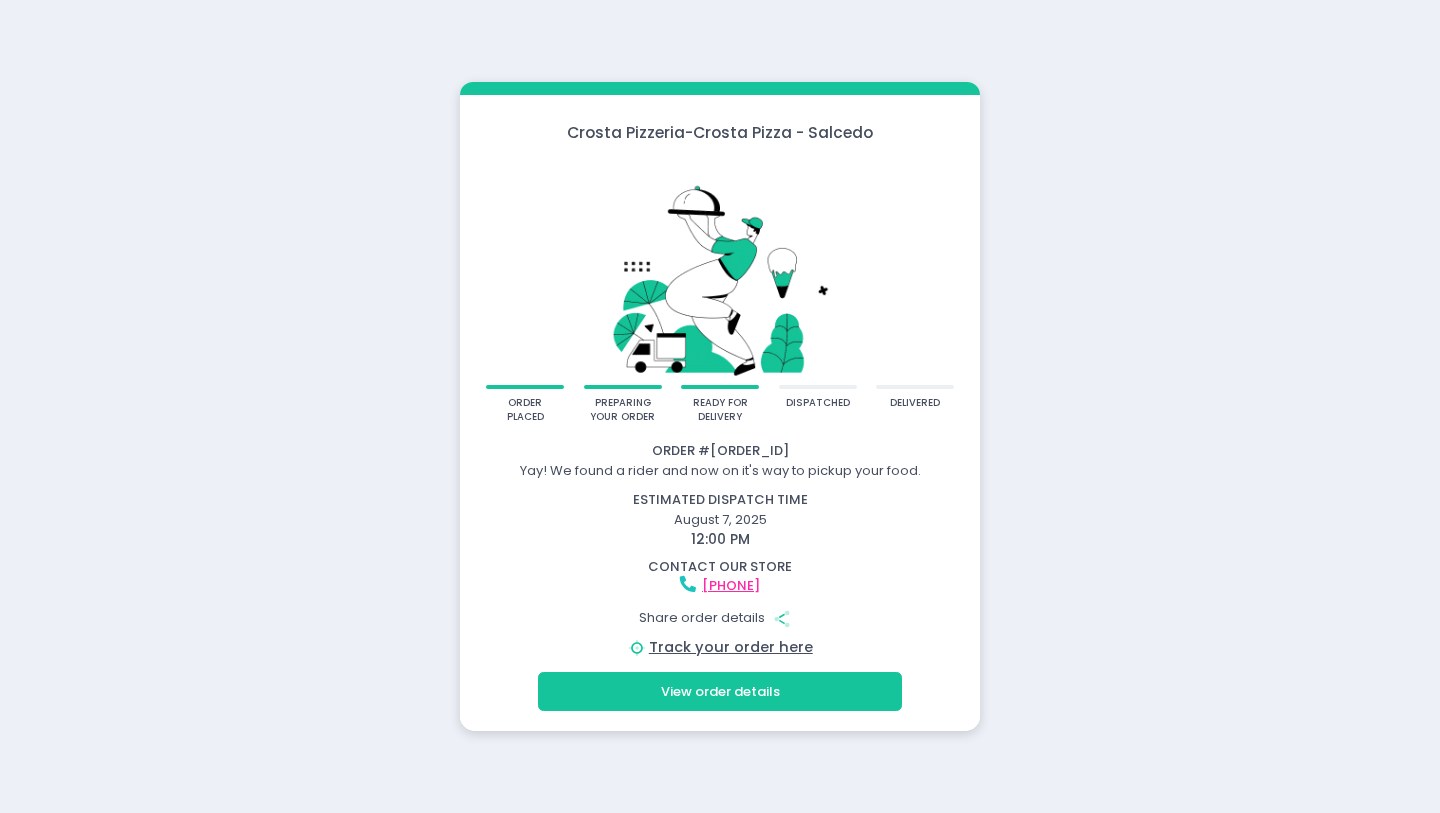 click on "Crosta Pizzeria  -  Crosta Pizza - Salcedo order placed preparing your order ready for delivery dispatched delivered Order   # 3NY0U9
Yay! We found a rider and now on it's way to pickup your food.
estimated dispatch time August 7, 2025     12:00 PM     contact our store    0977 284 5636 Share order details   Share Created with Sketch.     Position Created with Sketch.      Track your order here View order details" at bounding box center (720, 406) 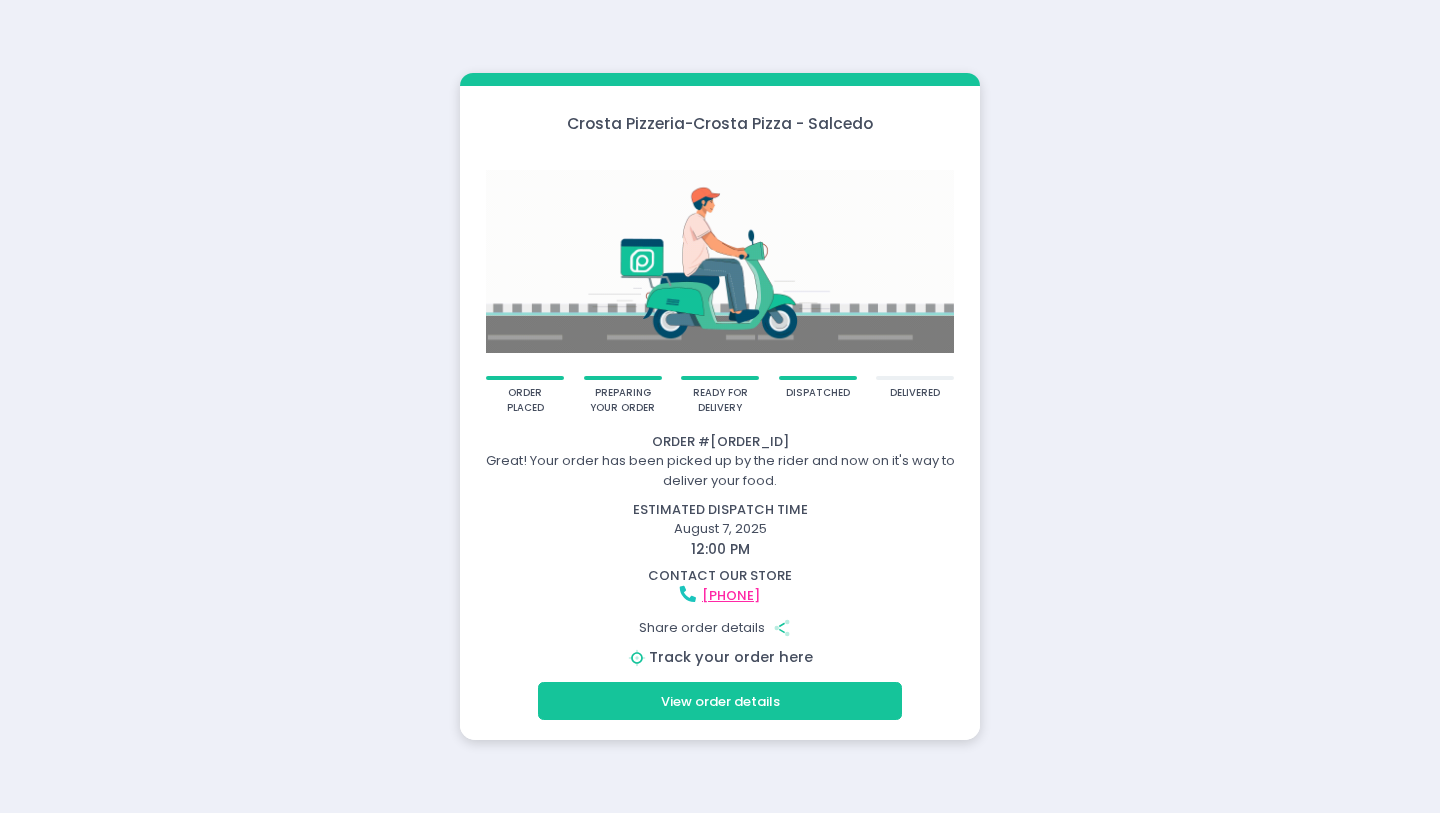 click on "Track your order here" at bounding box center [731, 657] 